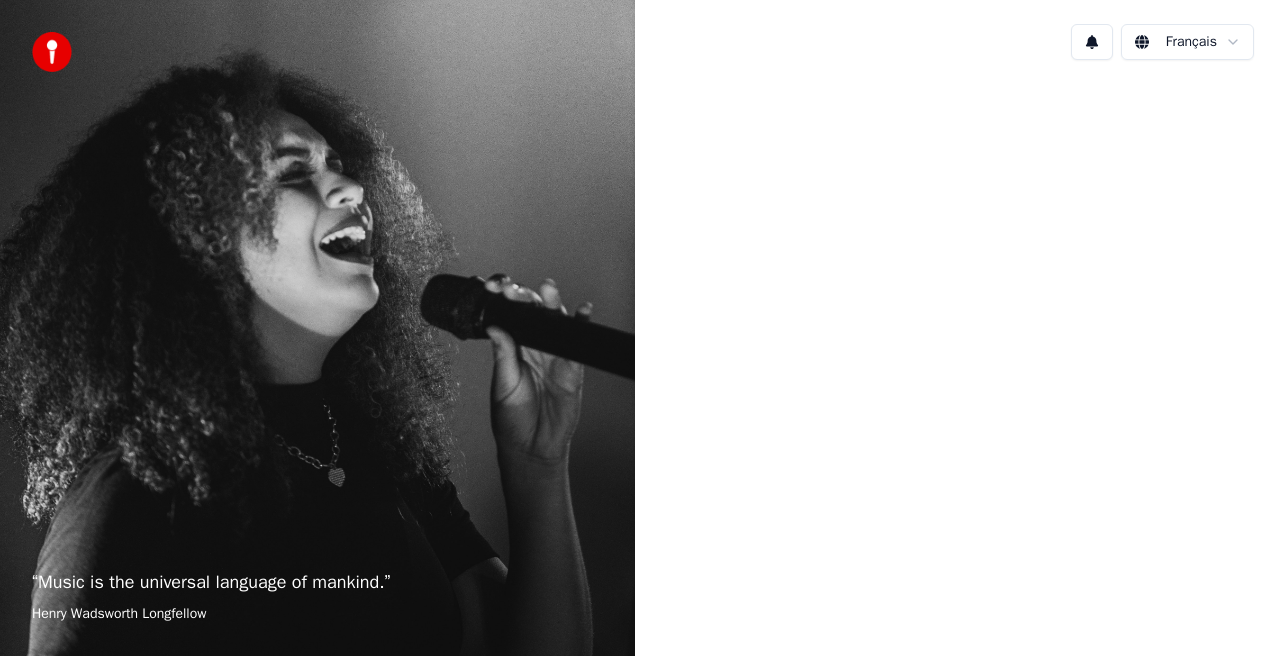scroll, scrollTop: 0, scrollLeft: 0, axis: both 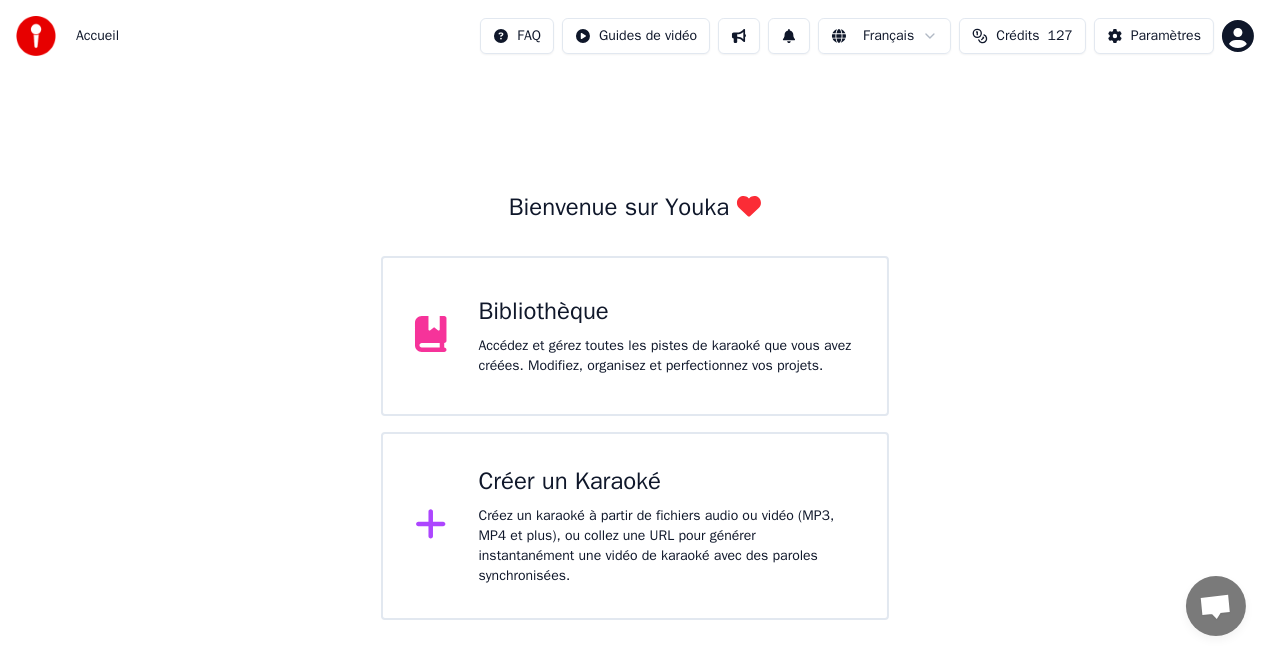 click on "Créer un Karaoké" at bounding box center (667, 482) 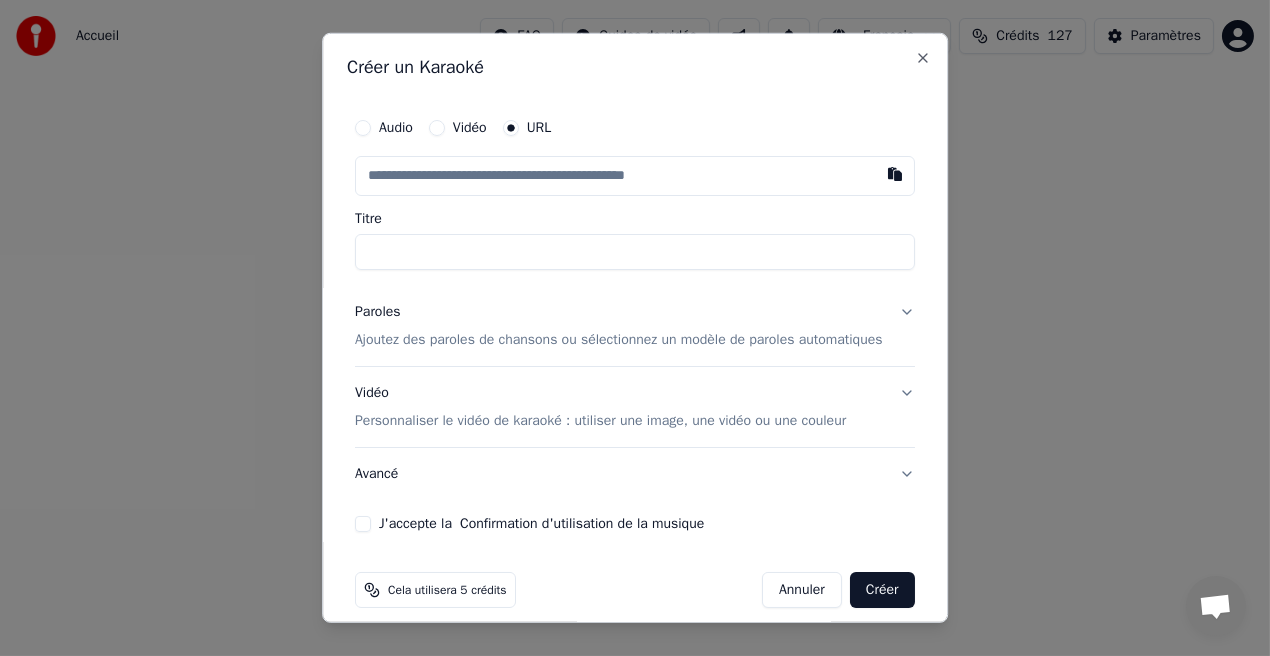 click at bounding box center [635, 176] 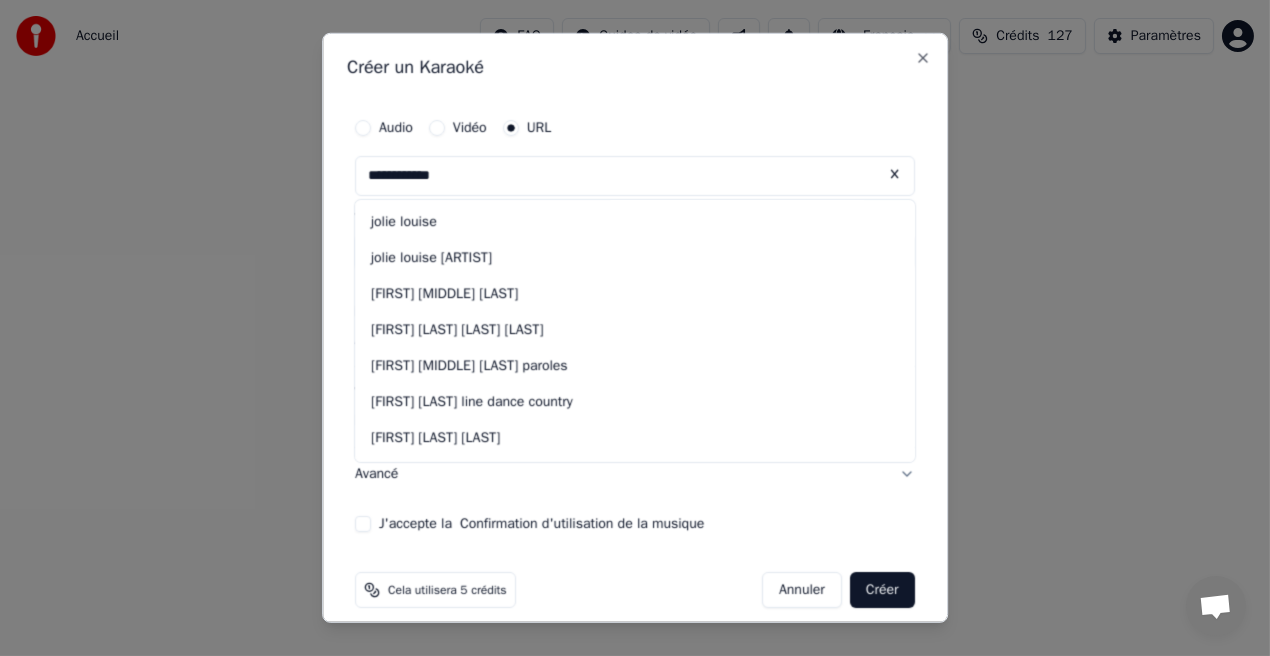 type on "**********" 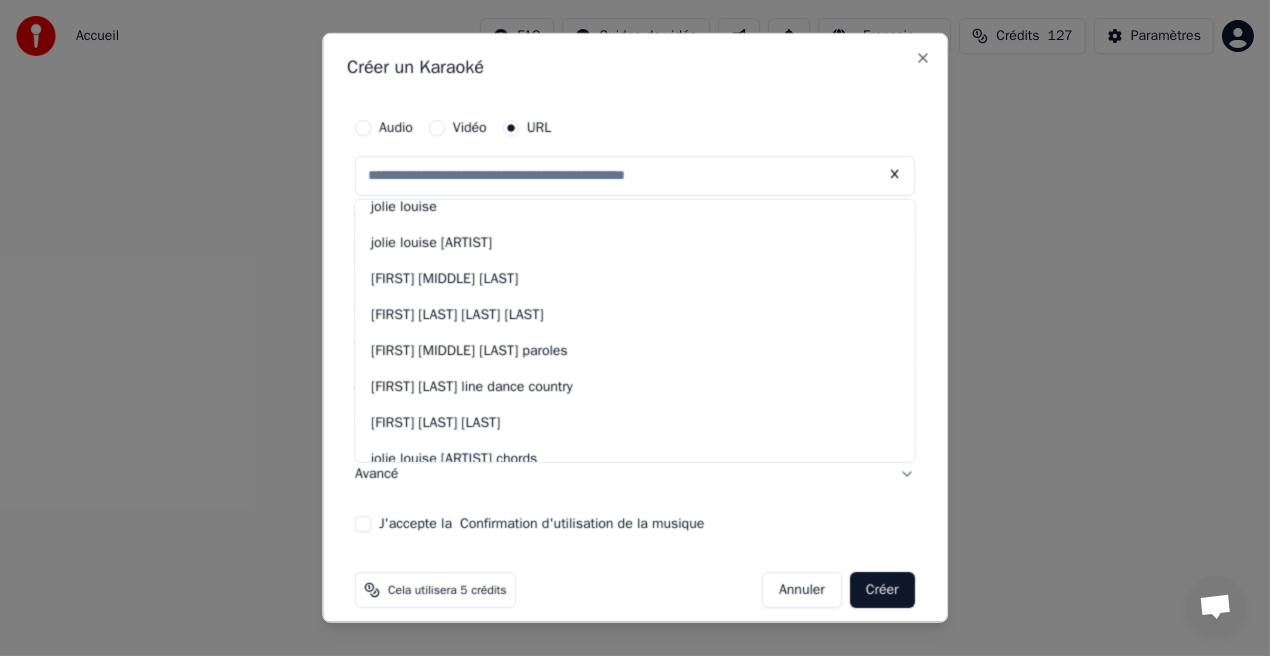 scroll, scrollTop: 0, scrollLeft: 0, axis: both 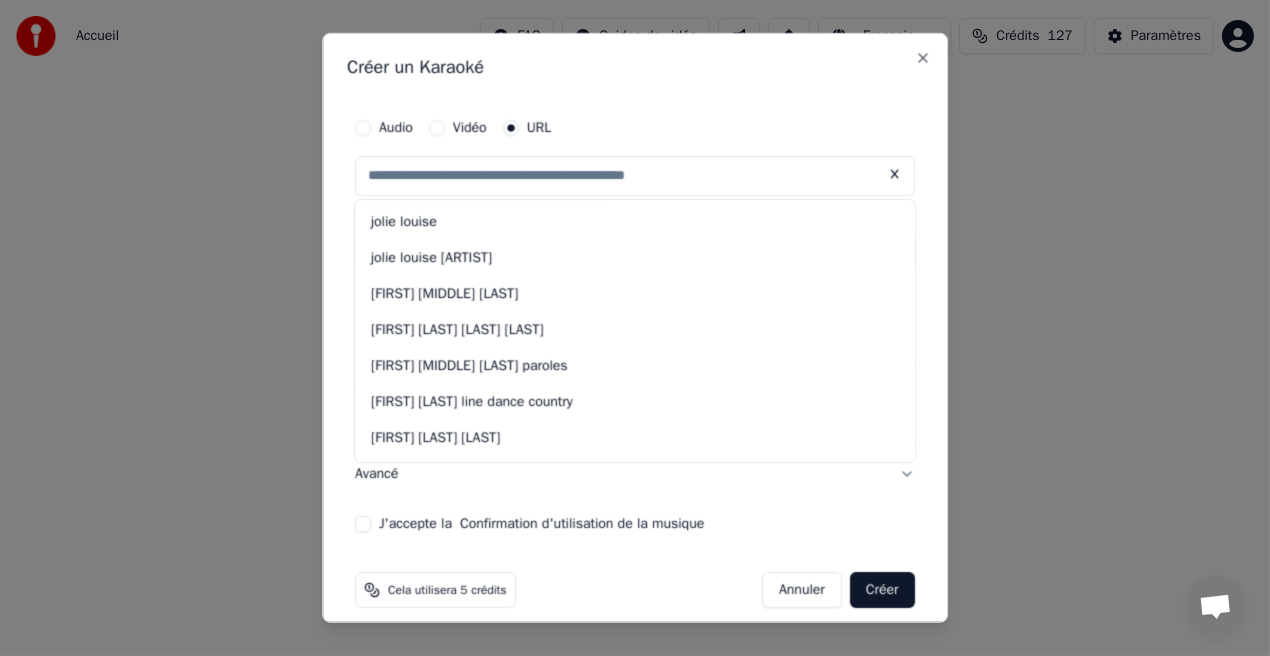 click at bounding box center (635, 176) 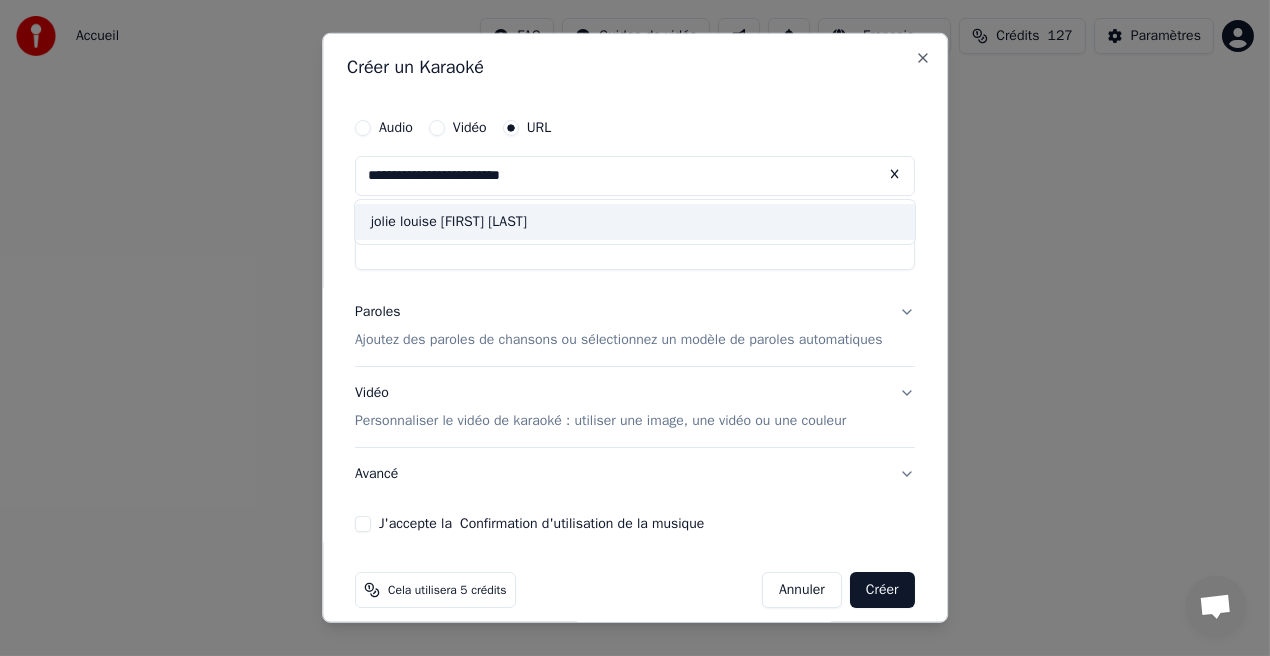 drag, startPoint x: 431, startPoint y: 179, endPoint x: 633, endPoint y: 214, distance: 205.00975 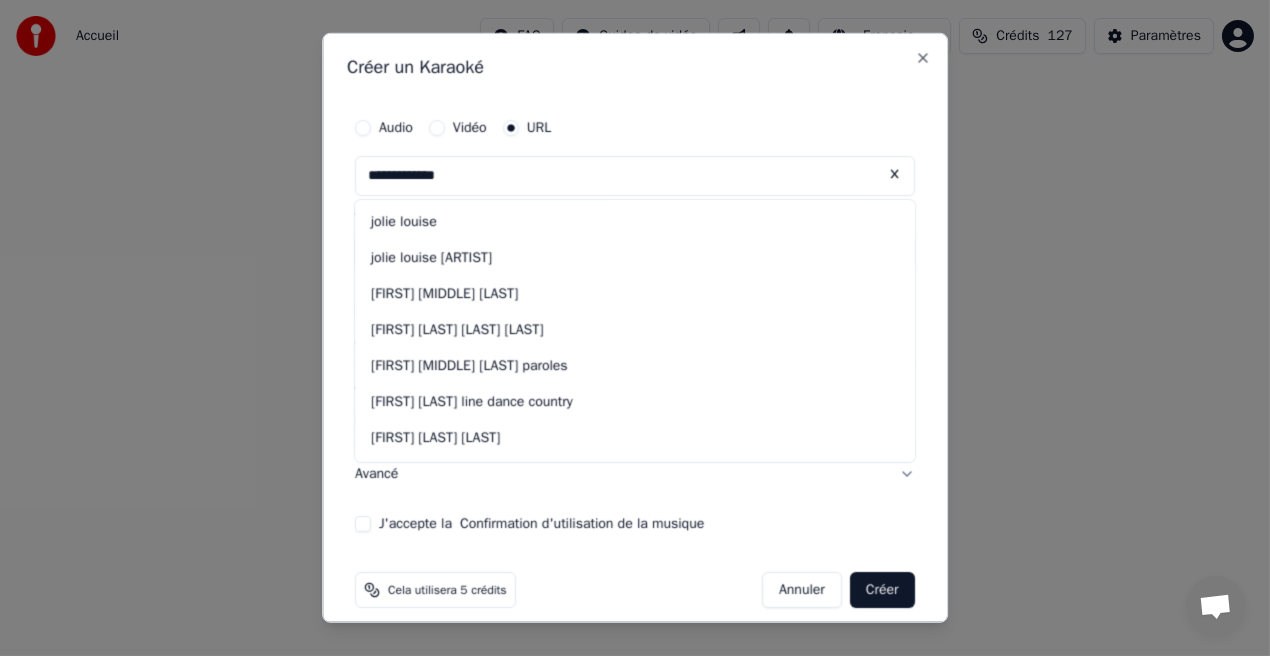 type on "**********" 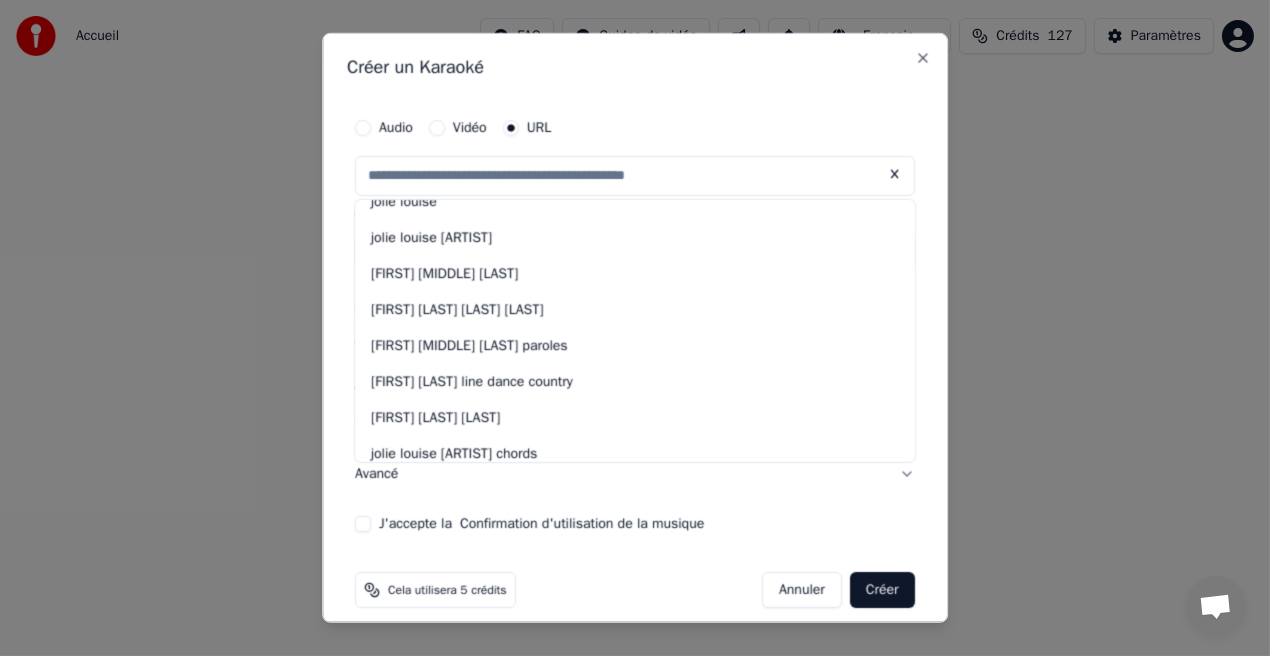 scroll, scrollTop: 0, scrollLeft: 0, axis: both 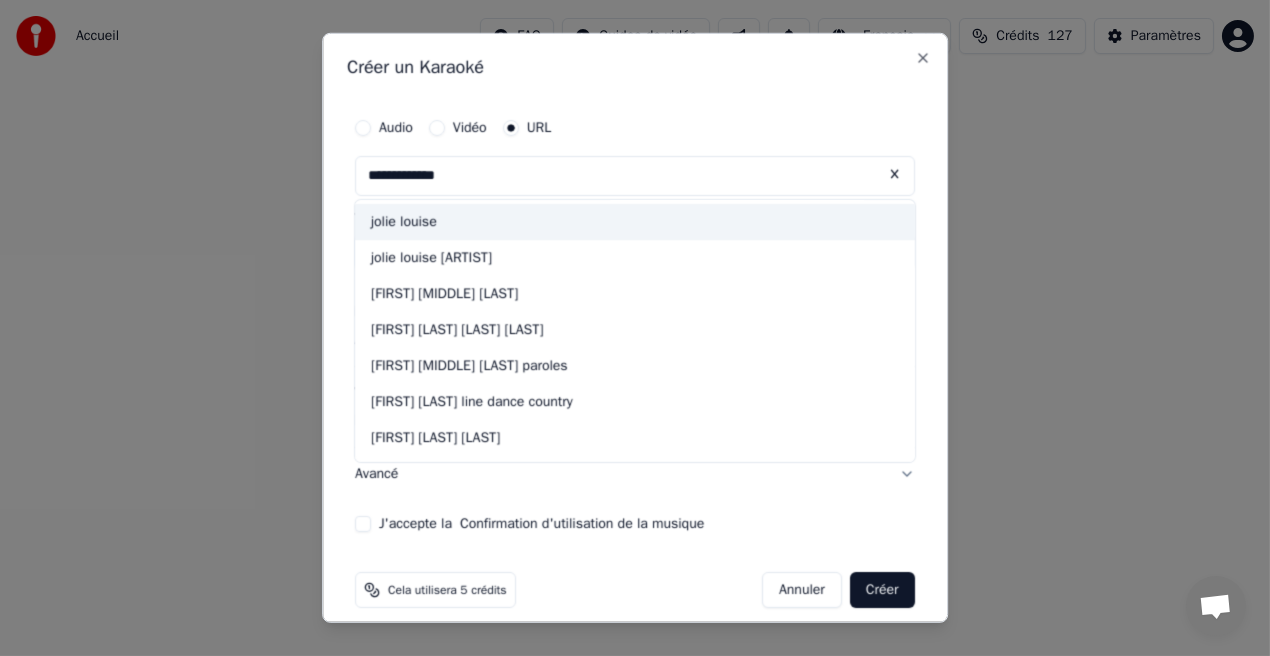 click on "jolie louise" at bounding box center (635, 222) 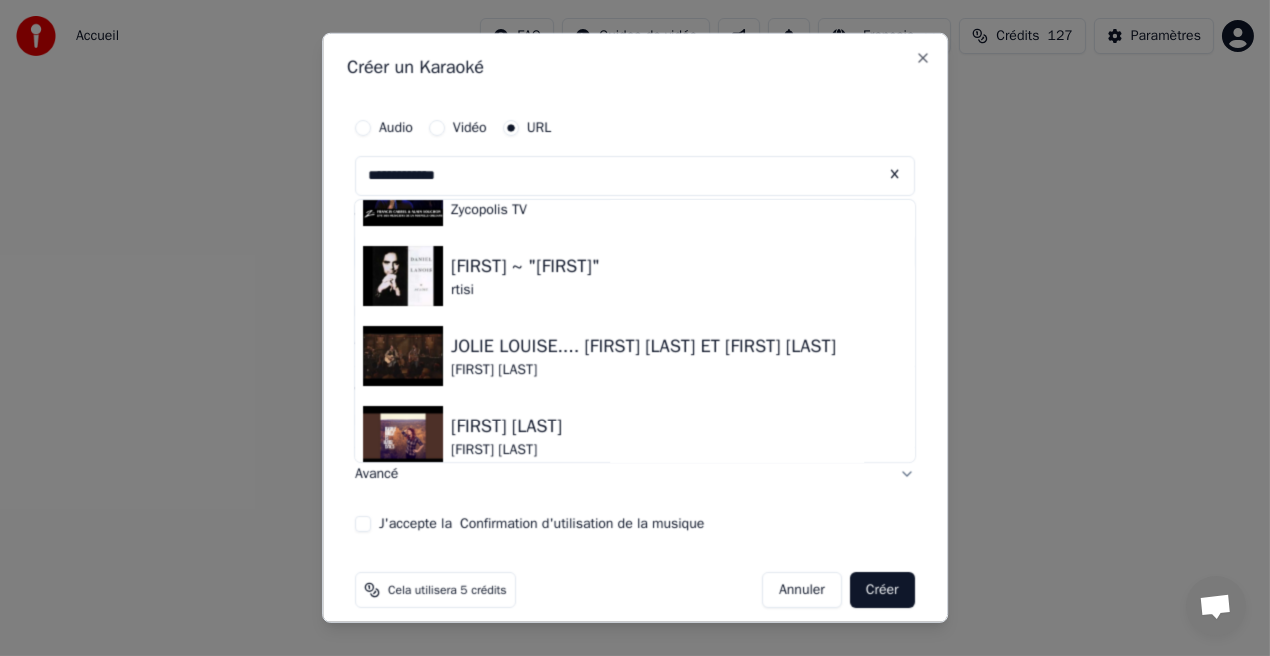 scroll, scrollTop: 292, scrollLeft: 0, axis: vertical 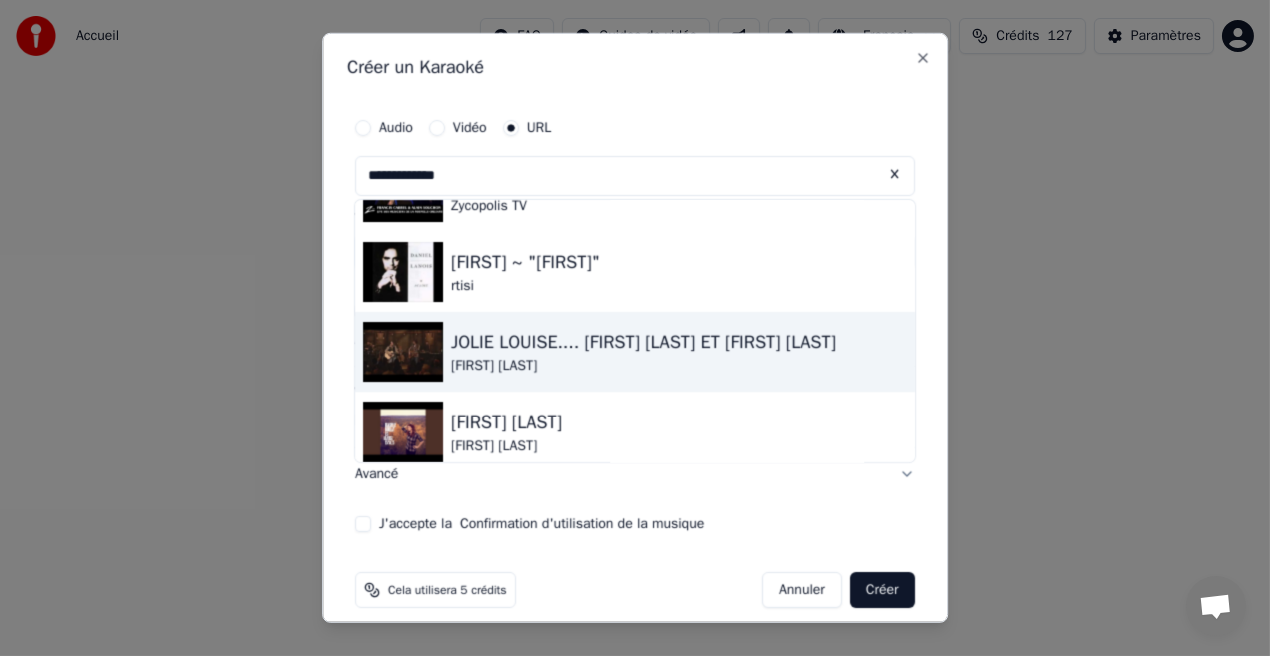 click on "[FIRST] [LAST]" at bounding box center [643, 366] 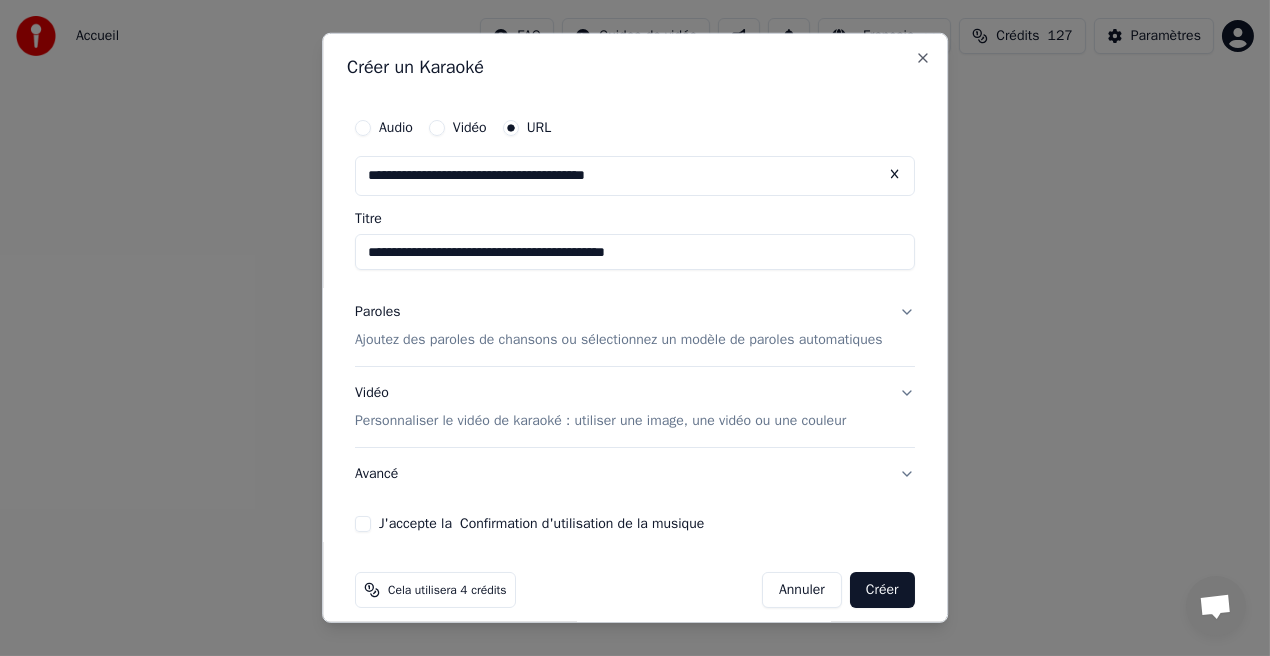 click on "Ajoutez des paroles de chansons ou sélectionnez un modèle de paroles automatiques" at bounding box center (619, 340) 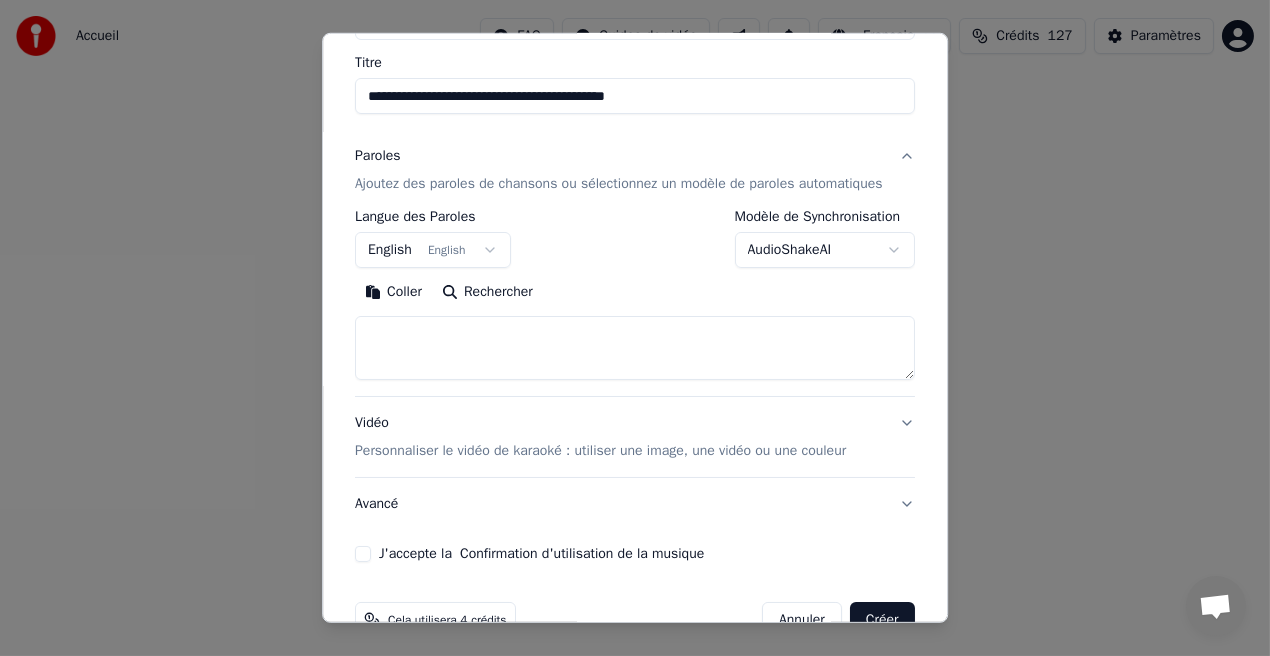 scroll, scrollTop: 206, scrollLeft: 0, axis: vertical 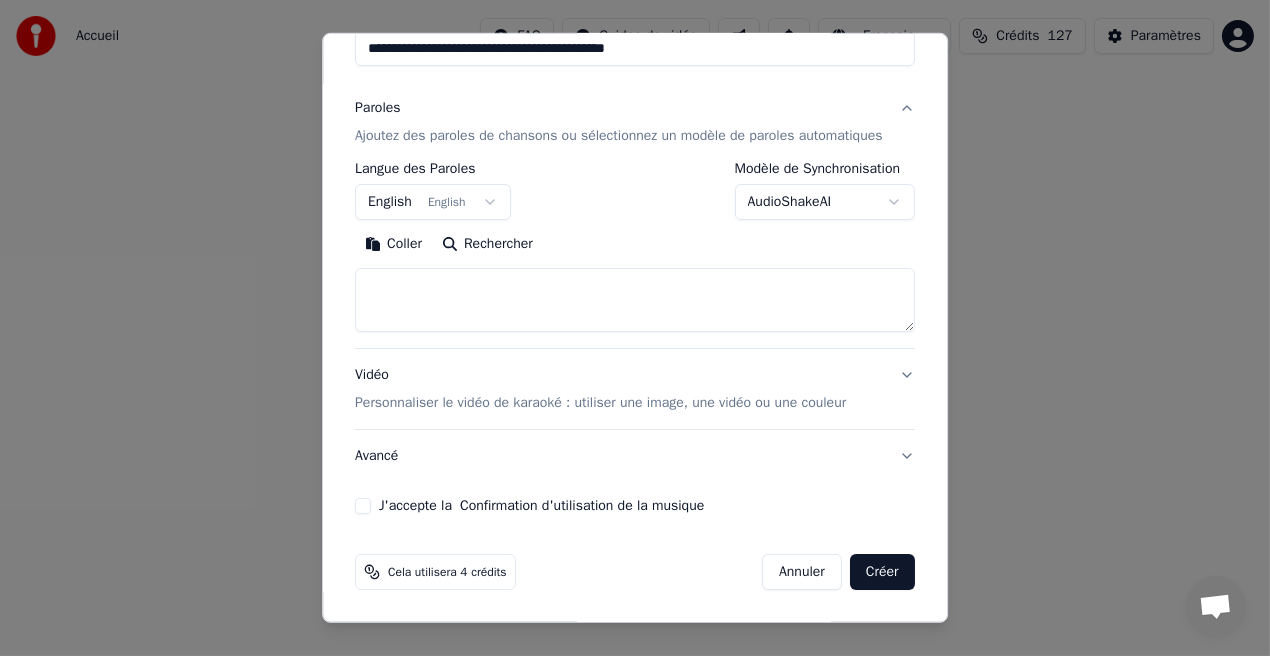 click on "J'accepte la   Confirmation d'utilisation de la musique" at bounding box center (363, 506) 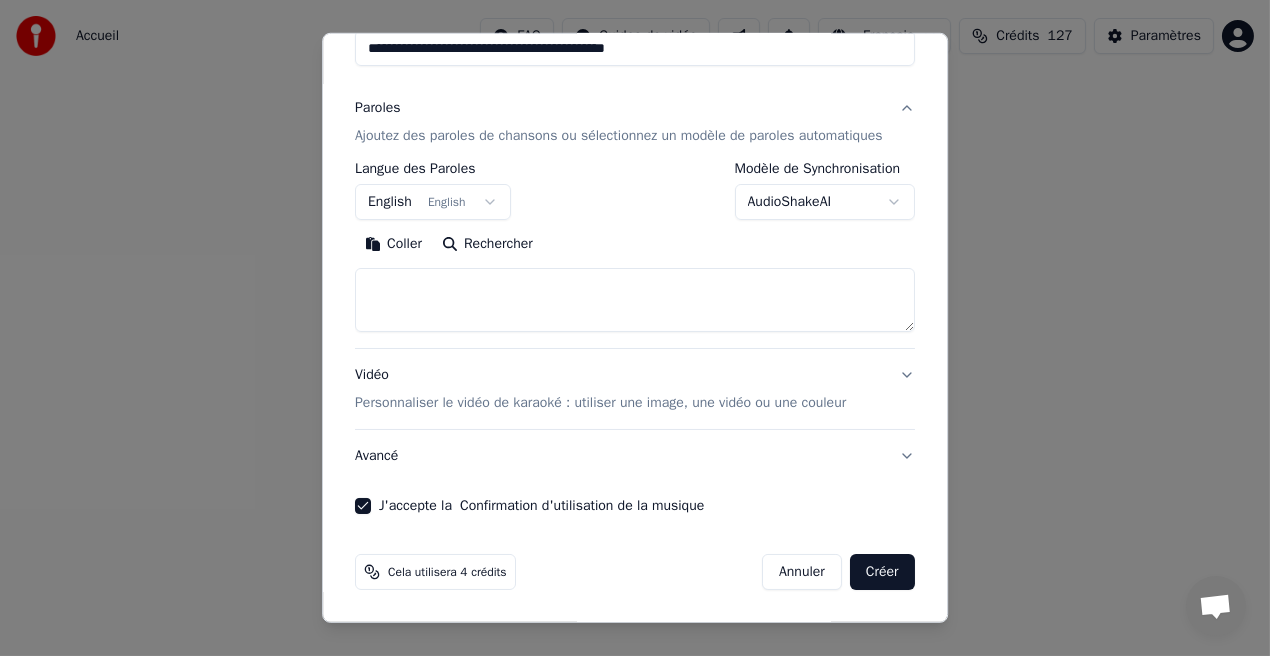 click on "Créer" at bounding box center (882, 572) 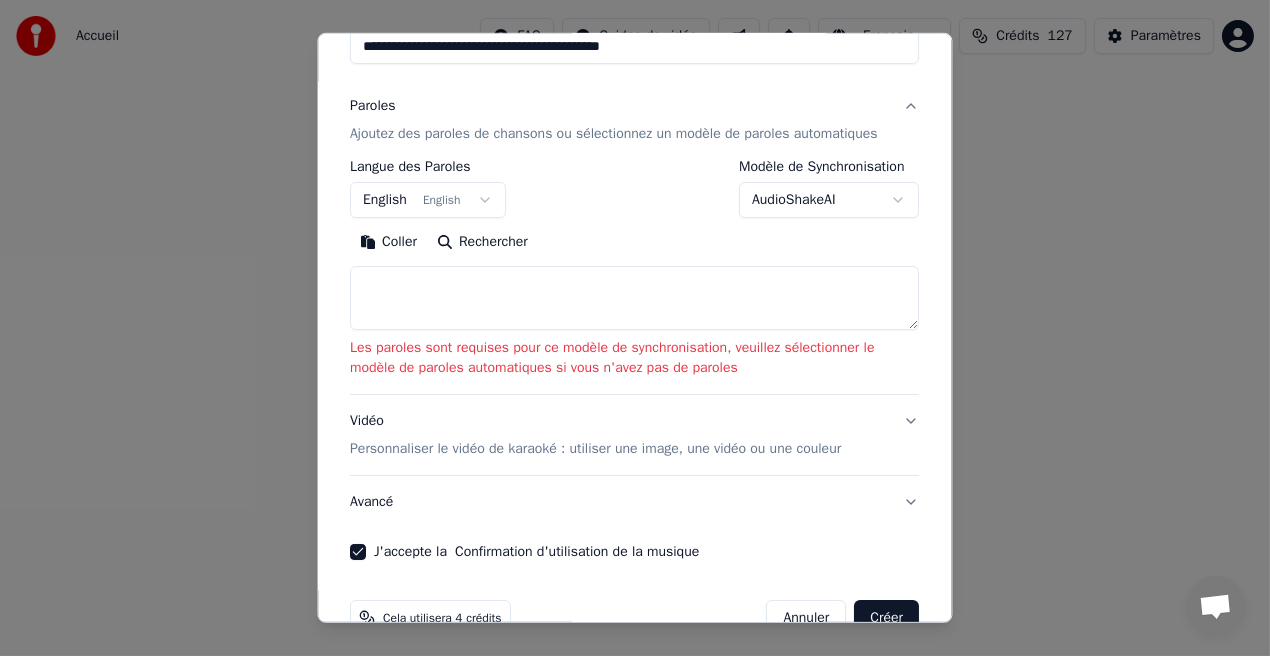 scroll, scrollTop: 269, scrollLeft: 0, axis: vertical 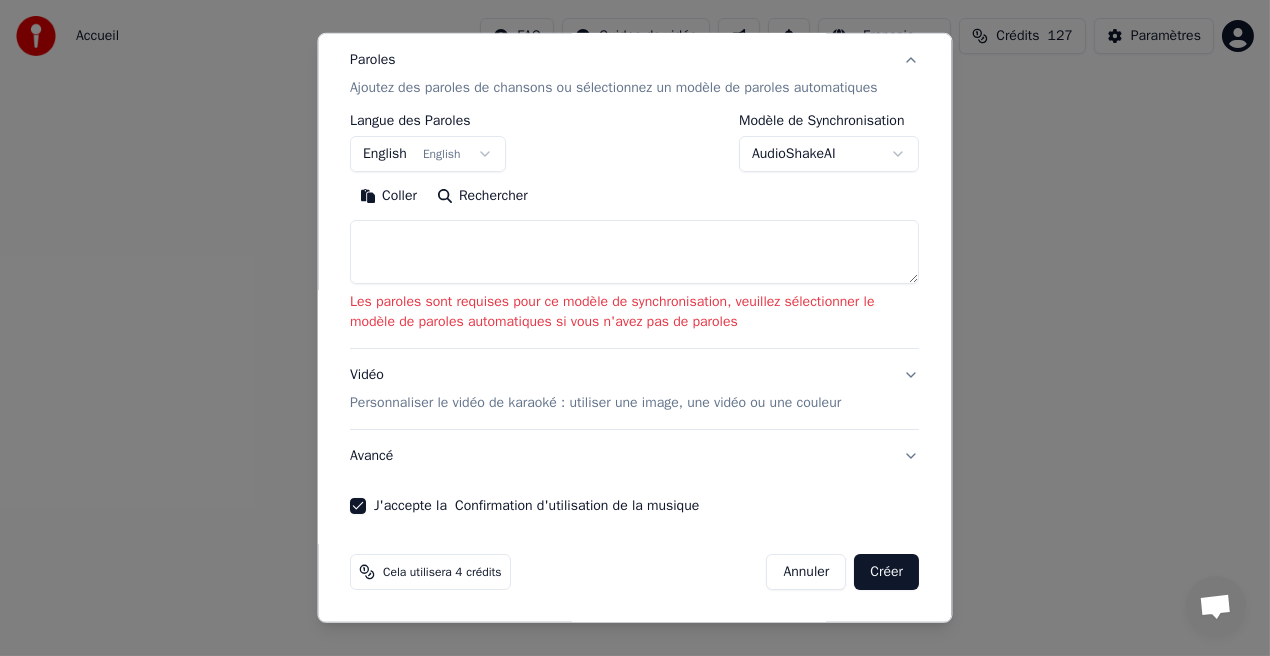 click on "English English" at bounding box center (429, 154) 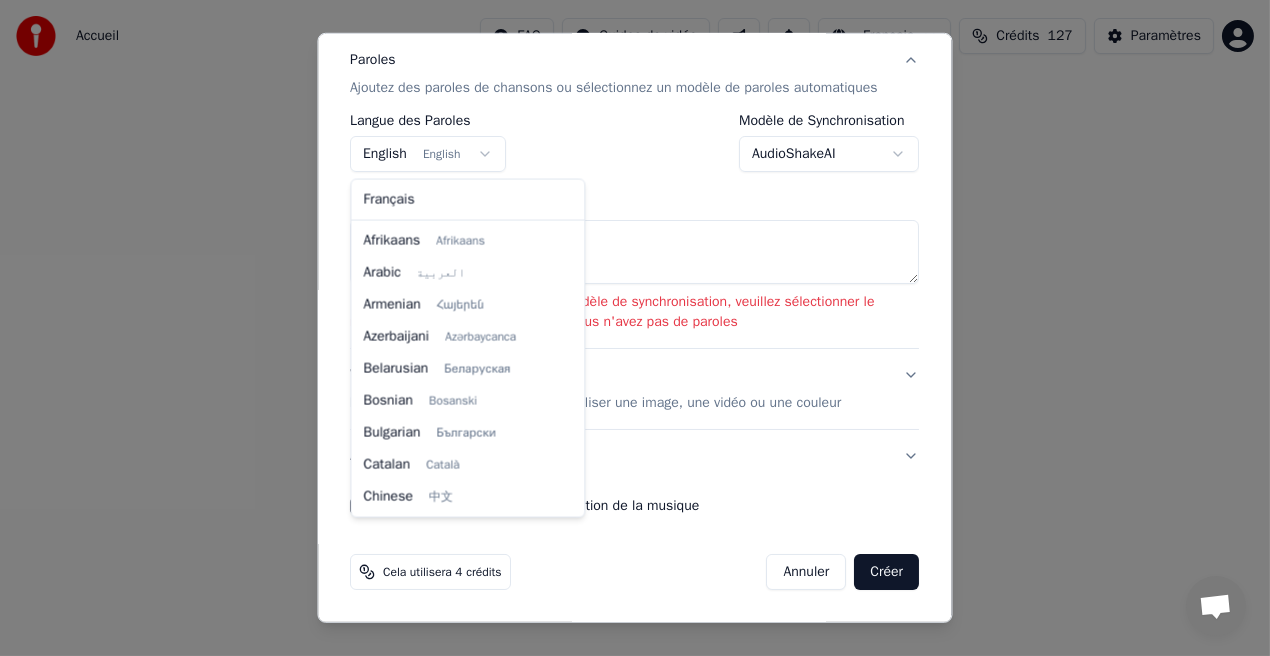 scroll, scrollTop: 159, scrollLeft: 0, axis: vertical 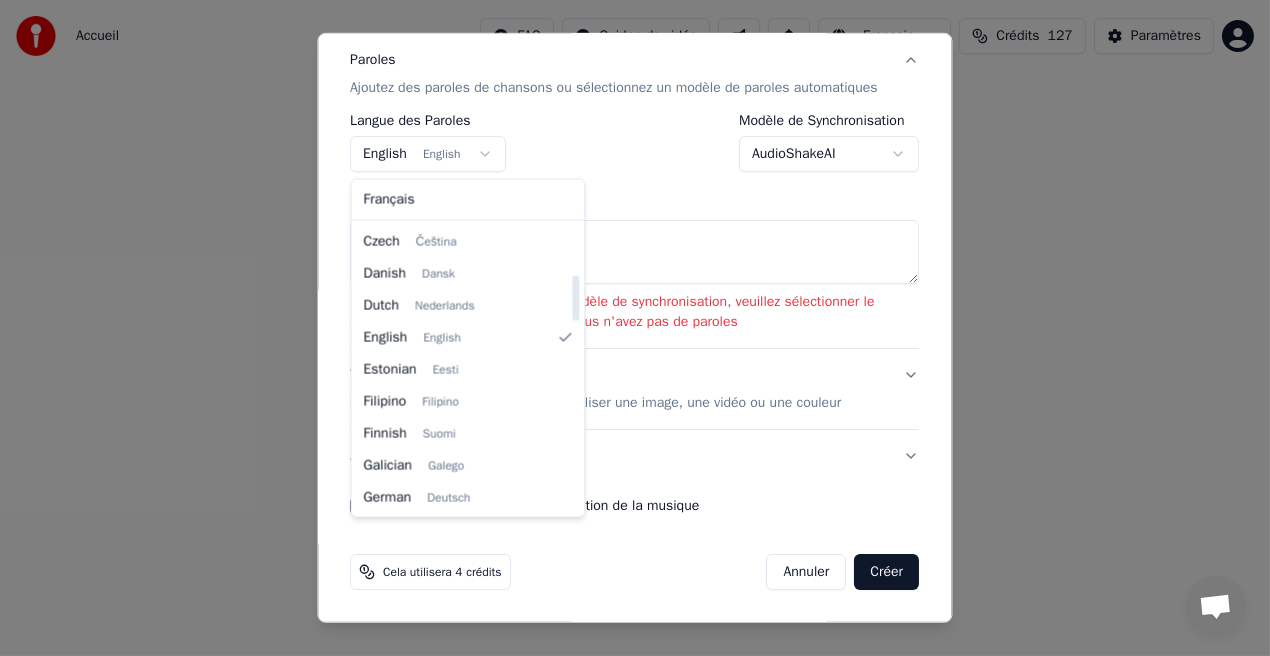 drag, startPoint x: 574, startPoint y: 276, endPoint x: 573, endPoint y: 301, distance: 25.019993 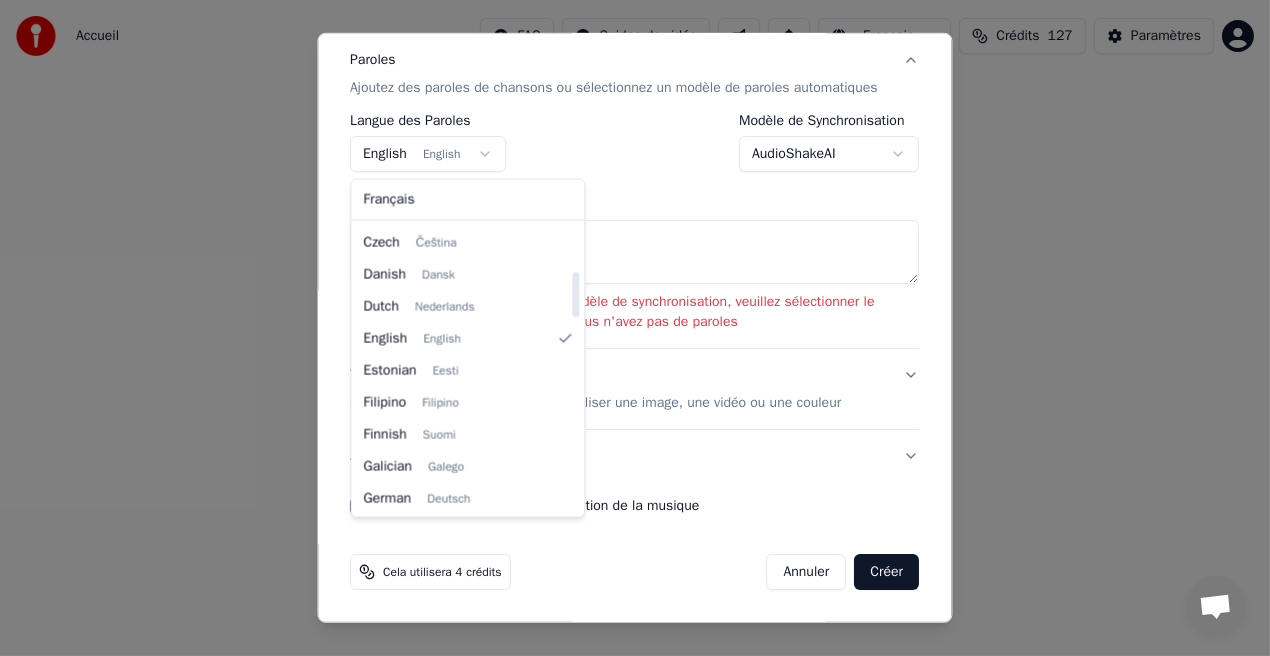 scroll, scrollTop: 298, scrollLeft: 0, axis: vertical 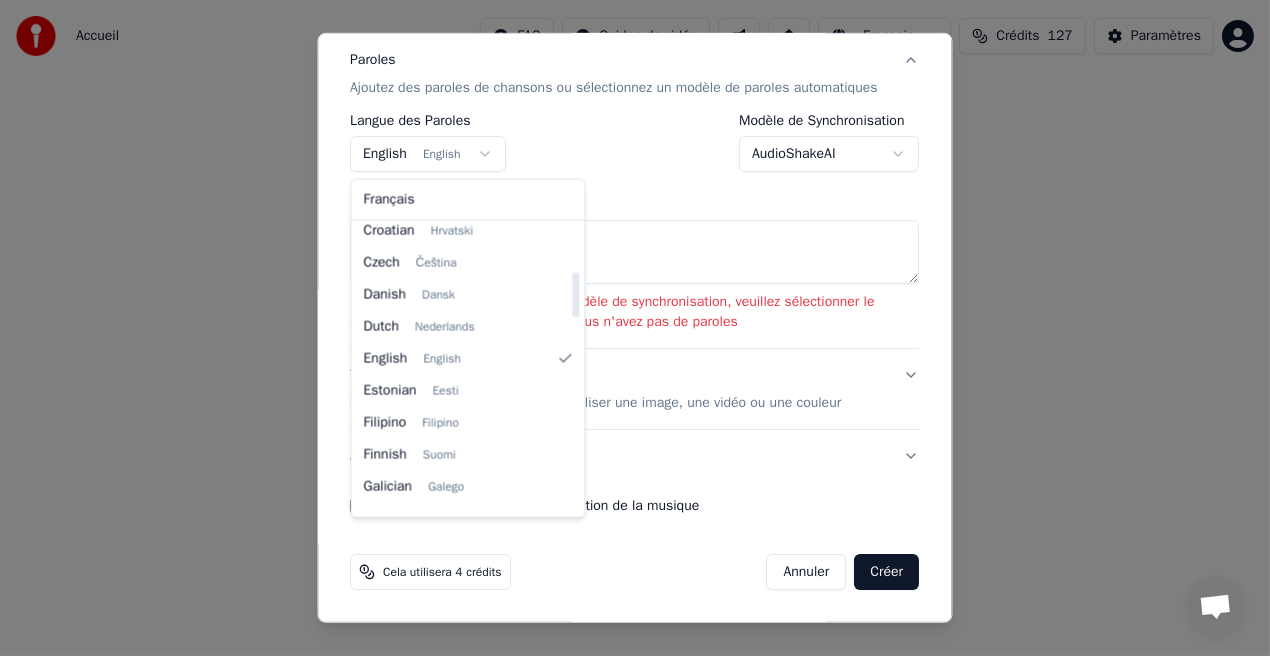 click at bounding box center (576, 294) 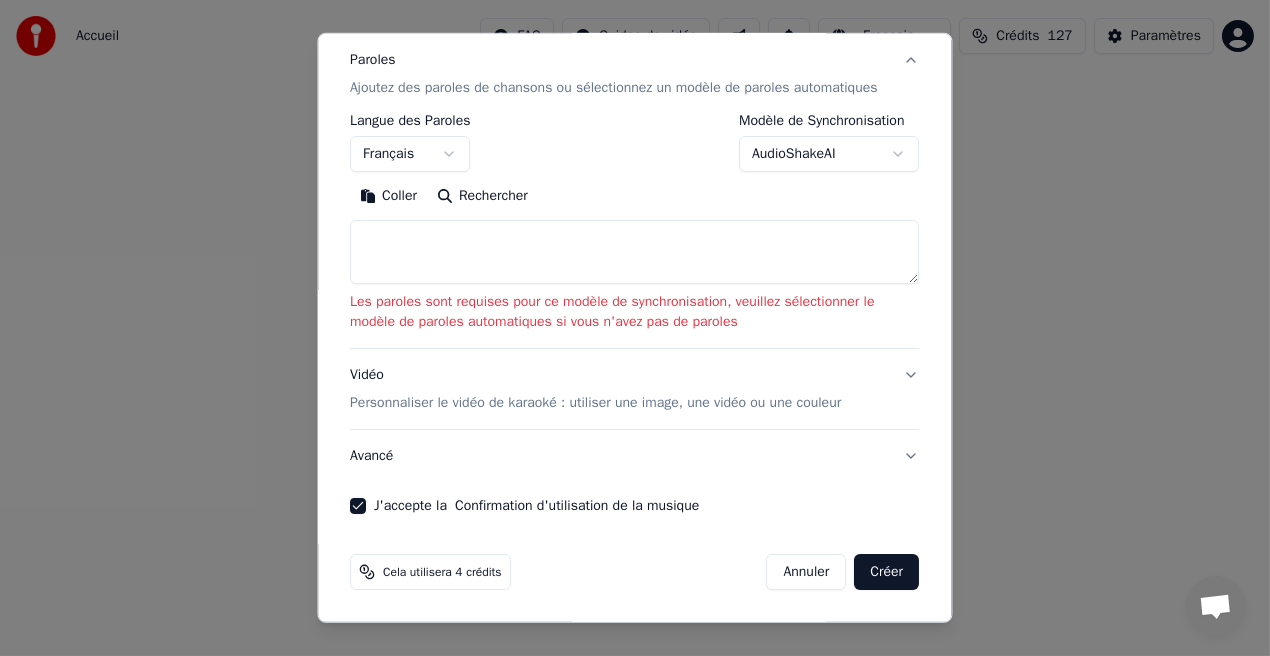 click on "Créer" at bounding box center (887, 572) 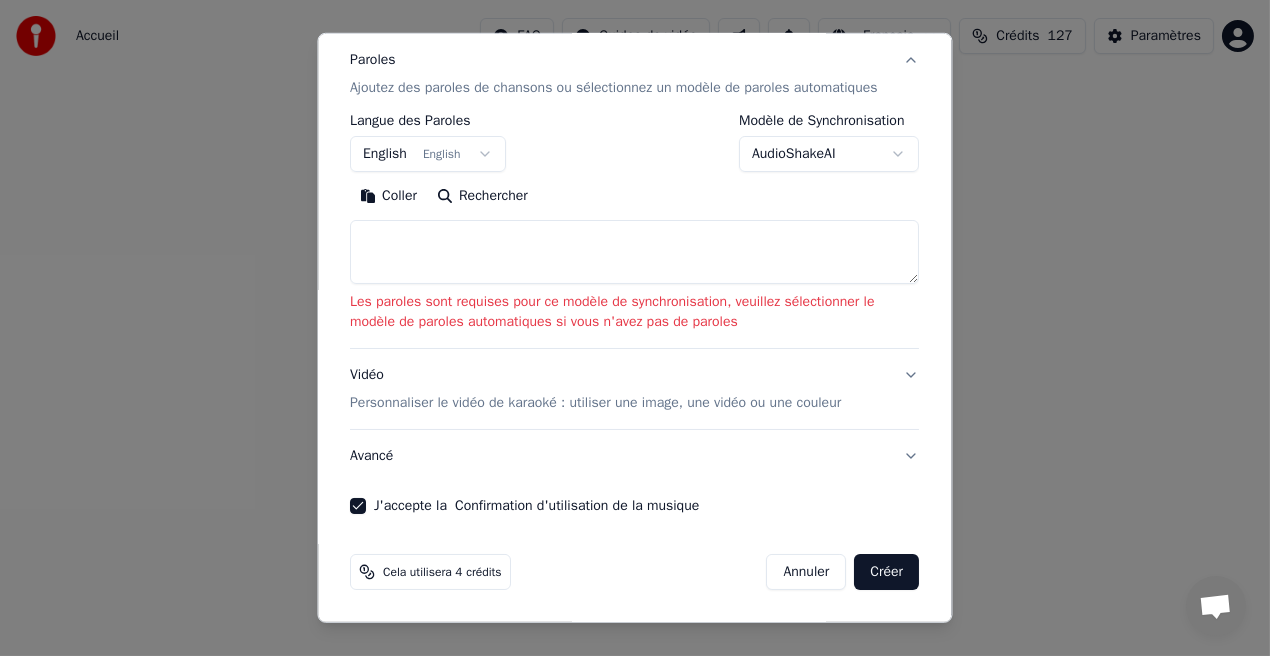 click on "Créer" at bounding box center [887, 572] 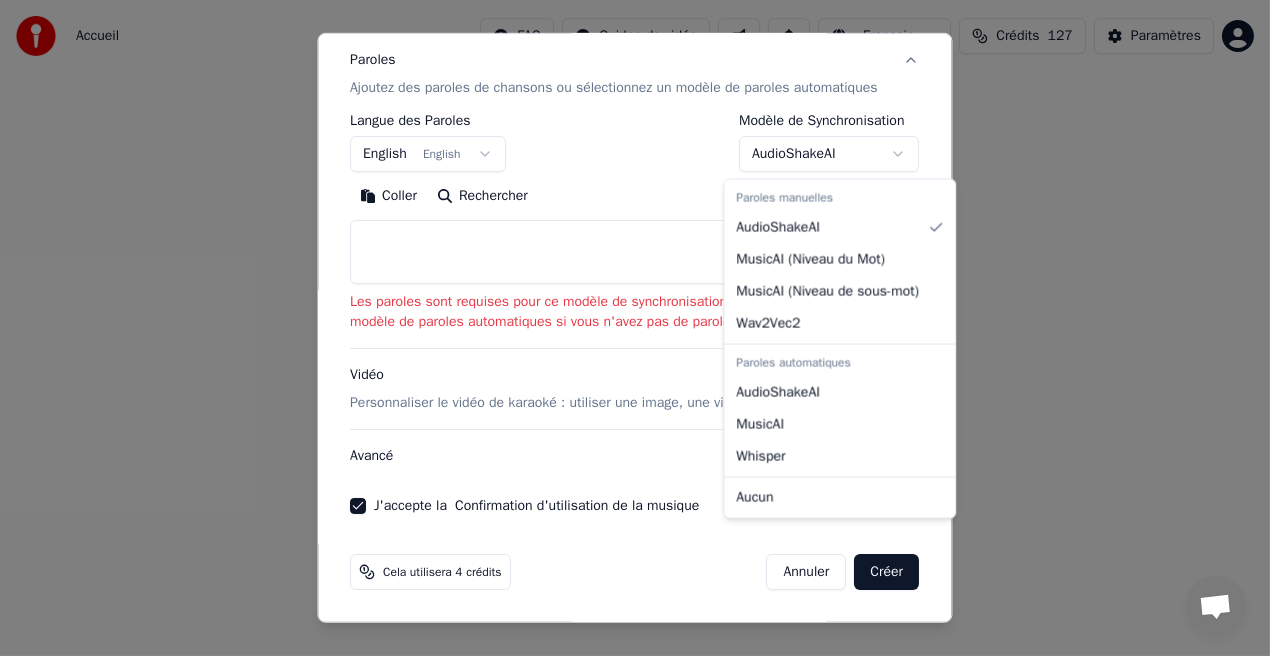 click on "Accueil FAQ Guides de vidéo Français Crédits 127 Paramètres Bienvenue sur Youka Bibliothèque Accédez et gérez toutes les pistes de karaoké que vous avez créées. Modifiez, organisez et perfectionnez vos projets. Créer un Karaoké Créez un karaoké à partir de fichiers audio ou vidéo (MP3, MP4 et plus), ou collez une URL pour générer instantanément une vidéo de karaoké avec des paroles synchronisées. Messages [FIRST] de Youka Desktop Autres canaux Continuer par Email Réseau hors-ligne. Reconnexion... Aucun message ne peut être échangé pour le moment. Youka Desktop Bonjour ! Comment puis-je vous aider ?  Lundi, 4 Août Bonjour, pourquoi quand je telecharge une vidéo réalisée ,les sous titres ne sont pas de la même dimension 04/08/2025 Mardi, 5 Août [FIRST] C'est vraiment étrange, pouvez-vous s'il vous plaît partager une capture d'écran du lecteur et de la vidéo téléchargée afin que je puisse voir la différence ? 05/08/2025 Mercredi, 6 Août 06/08/2025 Envoyer un fichier We run on" at bounding box center [635, 310] 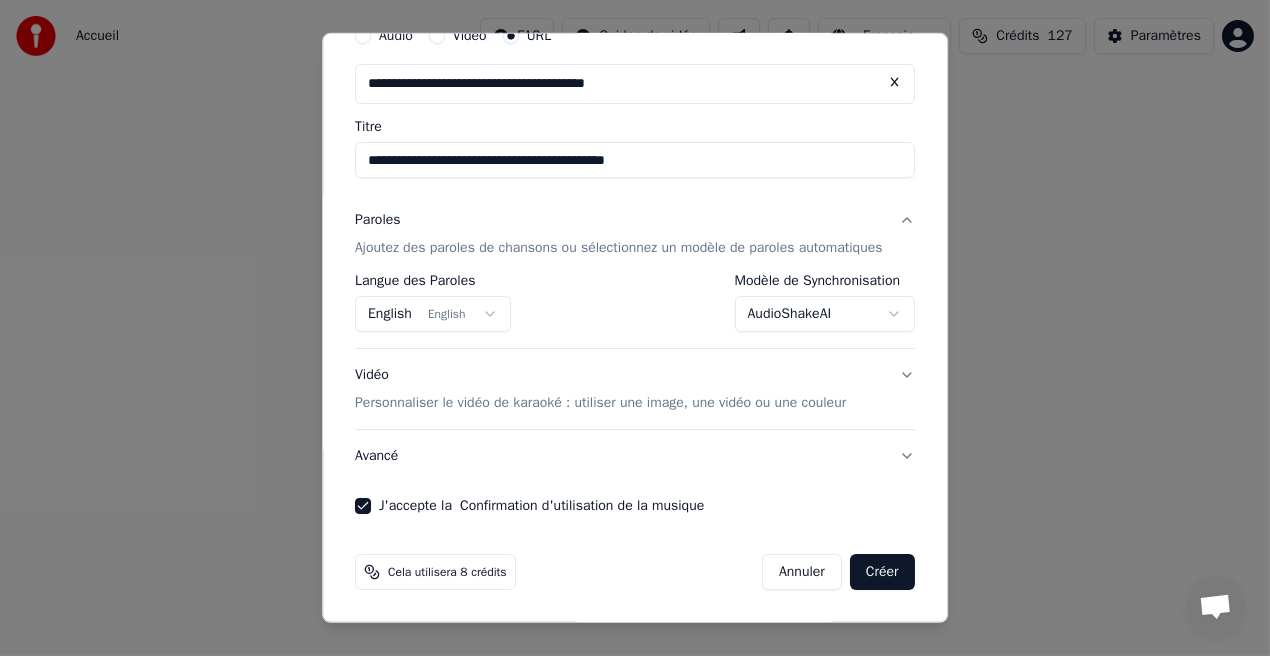 click on "Créer" at bounding box center [882, 572] 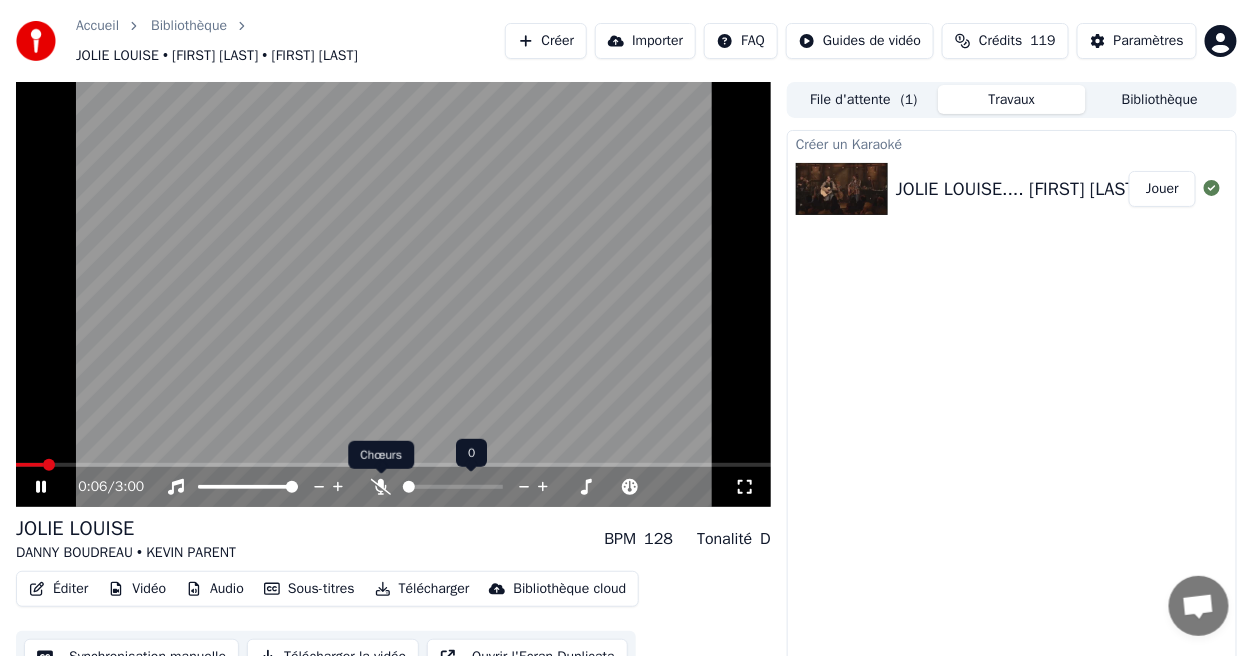 click 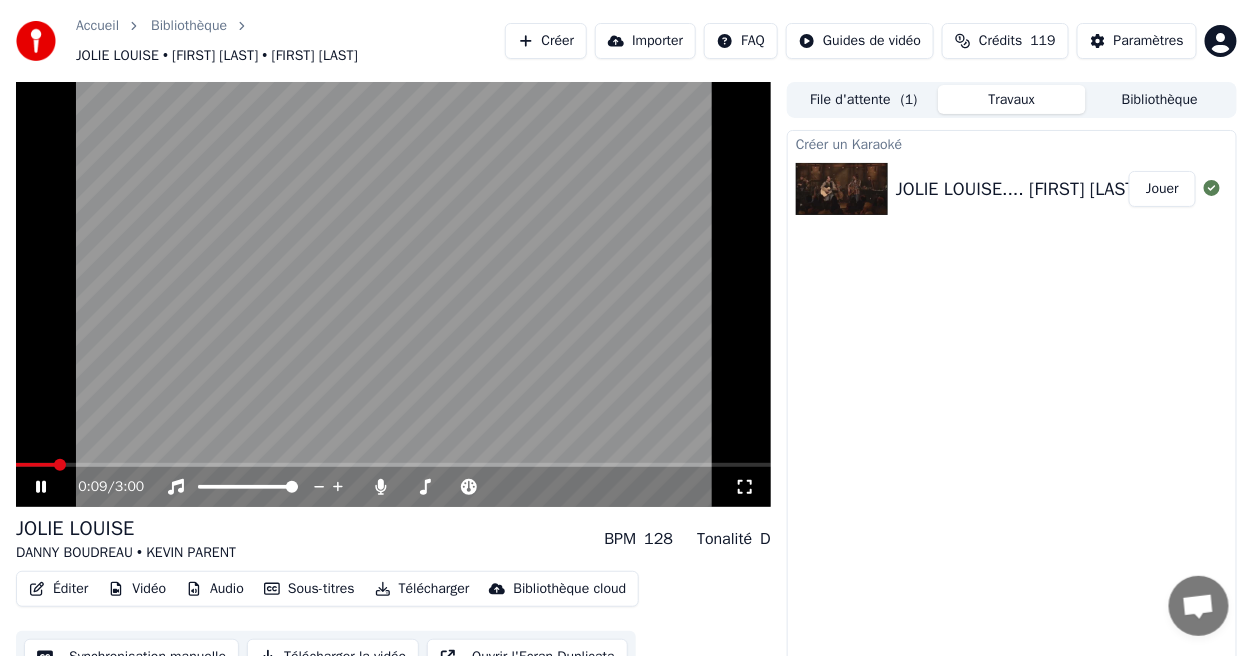 click 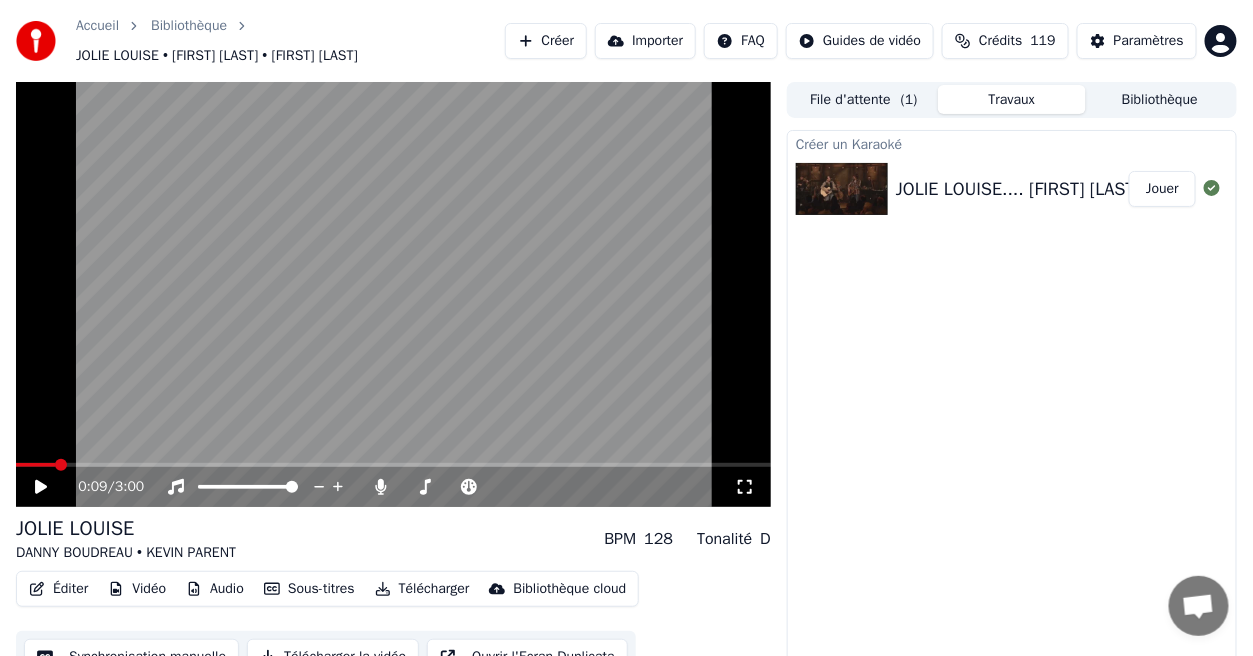 click on "JOLIE LOUISE.... [FIRST] [LAST] ET [FIRST] [LAST]" at bounding box center (1088, 189) 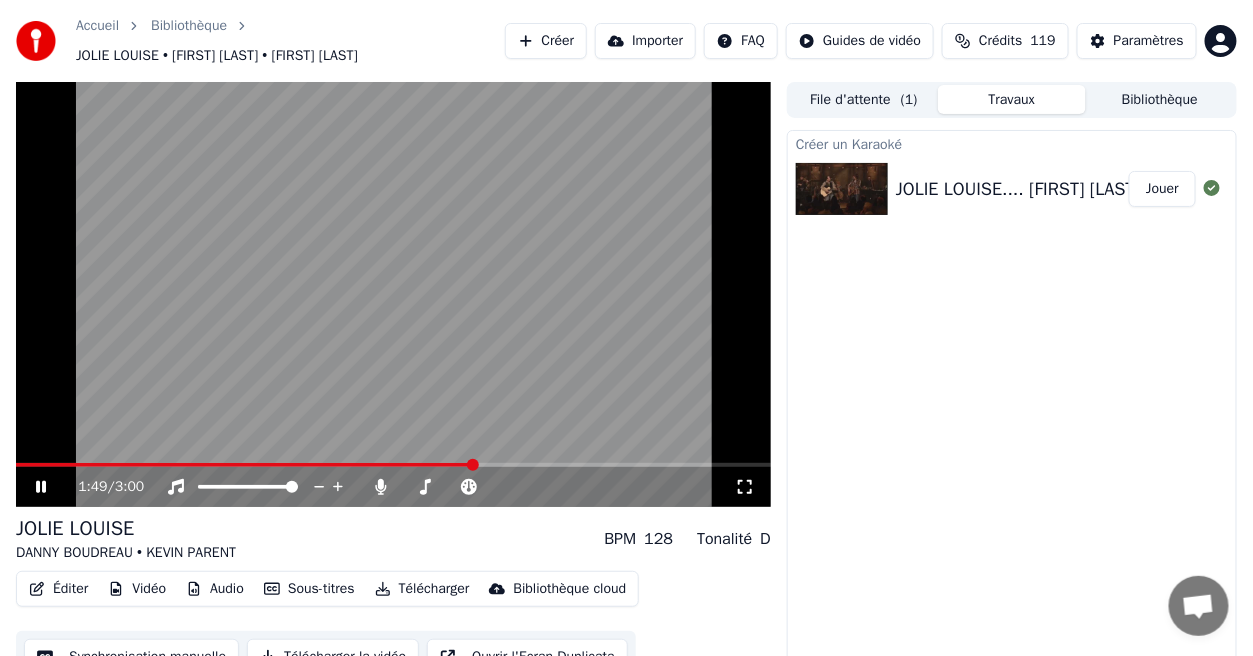 click 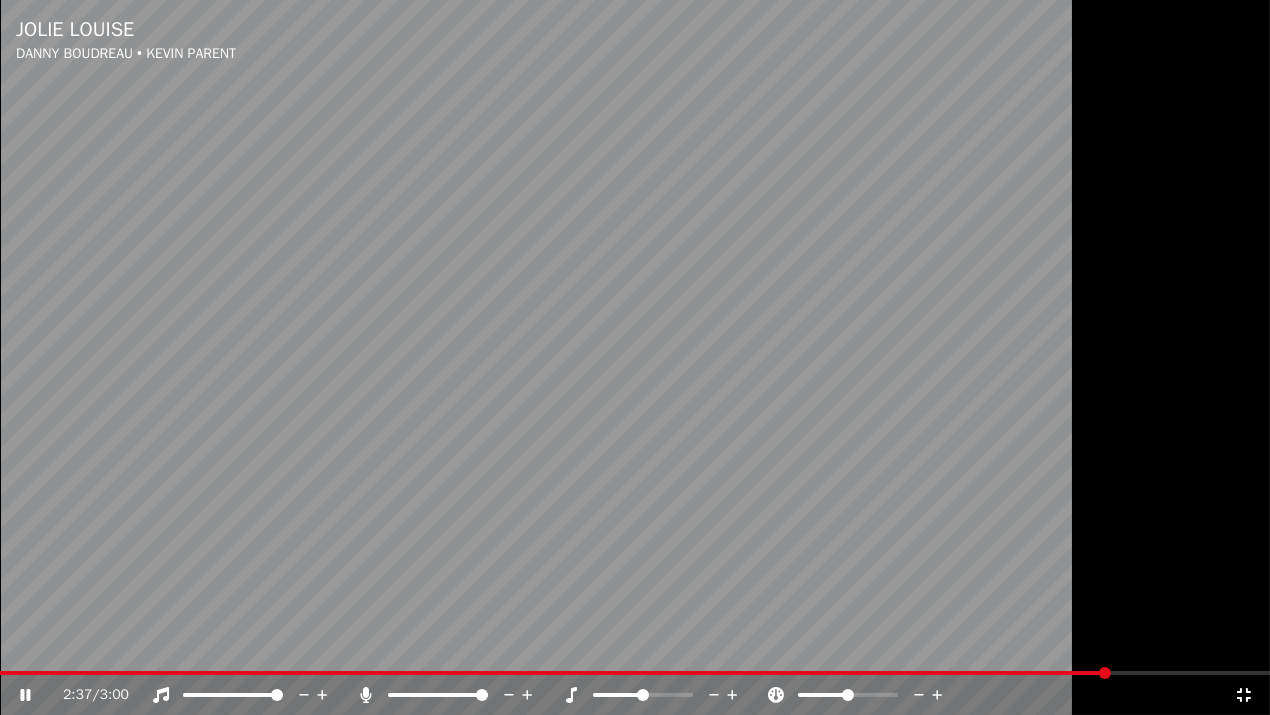 click 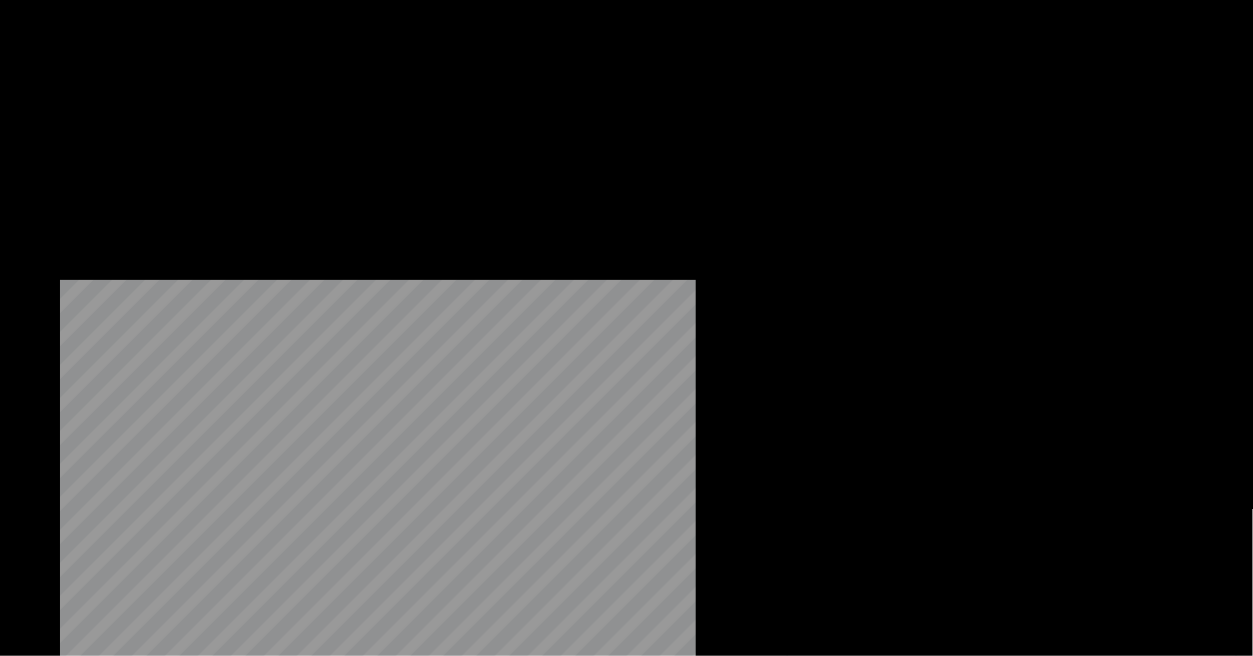 click on "Vidéo" at bounding box center (137, 164) 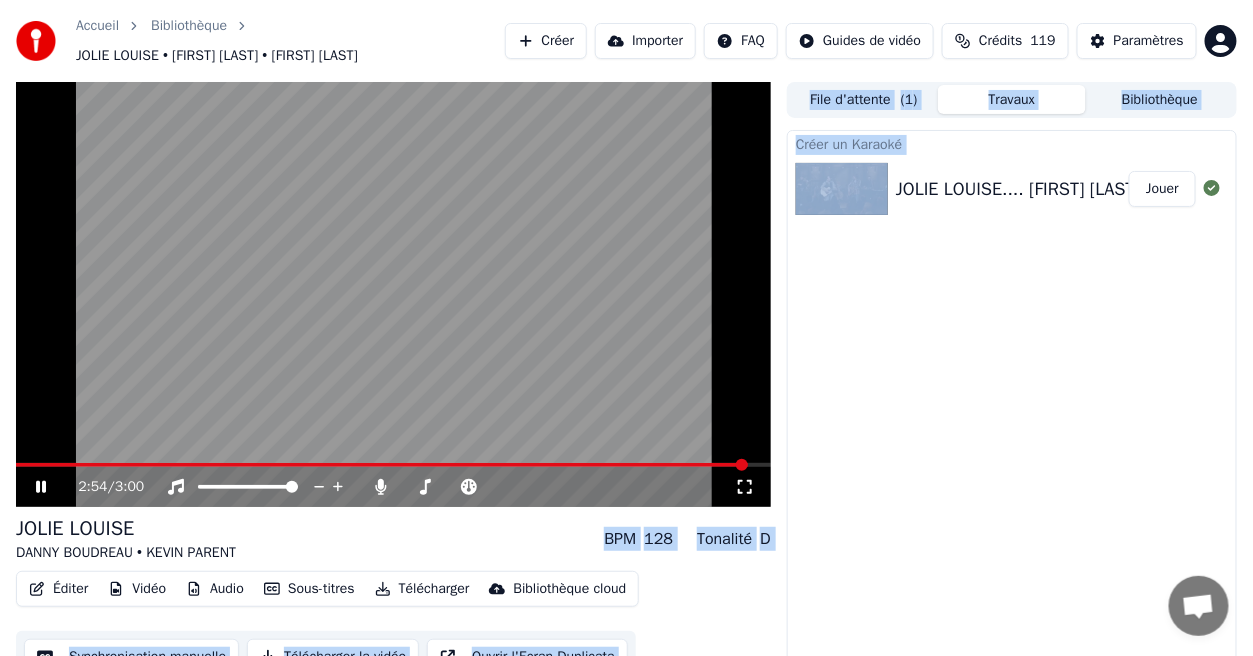 drag, startPoint x: 786, startPoint y: 444, endPoint x: 615, endPoint y: 382, distance: 181.89282 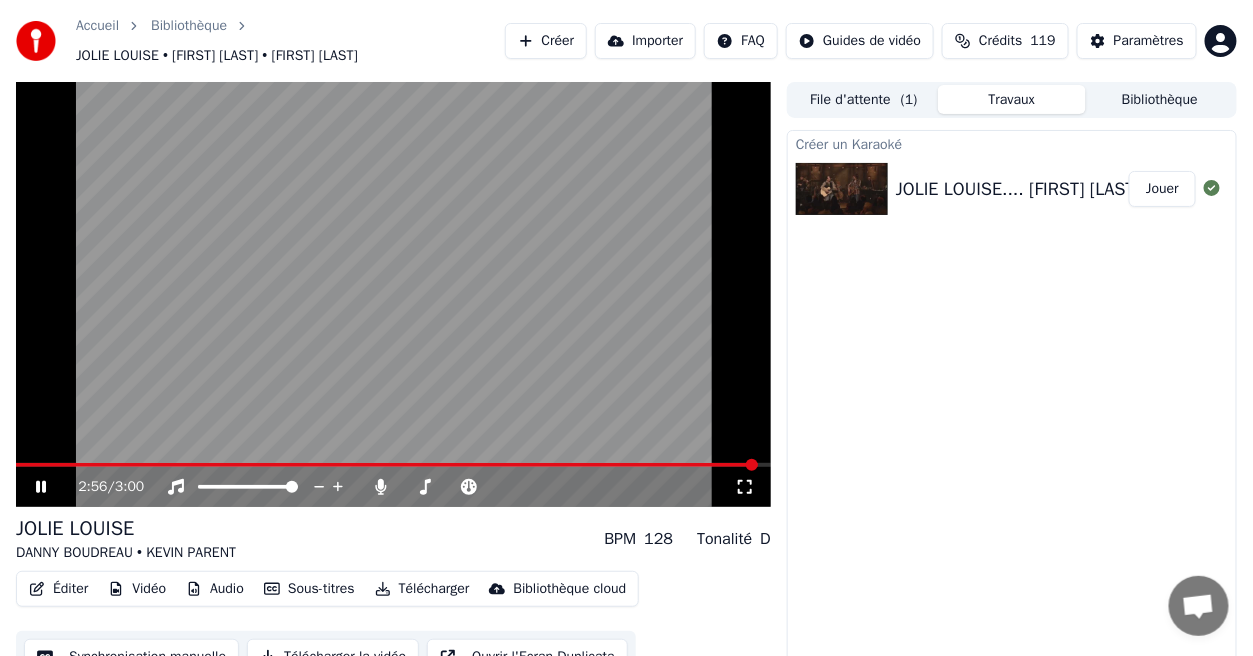 click on "Créer un Karaoké [FIRST].... [FIRST] ET [FIRST] Jouer" at bounding box center (1012, 409) 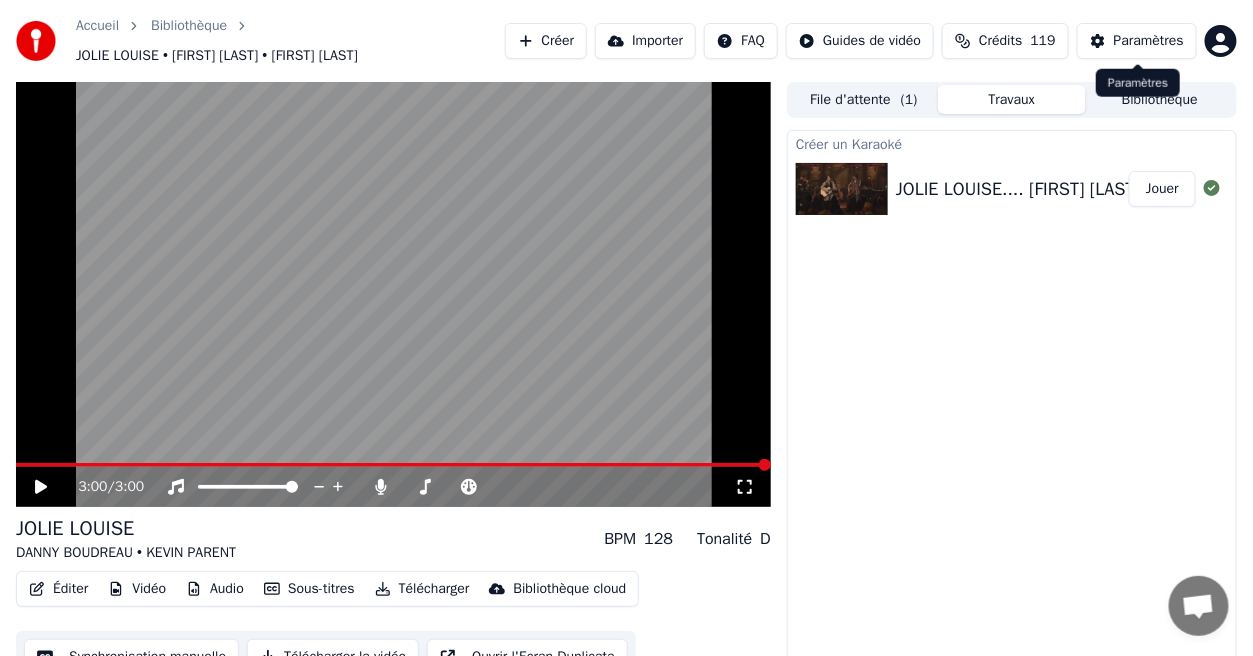 click on "Paramètres" at bounding box center [1149, 41] 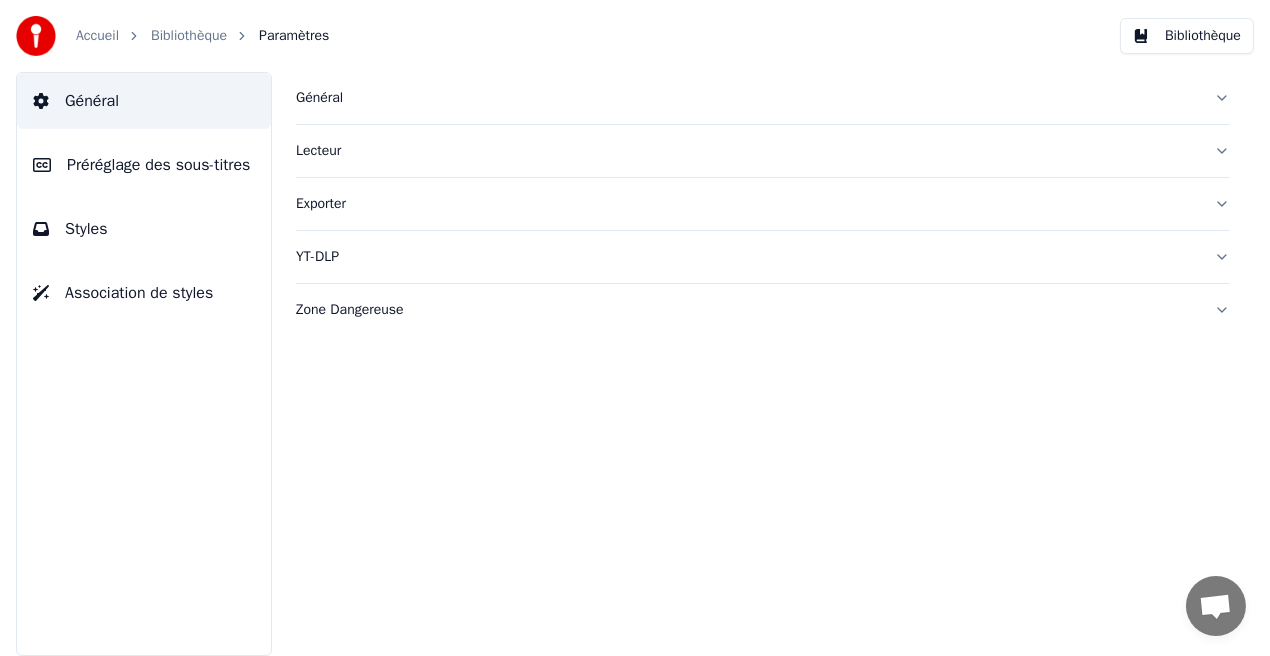 click on "Styles" at bounding box center (144, 229) 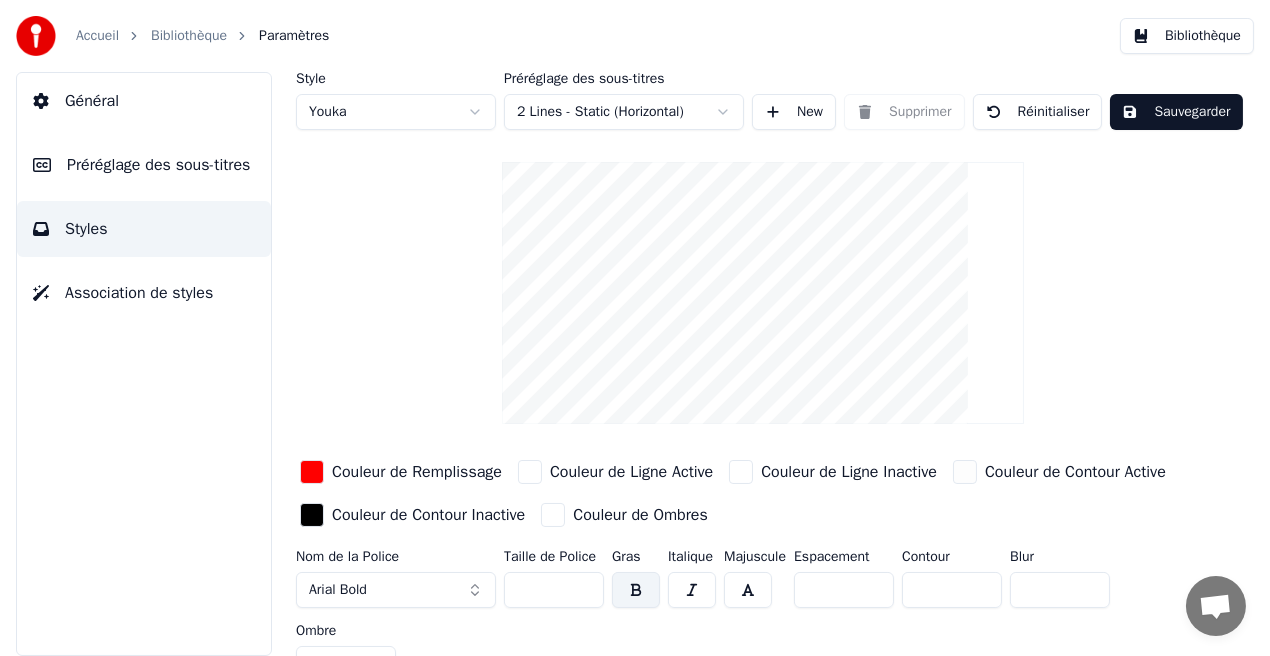 click on "**" at bounding box center [554, 590] 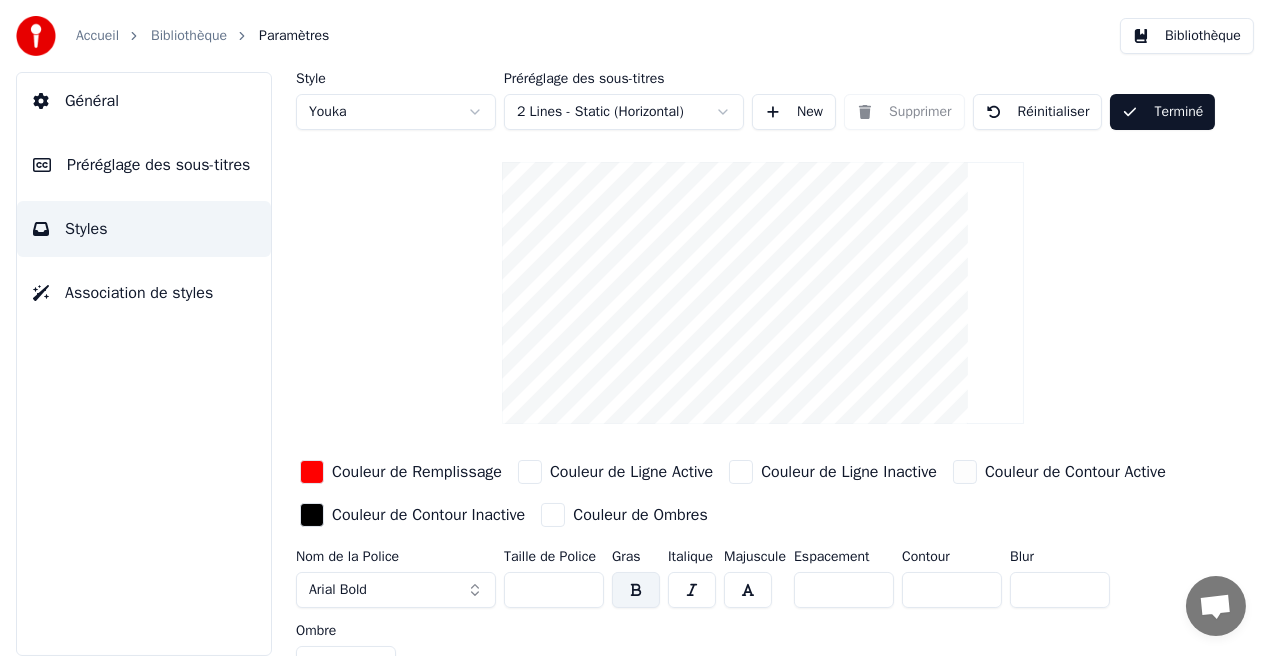 click on "Bibliothèque" at bounding box center (1187, 36) 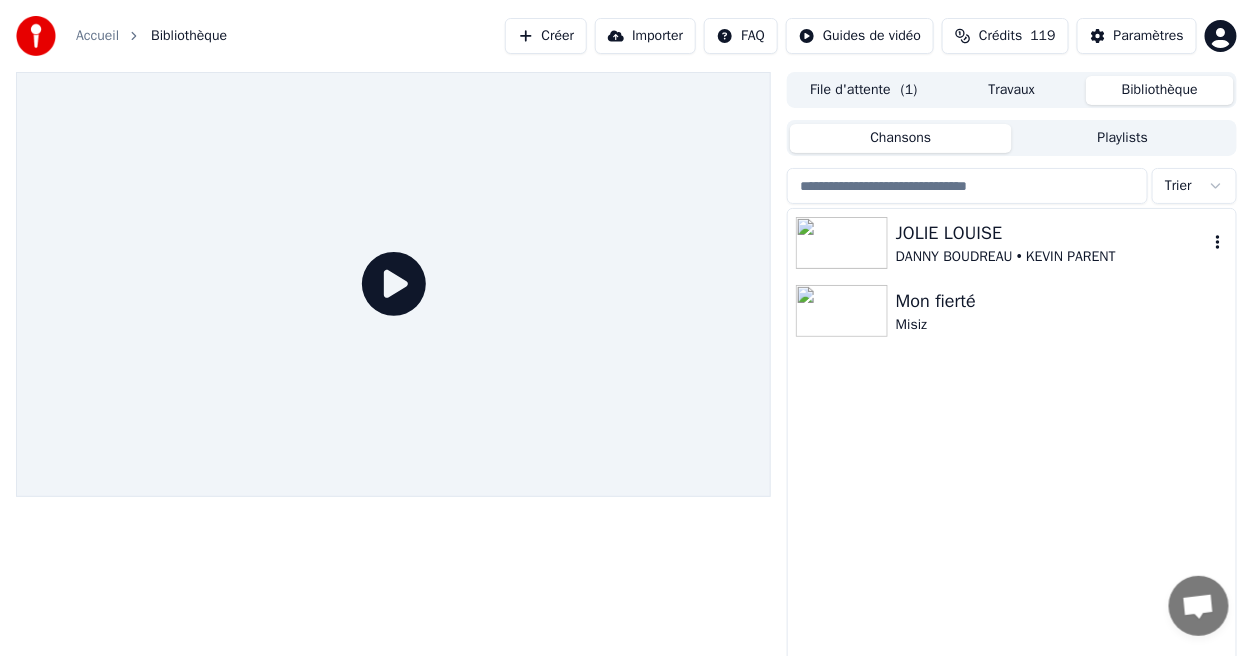 click on "DANNY BOUDREAU • KEVIN PARENT" at bounding box center (1052, 257) 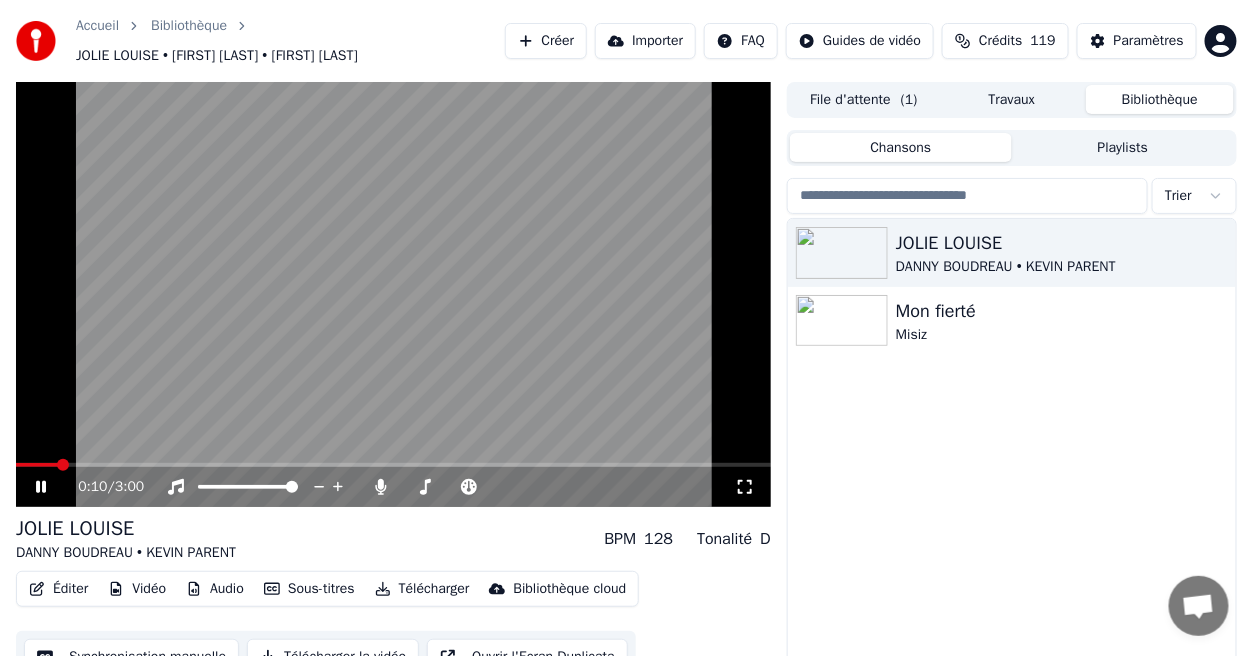click 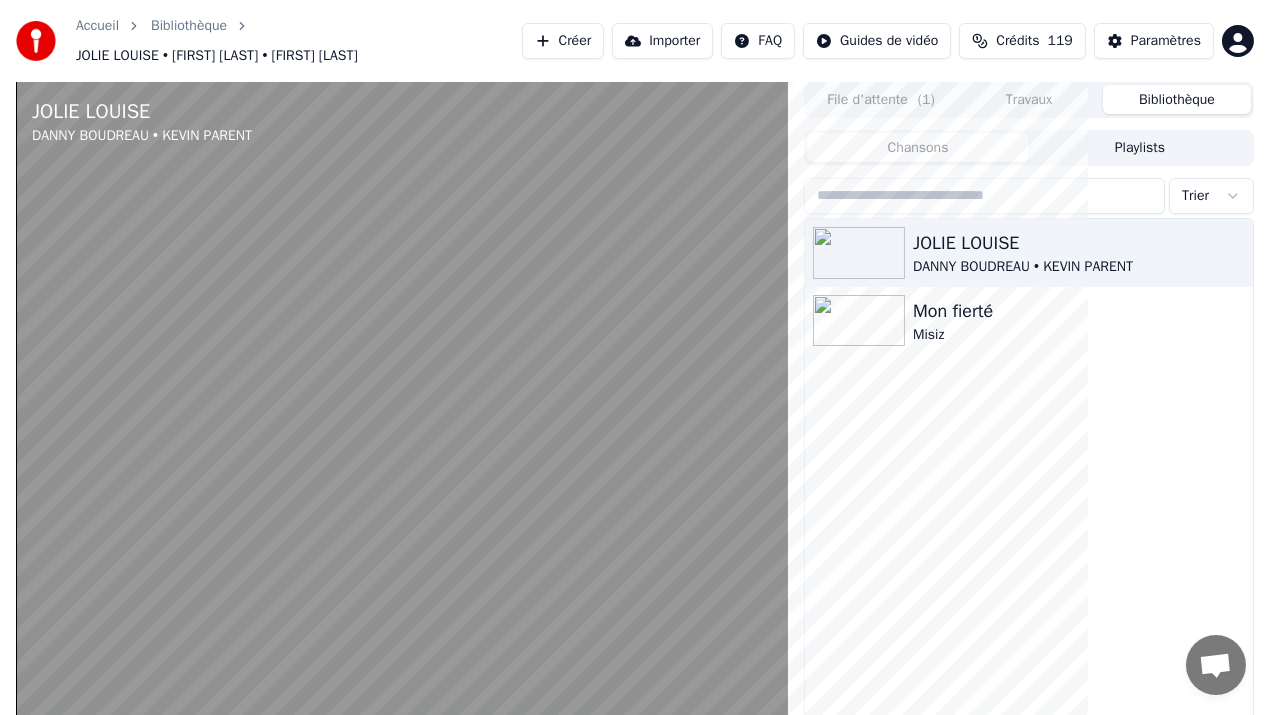 click 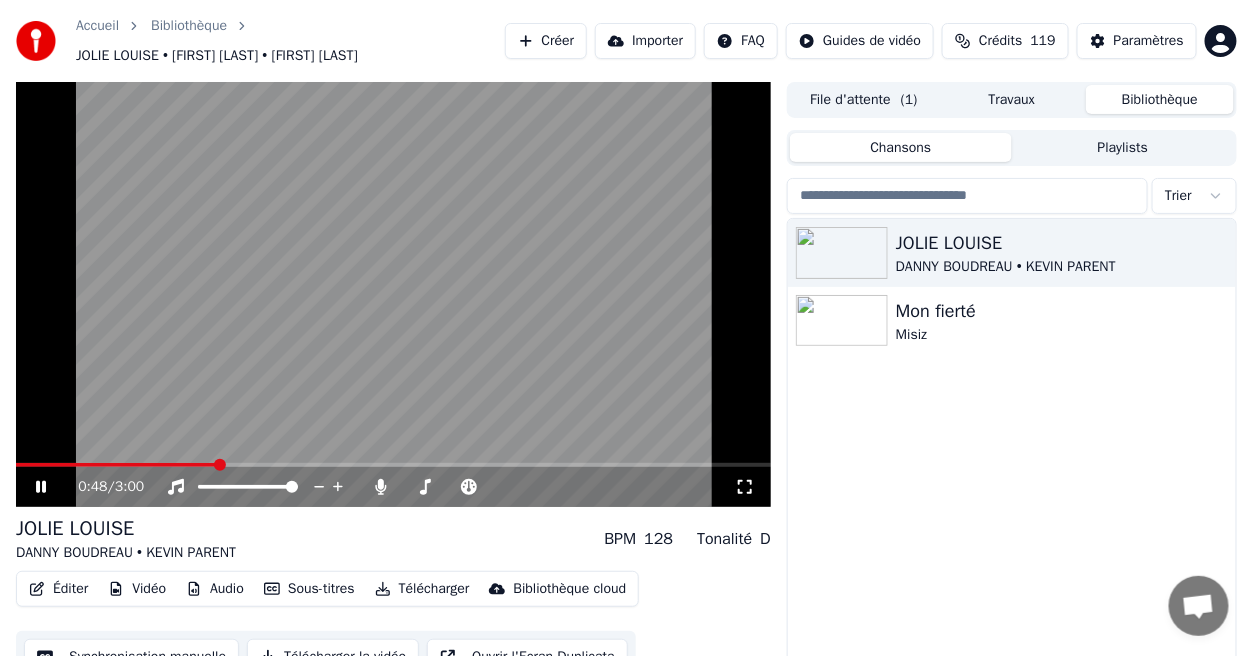 click 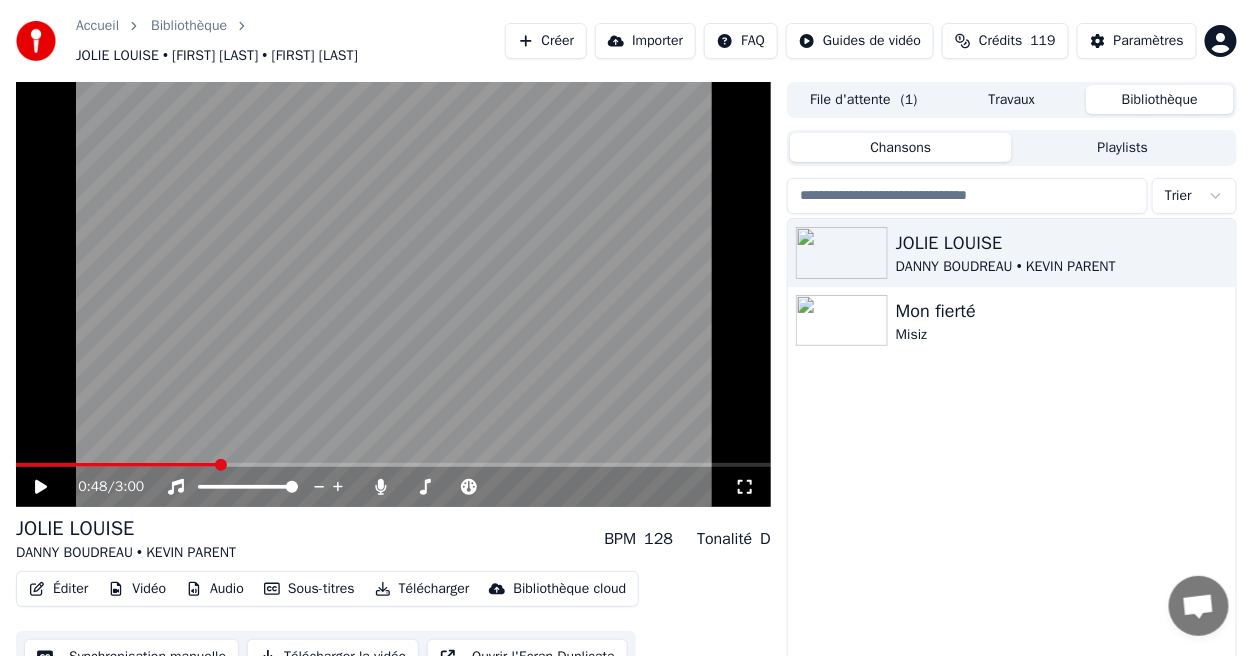 click on "Éditer" at bounding box center [58, 589] 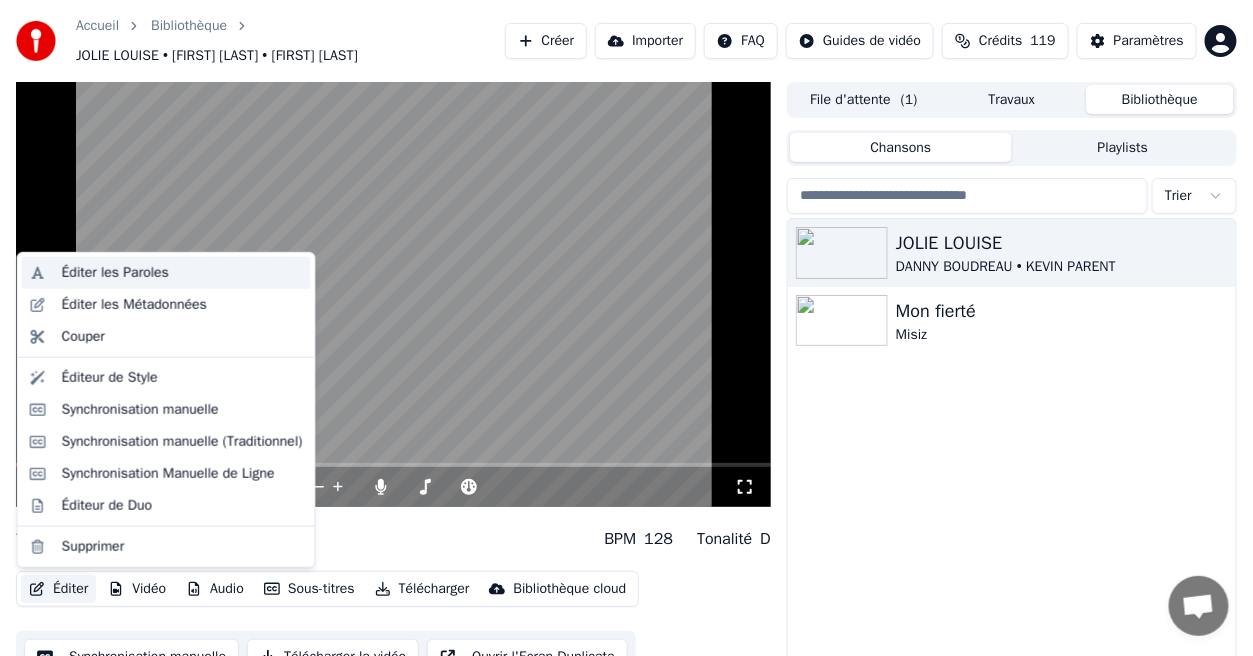 click on "Éditer les Paroles" at bounding box center (115, 273) 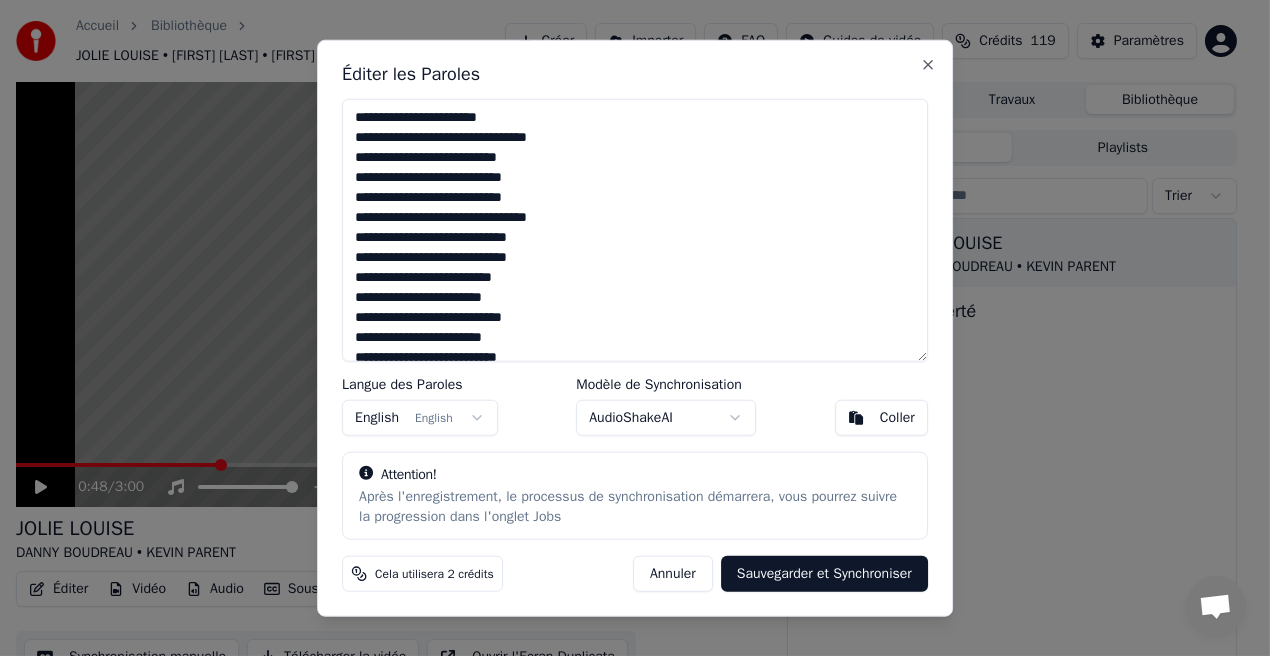 click at bounding box center (635, 230) 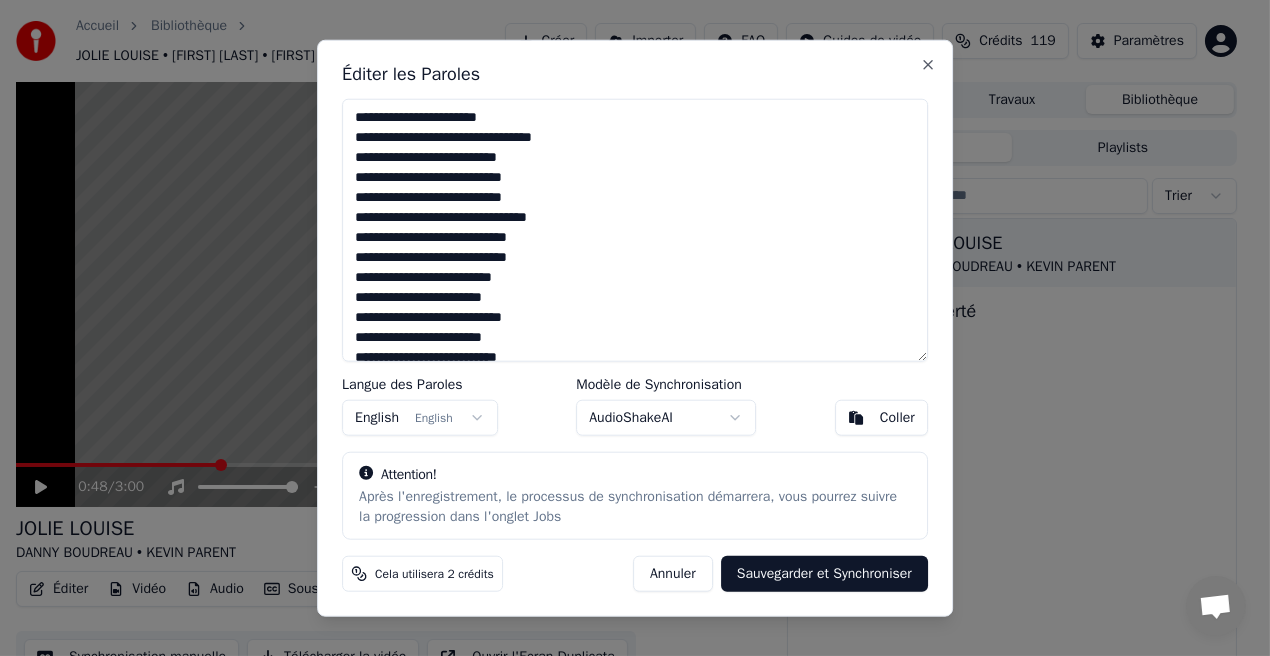 drag, startPoint x: 503, startPoint y: 141, endPoint x: 604, endPoint y: 132, distance: 101.4002 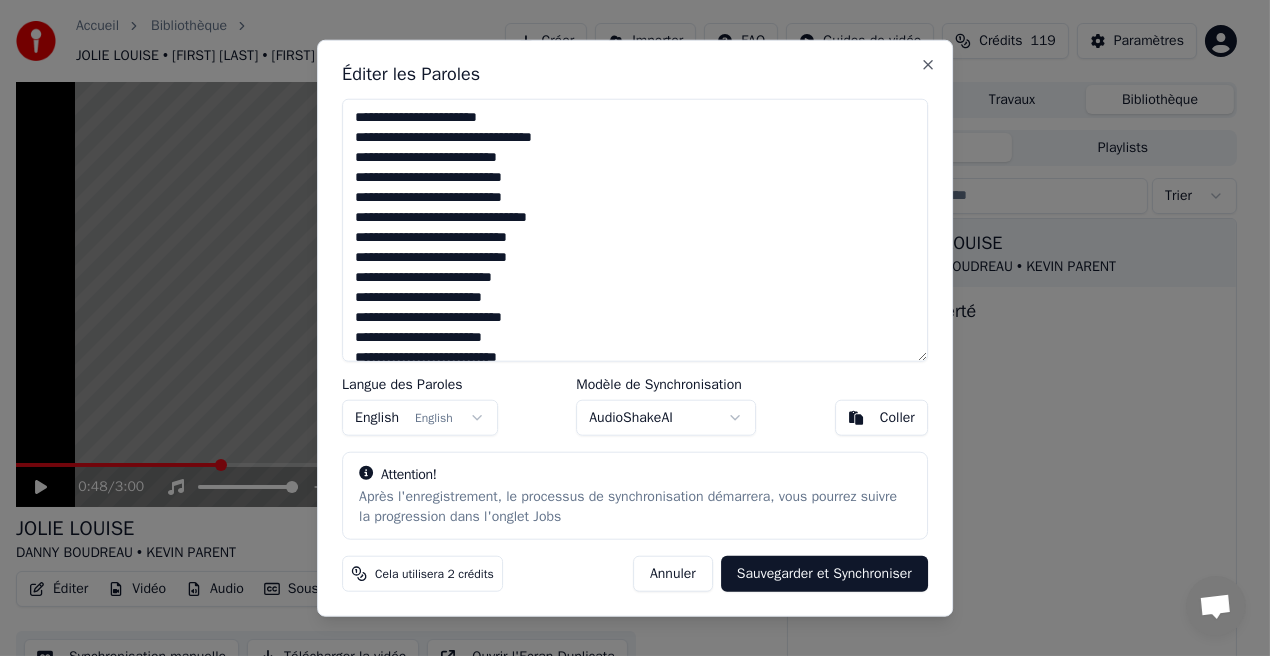 click at bounding box center [635, 230] 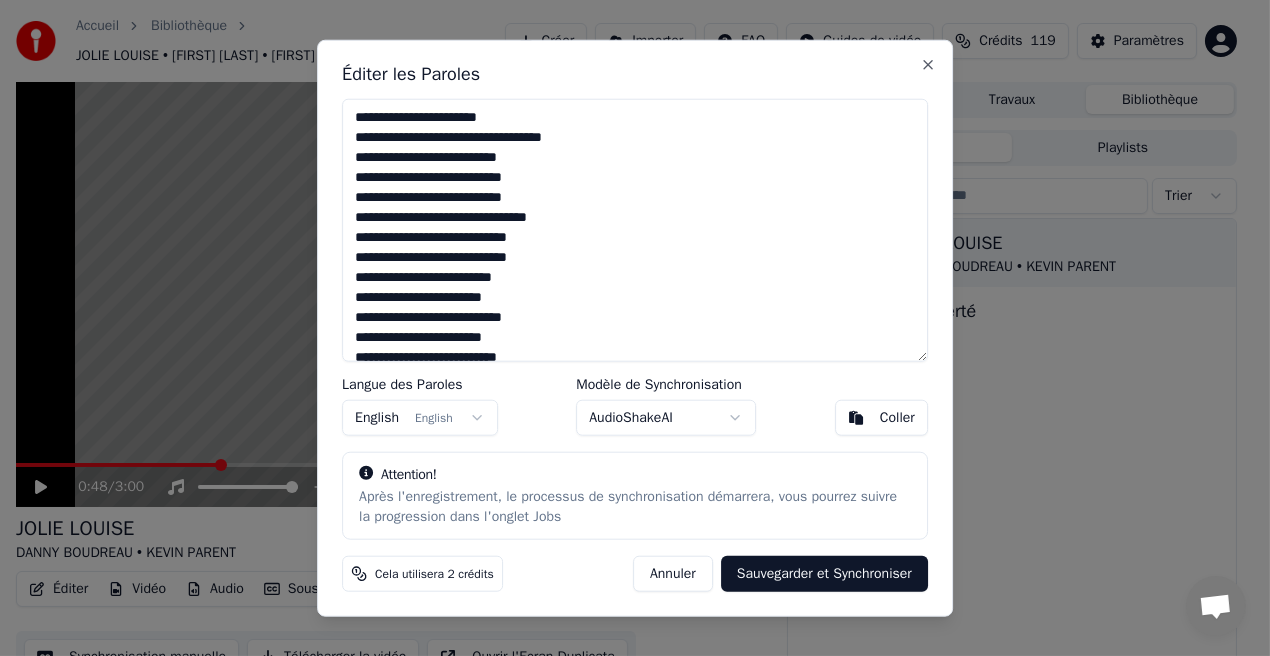click at bounding box center (635, 230) 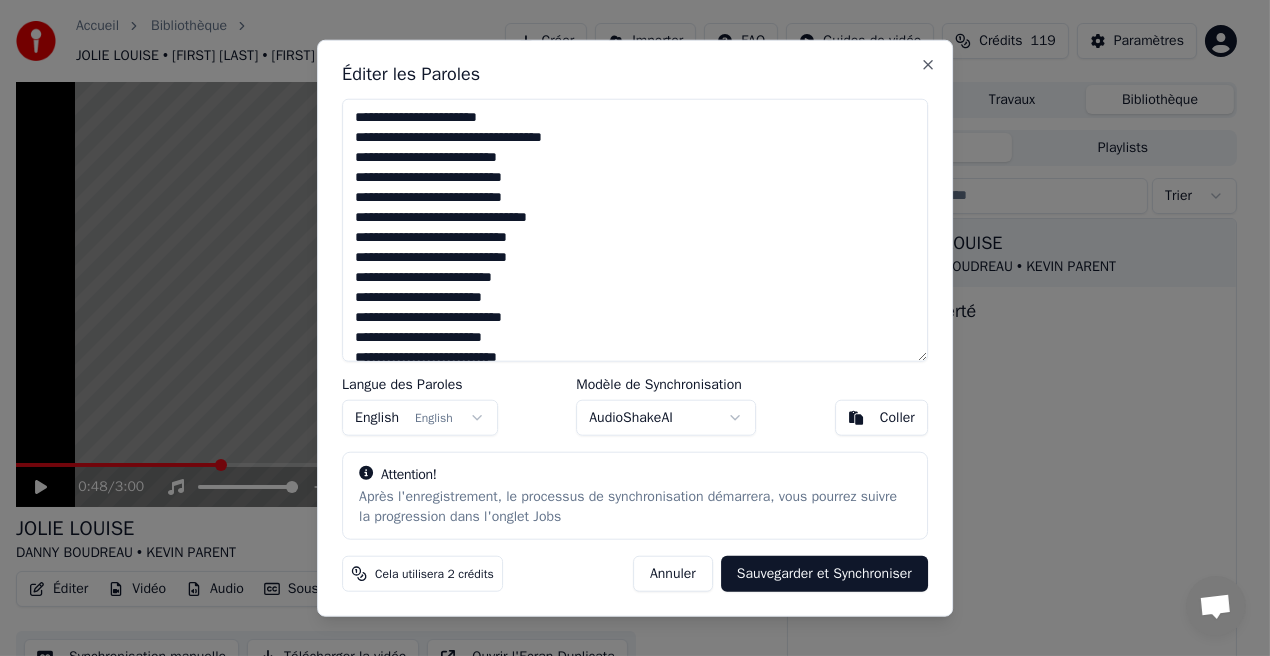 drag, startPoint x: 421, startPoint y: 217, endPoint x: 440, endPoint y: 221, distance: 19.416489 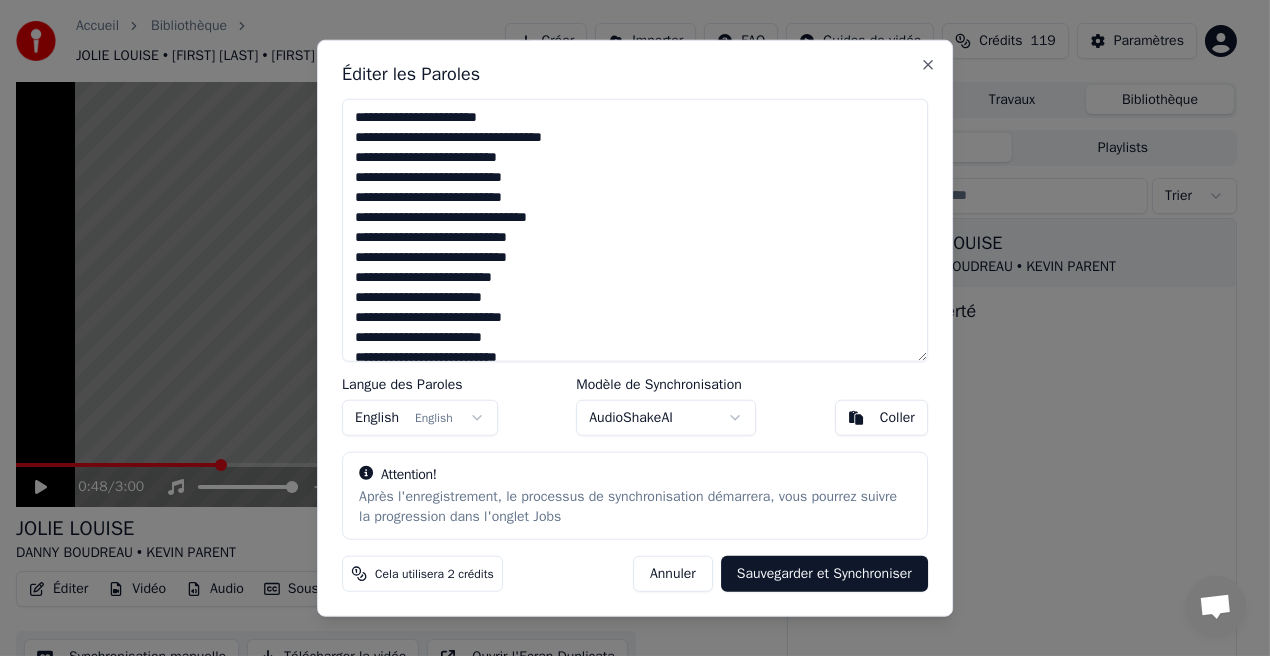 click at bounding box center (635, 230) 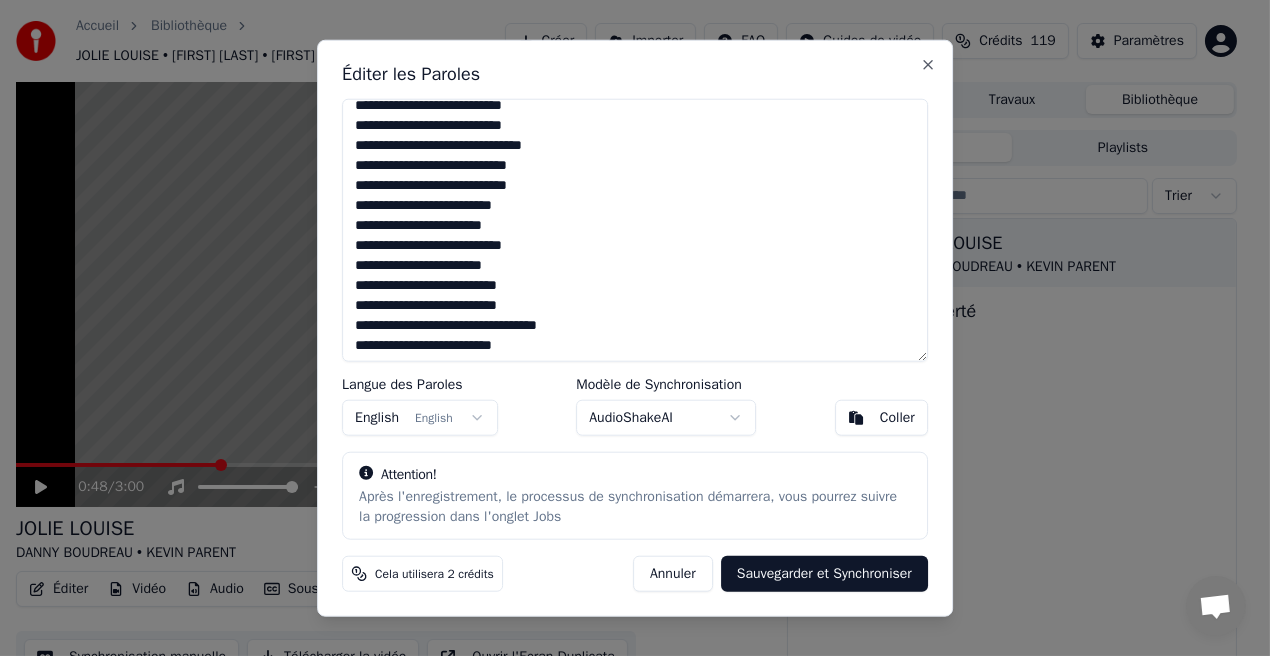 scroll, scrollTop: 80, scrollLeft: 0, axis: vertical 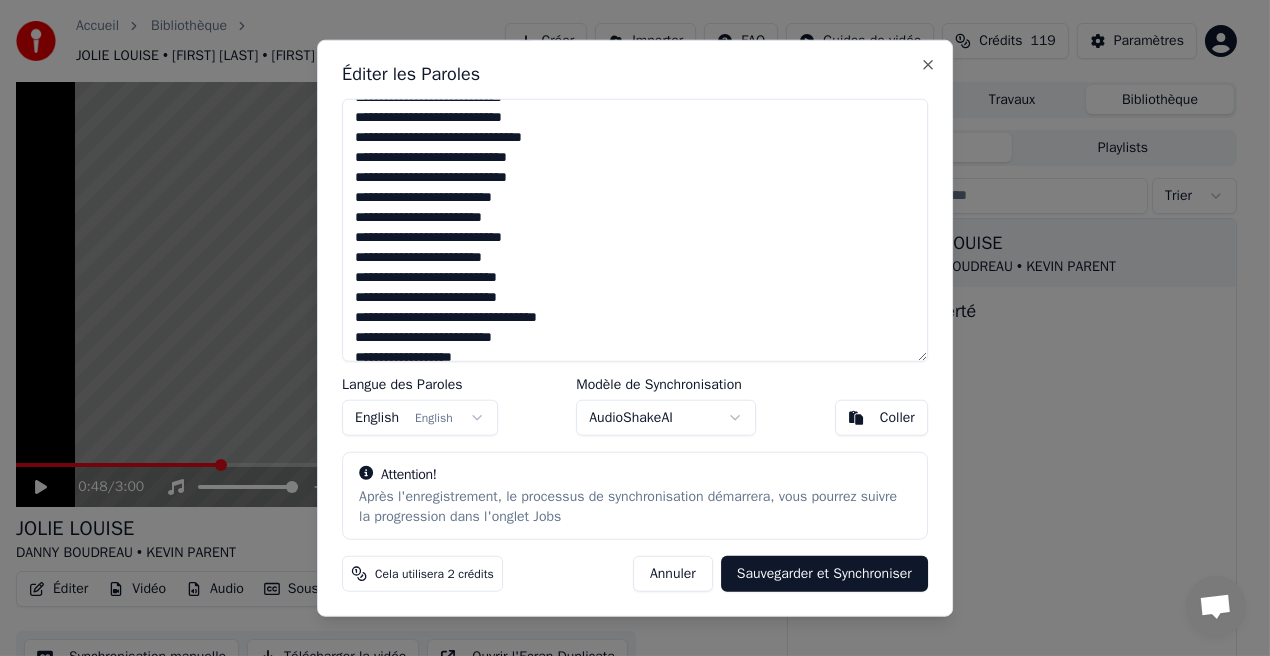 click at bounding box center (635, 230) 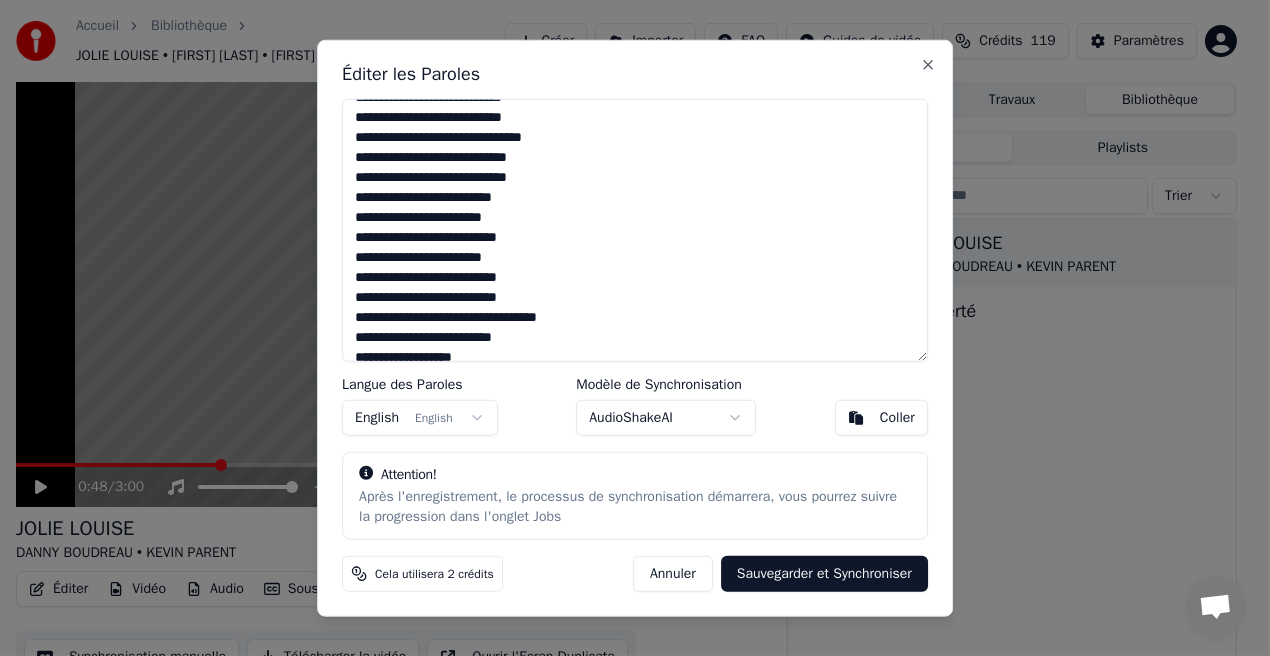 click at bounding box center (635, 230) 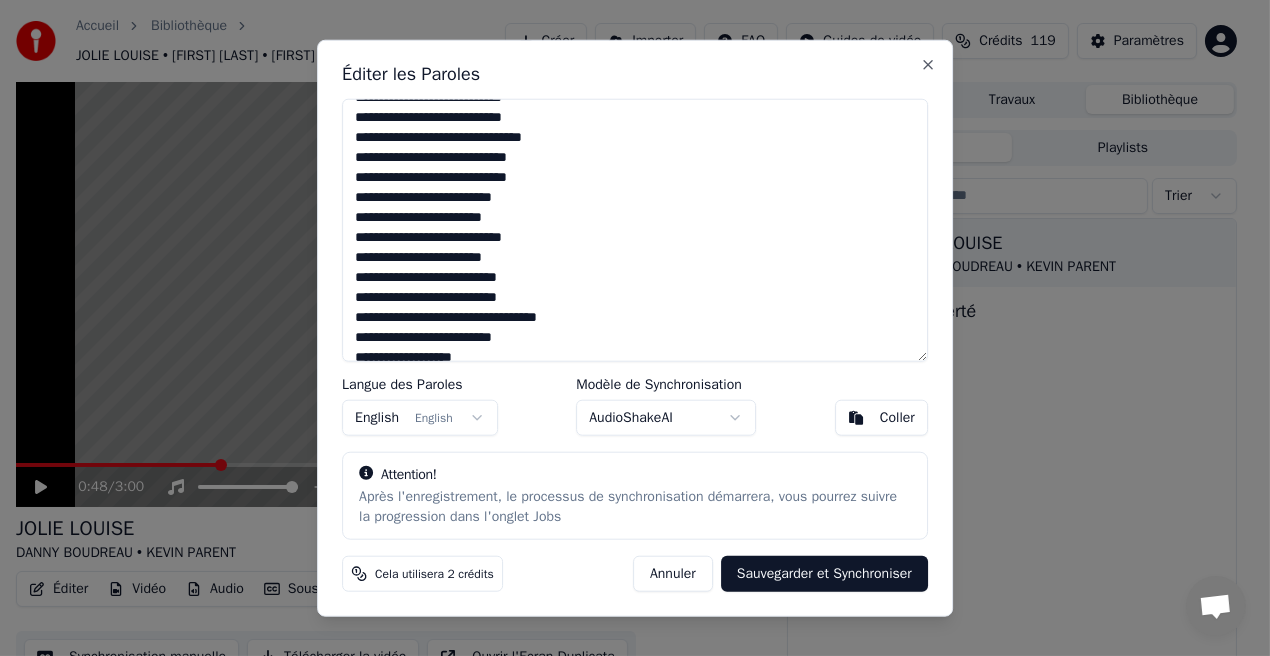 click at bounding box center (635, 230) 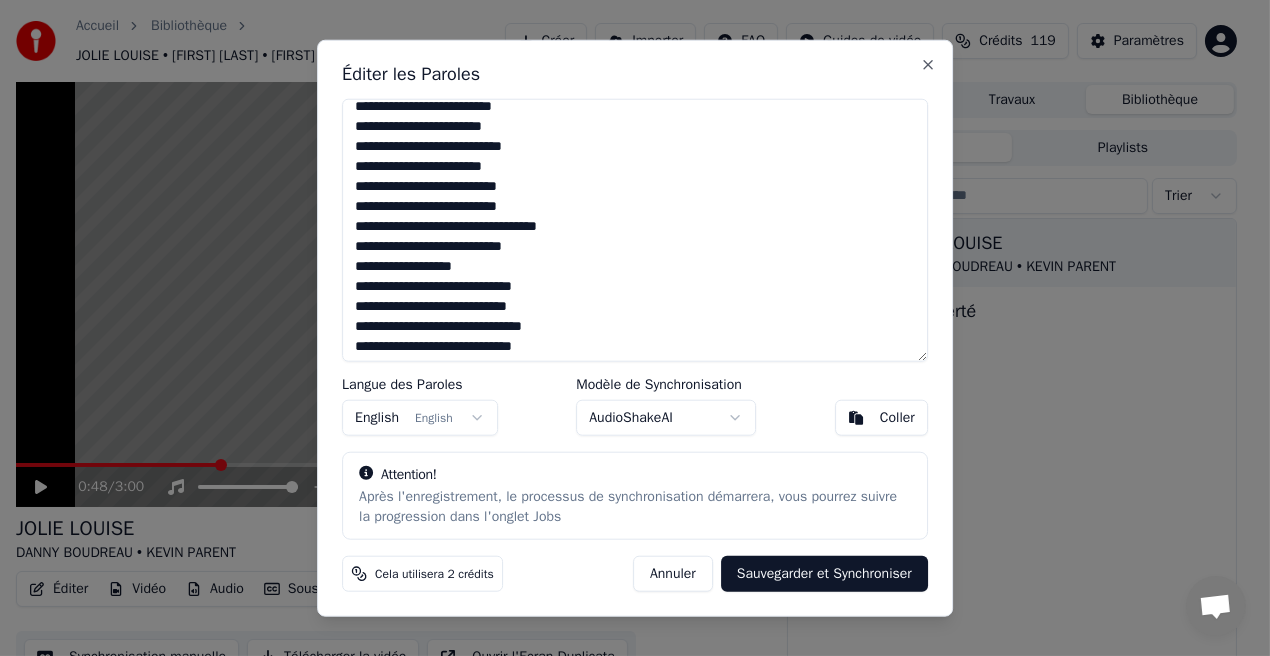scroll, scrollTop: 179, scrollLeft: 0, axis: vertical 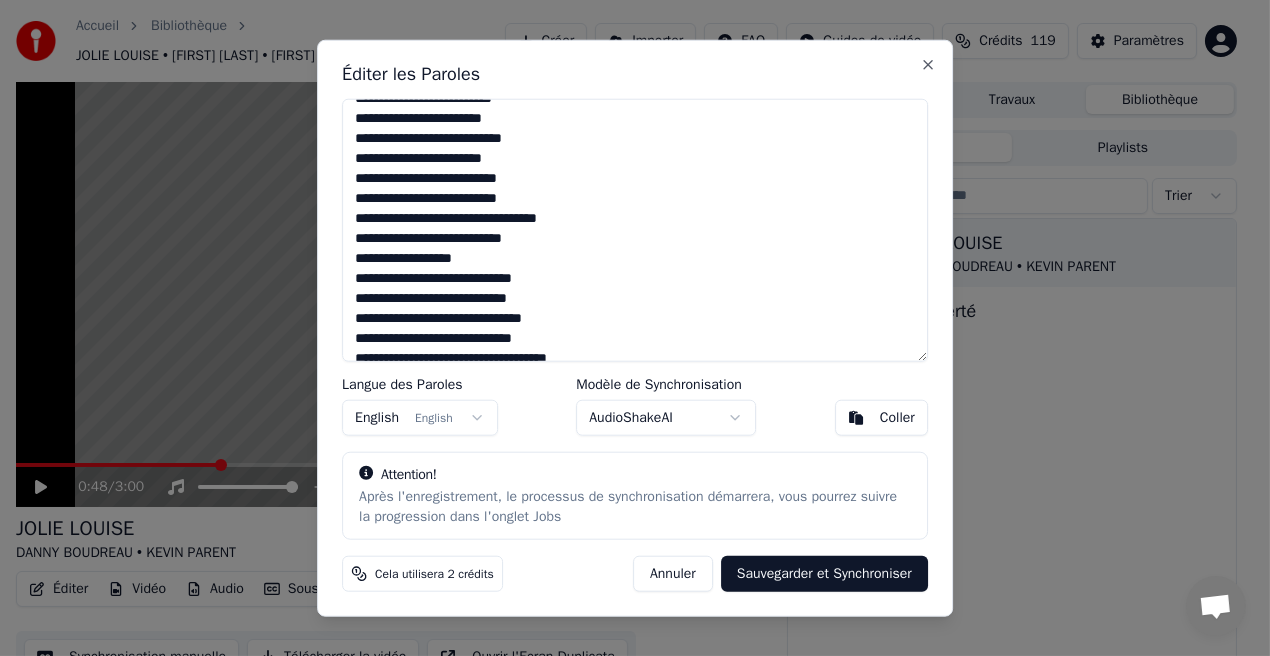 drag, startPoint x: 428, startPoint y: 265, endPoint x: 296, endPoint y: 266, distance: 132.00378 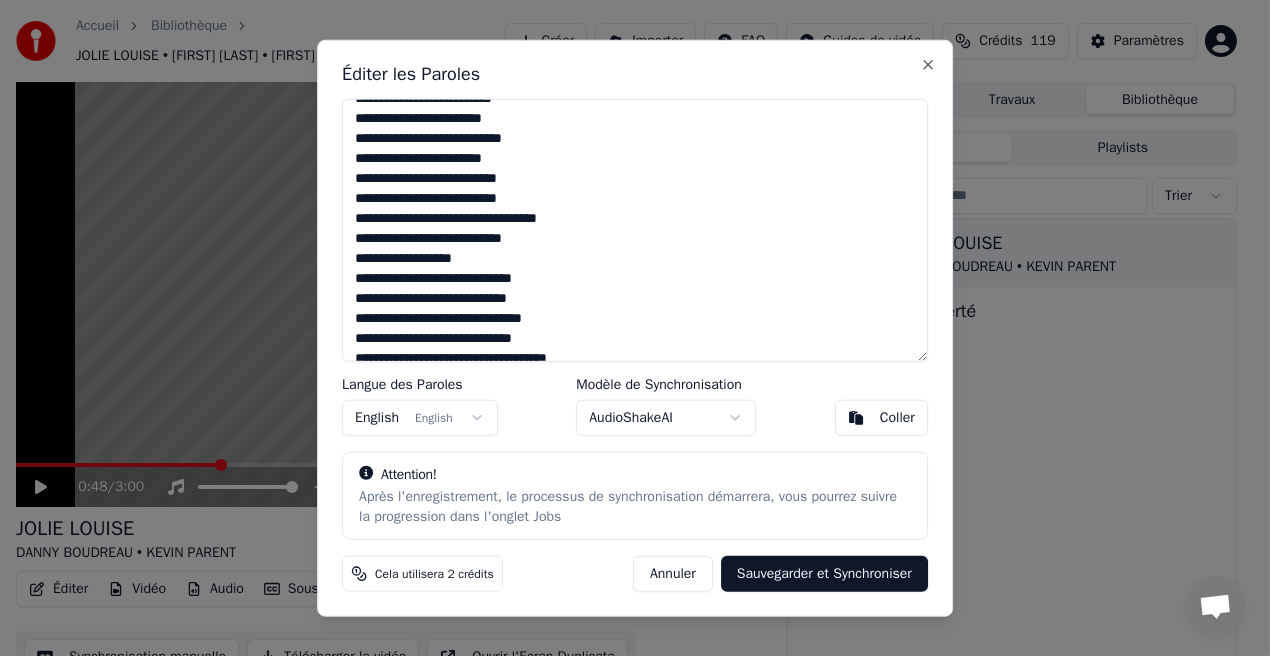 drag, startPoint x: 427, startPoint y: 260, endPoint x: 343, endPoint y: 261, distance: 84.00595 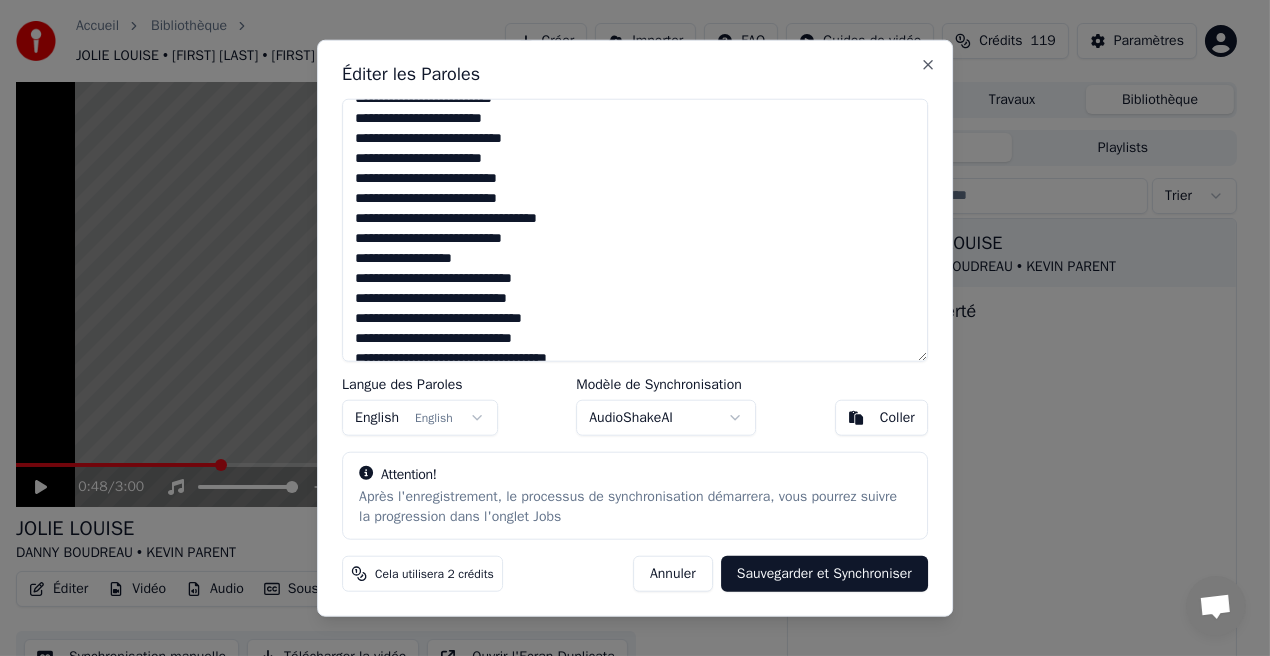 click at bounding box center (635, 230) 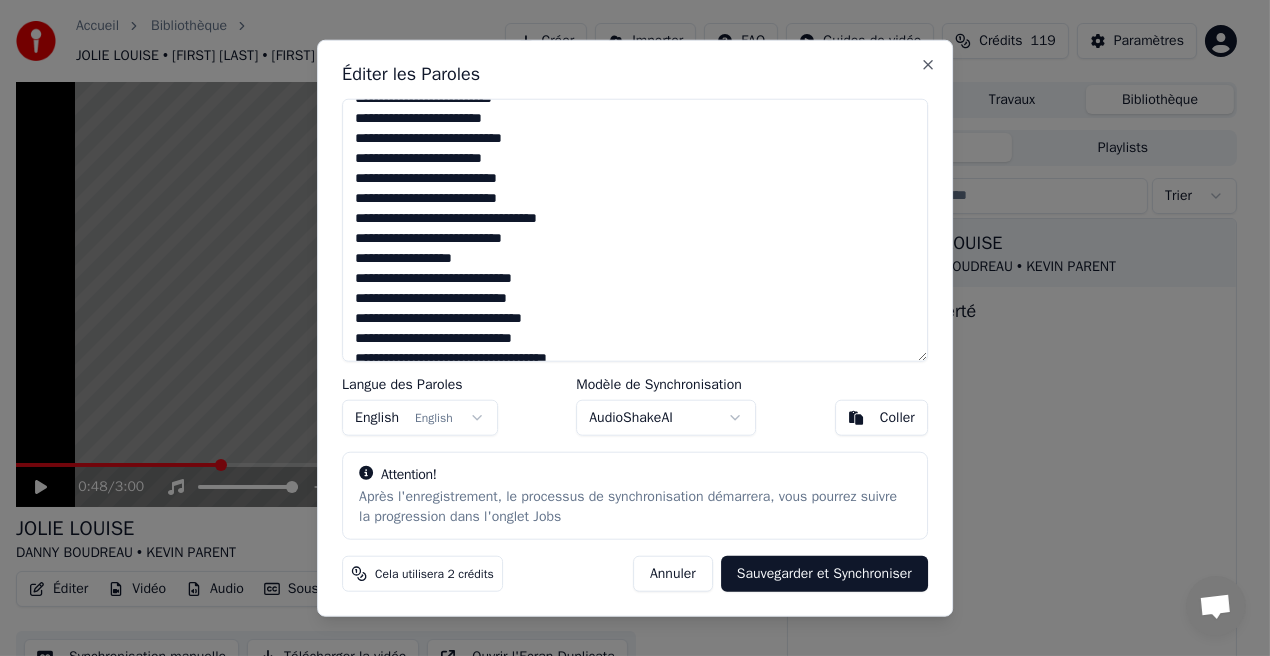 drag, startPoint x: 450, startPoint y: 281, endPoint x: 545, endPoint y: 282, distance: 95.005264 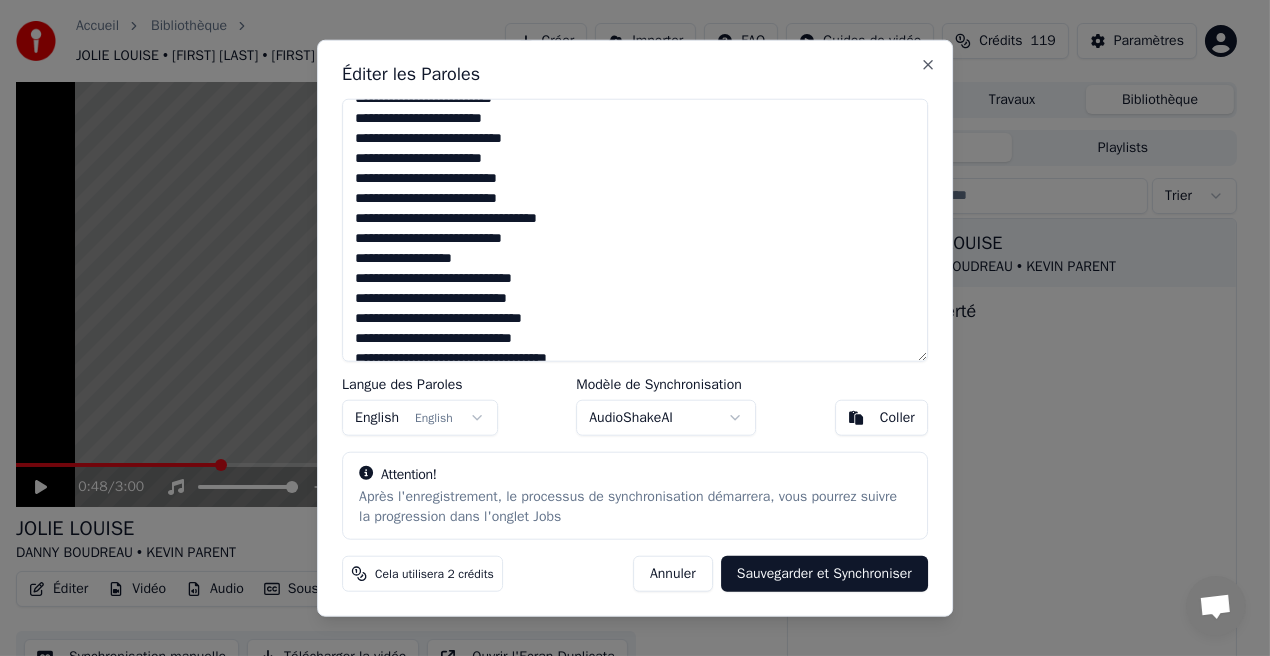 click at bounding box center [635, 230] 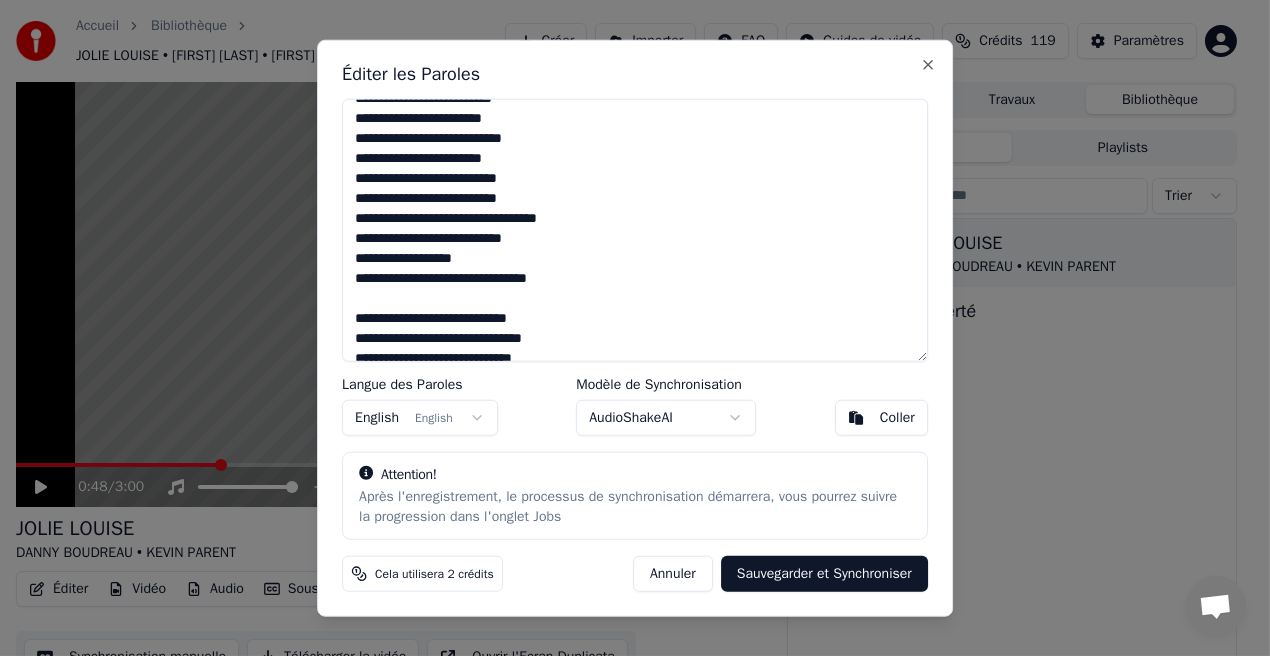 scroll, scrollTop: 368, scrollLeft: 0, axis: vertical 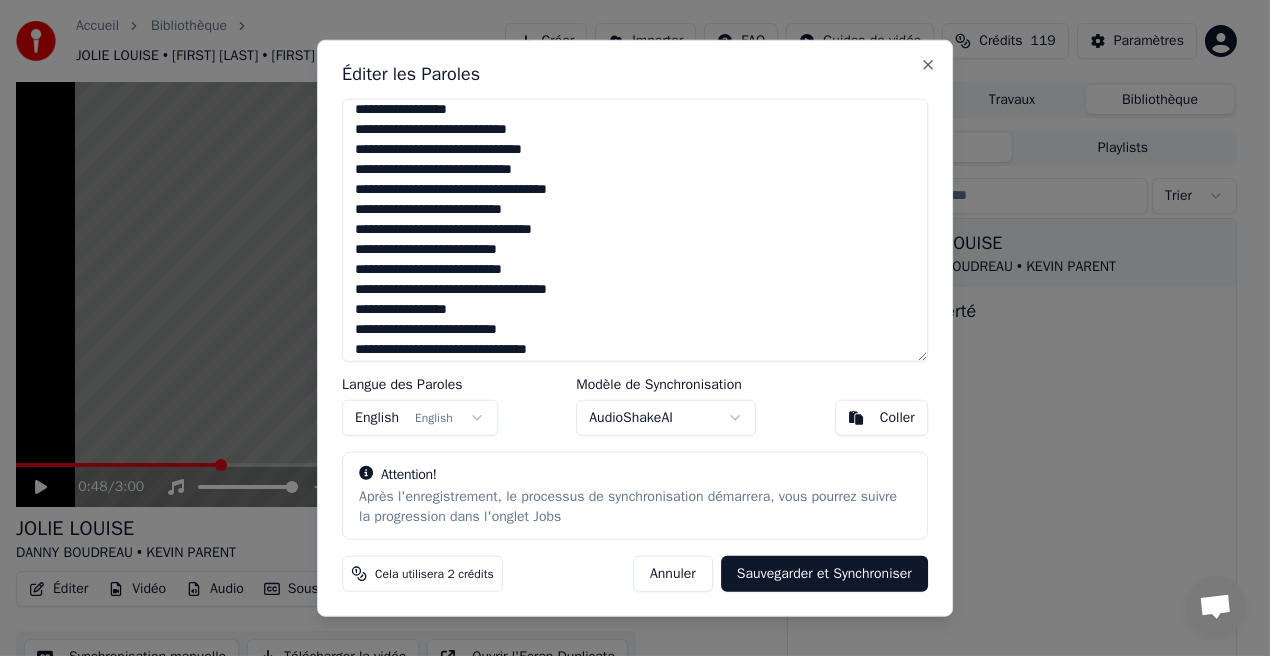 click at bounding box center (635, 230) 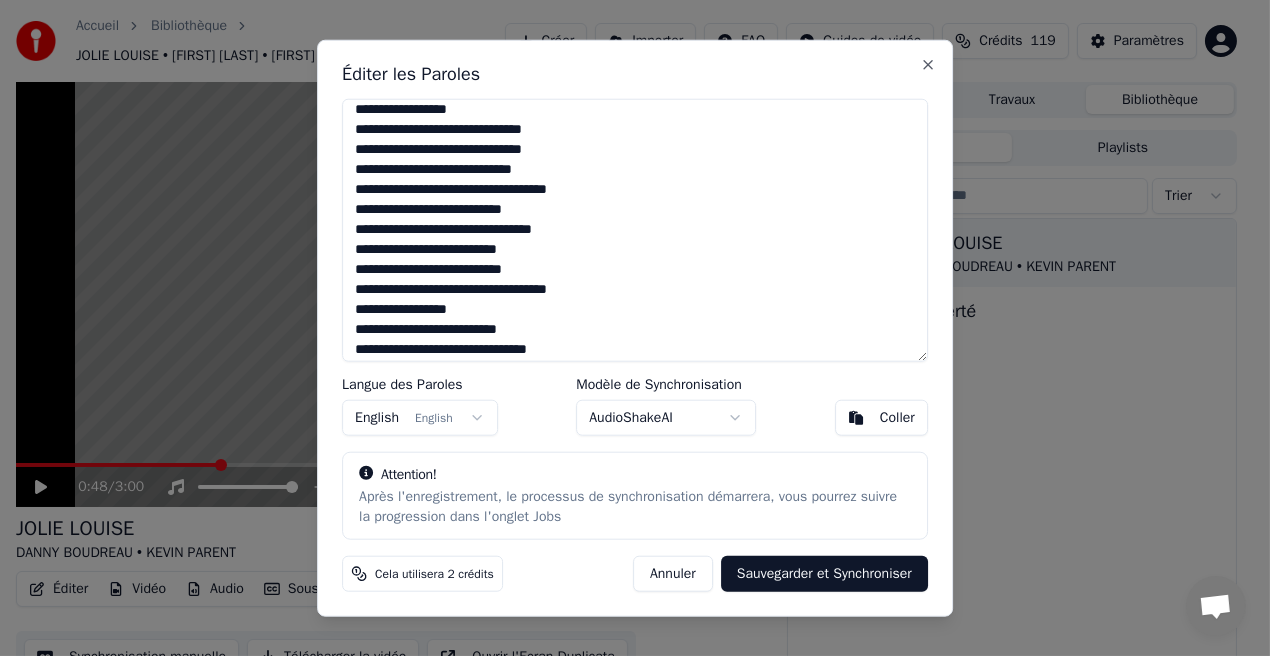 click at bounding box center (635, 230) 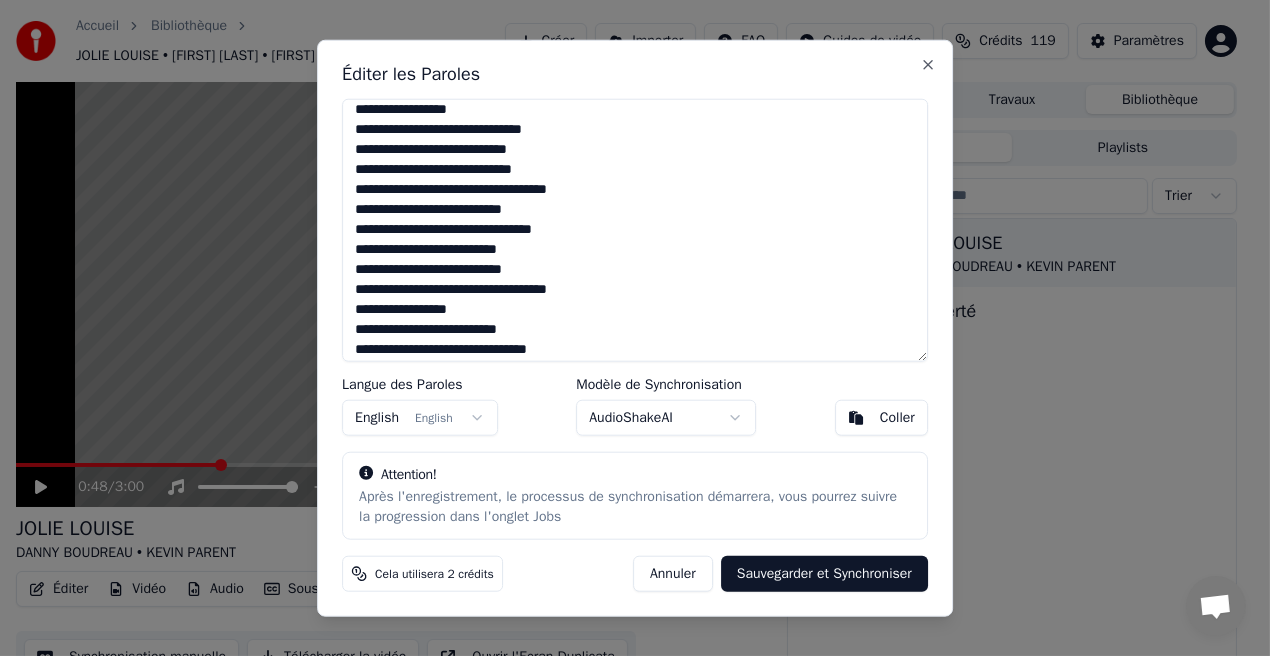 drag, startPoint x: 402, startPoint y: 169, endPoint x: 413, endPoint y: 171, distance: 11.18034 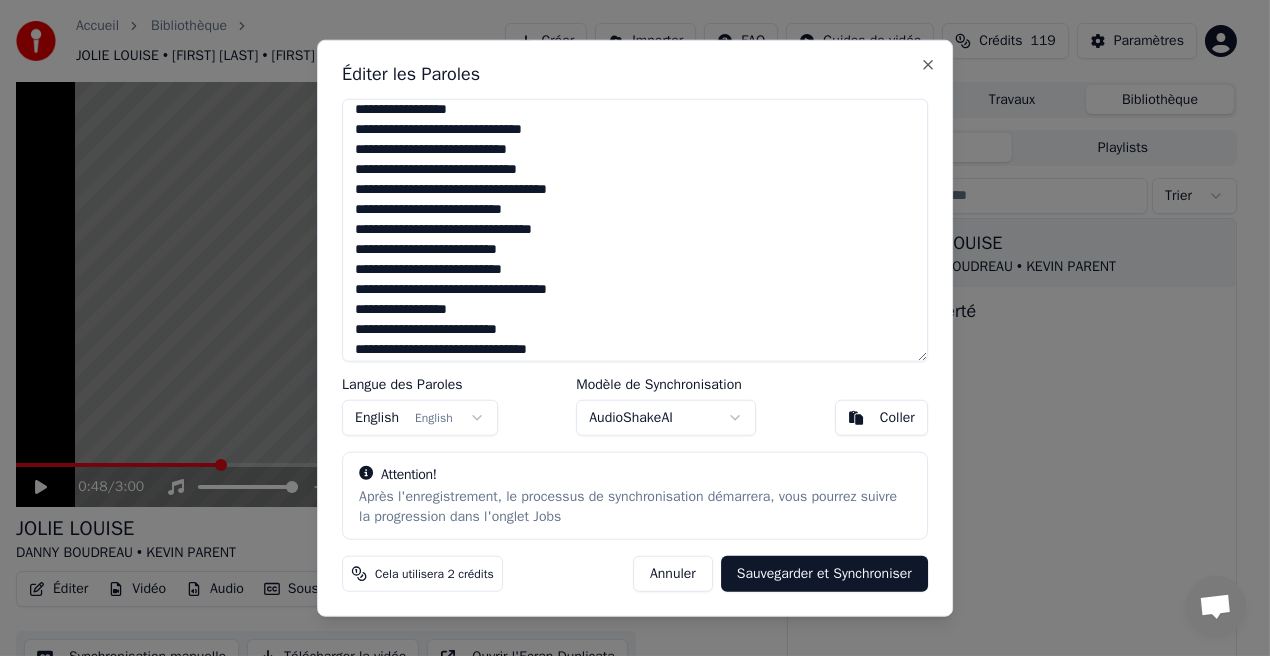 click at bounding box center [635, 230] 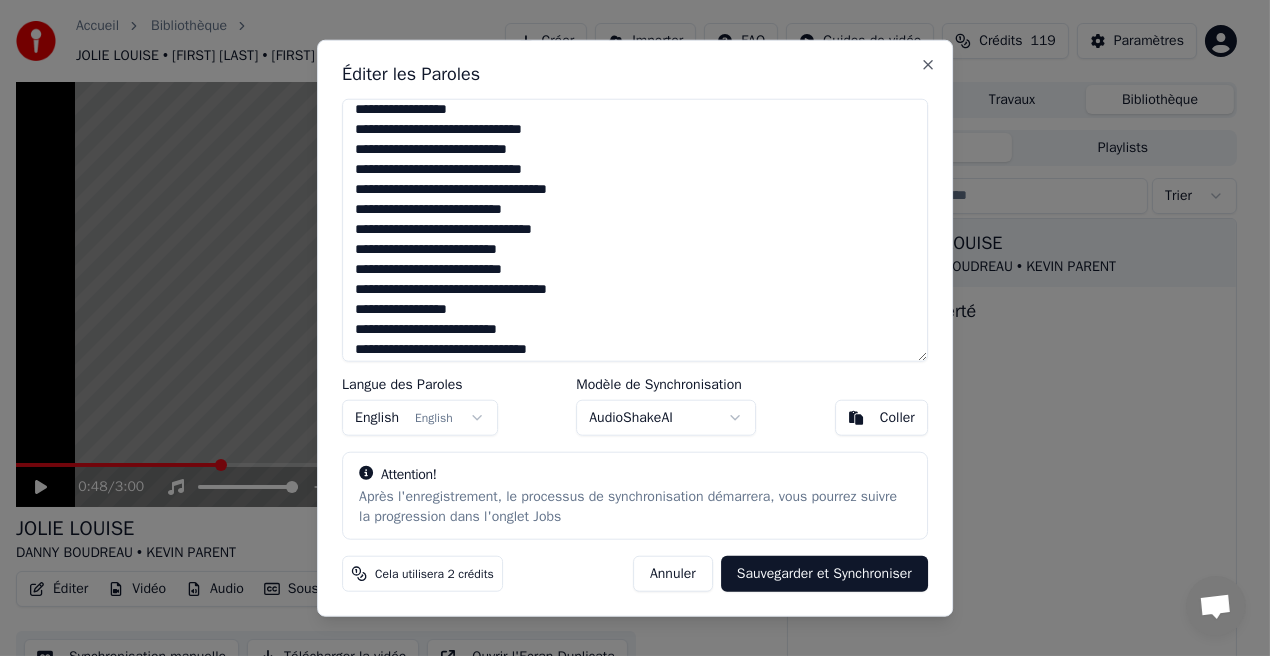click at bounding box center (635, 230) 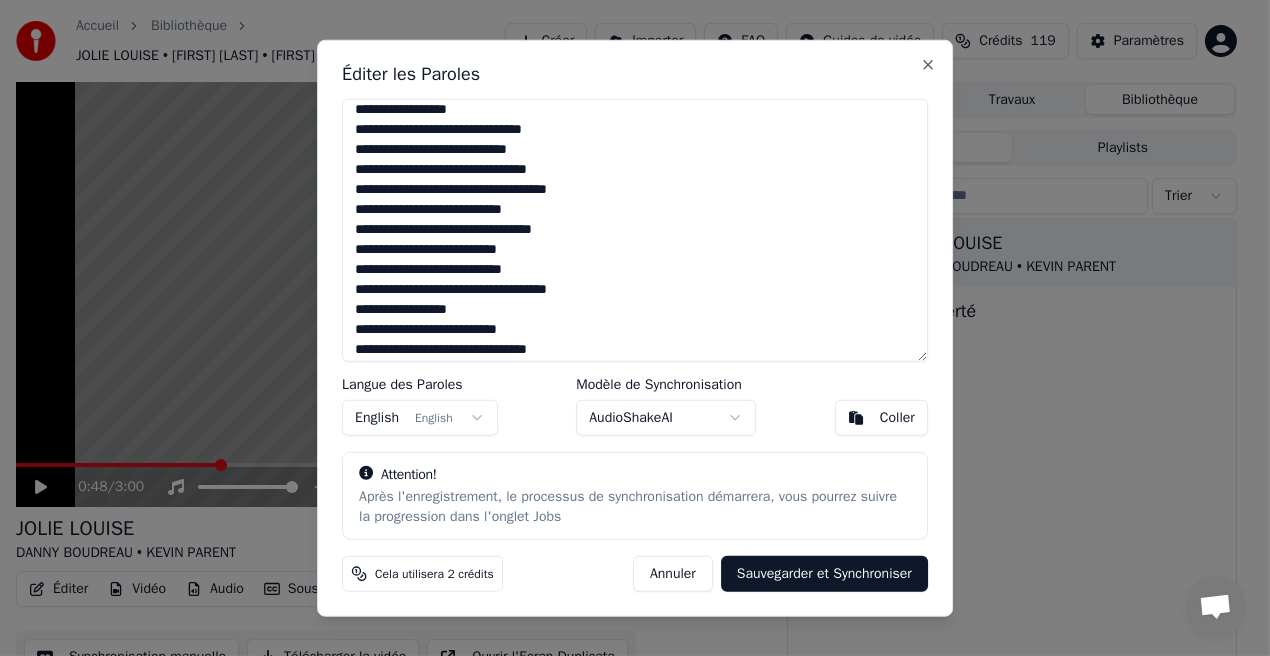 drag, startPoint x: 383, startPoint y: 214, endPoint x: 339, endPoint y: 214, distance: 44 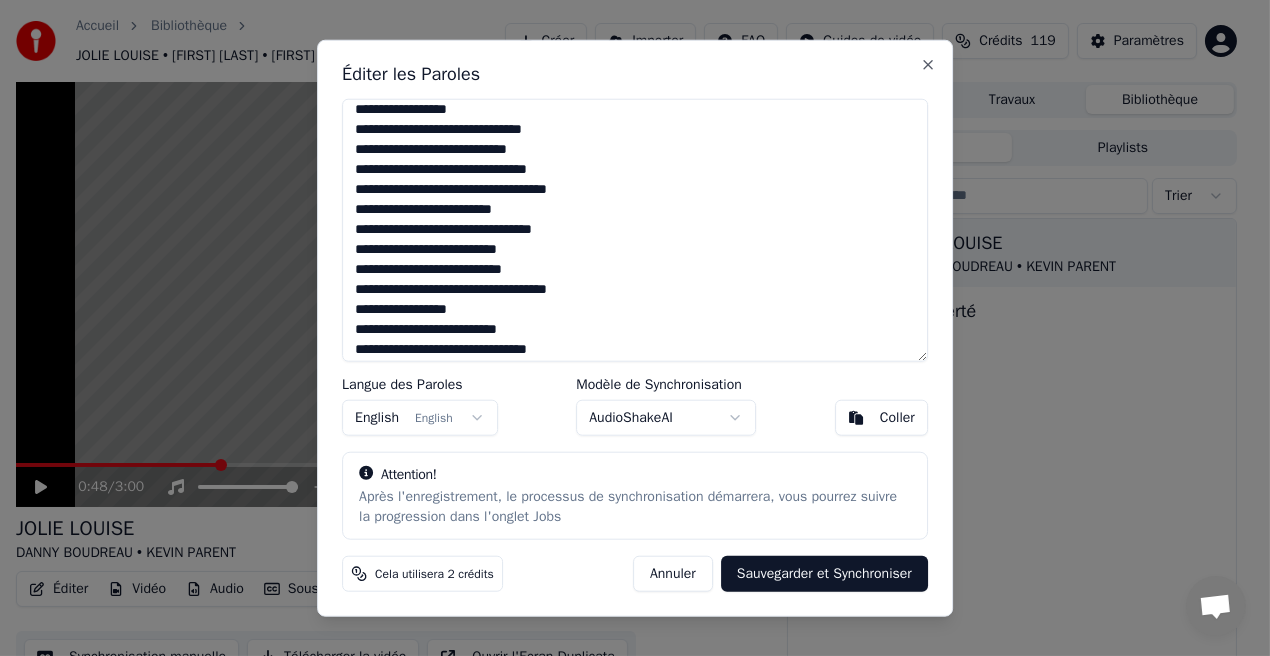 click at bounding box center [635, 230] 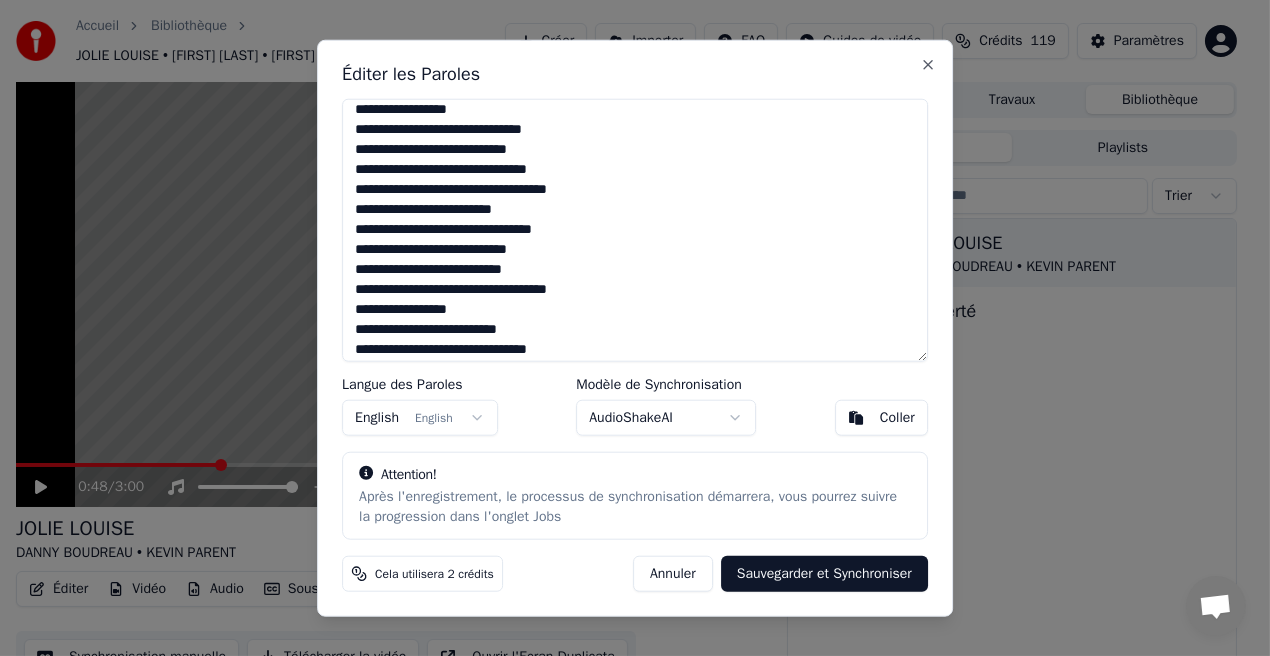 click at bounding box center (635, 230) 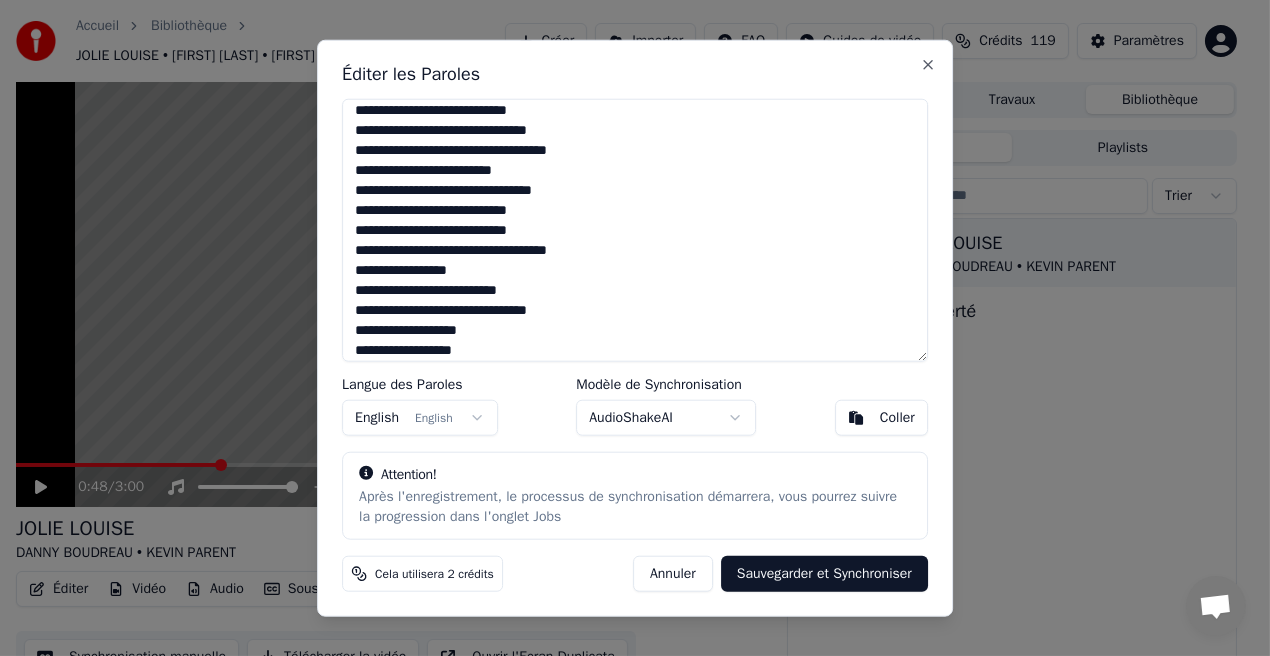 scroll, scrollTop: 448, scrollLeft: 0, axis: vertical 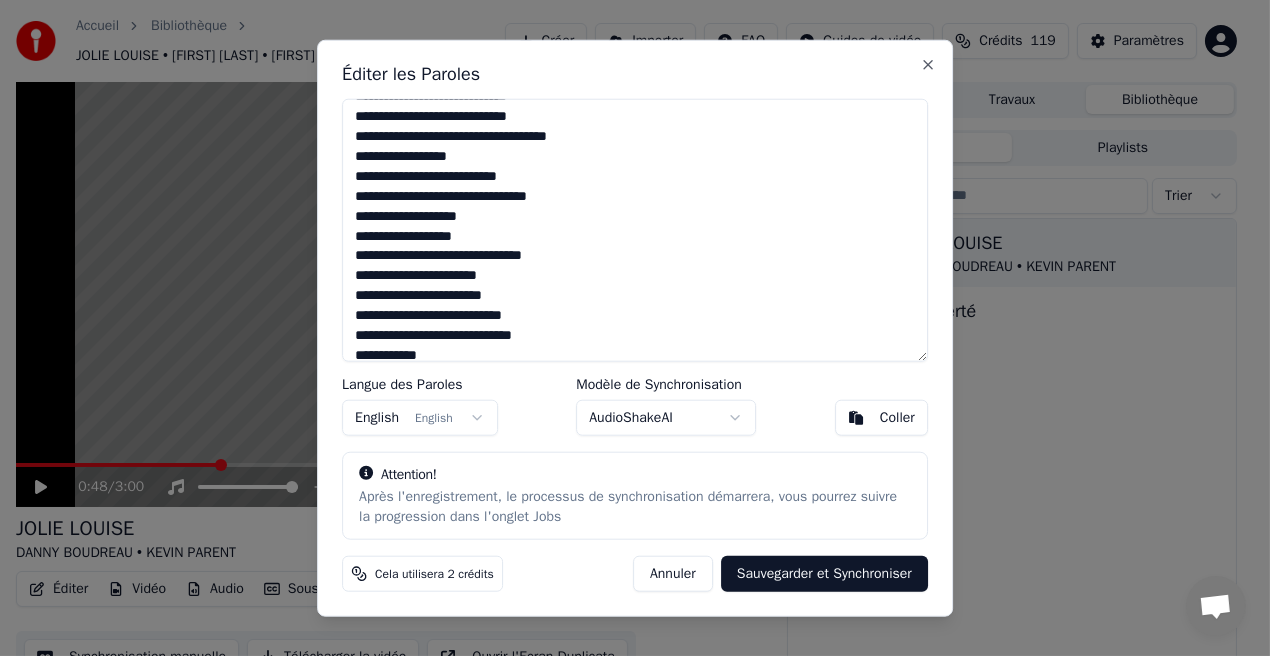 drag, startPoint x: 414, startPoint y: 239, endPoint x: 485, endPoint y: 232, distance: 71.34424 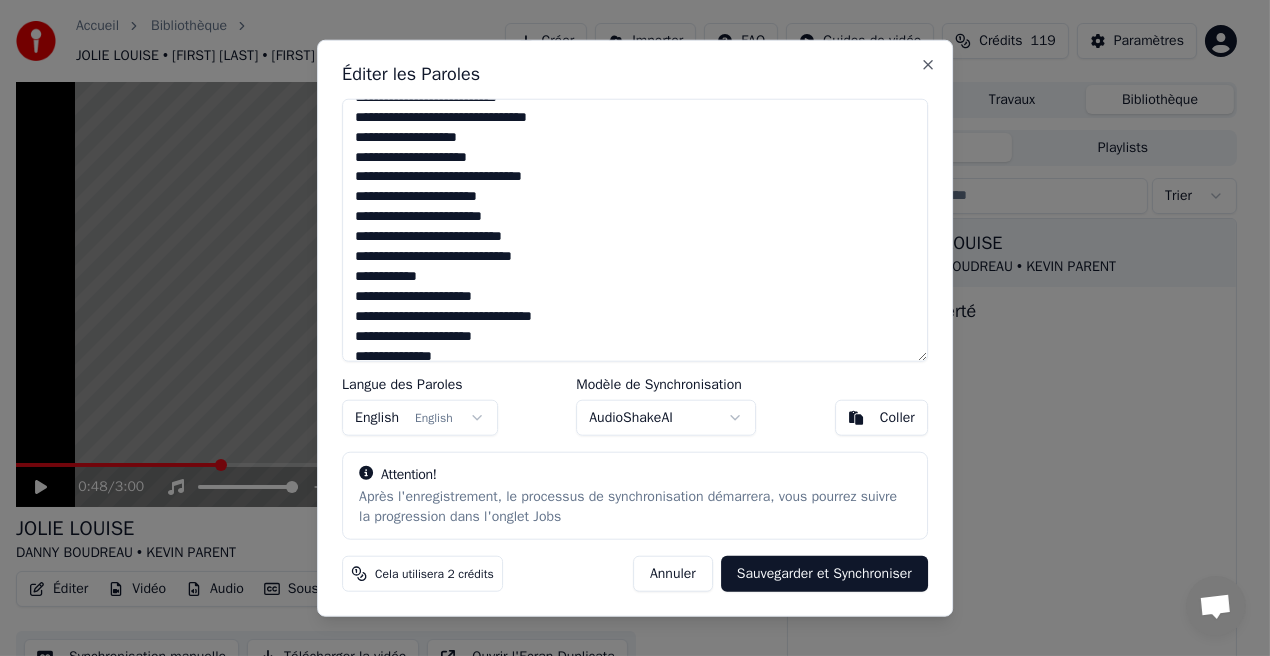 scroll, scrollTop: 614, scrollLeft: 0, axis: vertical 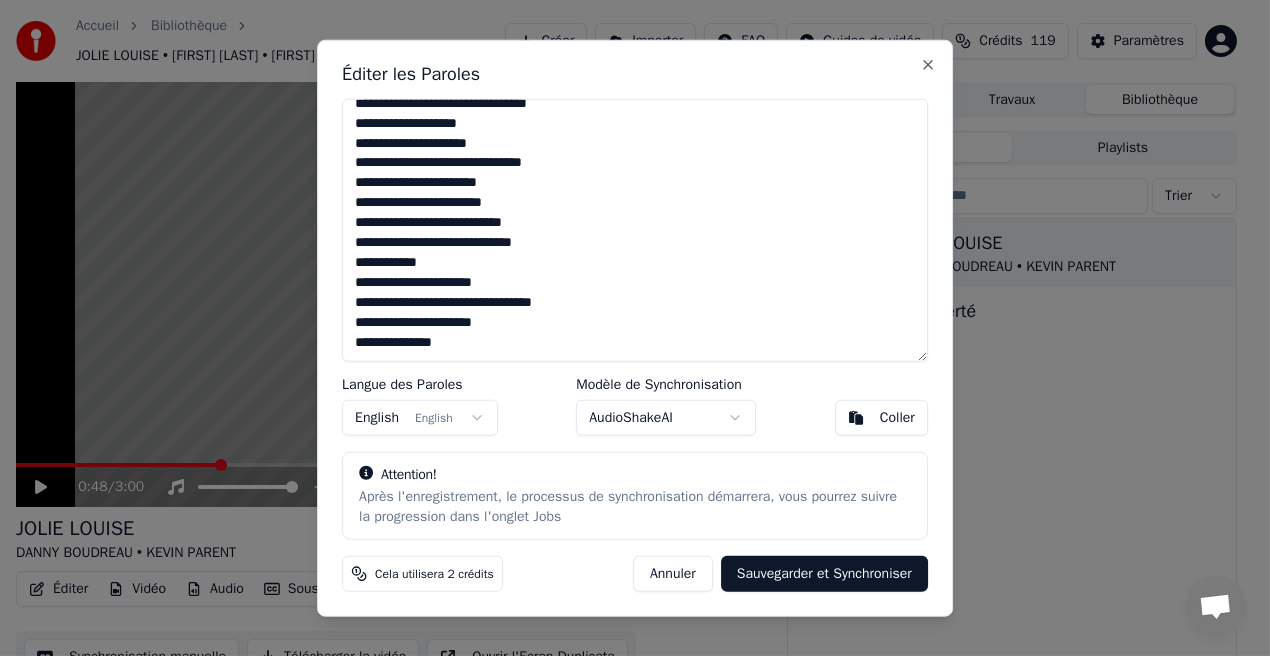 click at bounding box center (635, 230) 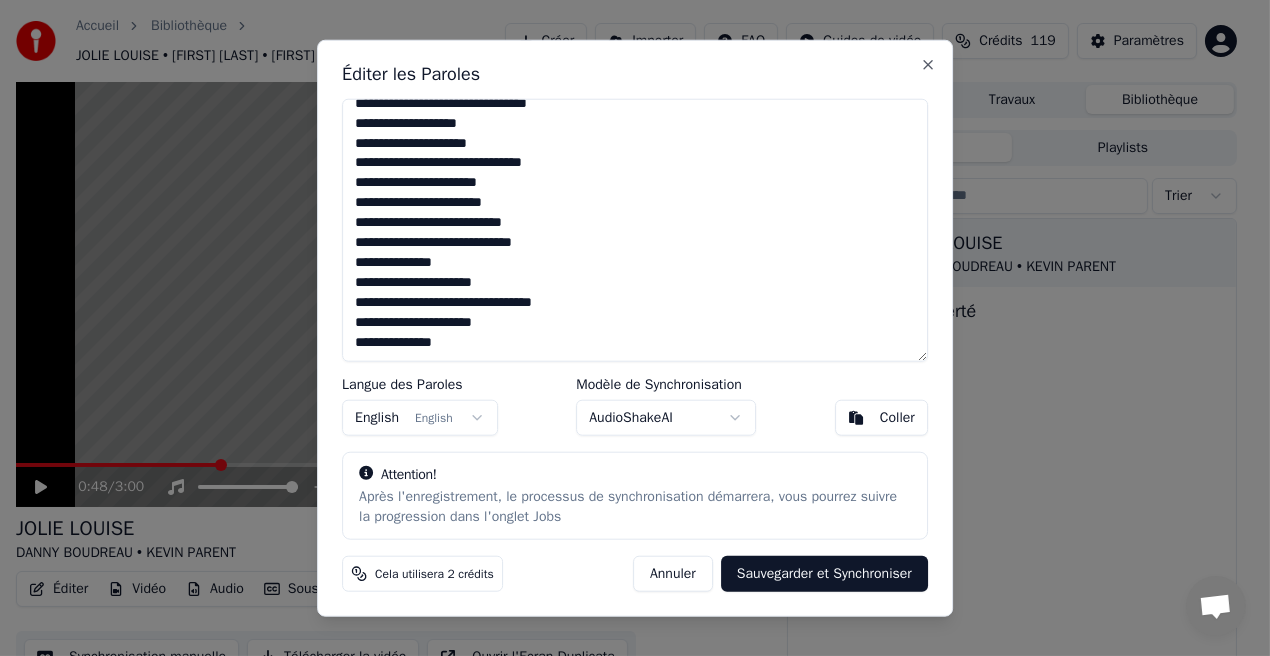 click at bounding box center [635, 230] 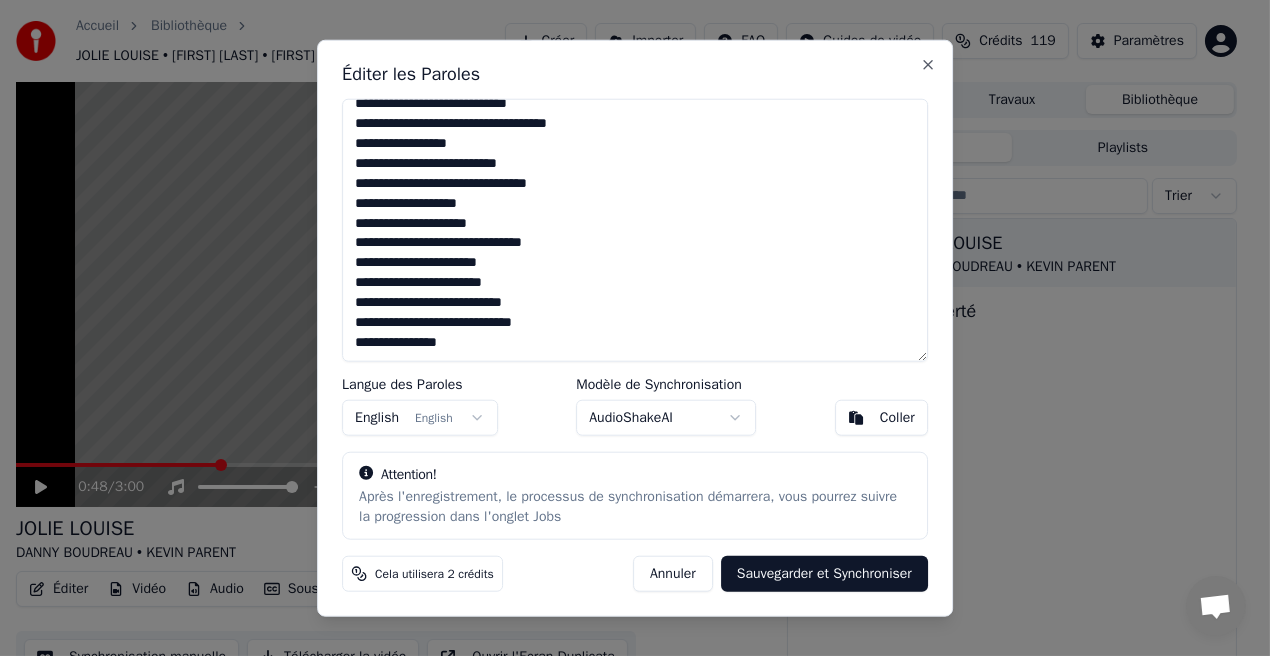 scroll, scrollTop: 554, scrollLeft: 0, axis: vertical 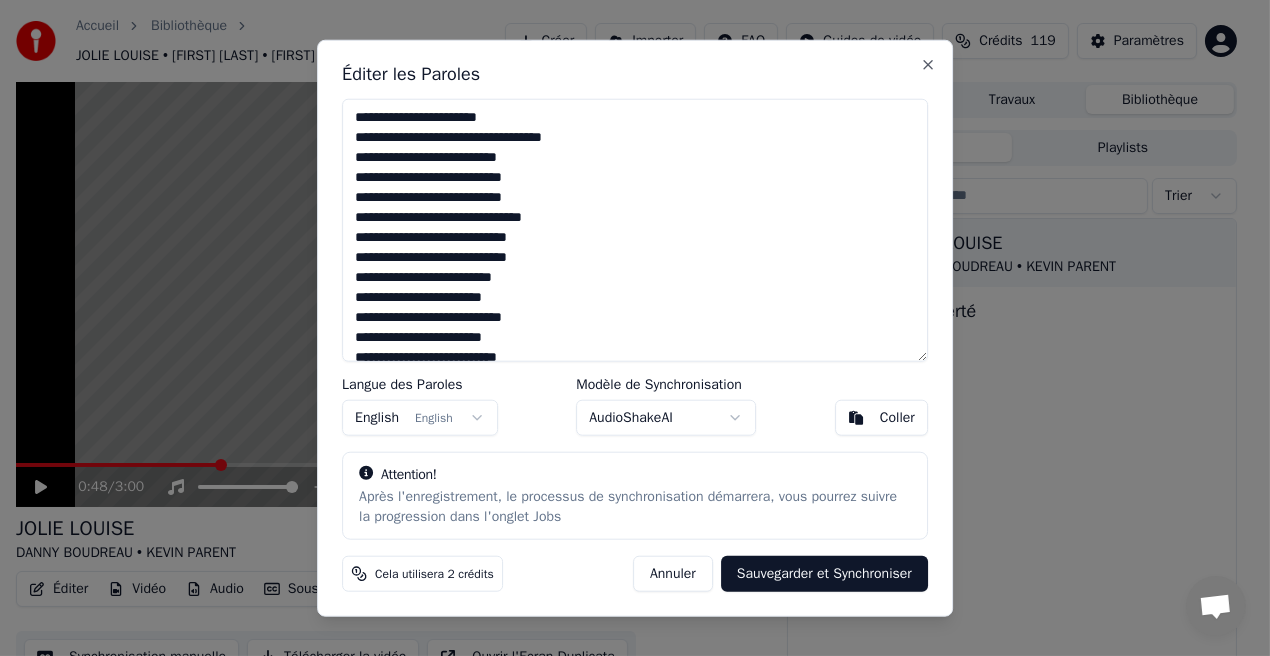 click on "Sauvegarder et Synchroniser" at bounding box center (824, 573) 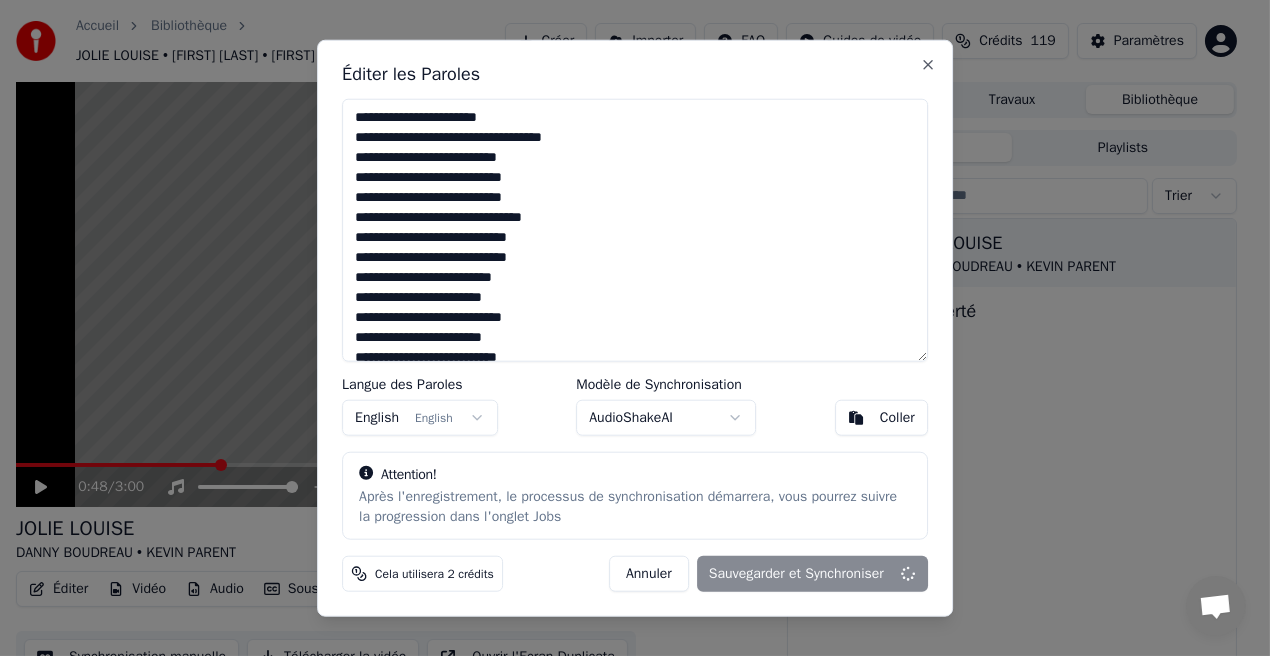 type on "**********" 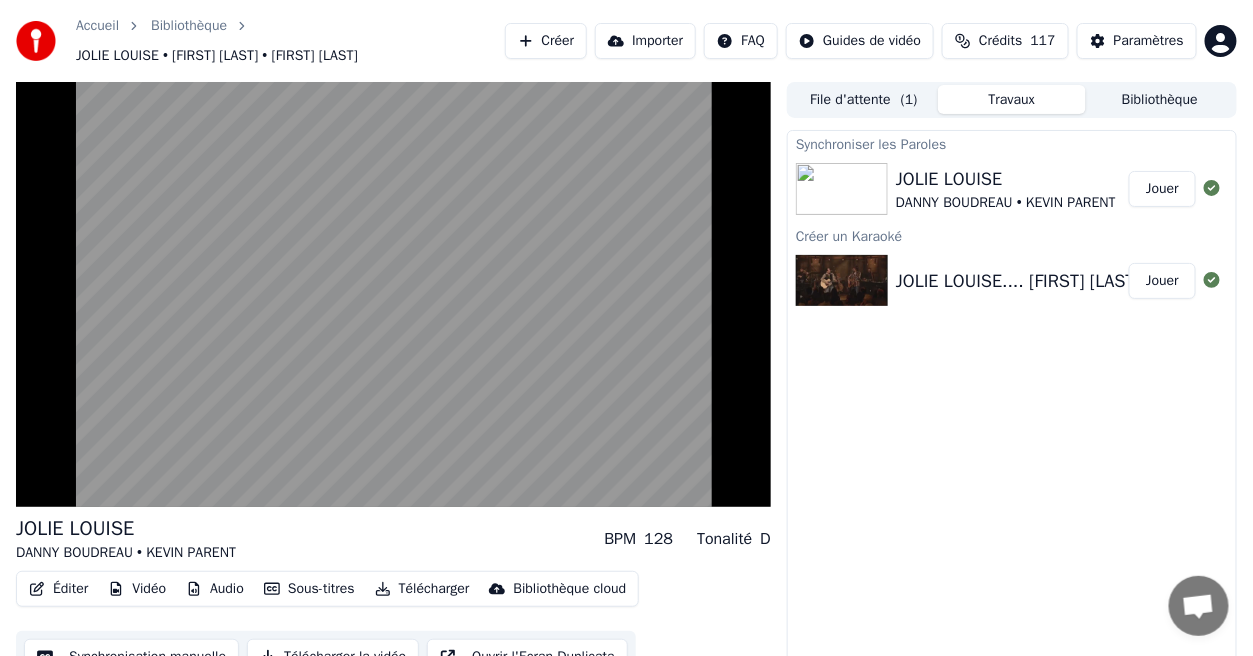click on "Jouer" at bounding box center (1162, 189) 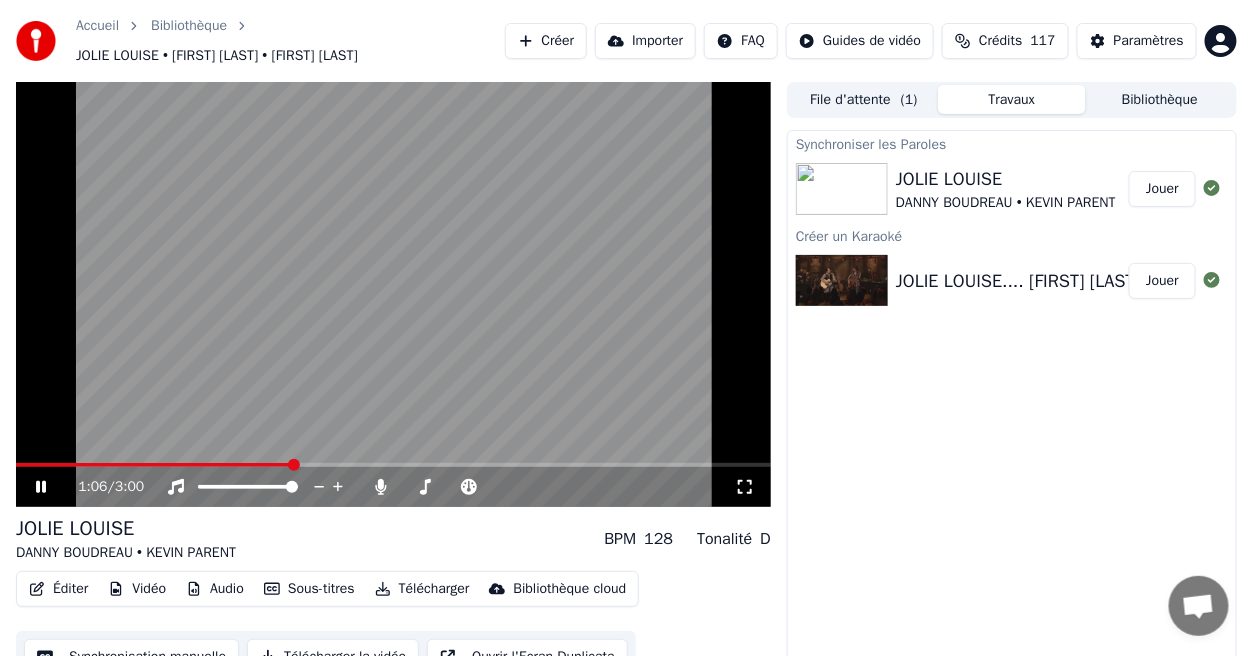 click at bounding box center [294, 465] 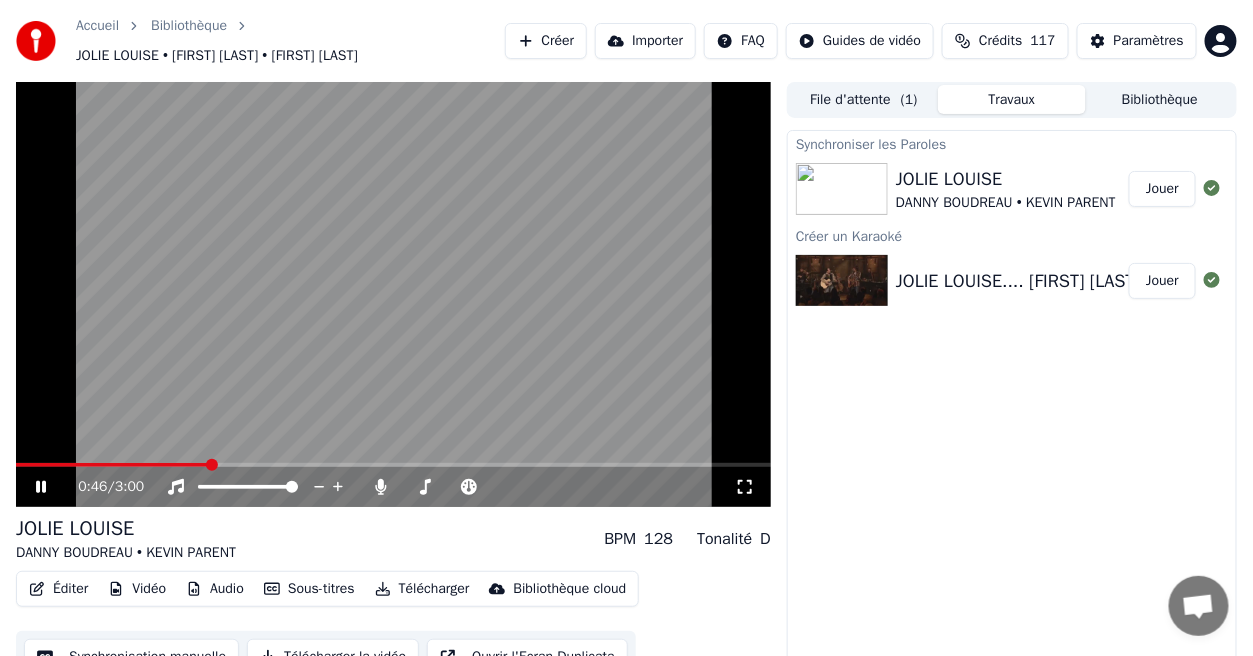 click at bounding box center [212, 465] 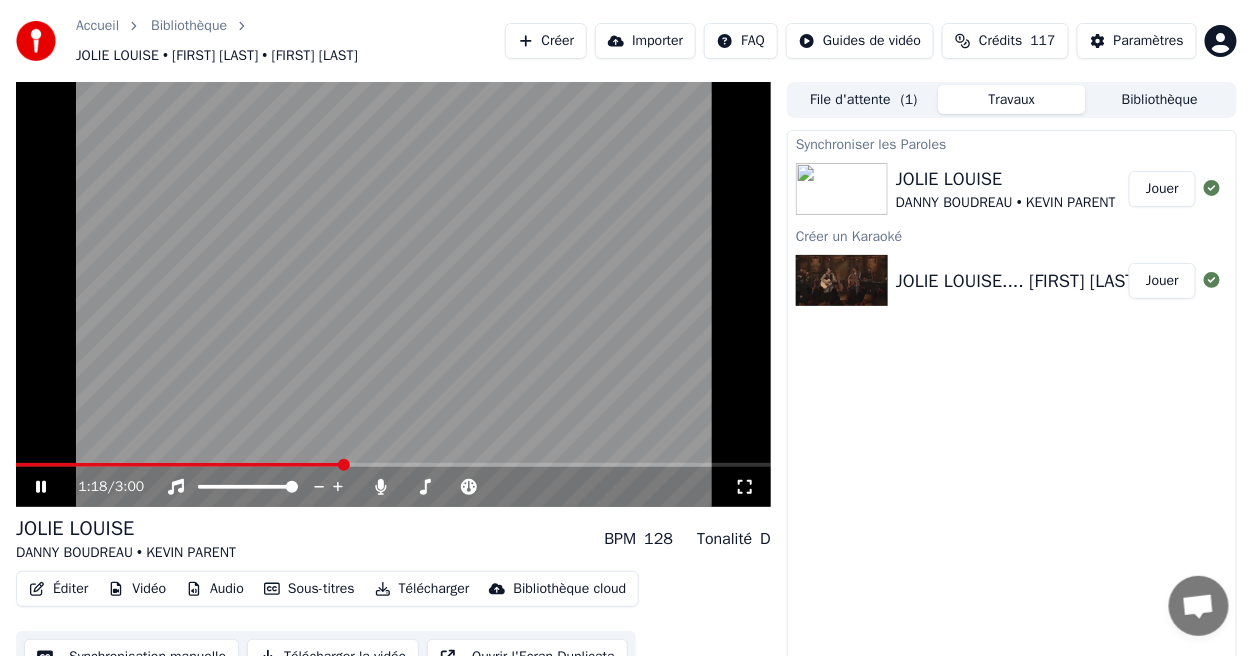 click at bounding box center (344, 465) 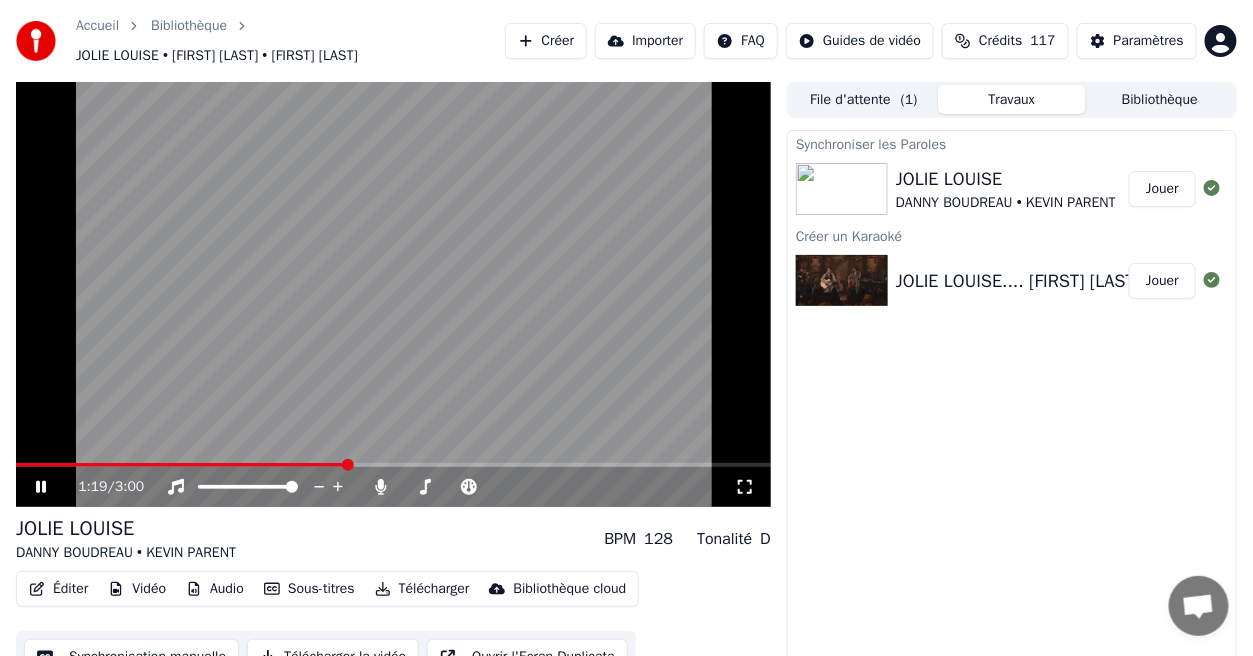 click at bounding box center (348, 465) 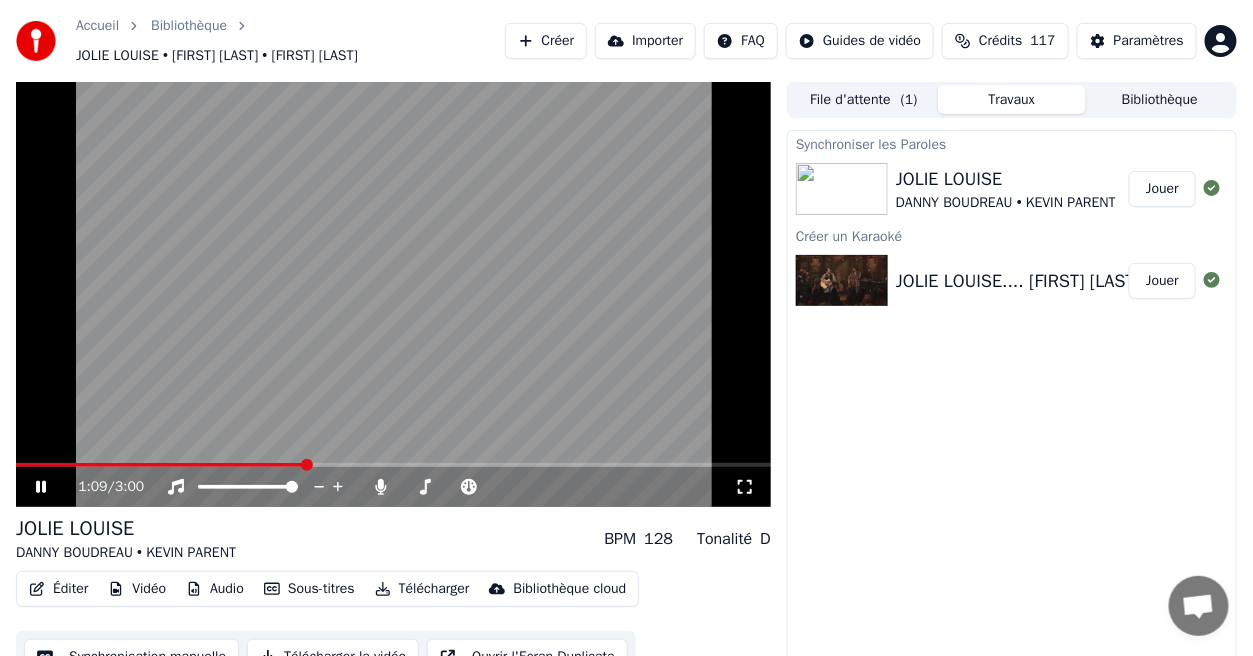 click at bounding box center [160, 465] 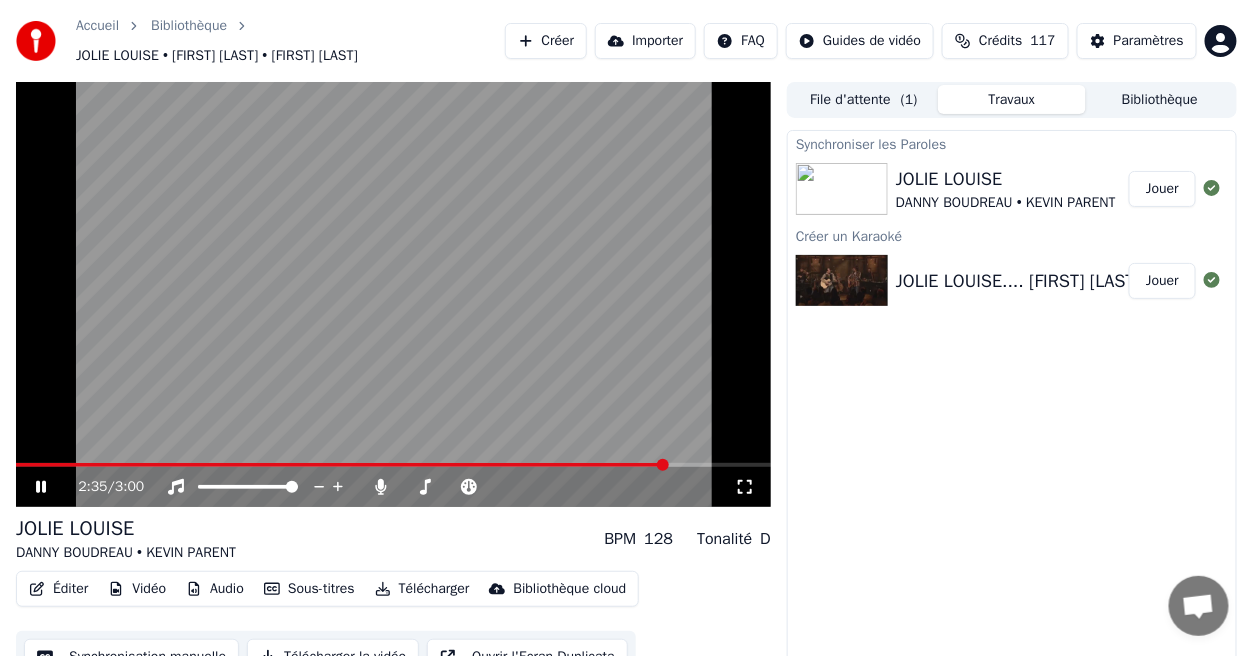 click 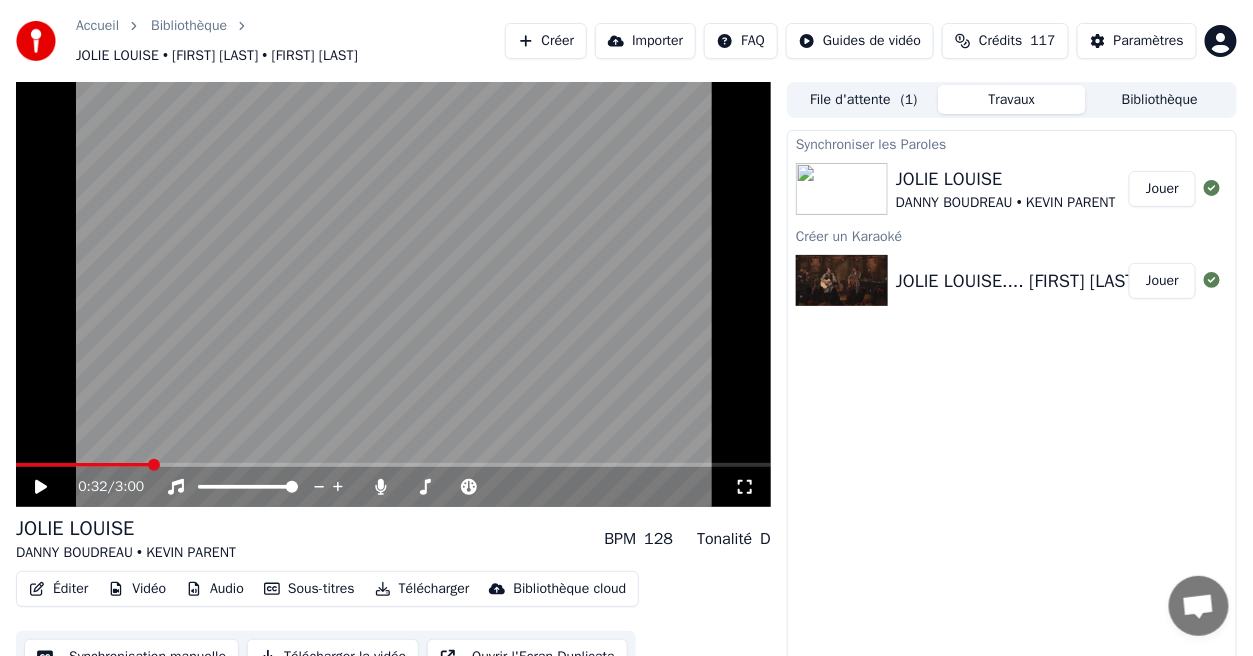 click at bounding box center [83, 465] 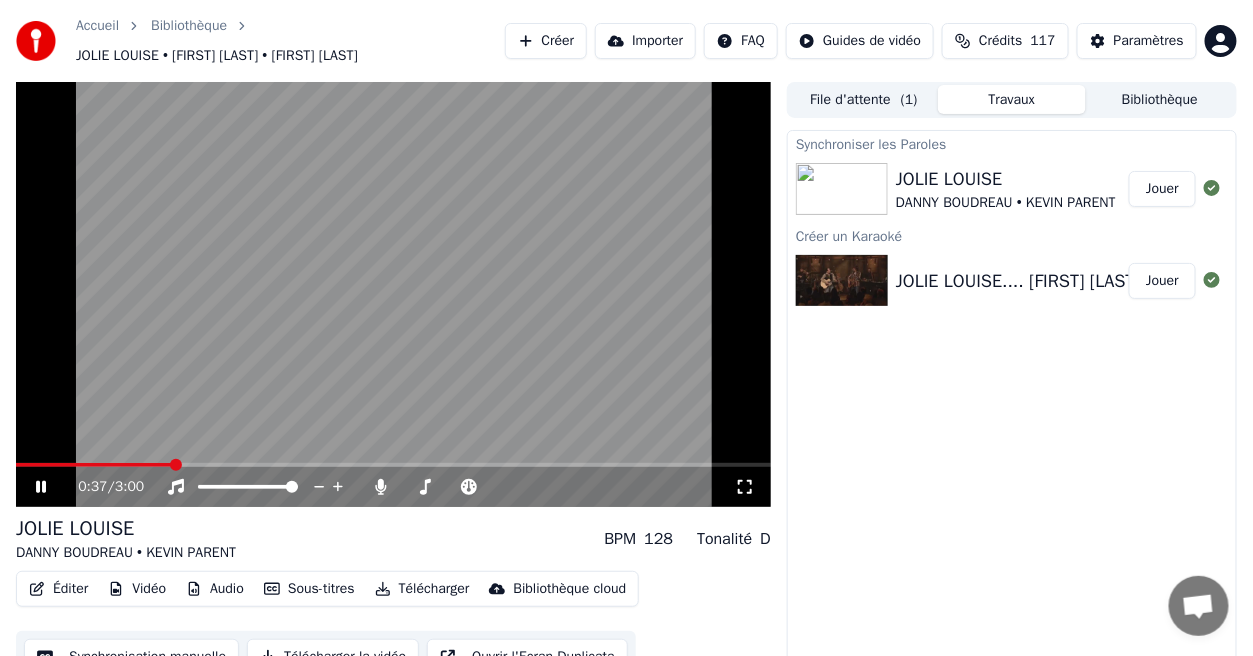 click 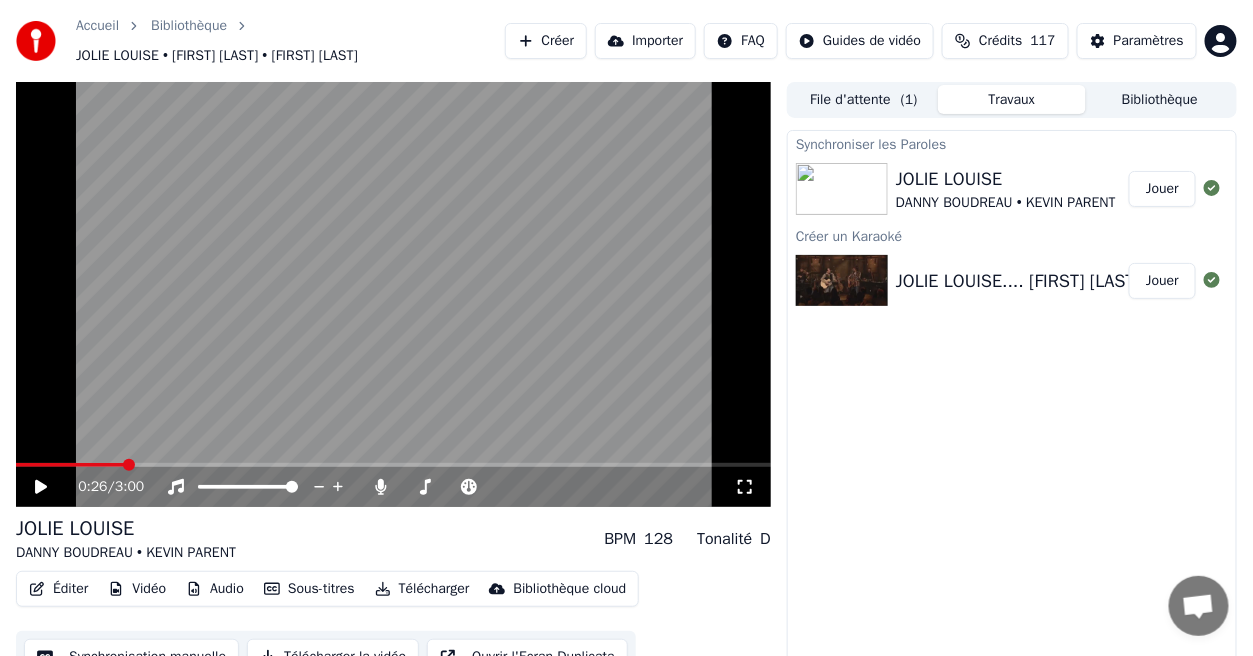 click at bounding box center (129, 465) 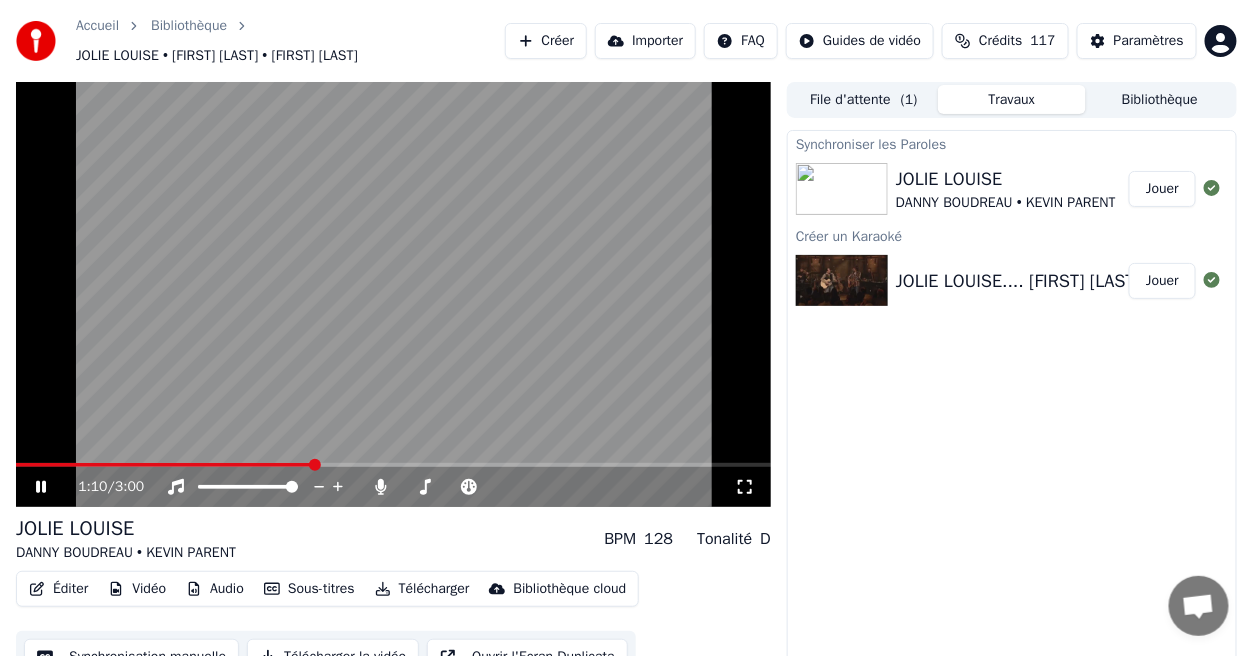 click 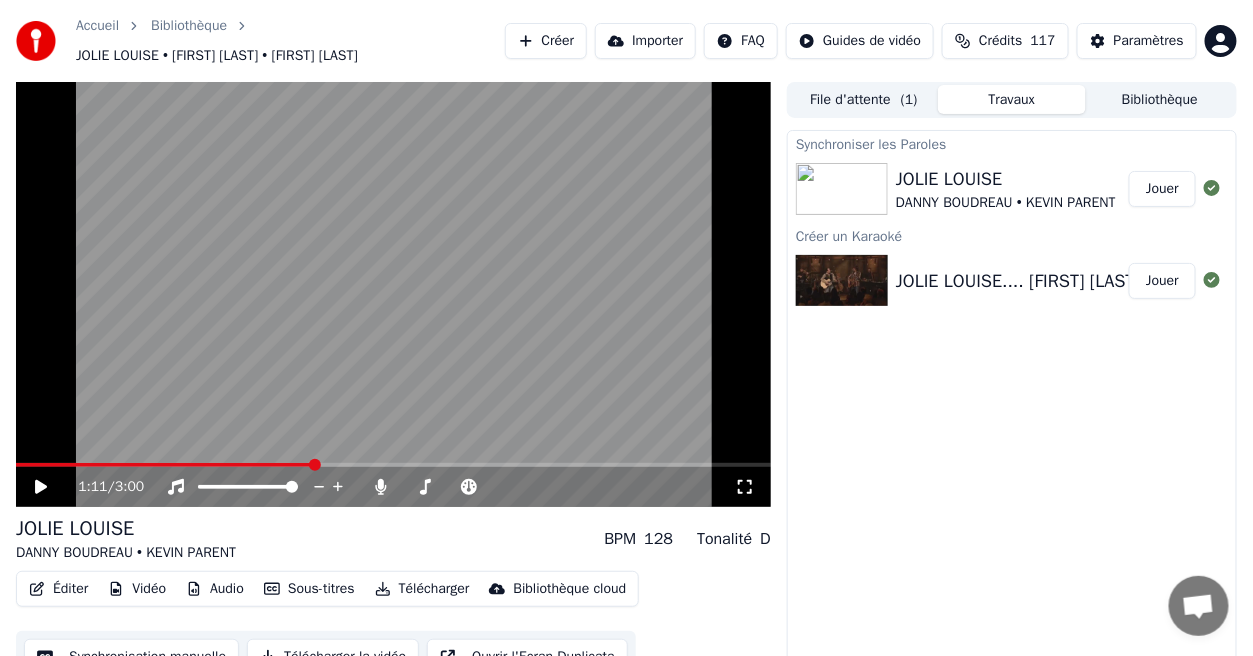 click on "1:11 / 3:00 JOLIE LOUISE [FIRST] [LAST] • [FIRST] [LAST] BPM 128 Tonalité D Éditer Vidéo Audio Sous-titres Télécharger Bibliothèque cloud Synchronisation manuelle Télécharger la vidéo Ouvrir l'Ecran Duplicata" at bounding box center [393, 385] 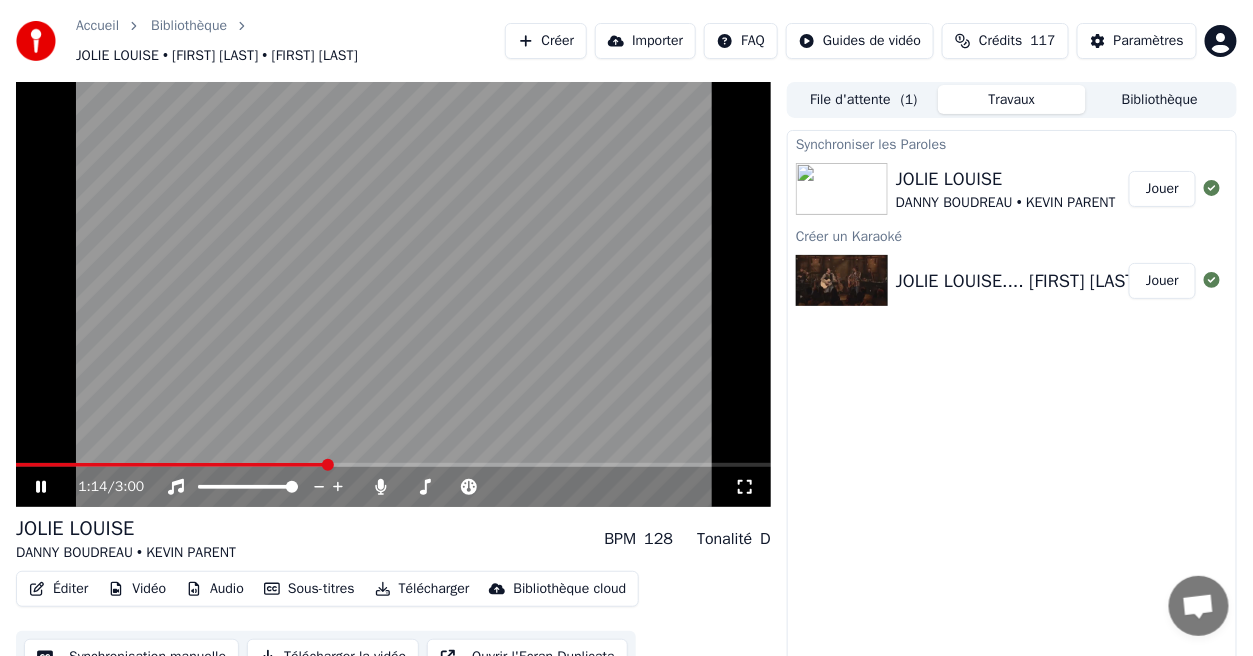 click 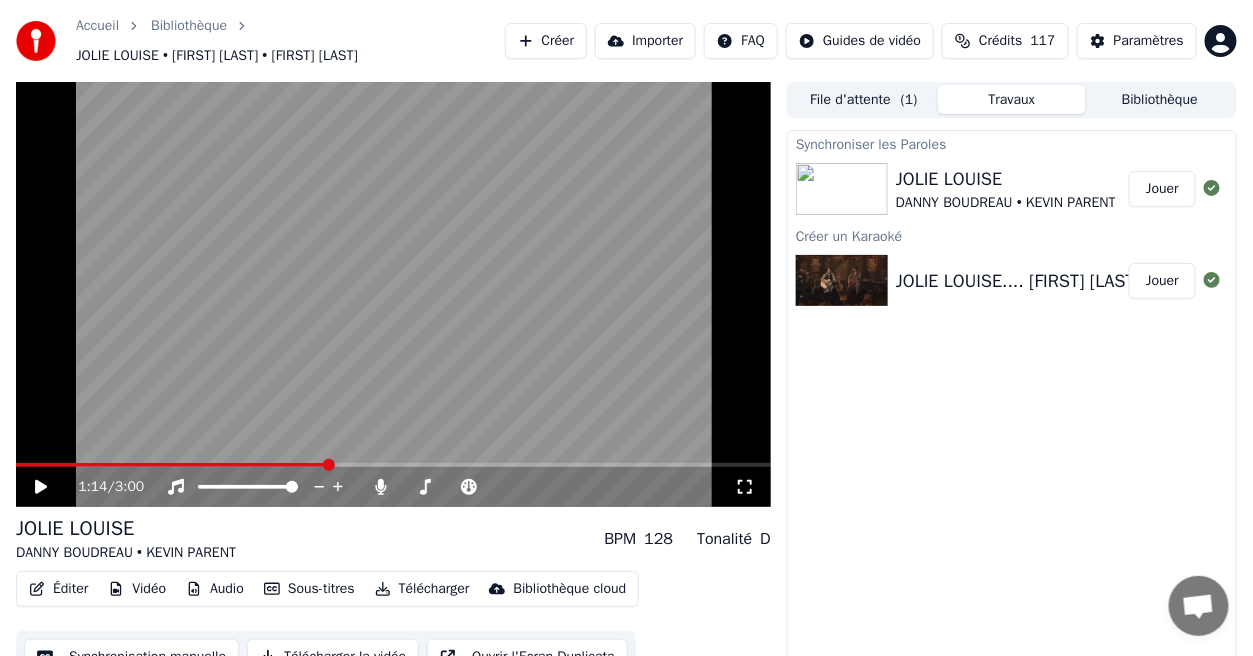 click on "Éditer" at bounding box center [58, 589] 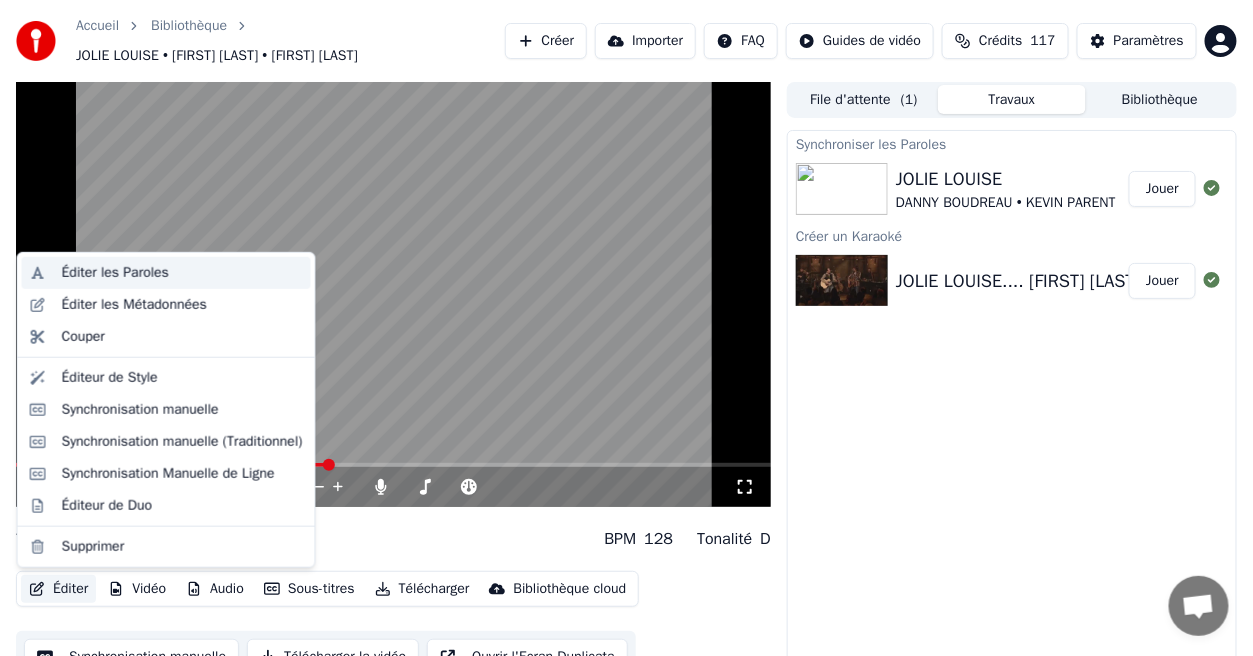 click on "Éditer les Paroles" at bounding box center (115, 273) 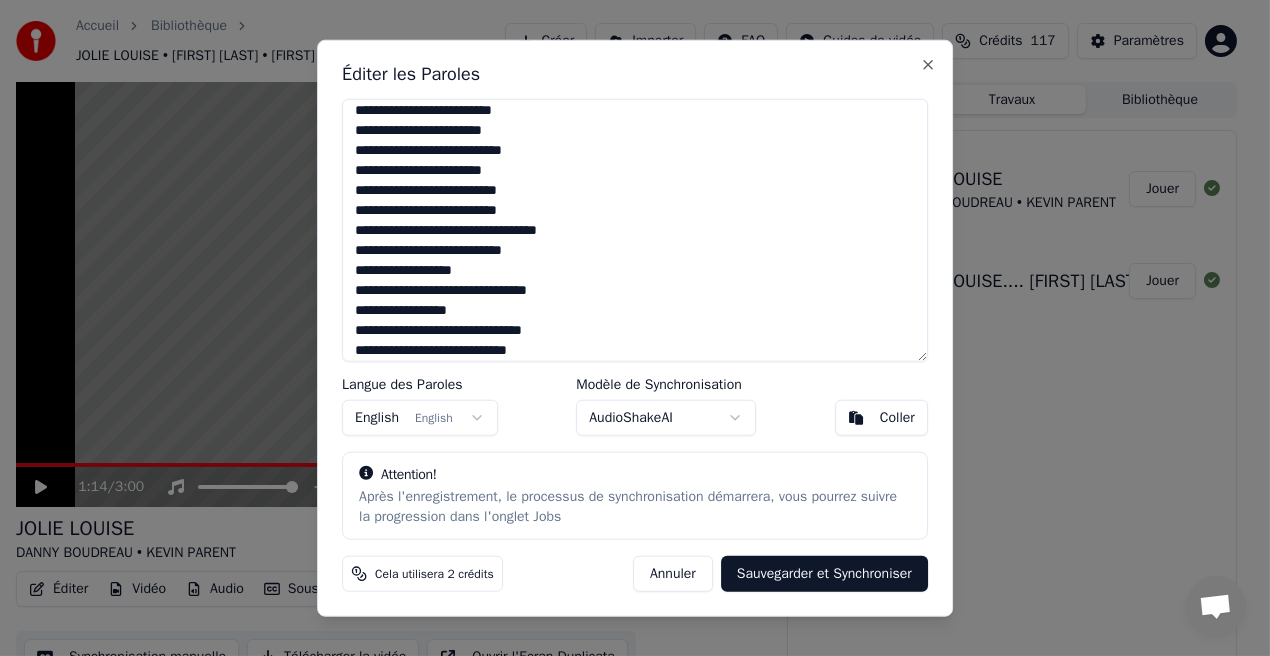 scroll, scrollTop: 173, scrollLeft: 0, axis: vertical 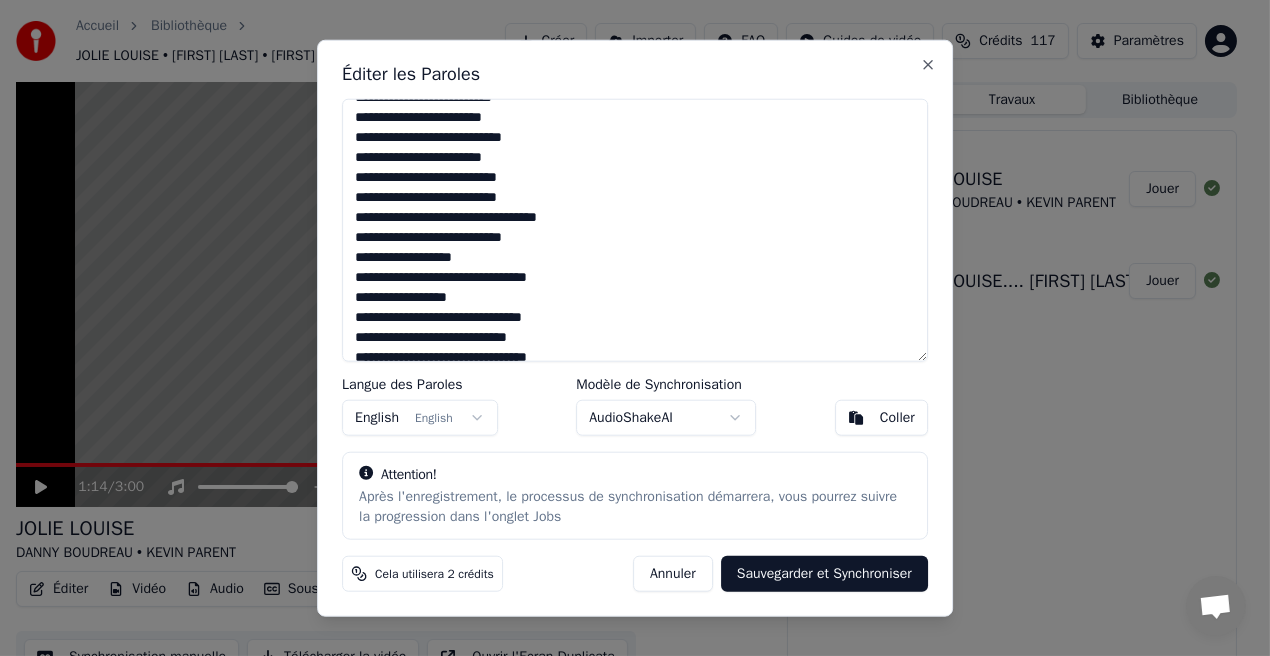 drag, startPoint x: 449, startPoint y: 280, endPoint x: 637, endPoint y: 281, distance: 188.00266 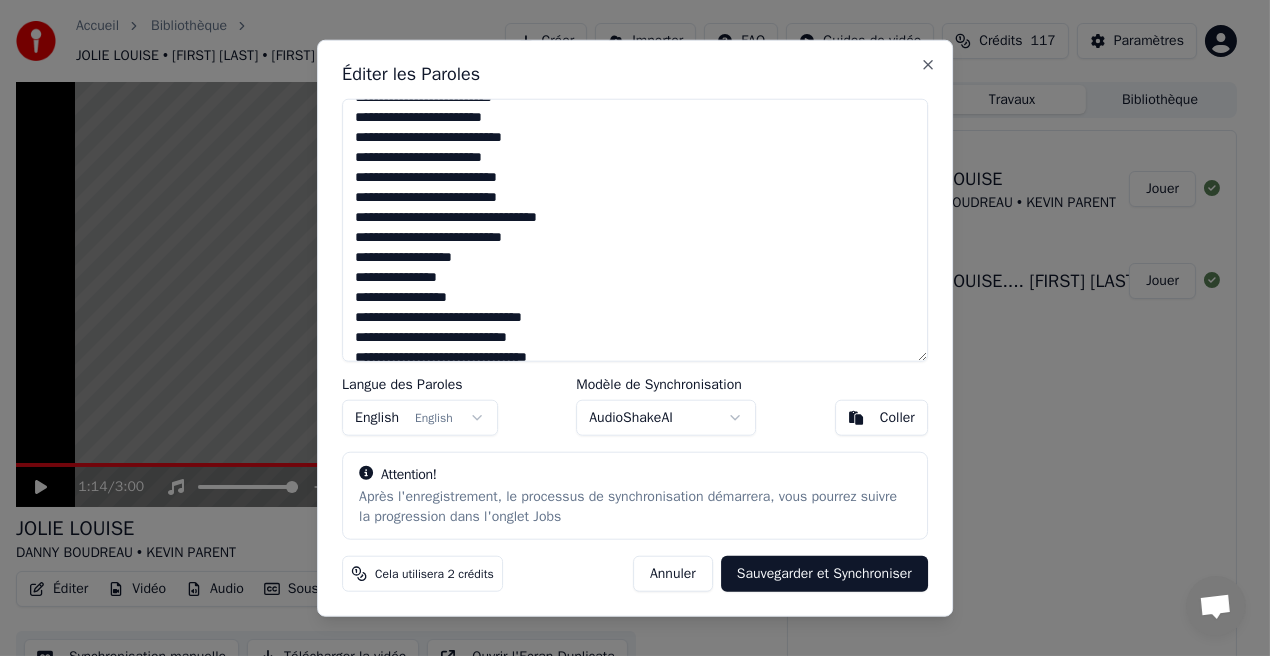 click at bounding box center [635, 230] 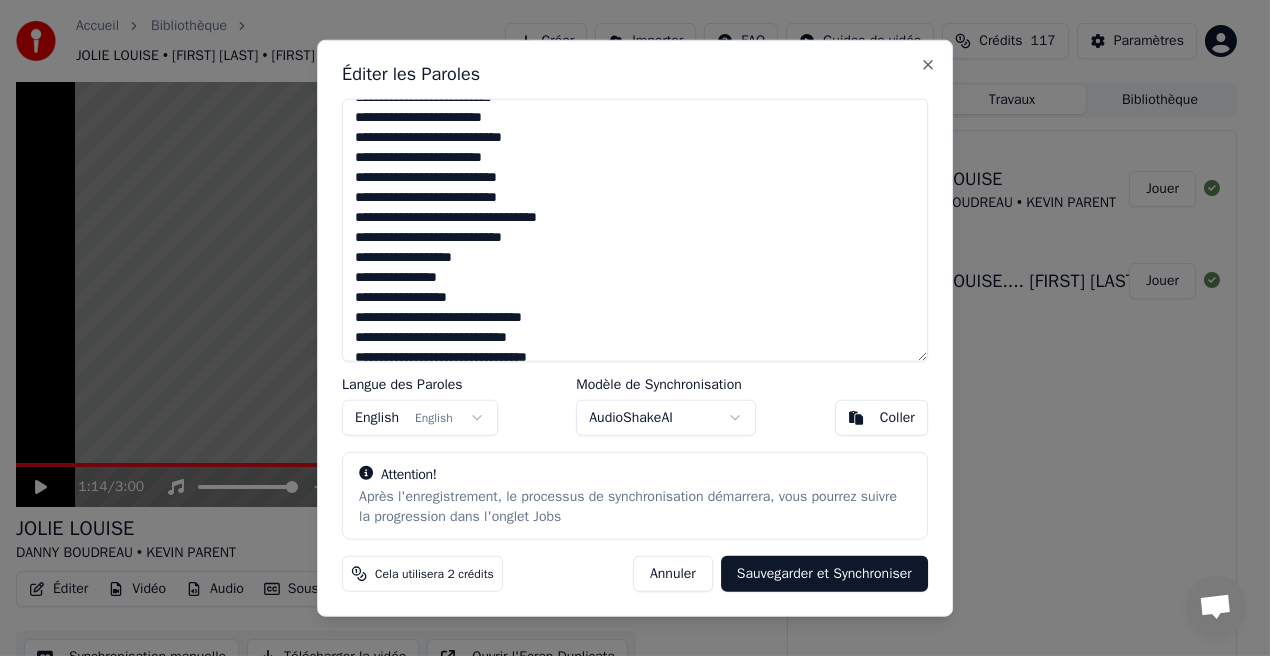 drag, startPoint x: 353, startPoint y: 298, endPoint x: 509, endPoint y: 294, distance: 156.05127 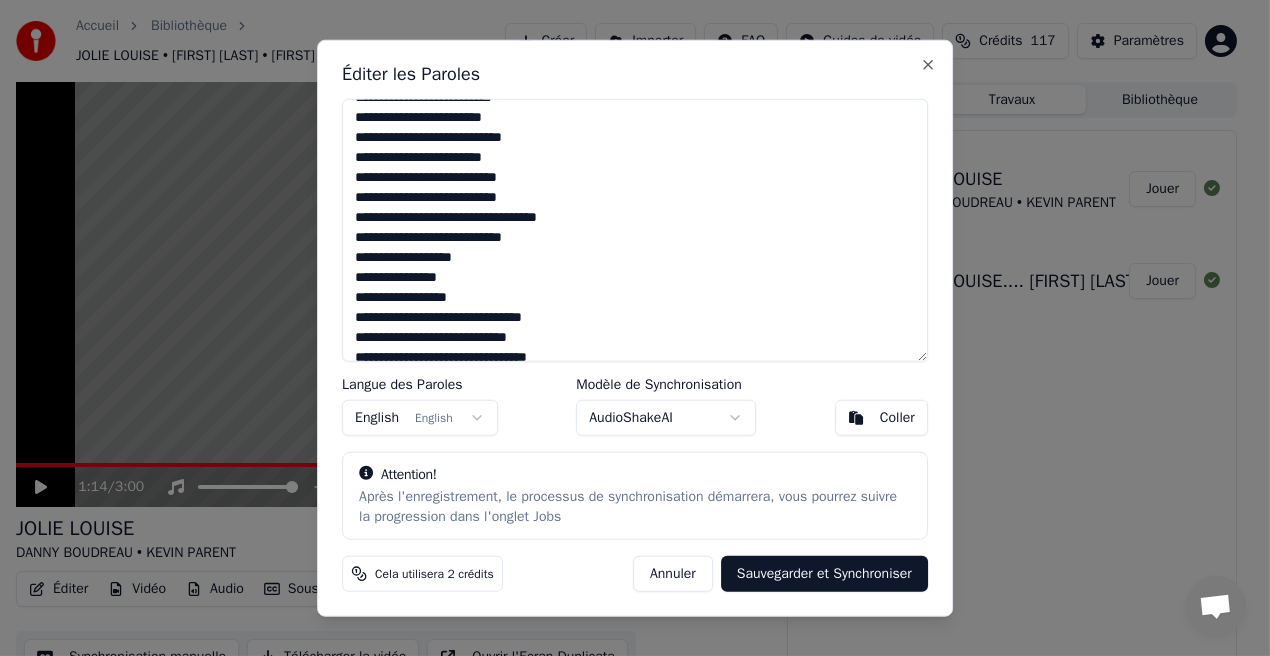 click at bounding box center (635, 230) 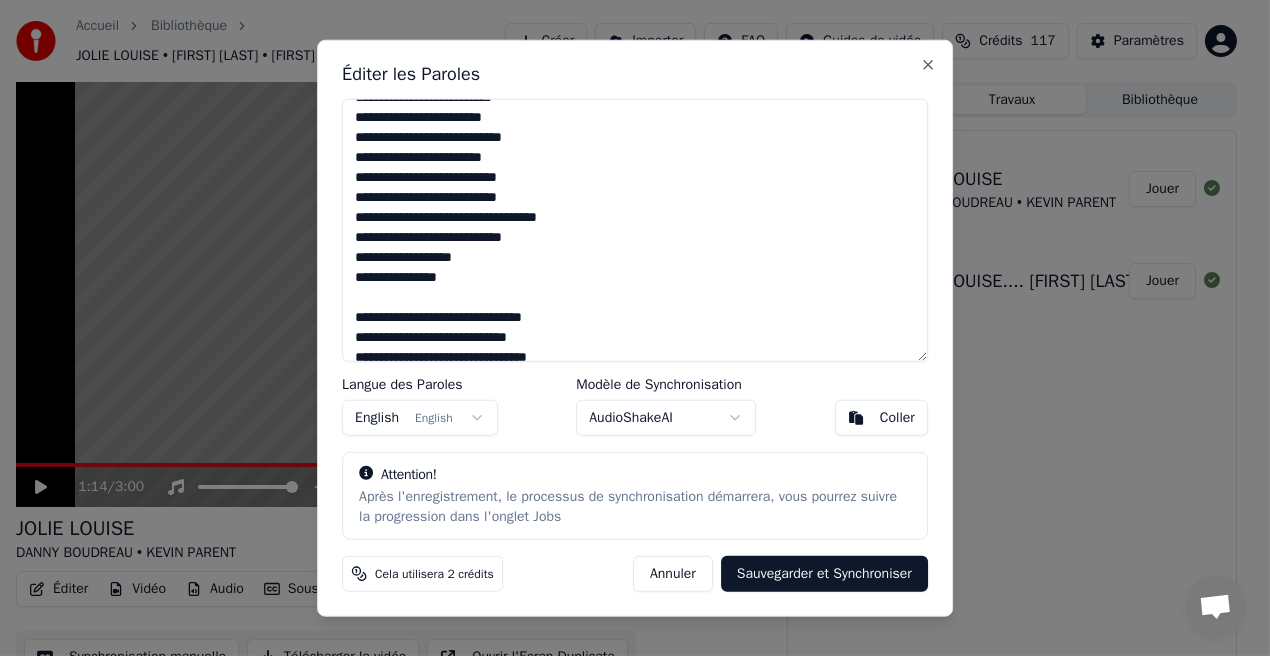 click at bounding box center [635, 230] 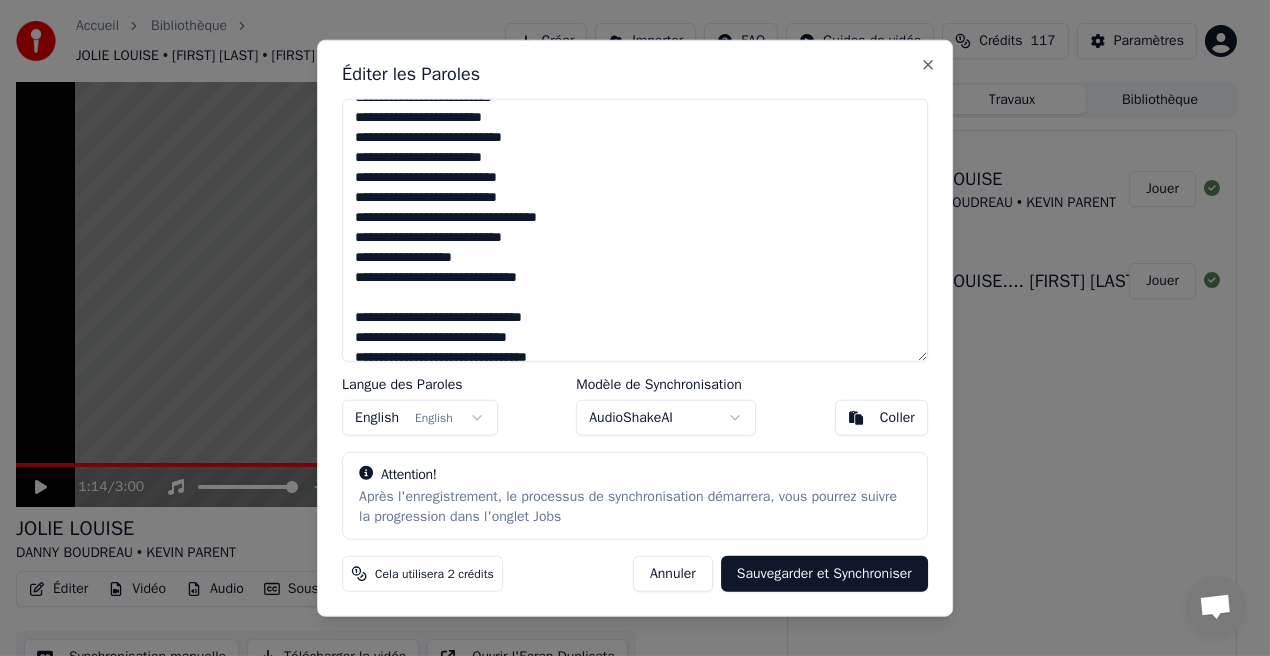 click at bounding box center [635, 230] 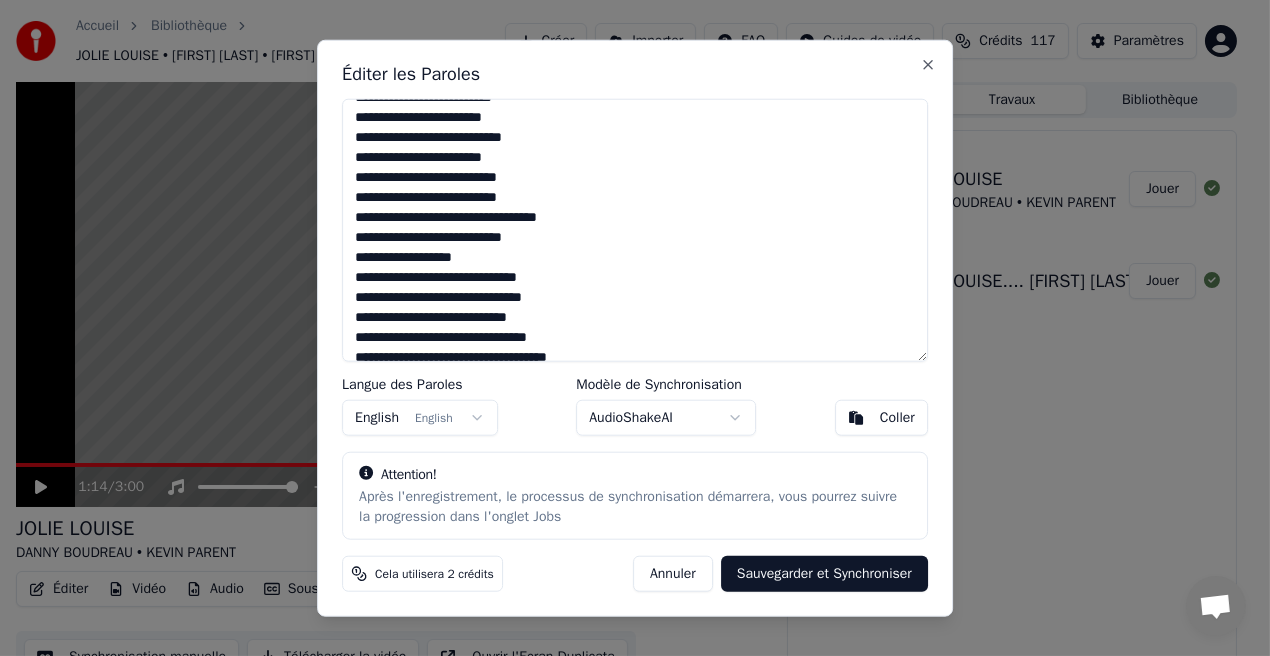 click on "Sauvegarder et Synchroniser" at bounding box center [824, 573] 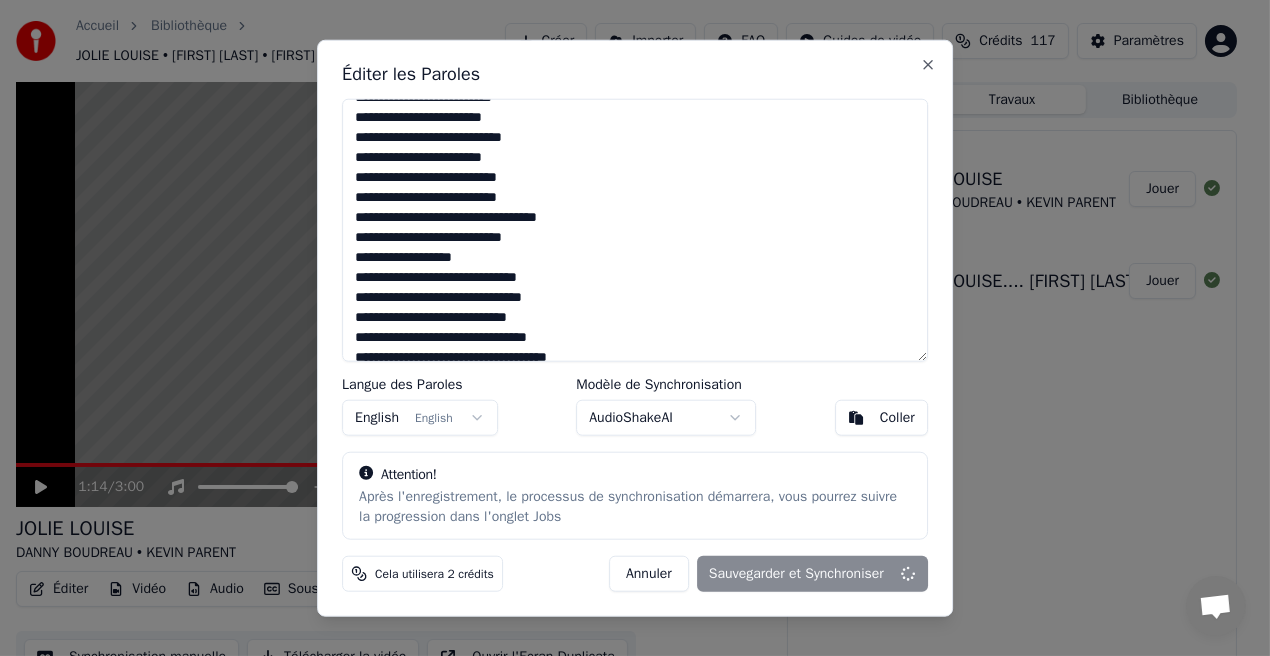 type on "**********" 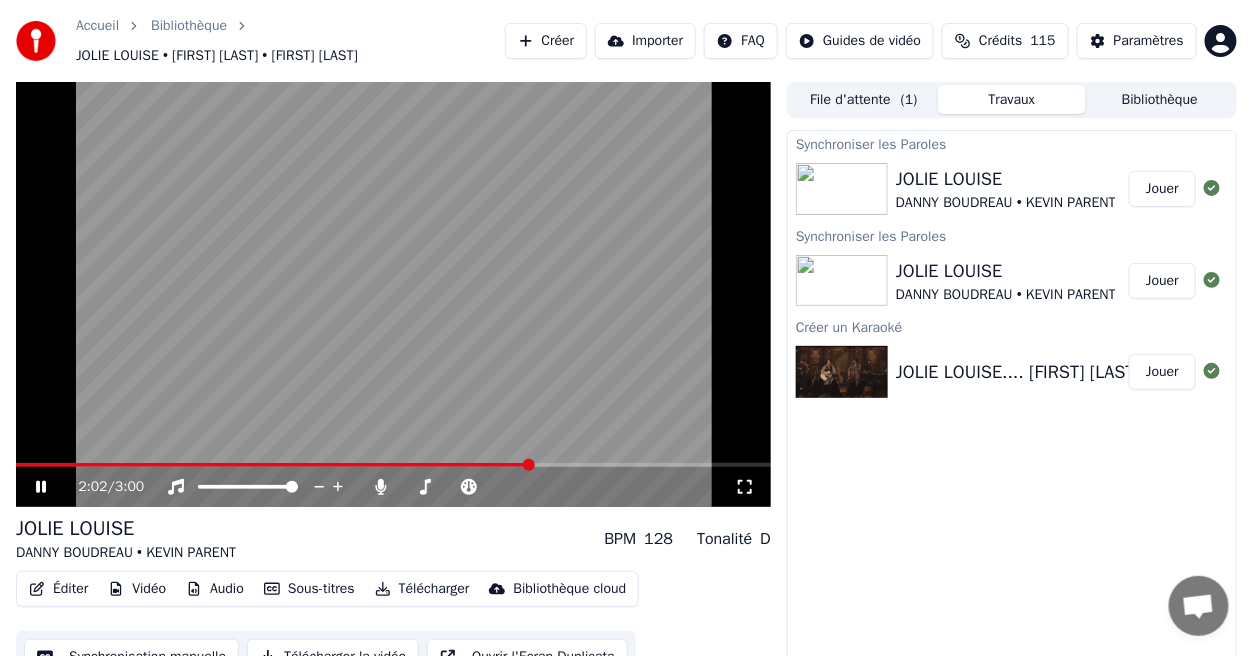 click 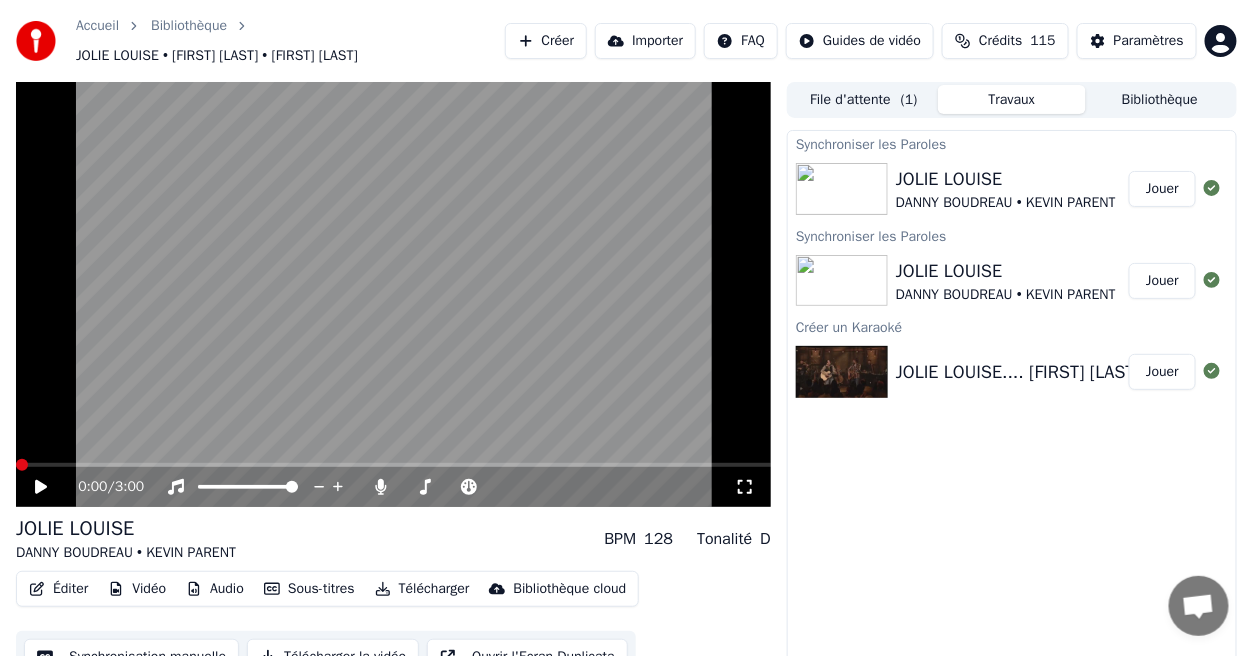 click at bounding box center (22, 465) 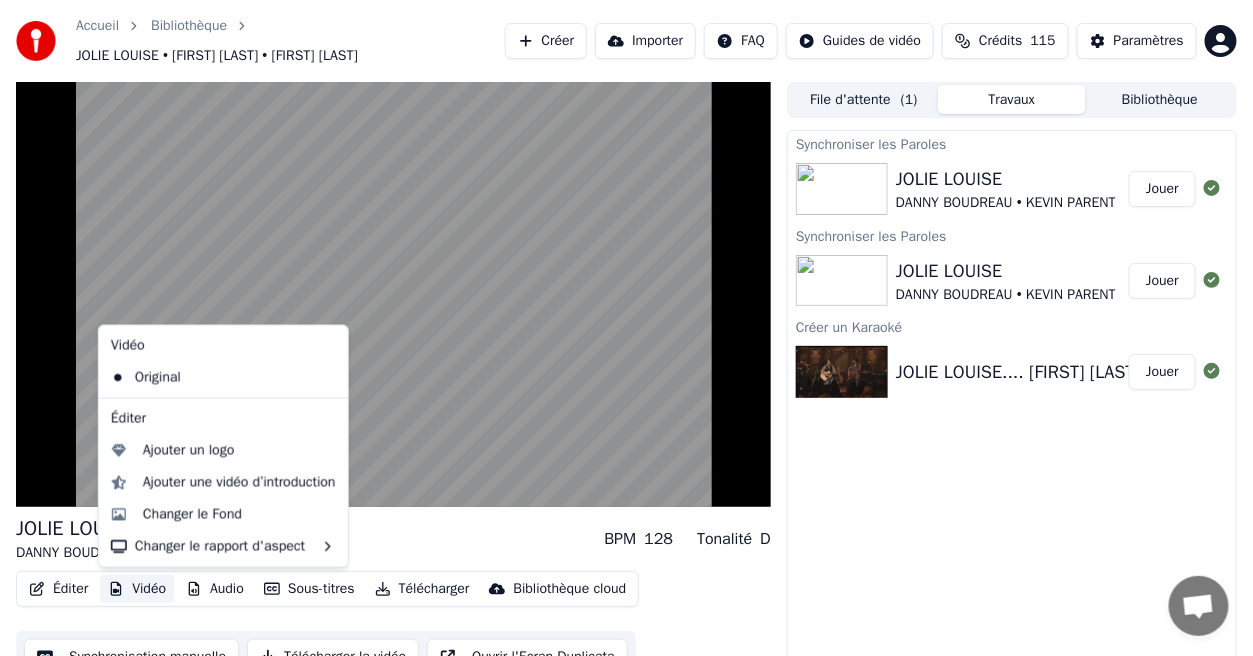 click on "Vidéo" at bounding box center (137, 589) 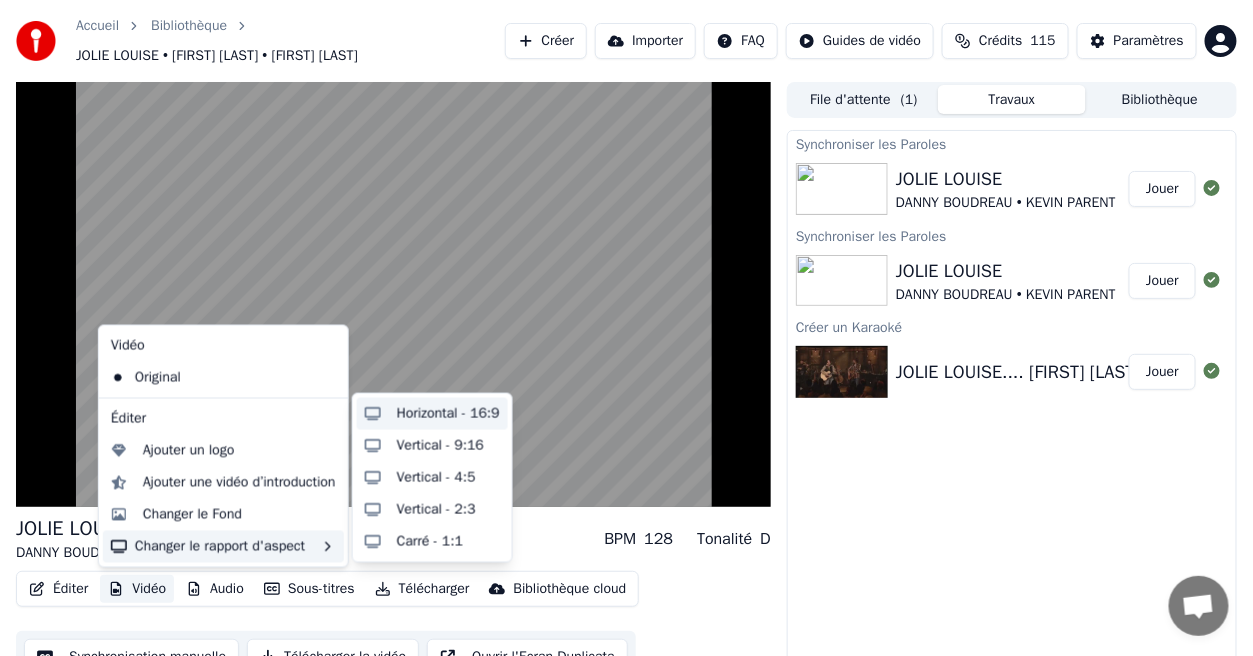 click on "Horizontal - 16:9" at bounding box center (448, 414) 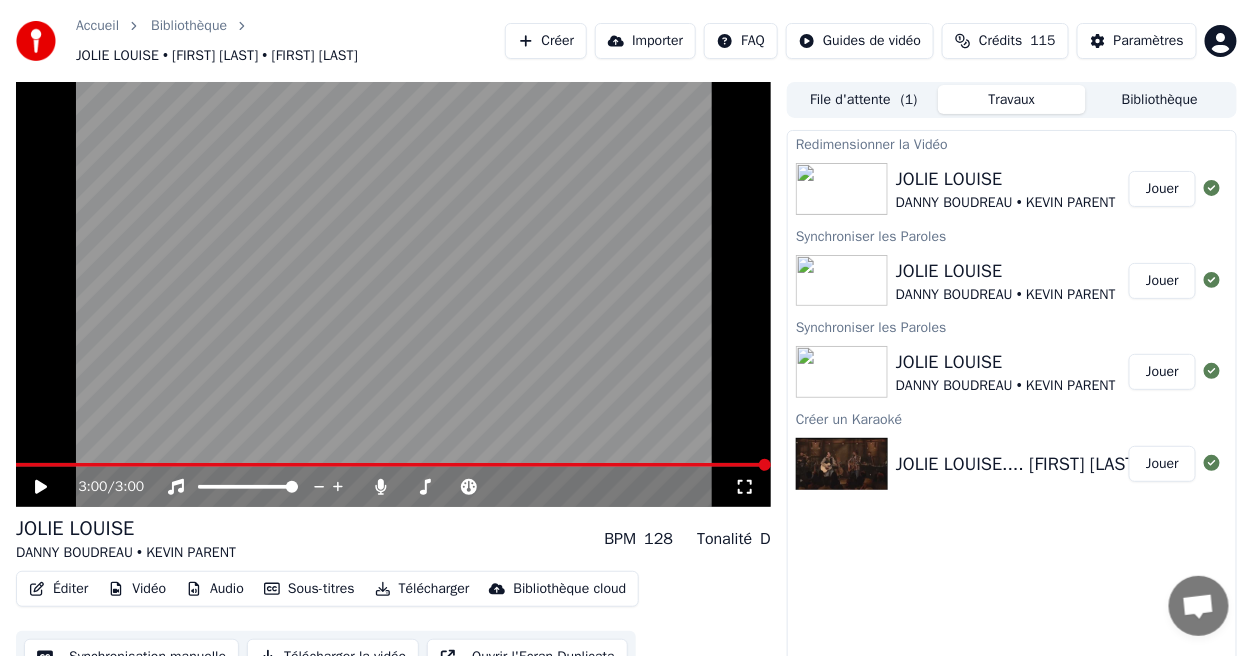 click on "Jouer" at bounding box center [1162, 189] 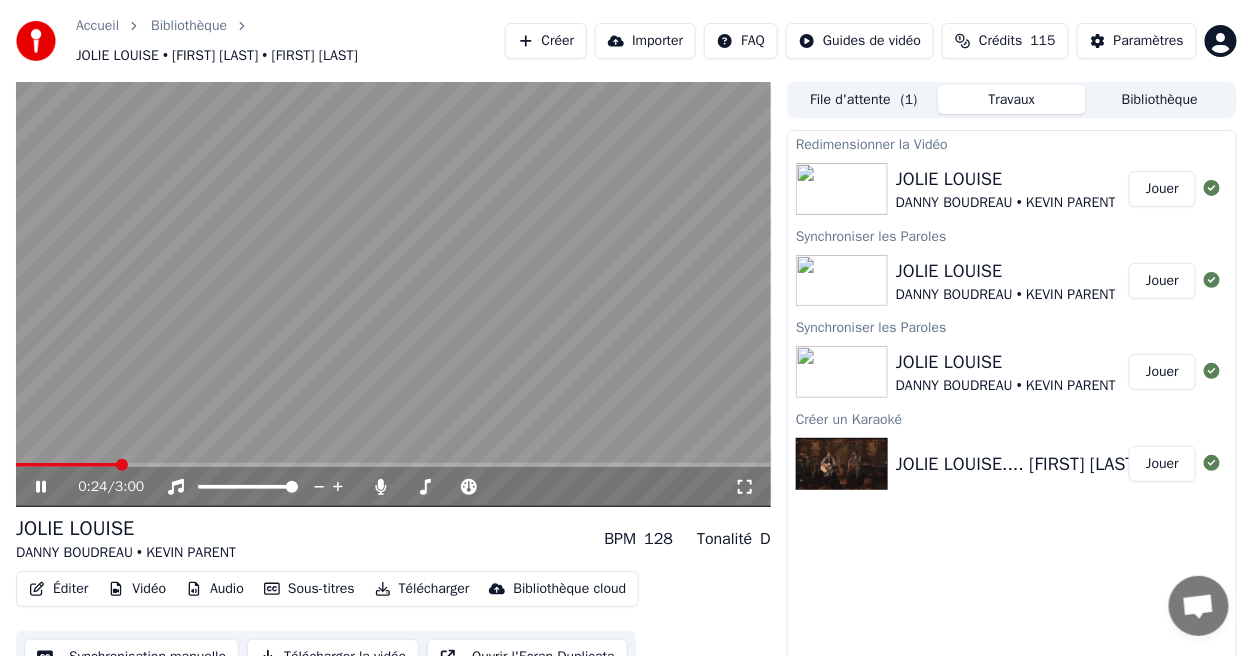 click 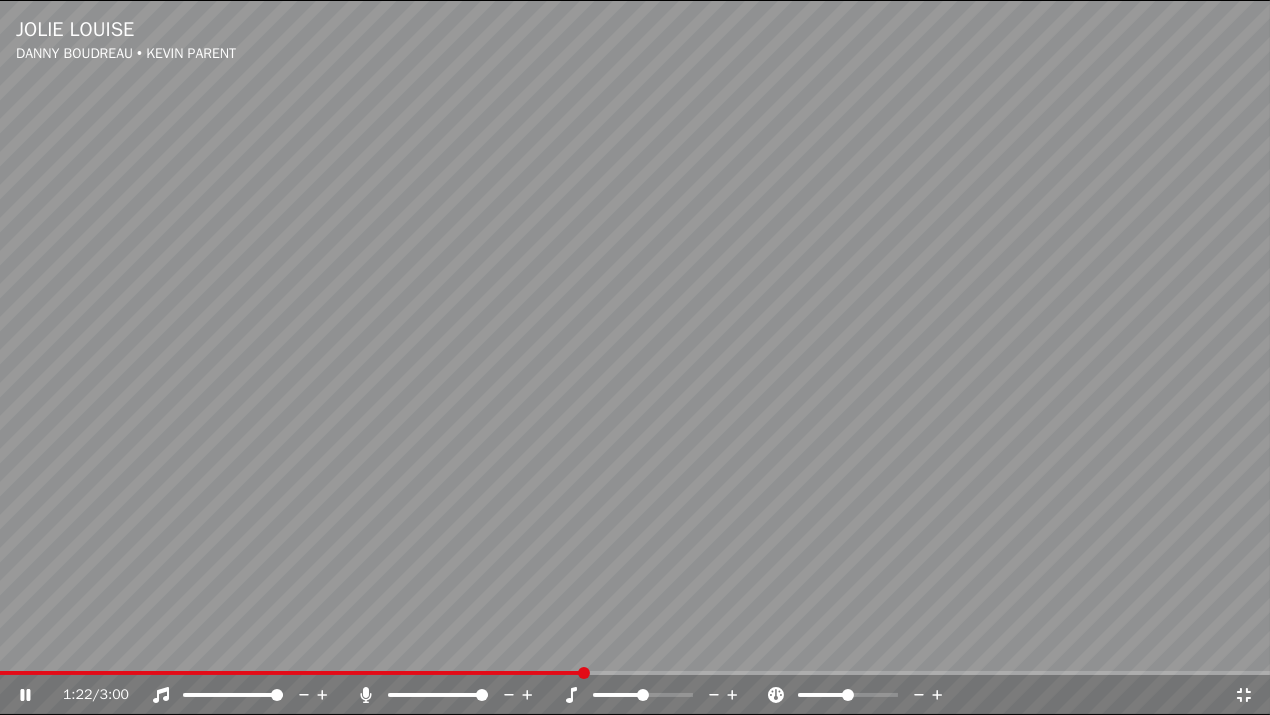 click 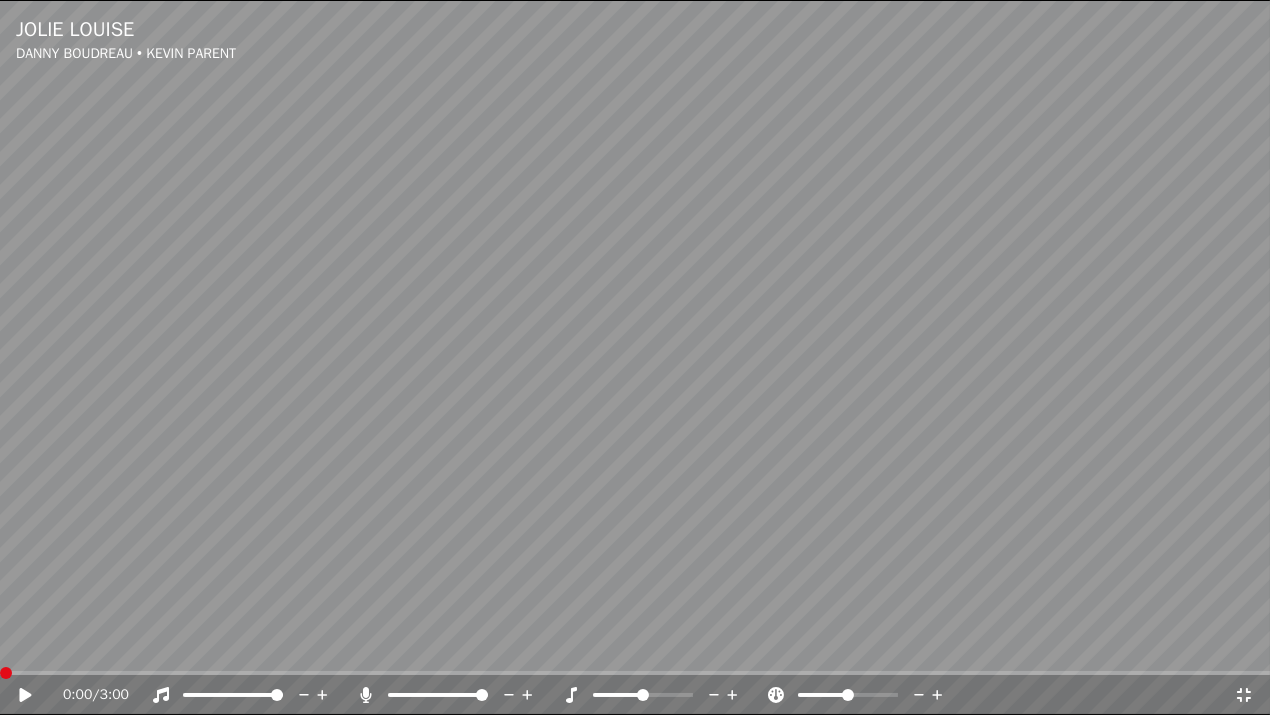 click at bounding box center (6, 673) 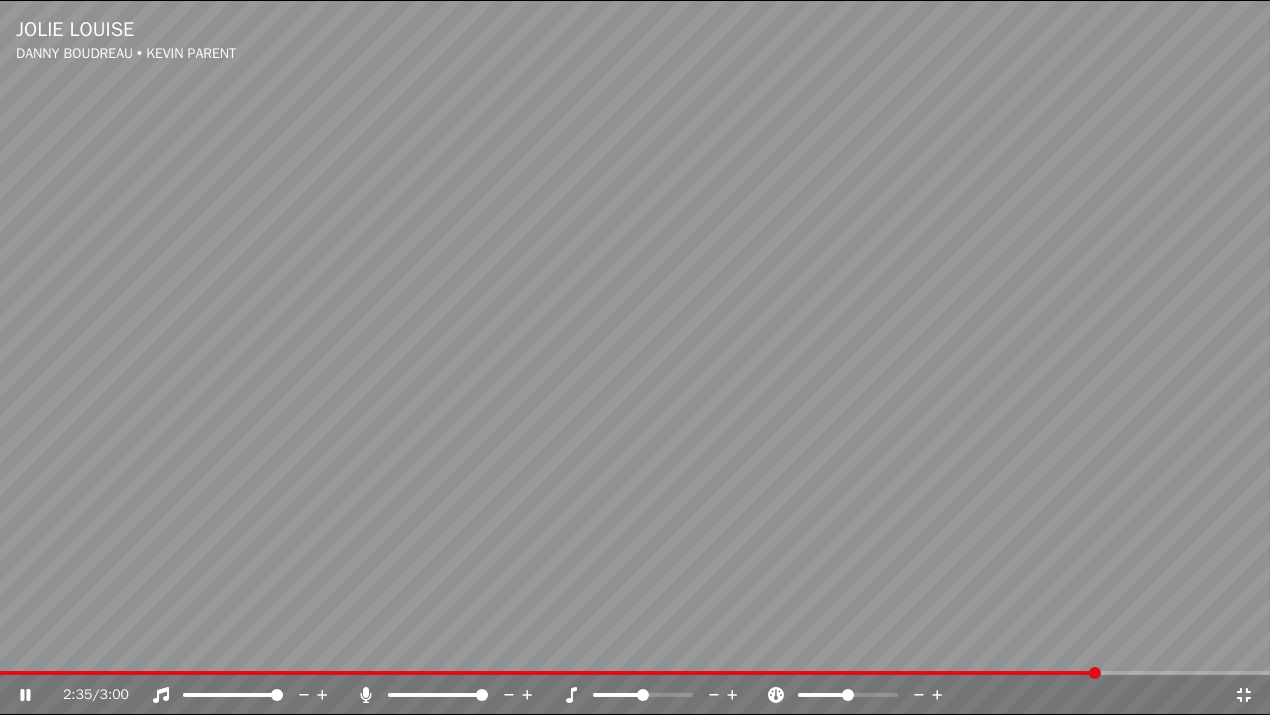 click 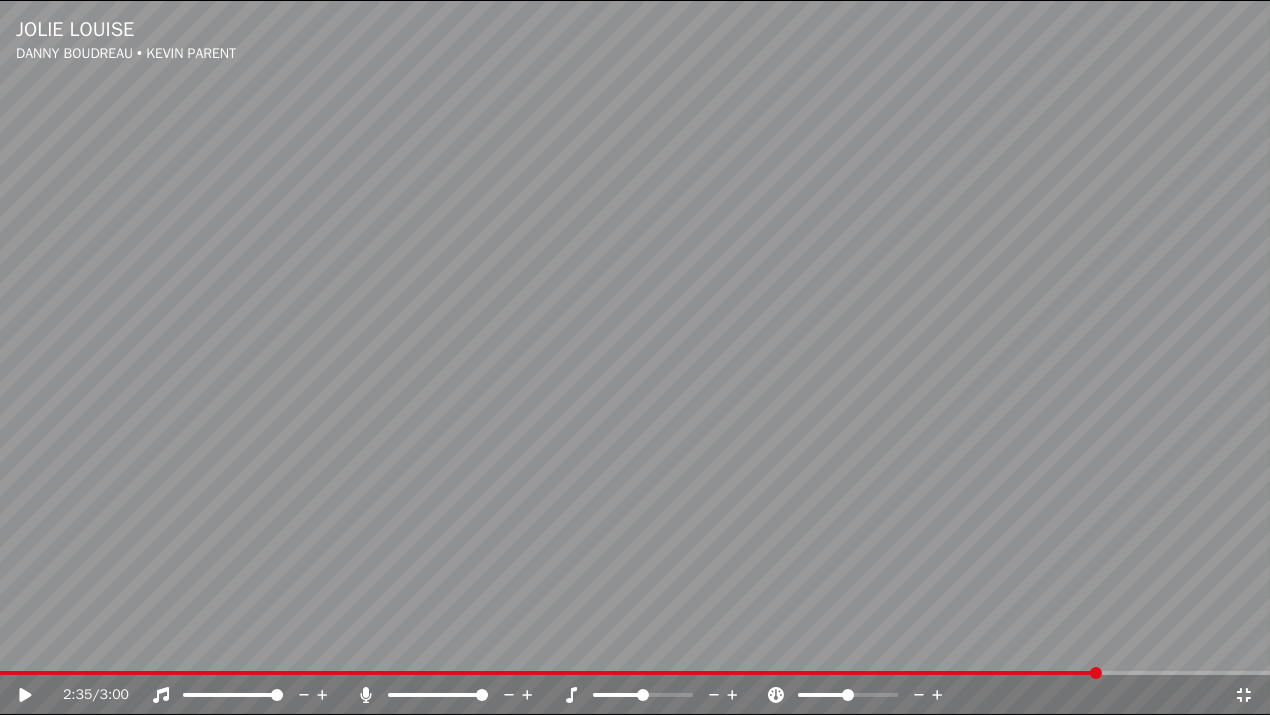 click on "2:35  /  3:00" at bounding box center (635, 695) 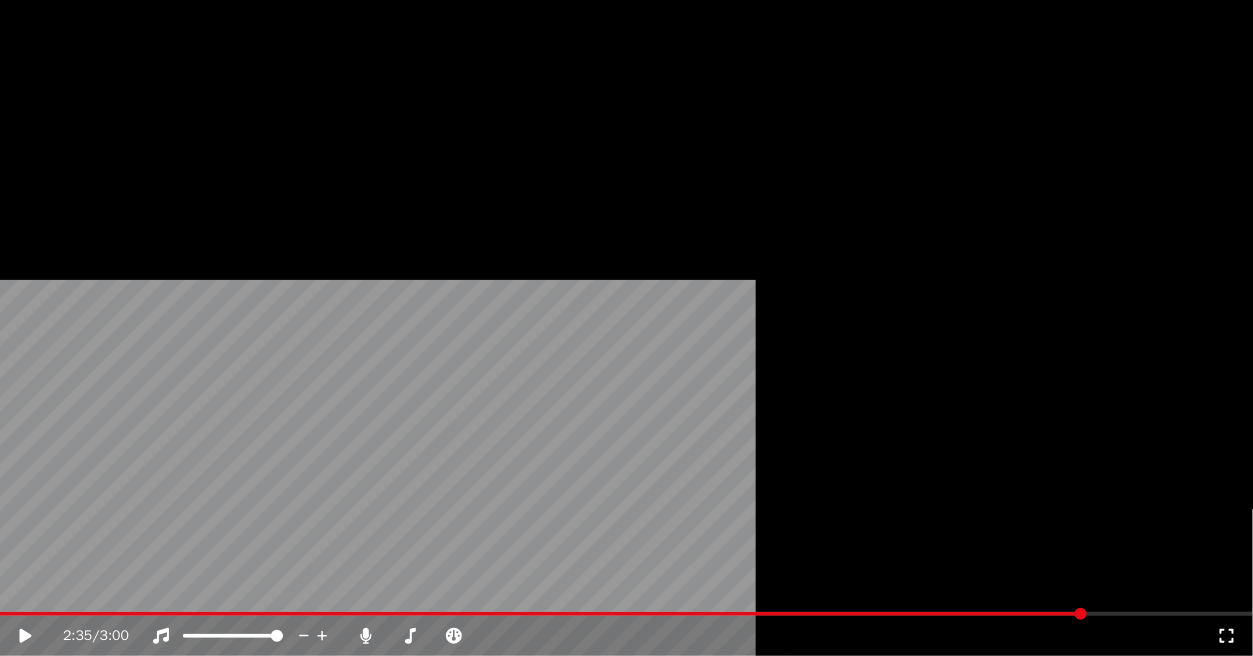click on "Éditer" at bounding box center [58, 164] 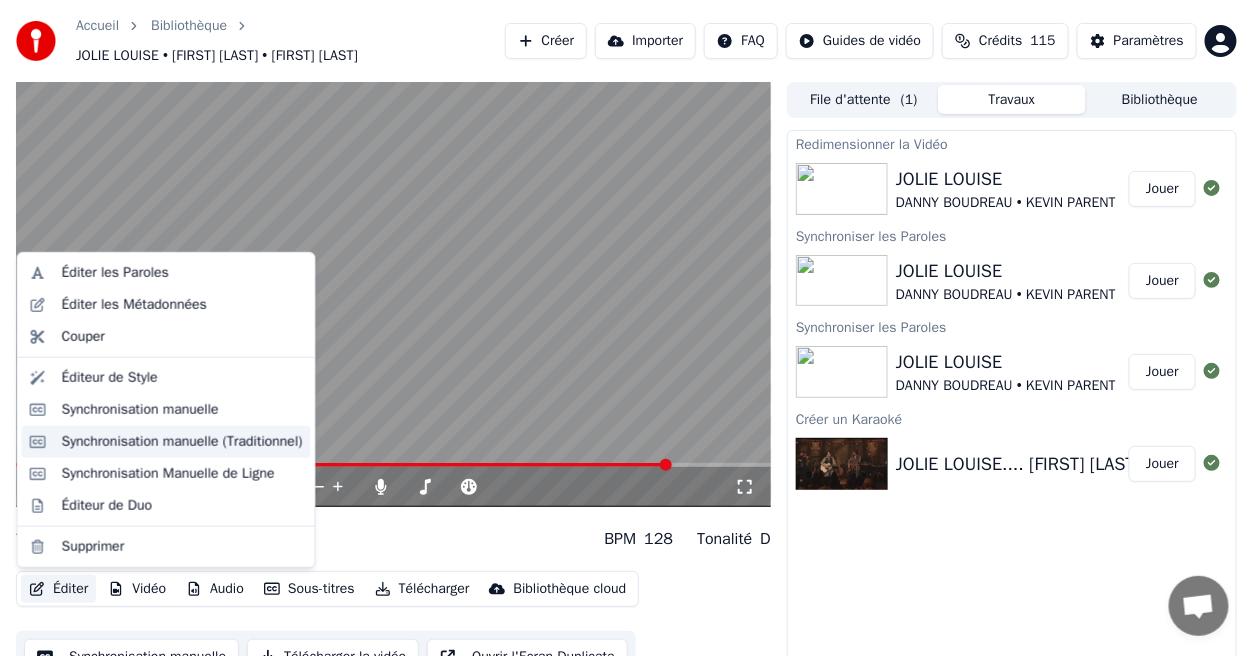 click on "Synchronisation manuelle (Traditionnel)" at bounding box center (182, 442) 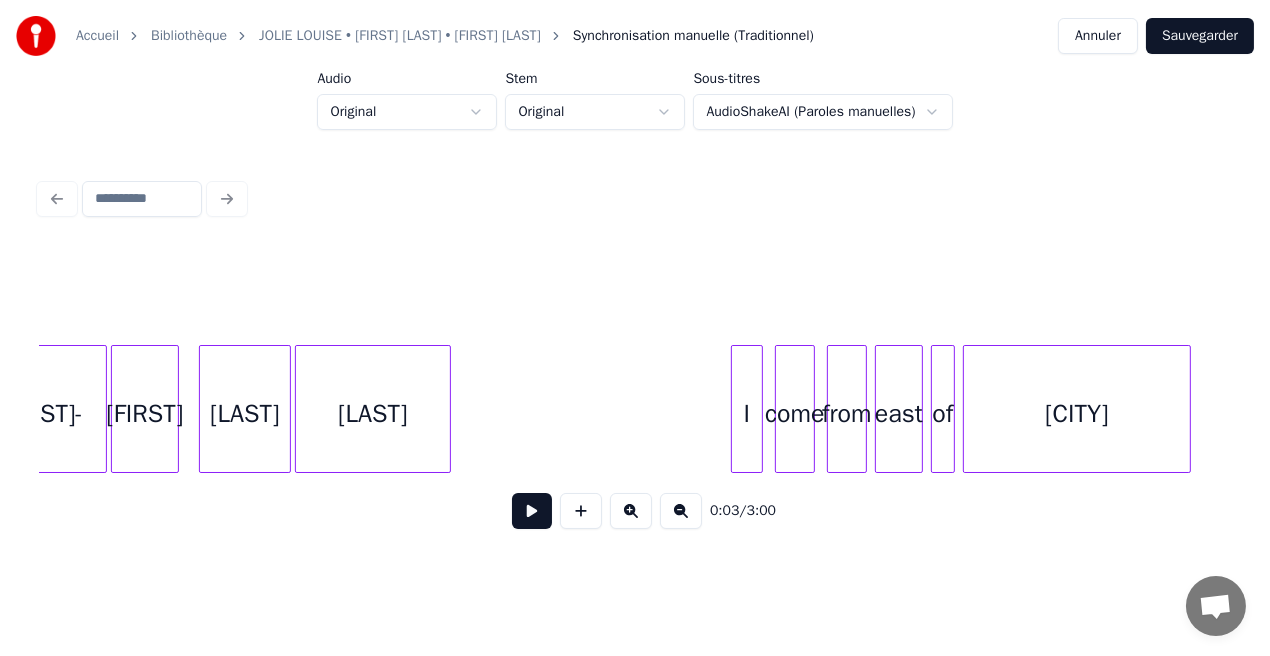 scroll, scrollTop: 0, scrollLeft: 1562, axis: horizontal 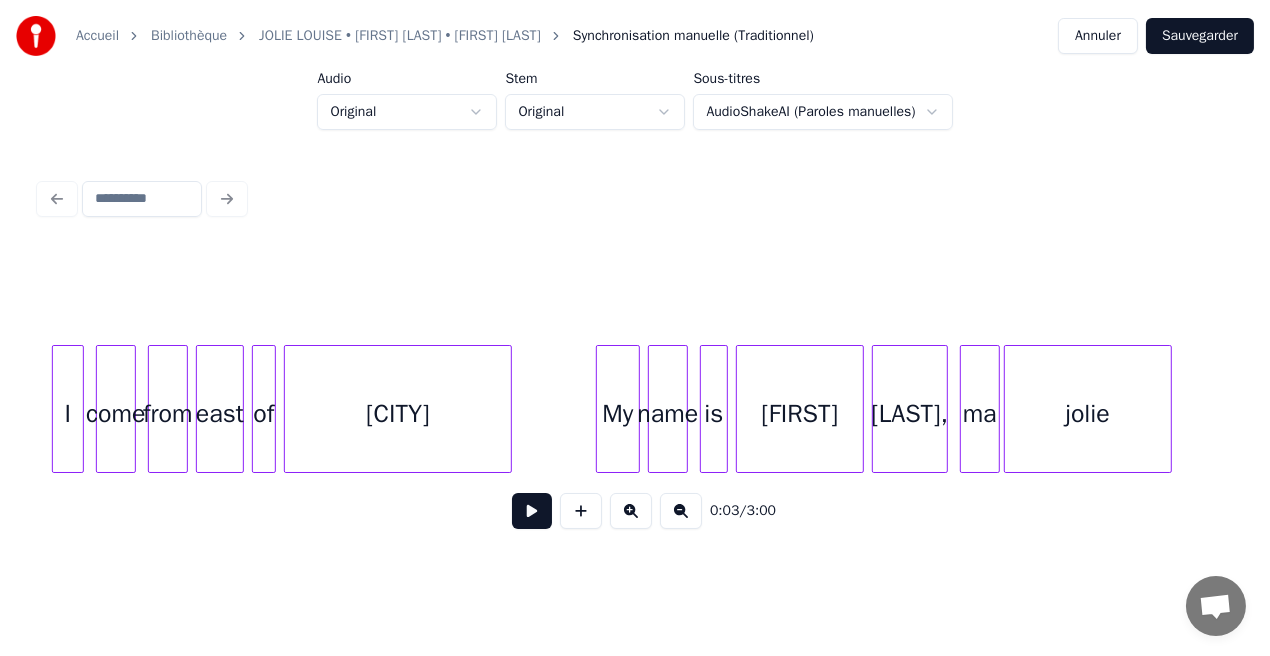 click on "[FIRST]" at bounding box center (800, 414) 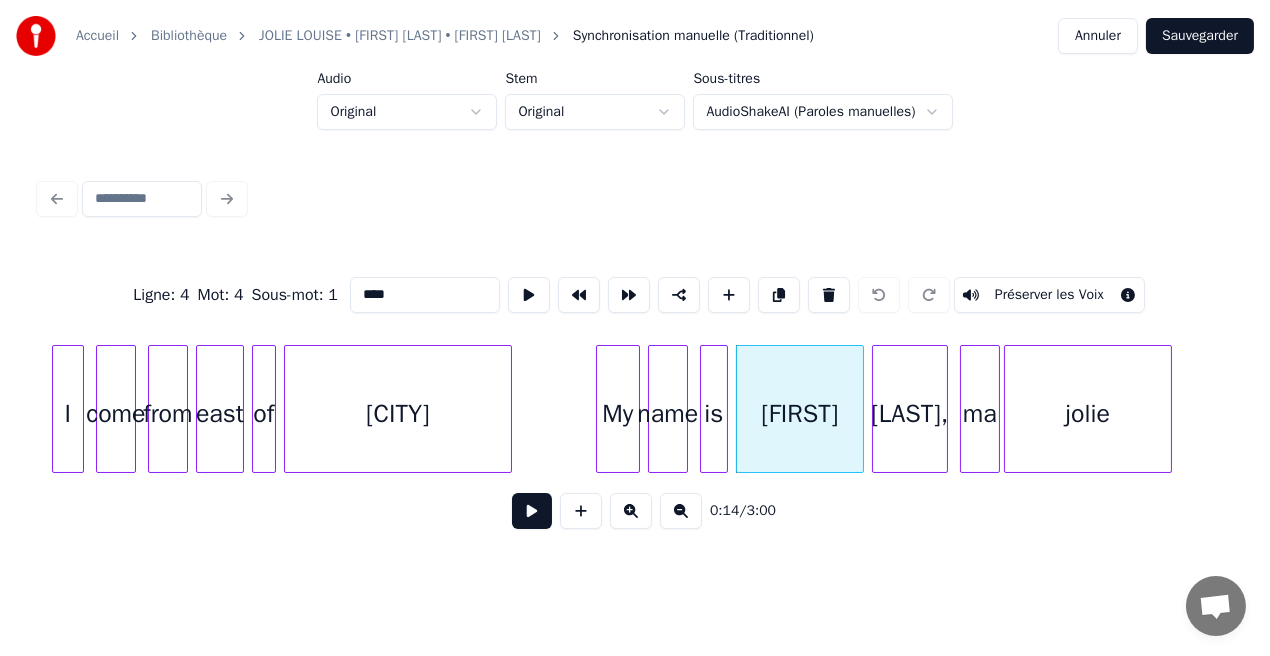 click on "****" at bounding box center [425, 295] 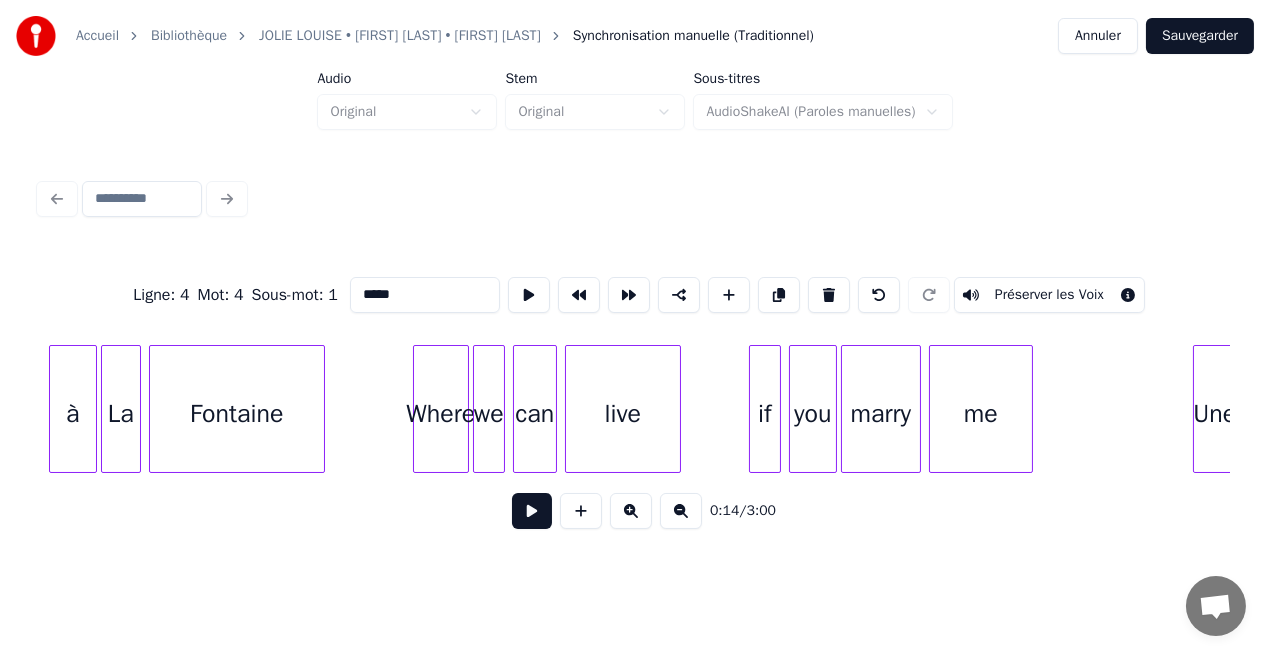scroll, scrollTop: 0, scrollLeft: 2982, axis: horizontal 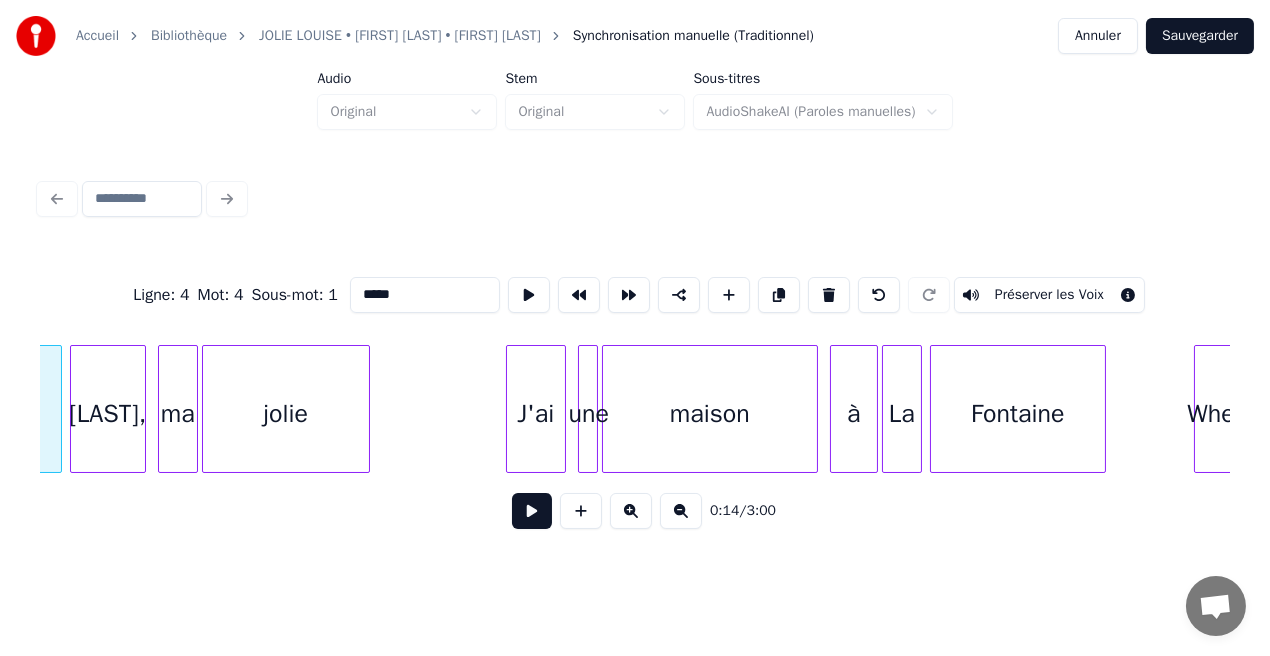 type on "*****" 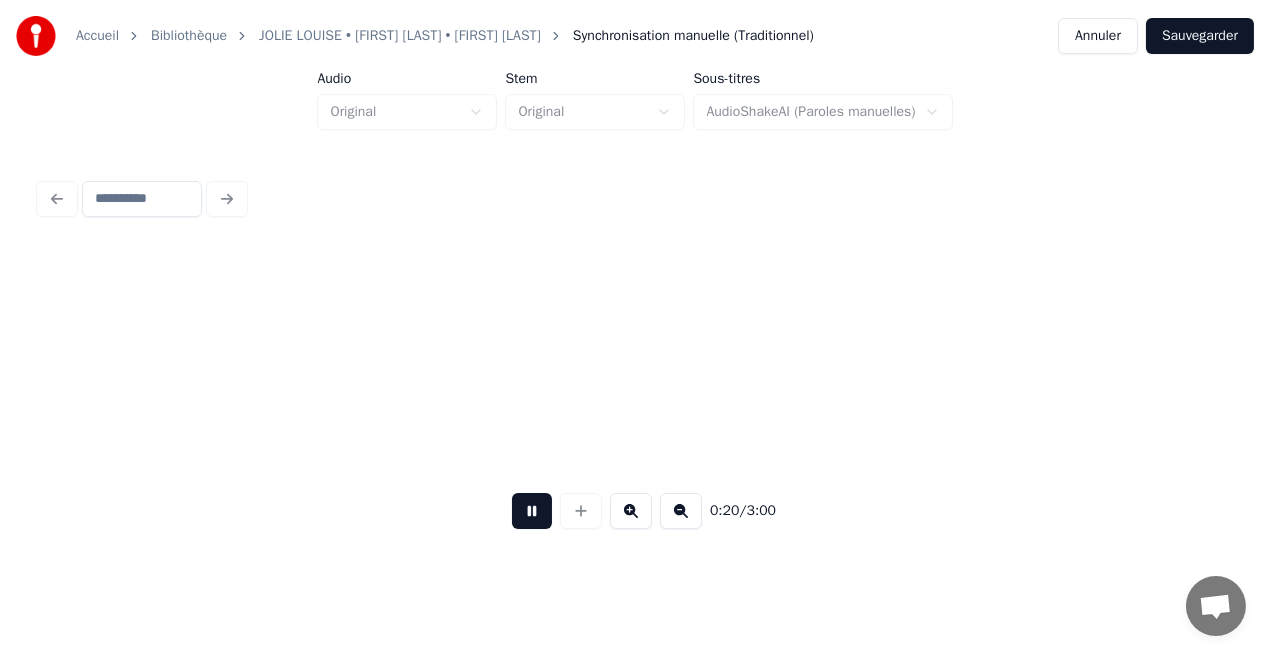 scroll, scrollTop: 0, scrollLeft: 4068, axis: horizontal 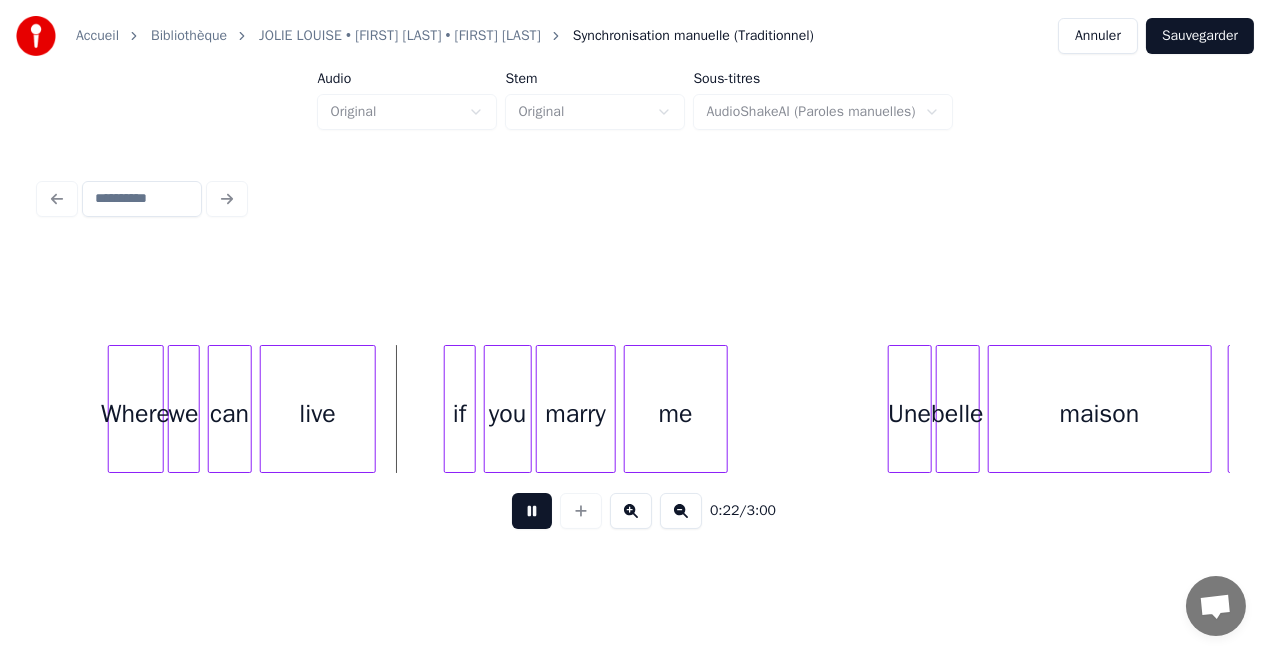 click at bounding box center (532, 511) 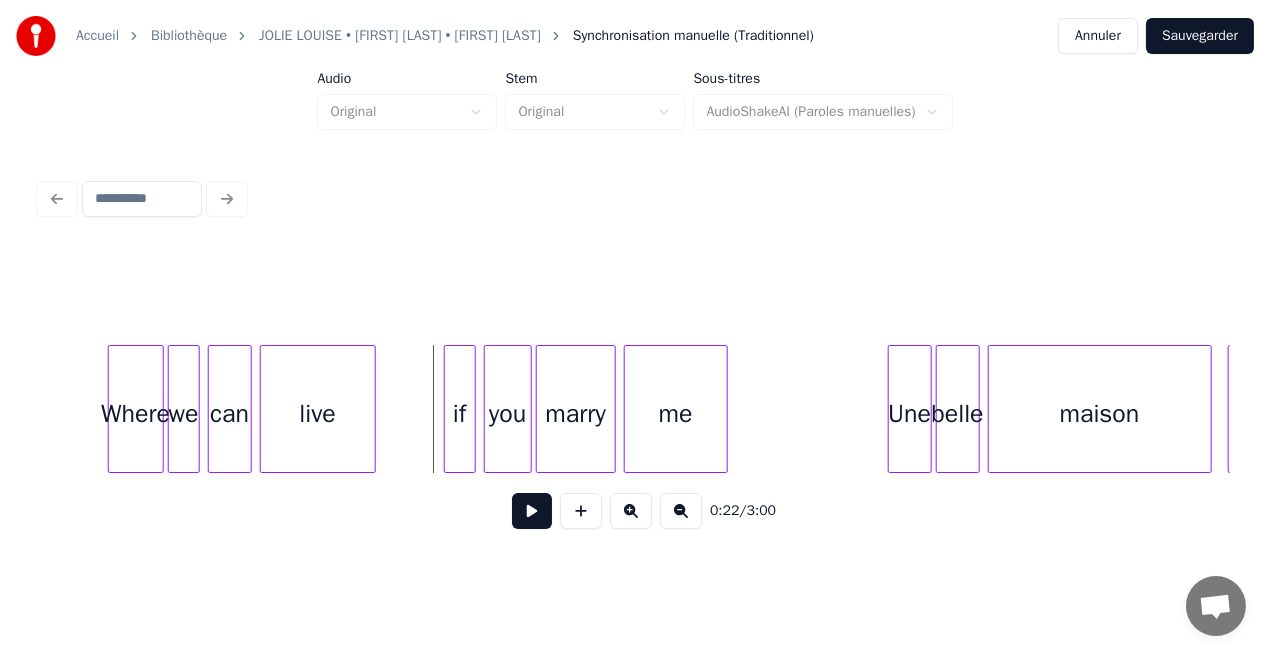 click on "Where we can live if you marry me Une belle maison à" at bounding box center [13979, 409] 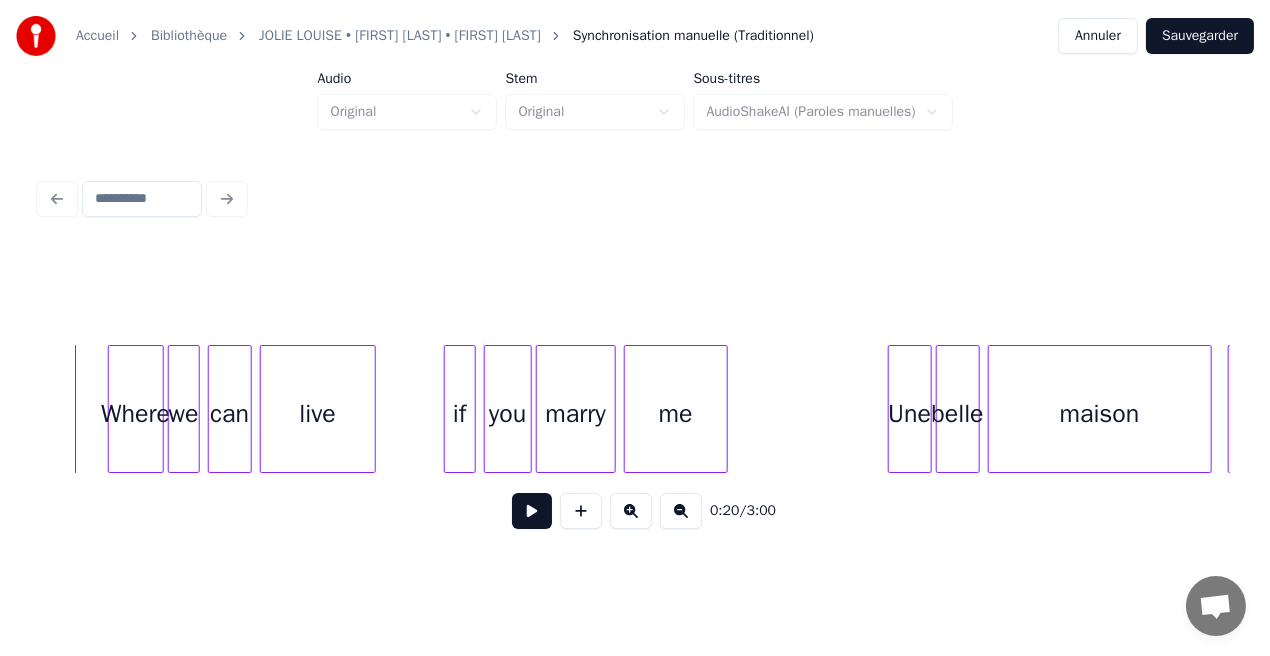 click at bounding box center [532, 511] 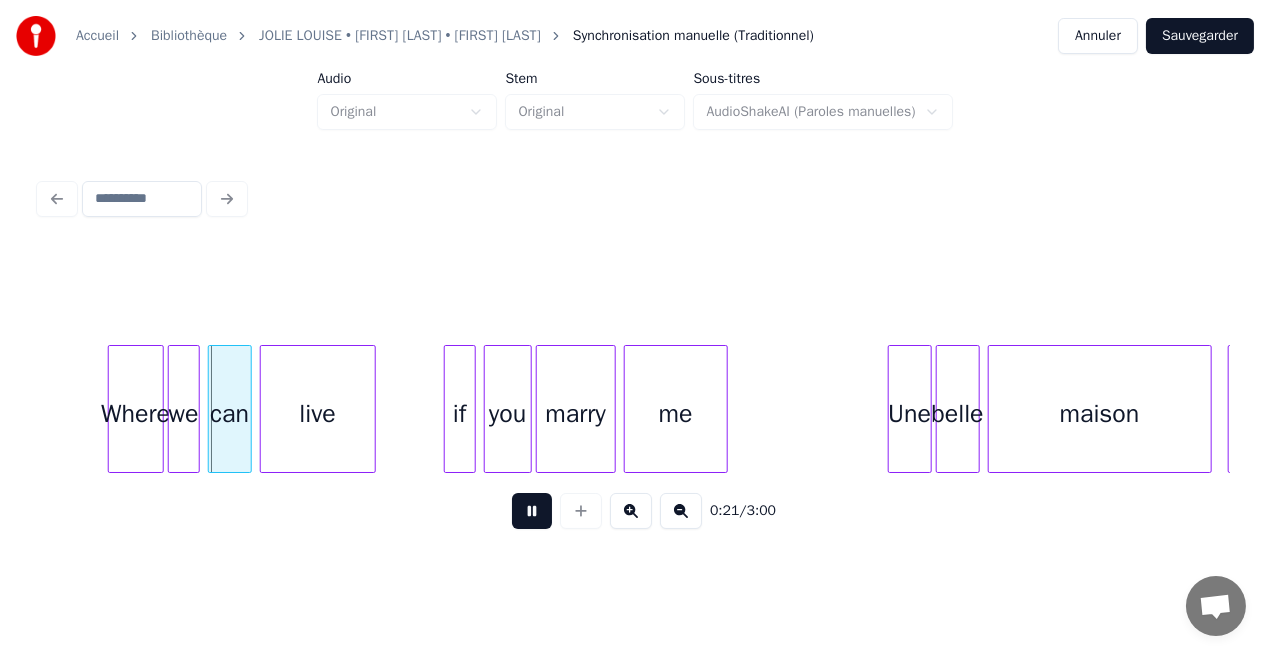 click at bounding box center [532, 511] 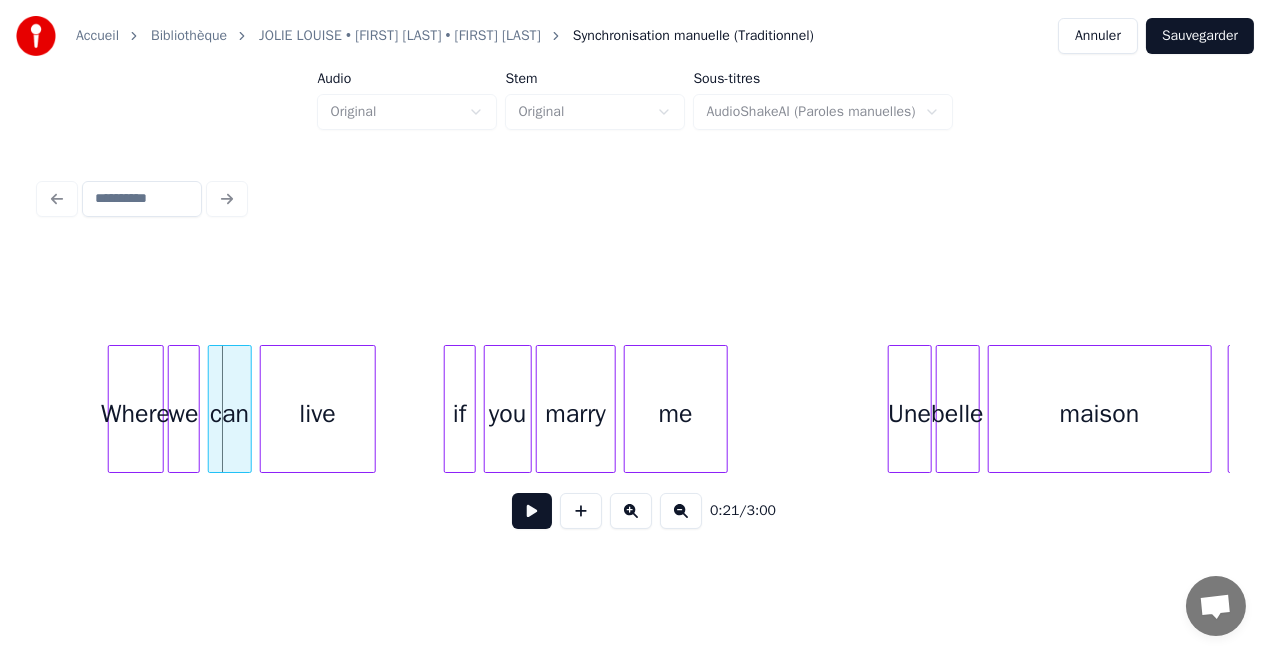 click at bounding box center (532, 511) 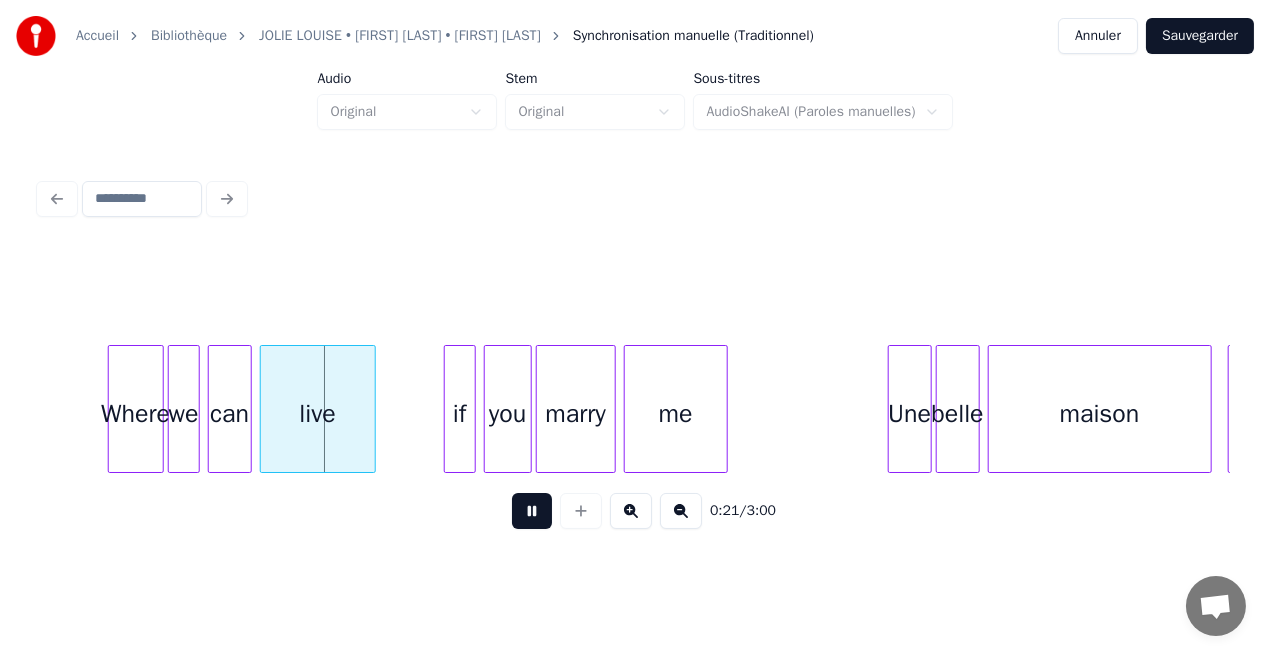 click at bounding box center (532, 511) 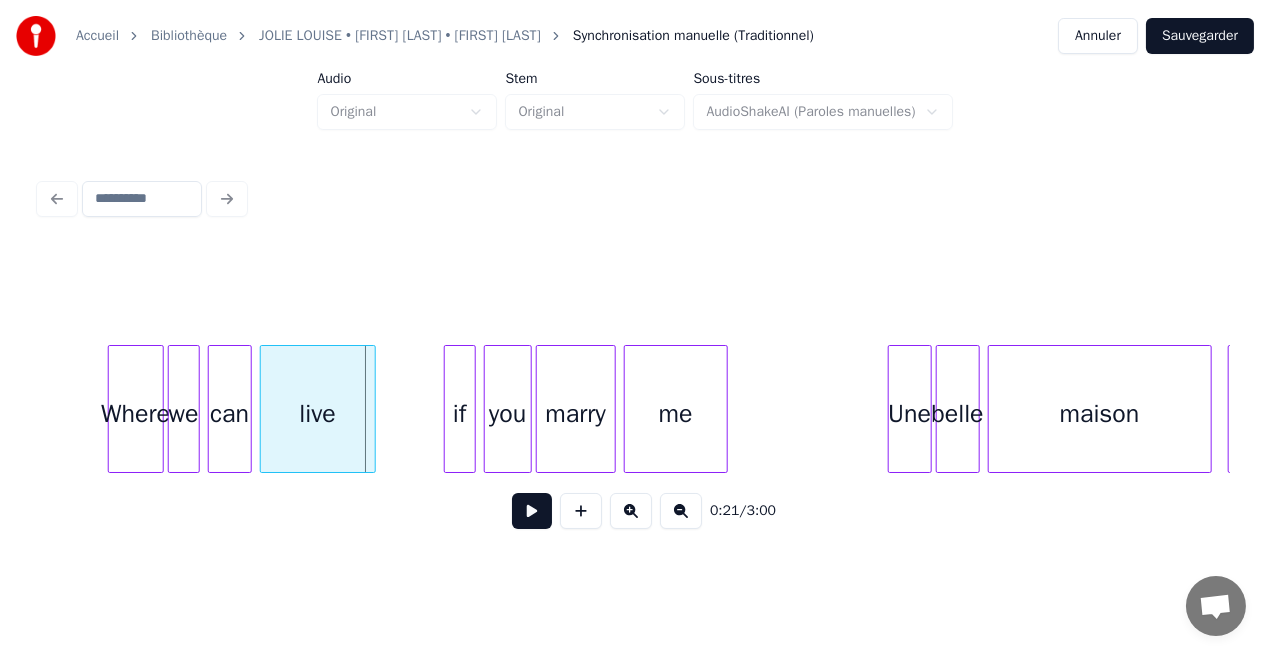 click on "Where we can live if you marry me Une belle maison à" at bounding box center [13979, 409] 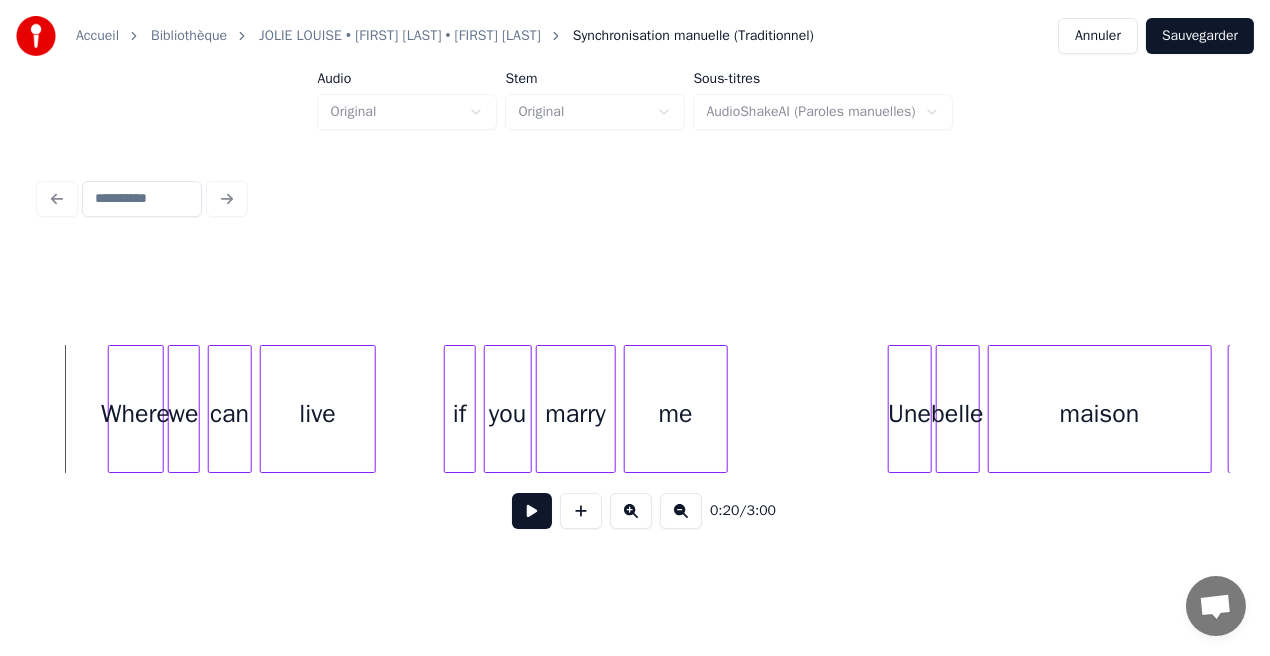 click at bounding box center [532, 511] 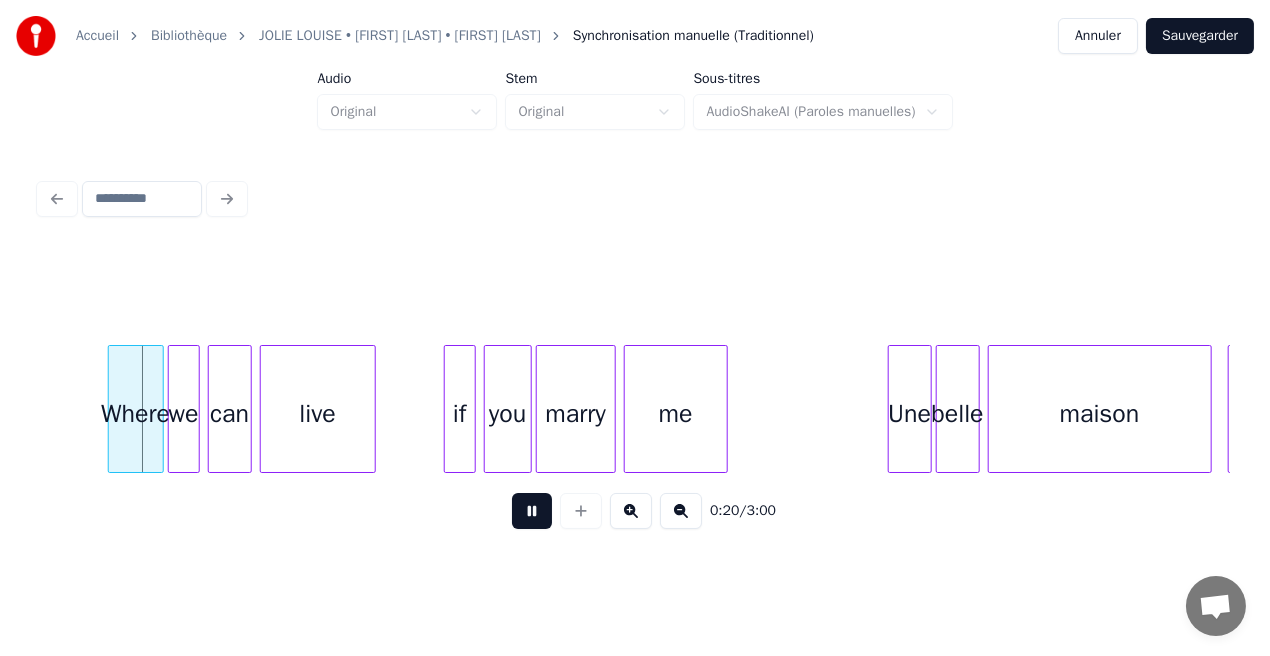 click at bounding box center (532, 511) 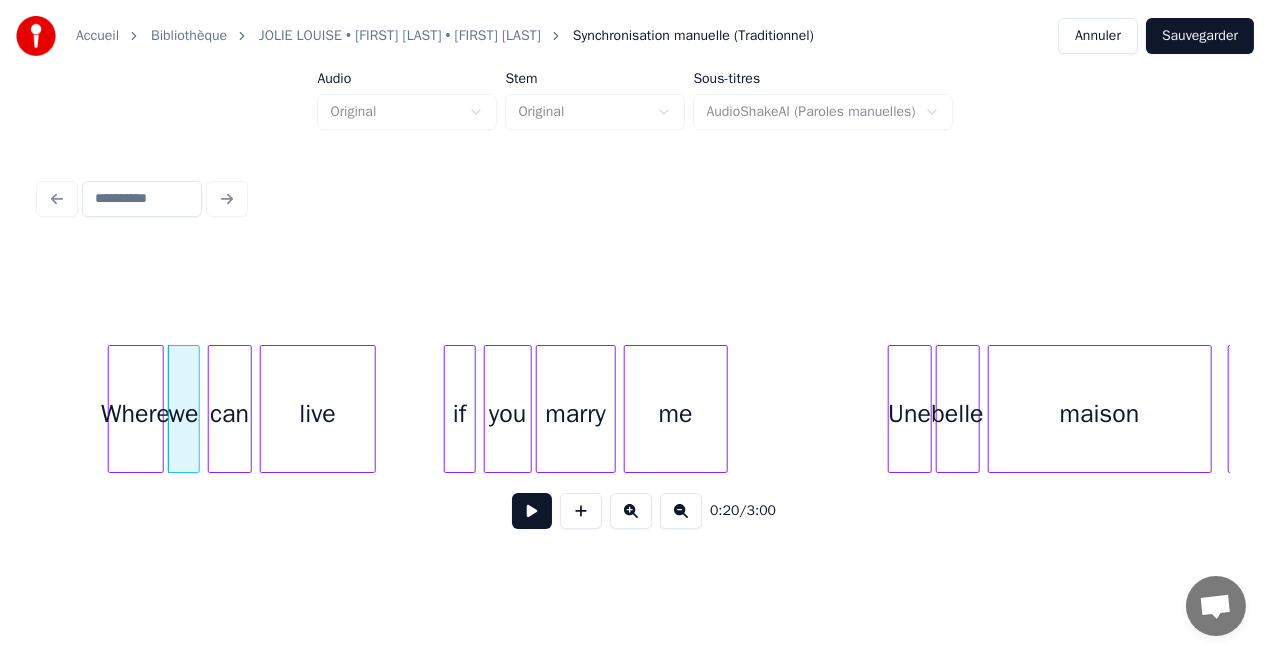 click at bounding box center (532, 511) 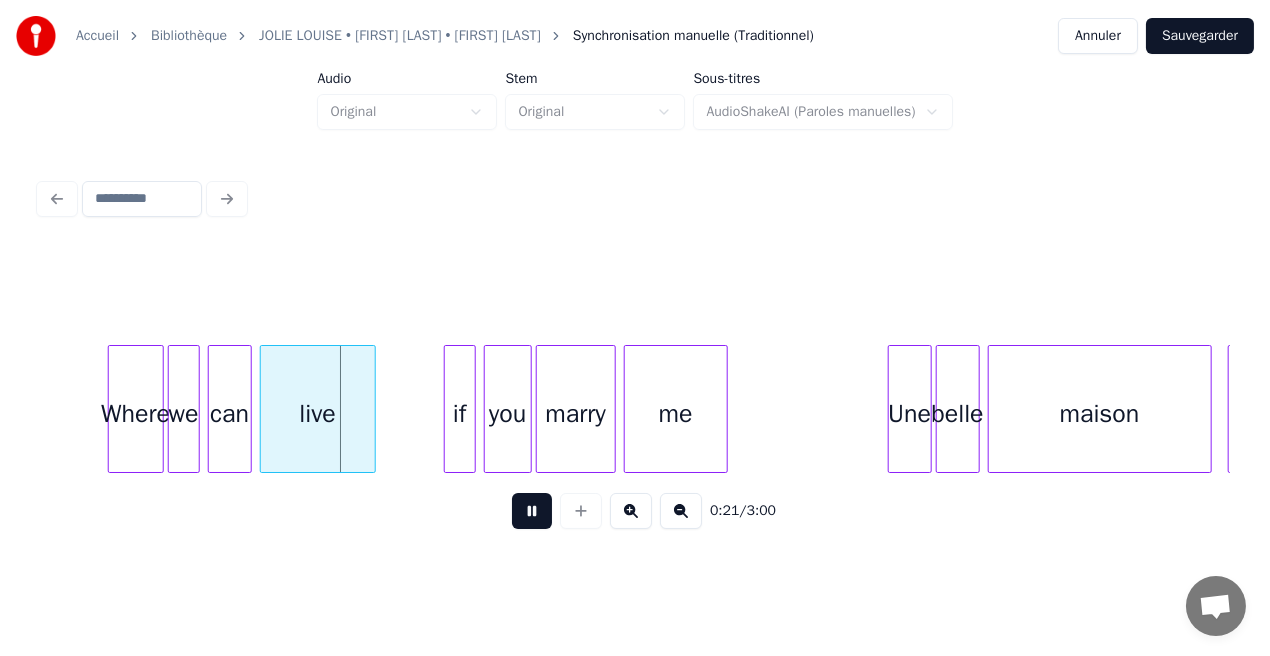 click at bounding box center (532, 511) 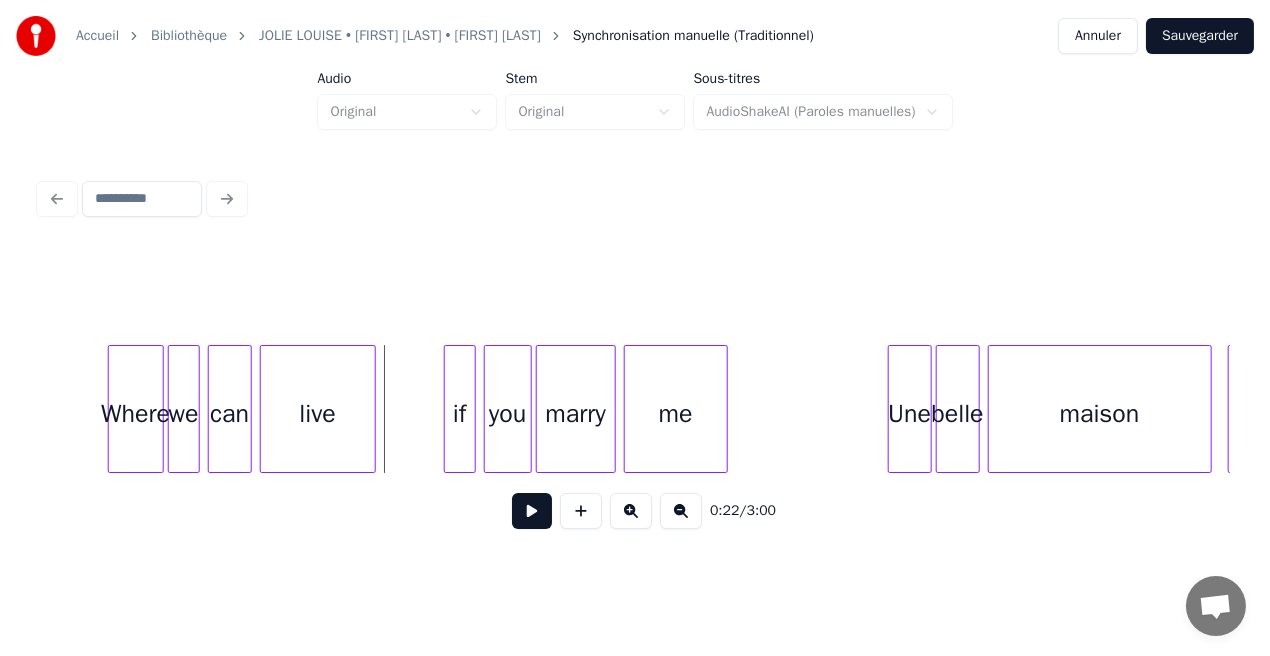 click on "can" at bounding box center (230, 414) 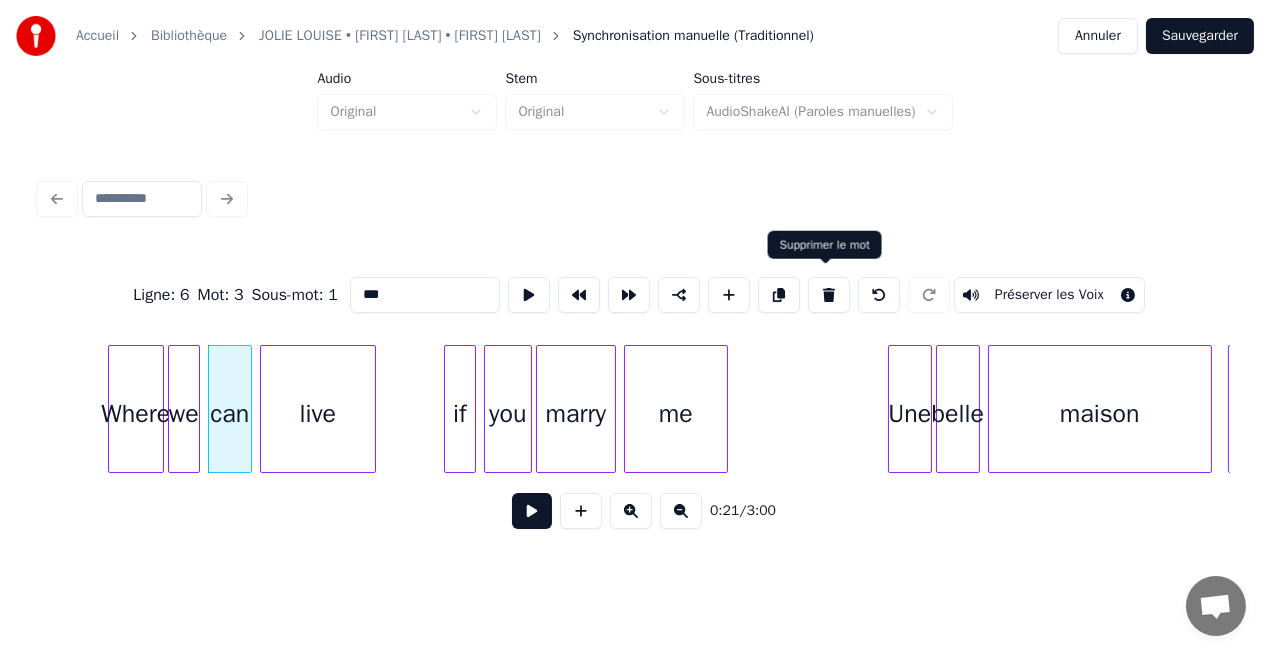 click at bounding box center (829, 295) 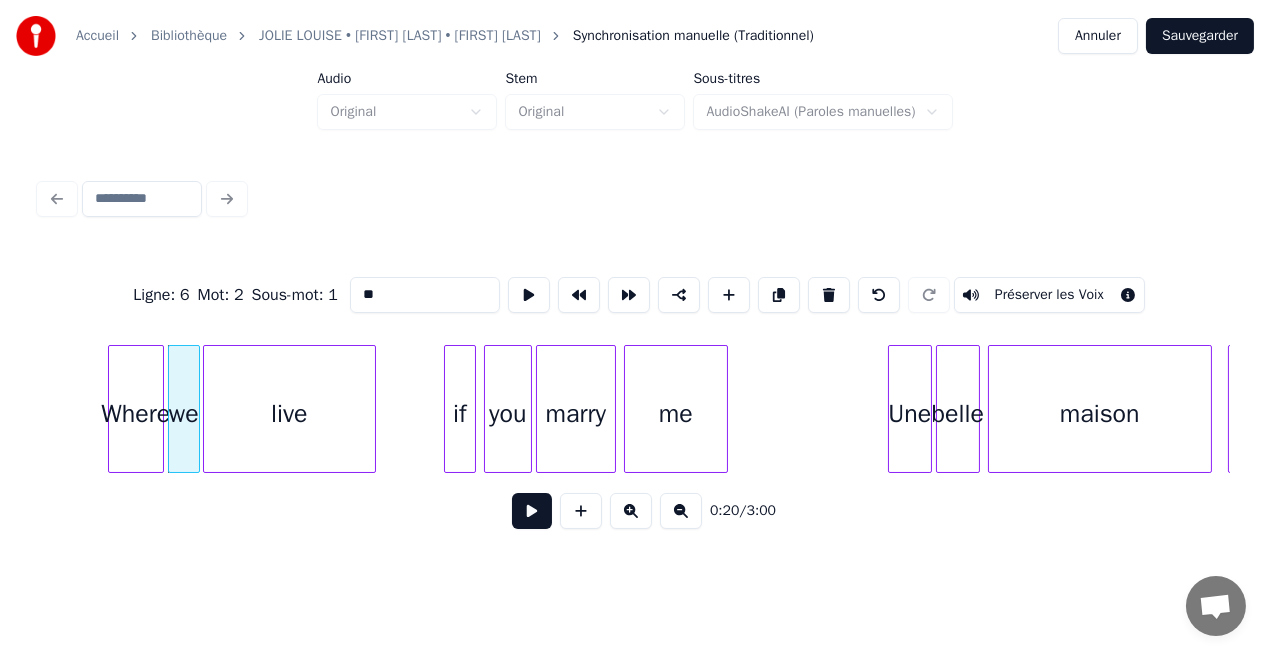 click at bounding box center [207, 409] 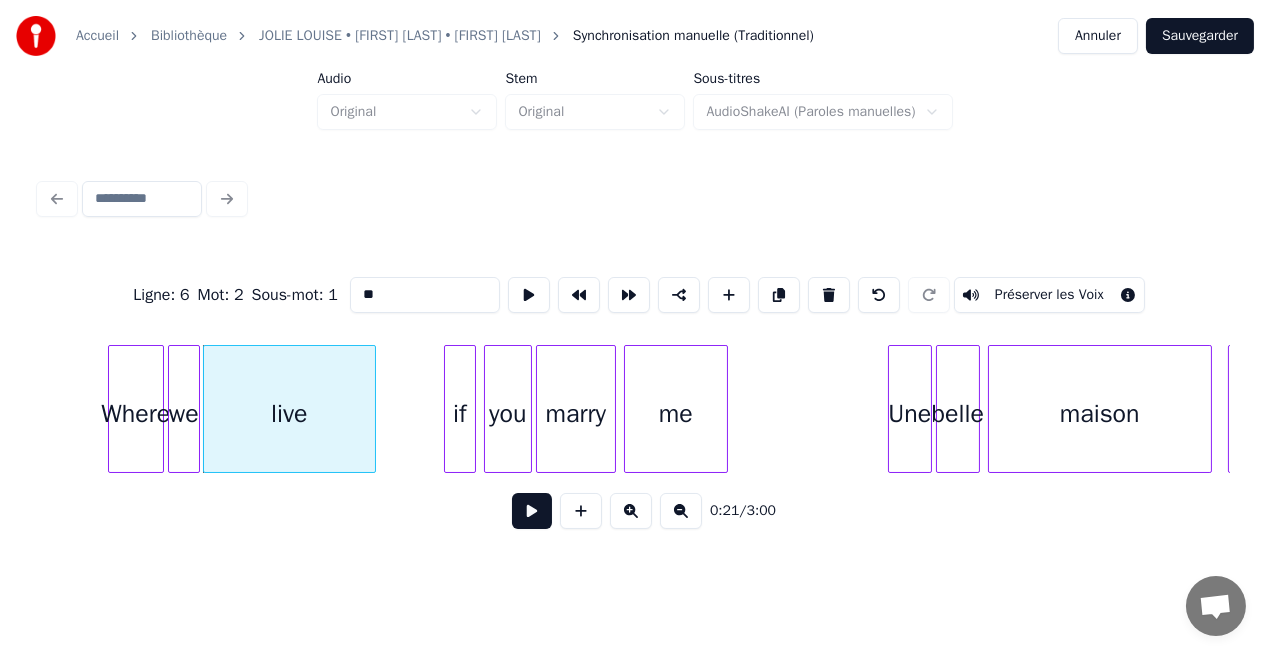 click on "Where we live if you marry me Une belle maison à" at bounding box center [13979, 409] 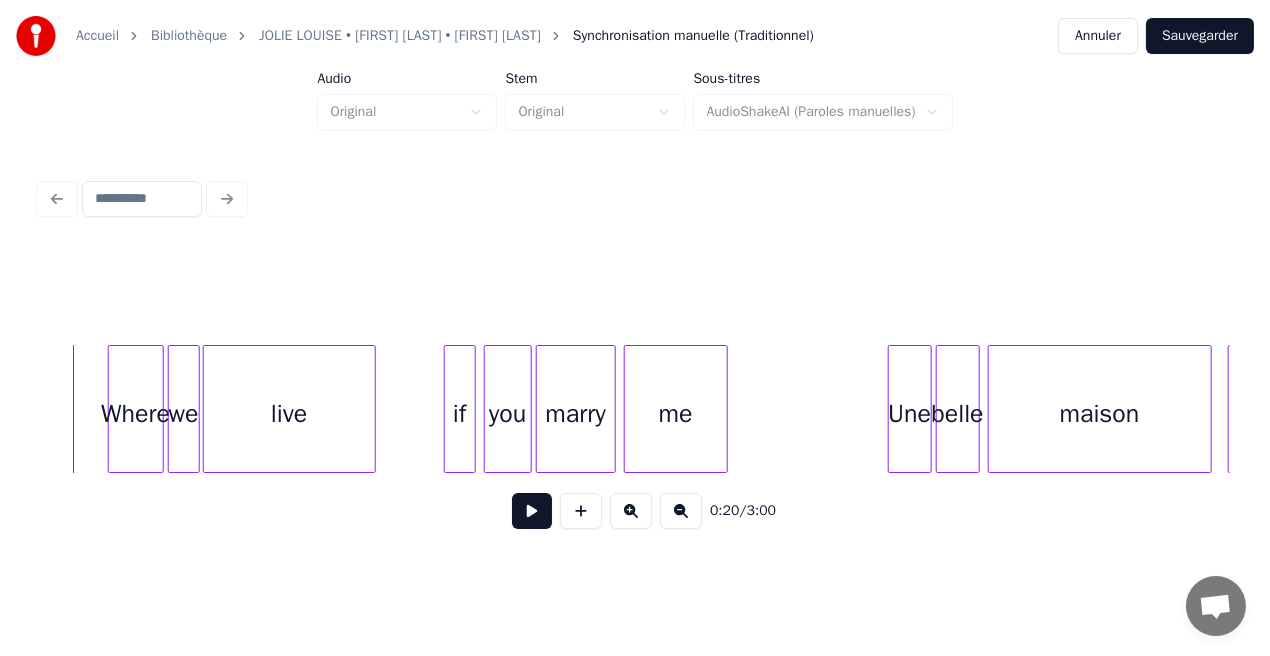 click at bounding box center [532, 511] 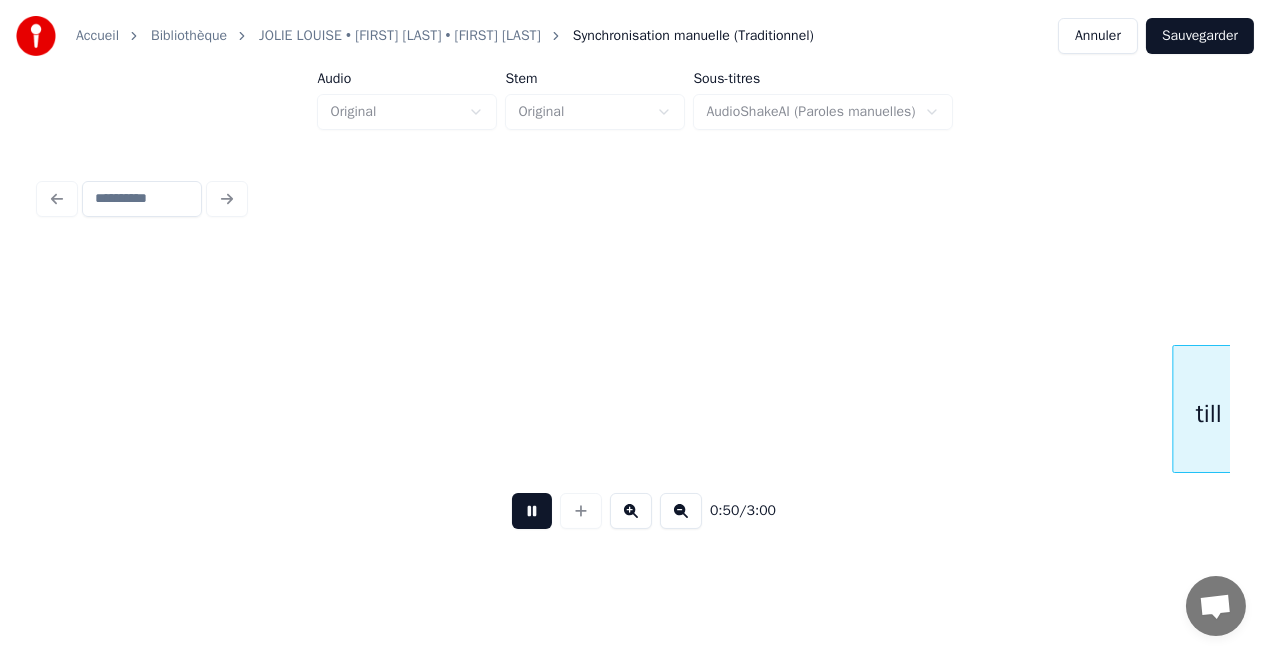 scroll, scrollTop: 0, scrollLeft: 10027, axis: horizontal 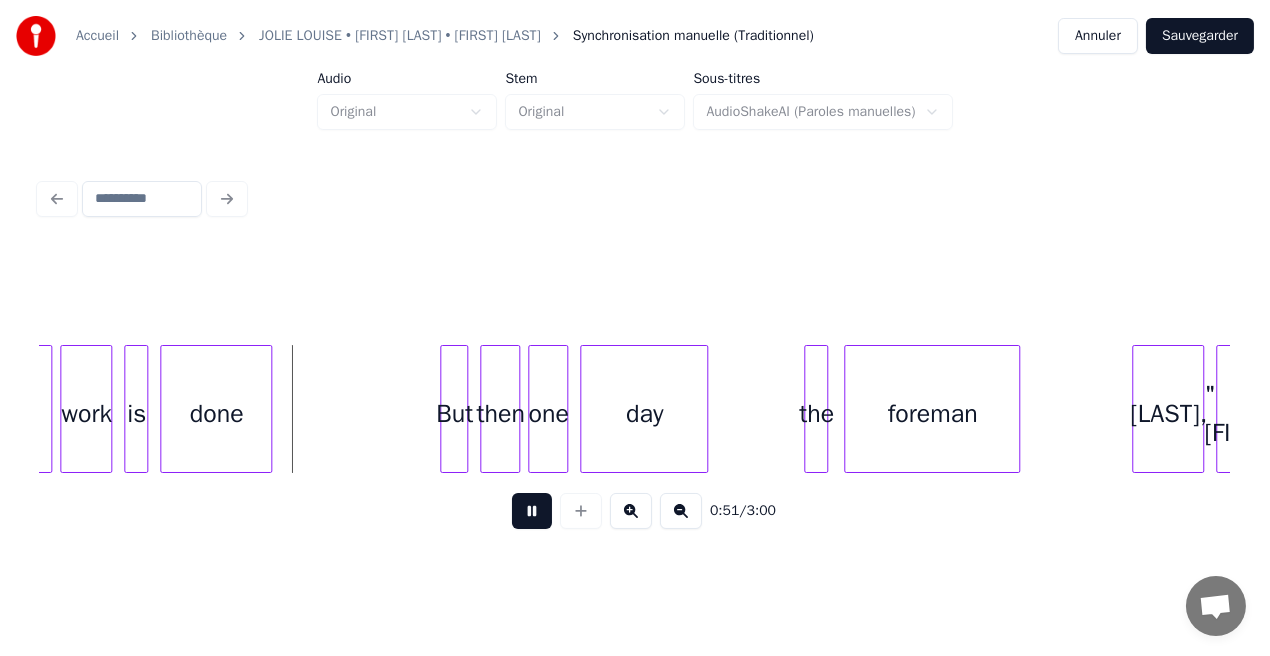 click at bounding box center (532, 511) 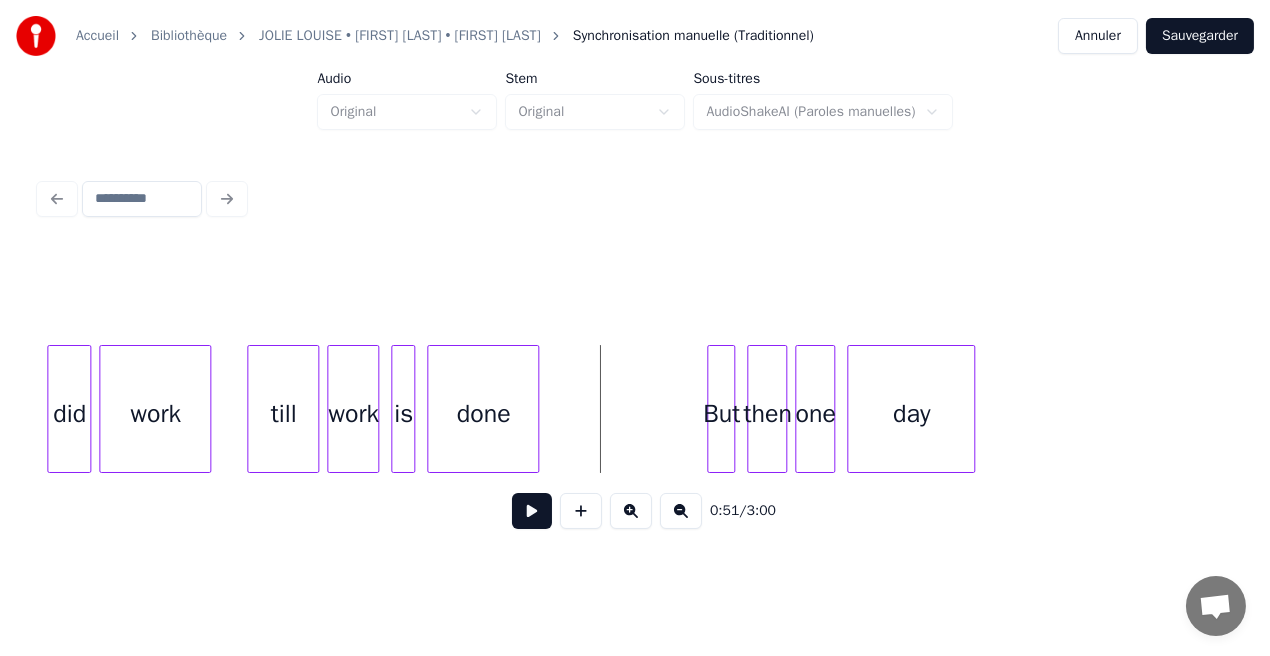 scroll, scrollTop: 0, scrollLeft: 9369, axis: horizontal 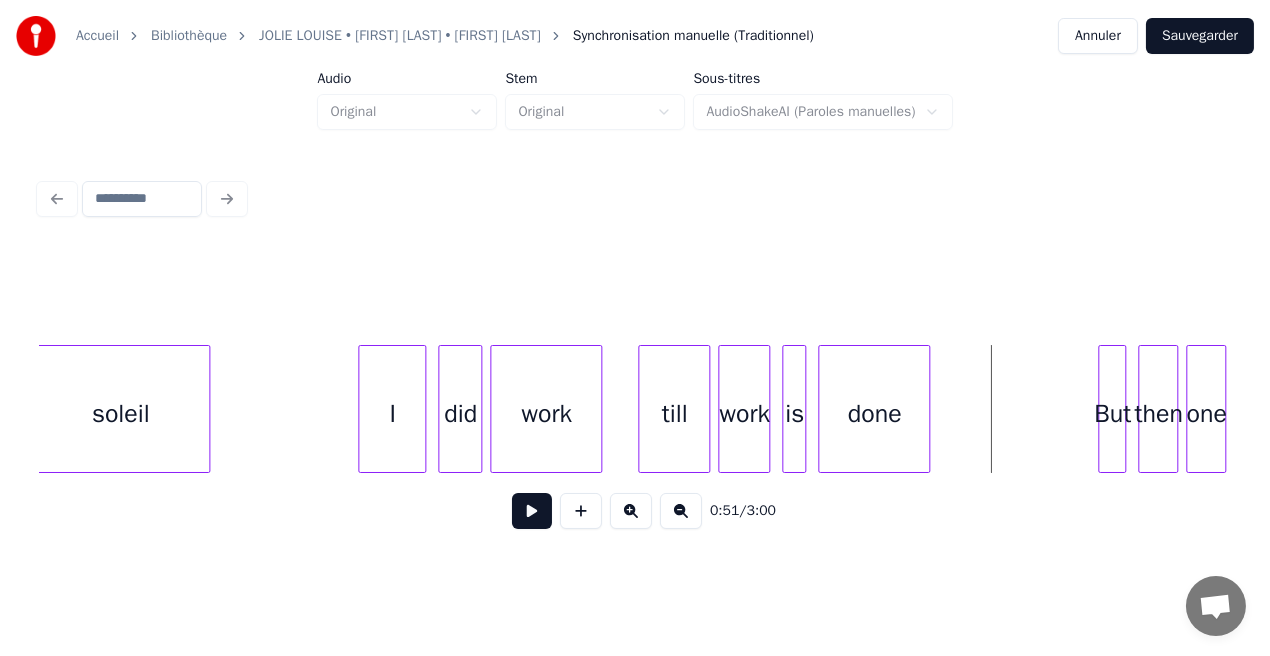 click on "I" at bounding box center [392, 414] 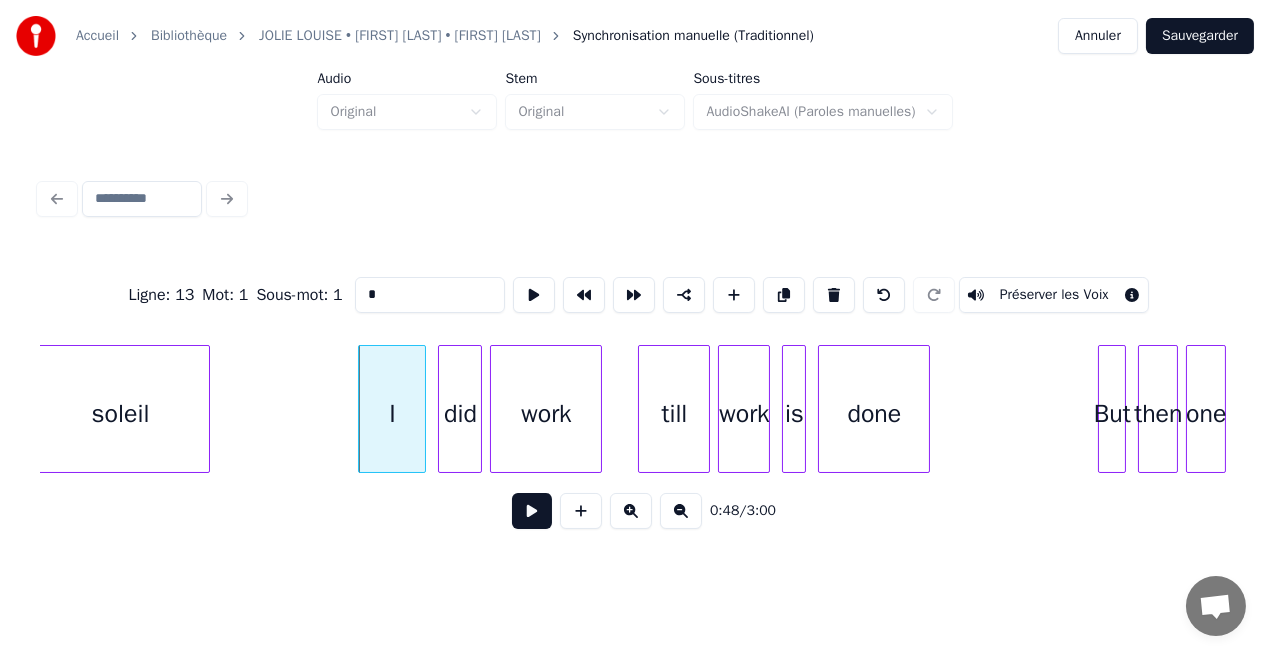 click on "*" at bounding box center [430, 295] 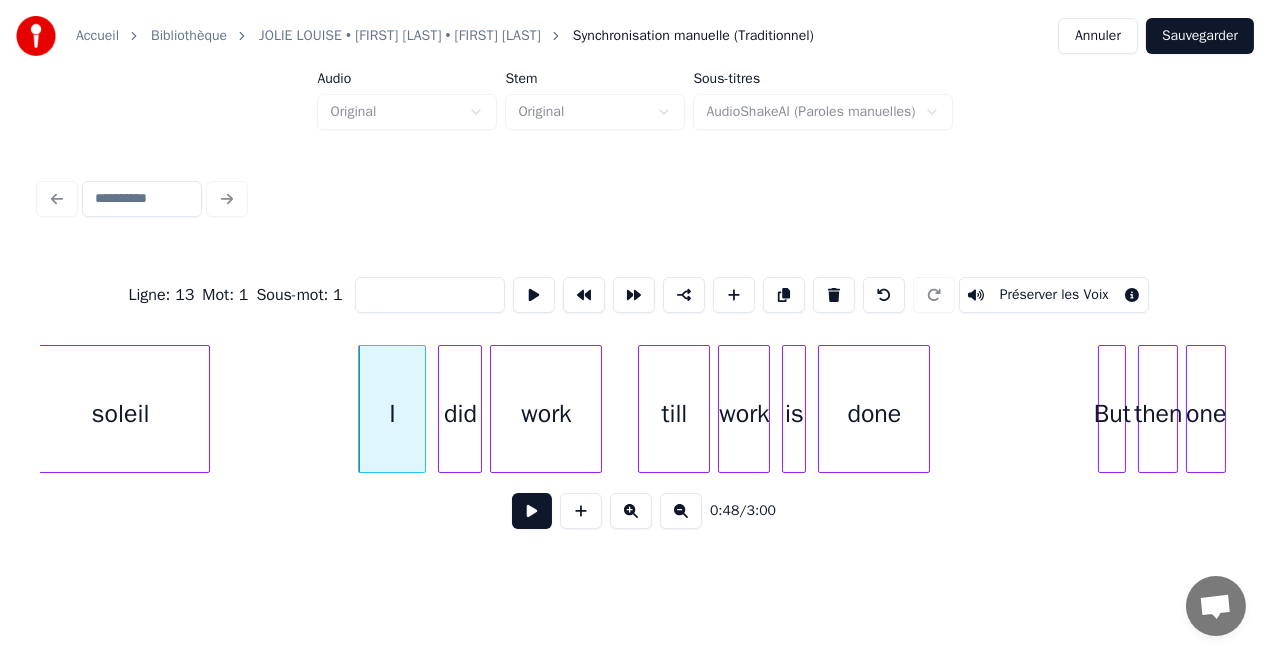type on "*" 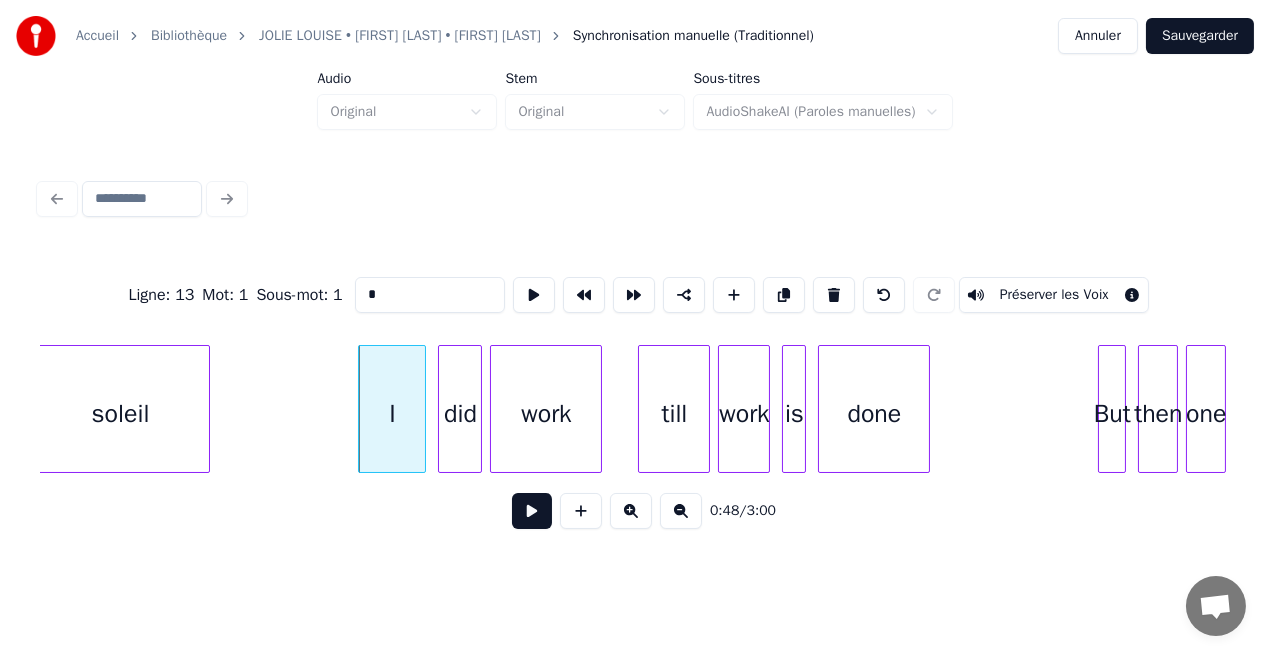 click at bounding box center (532, 511) 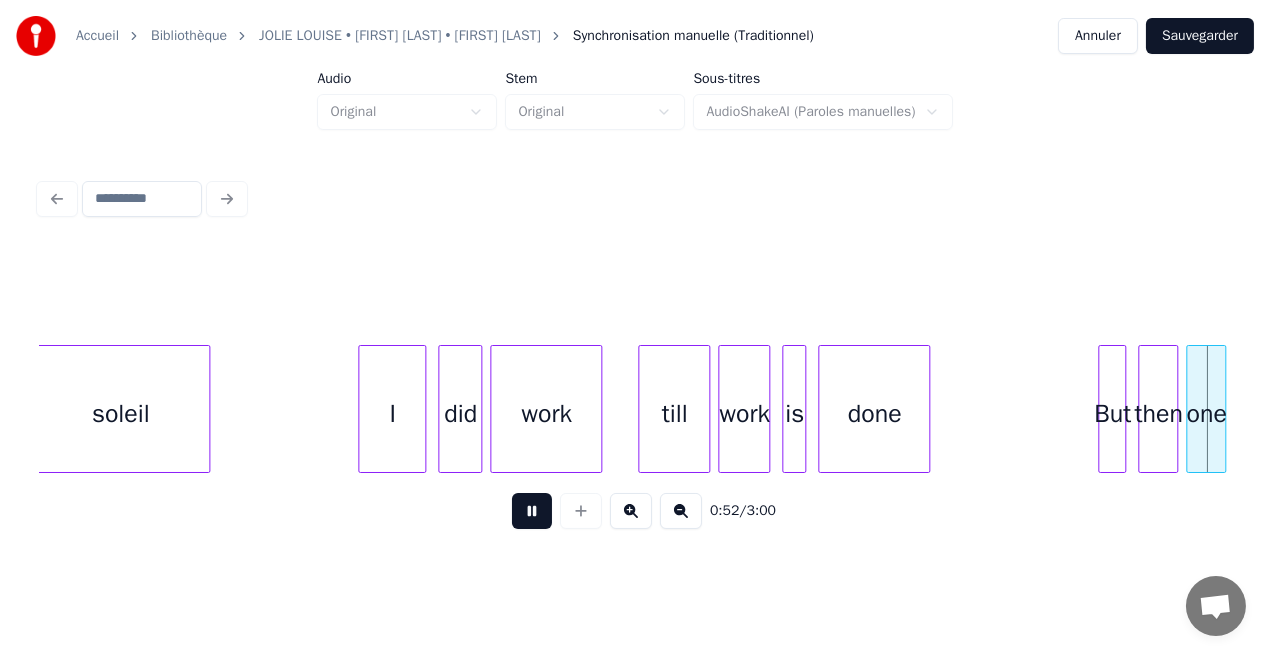scroll, scrollTop: 0, scrollLeft: 10560, axis: horizontal 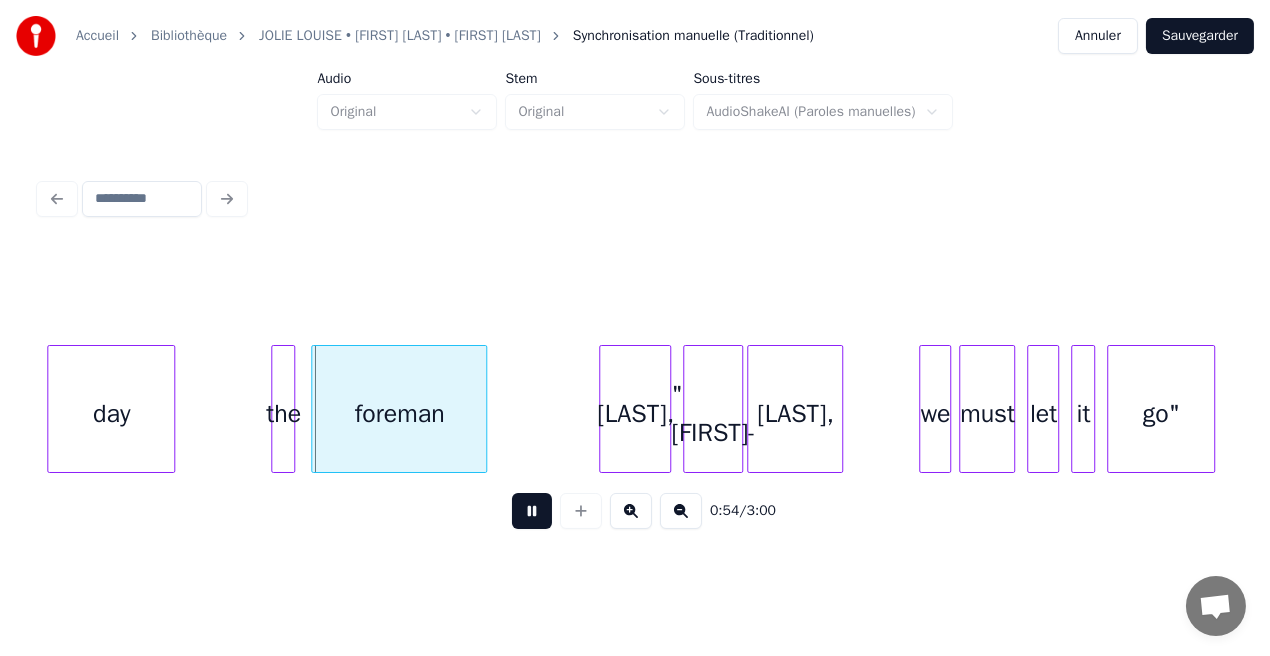 click at bounding box center [532, 511] 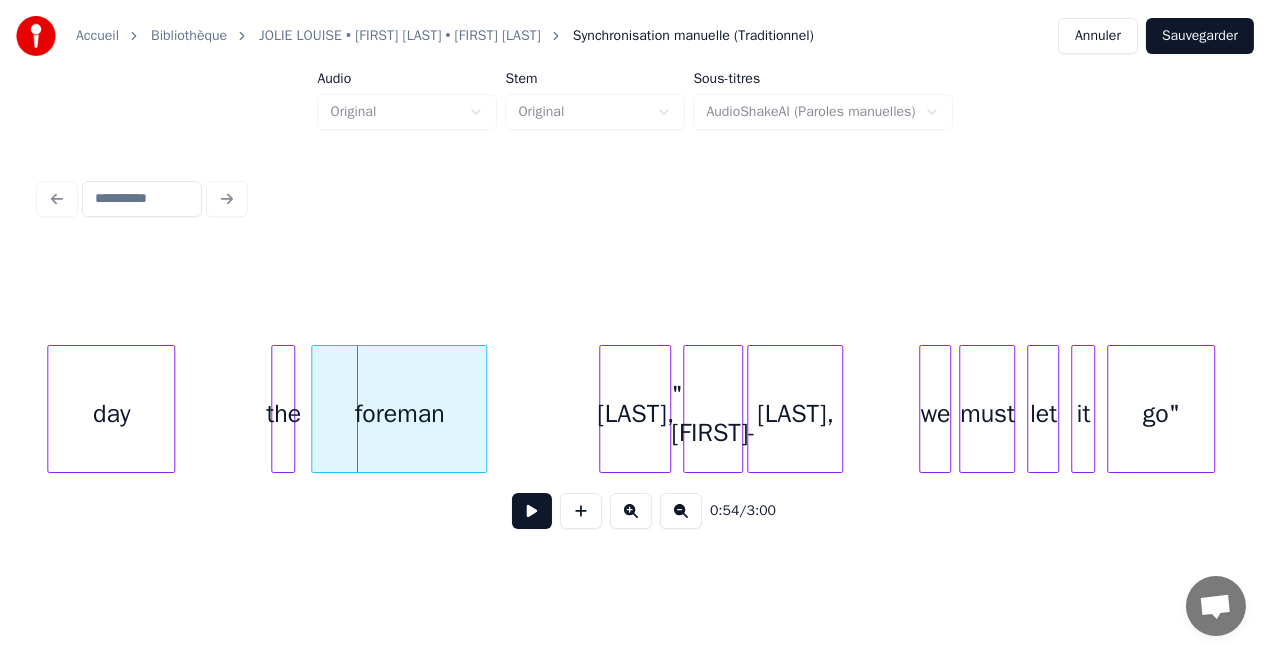 click at bounding box center [532, 511] 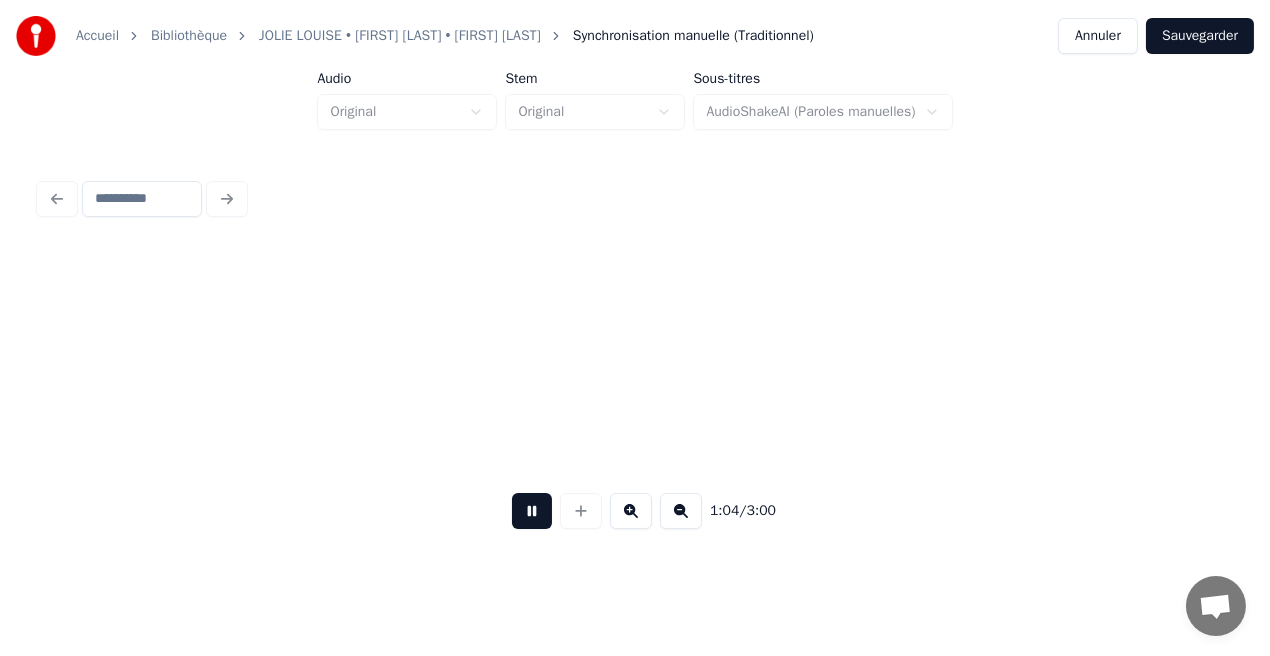 scroll, scrollTop: 0, scrollLeft: 12945, axis: horizontal 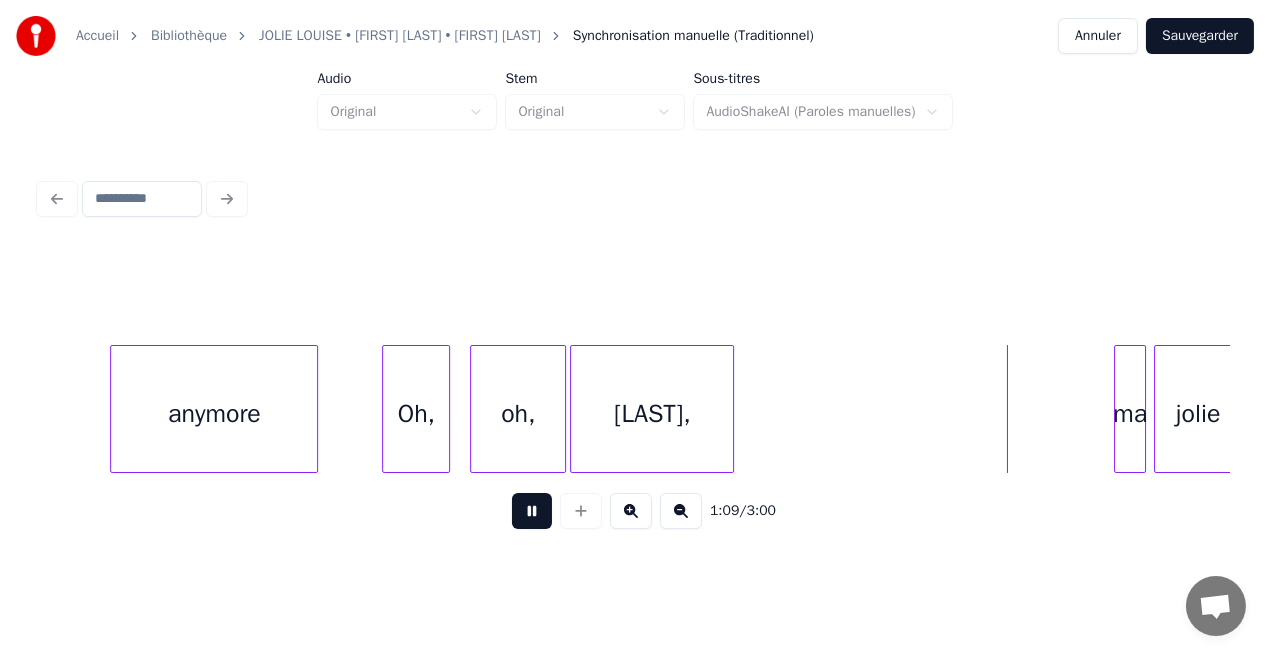 click at bounding box center [532, 511] 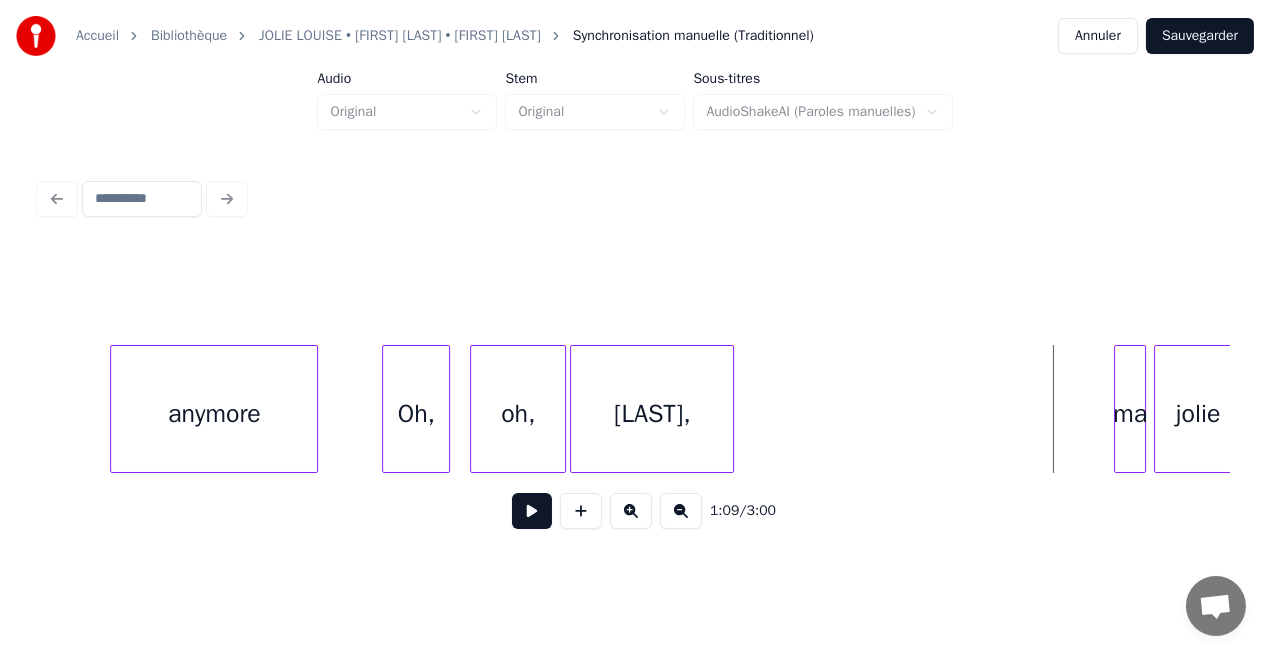 click on "ma" at bounding box center (1130, 414) 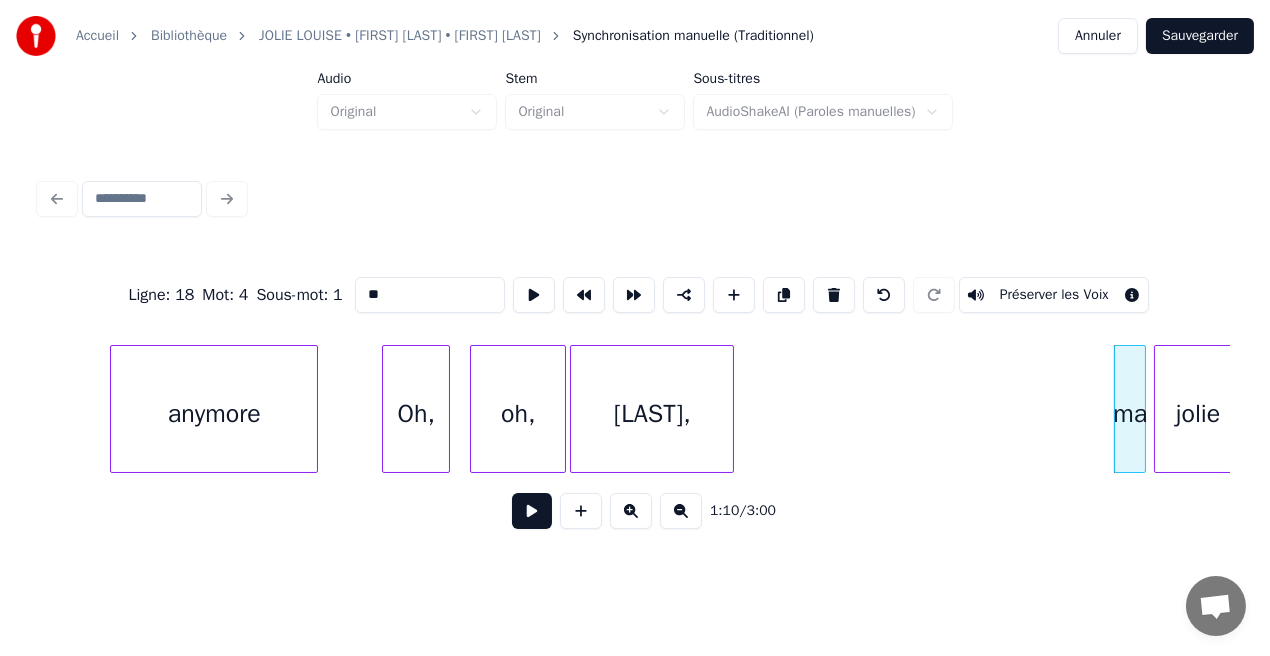 click on "**" at bounding box center [430, 295] 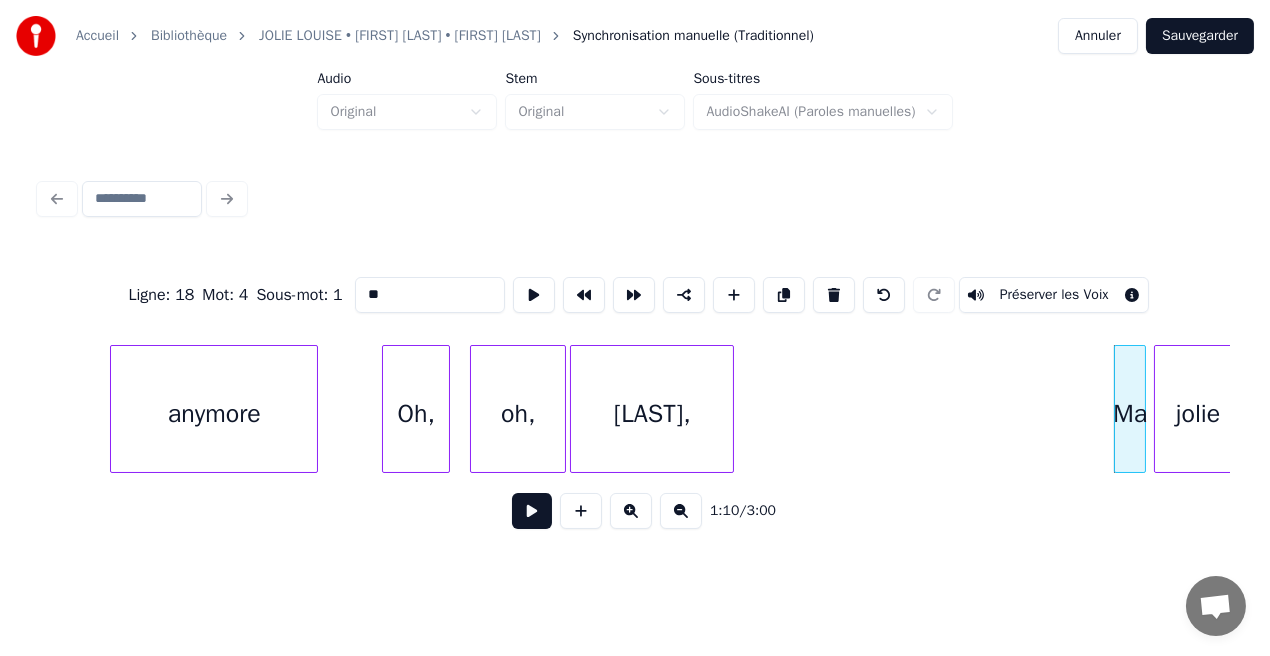 type on "**" 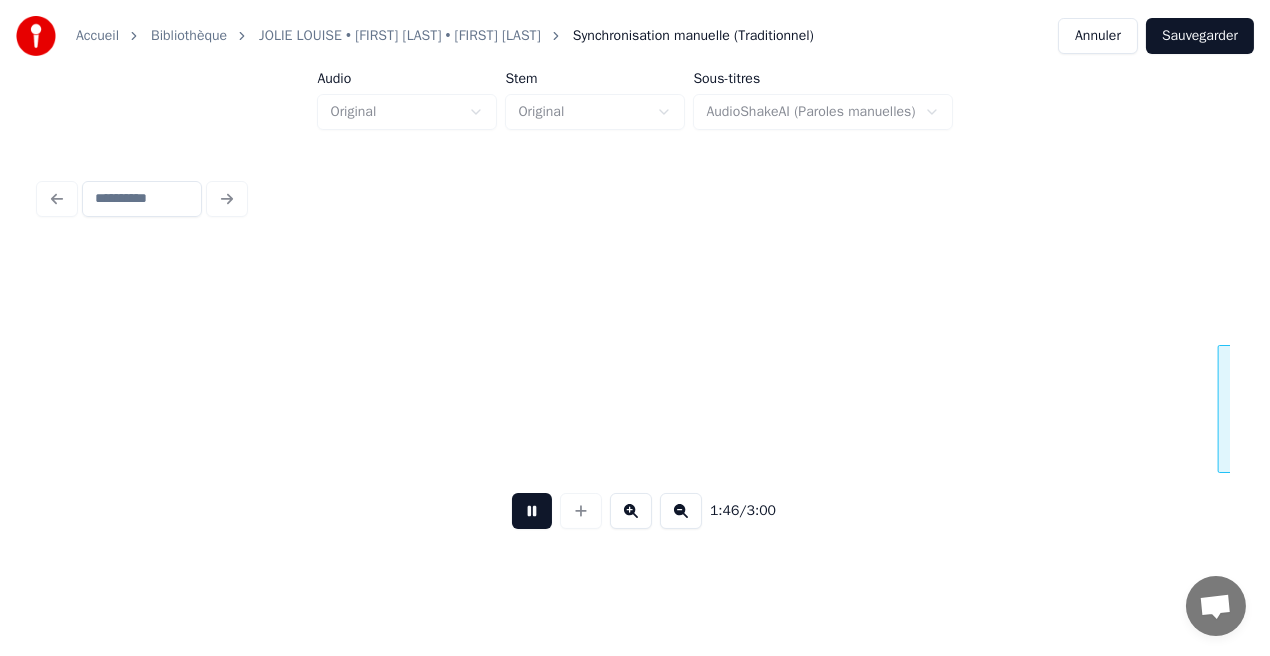 scroll, scrollTop: 0, scrollLeft: 21288, axis: horizontal 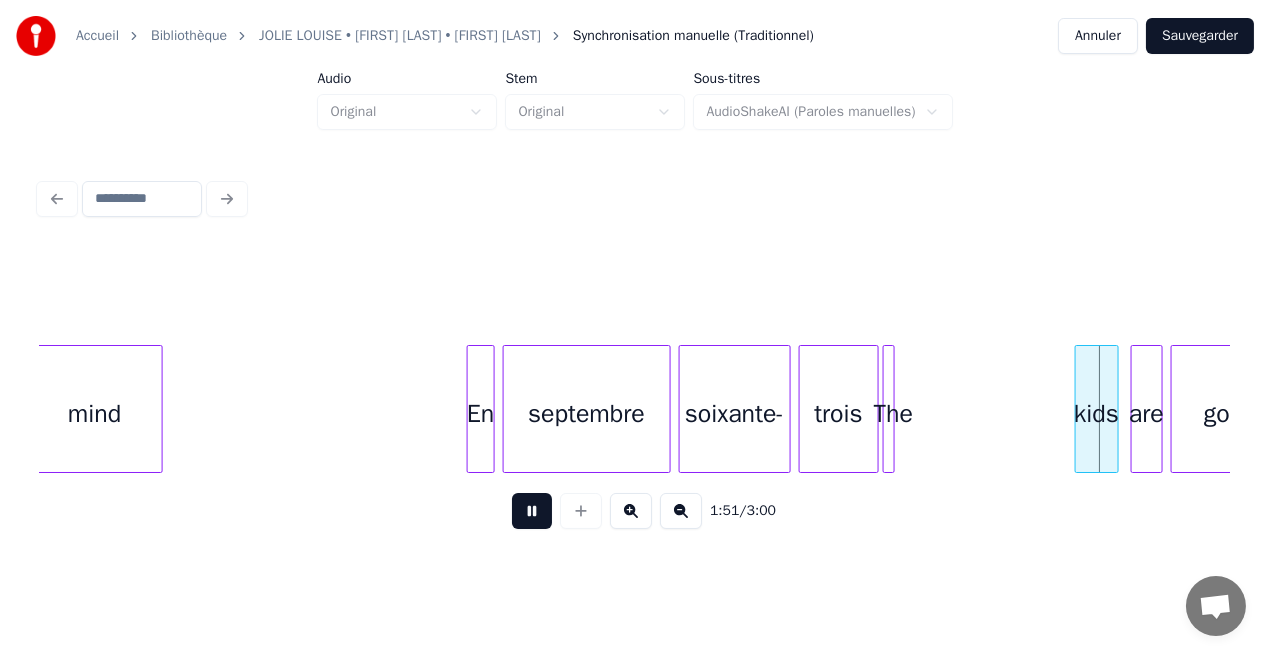 click at bounding box center (532, 511) 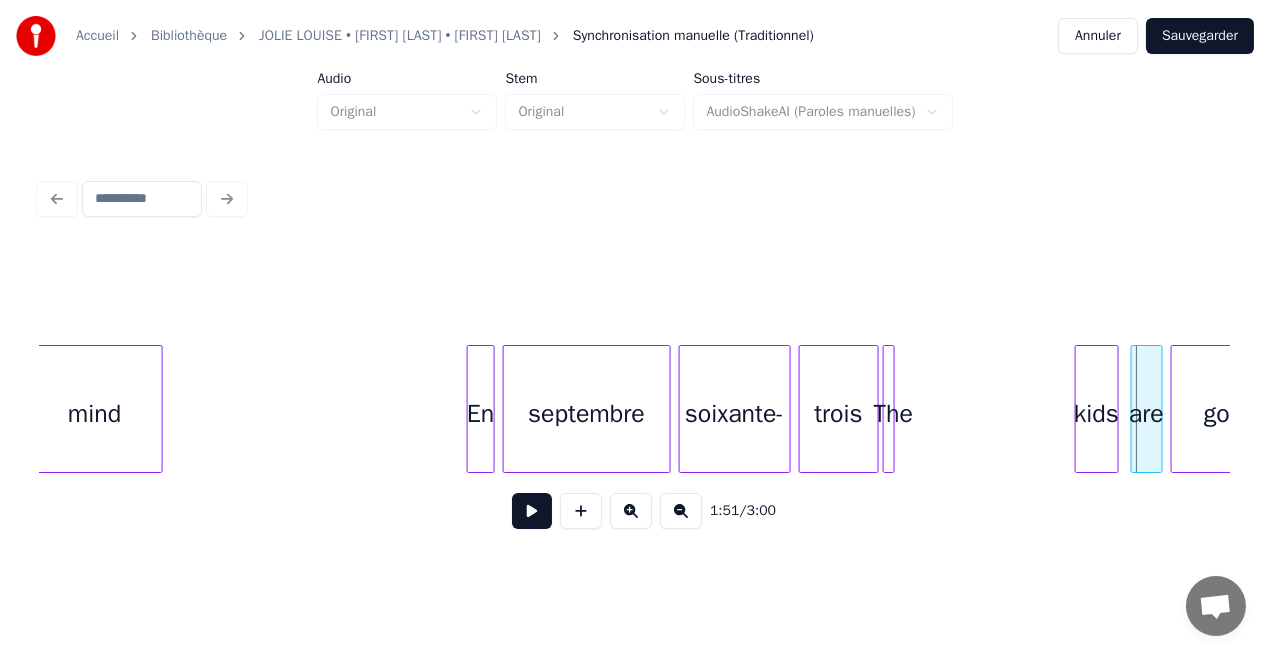 click on "The" at bounding box center (894, 414) 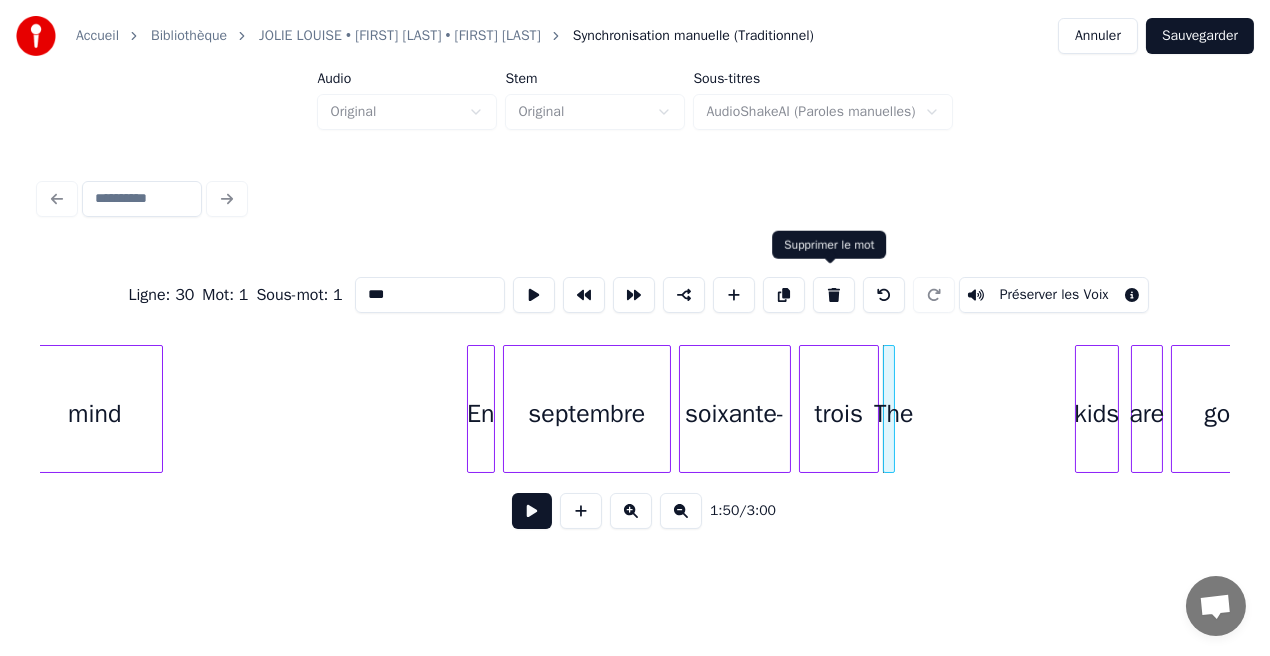 click at bounding box center (834, 295) 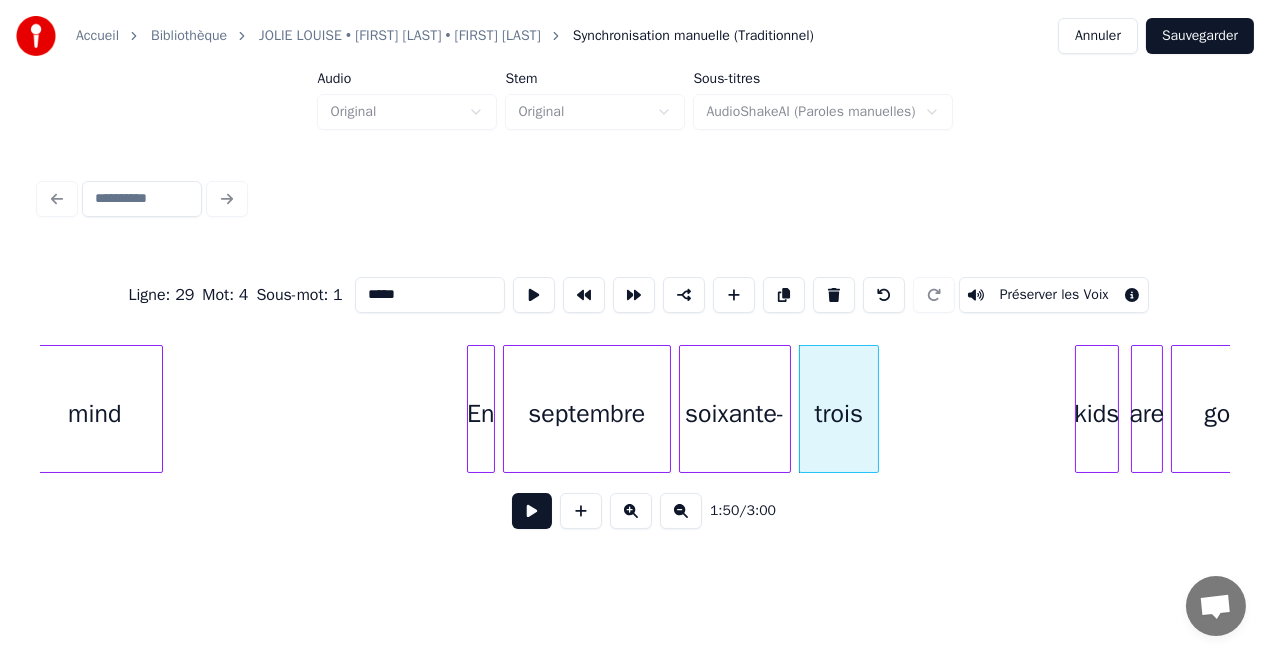 click on "mind En septembre soixante- trois kids are gone" at bounding box center (-3241, 409) 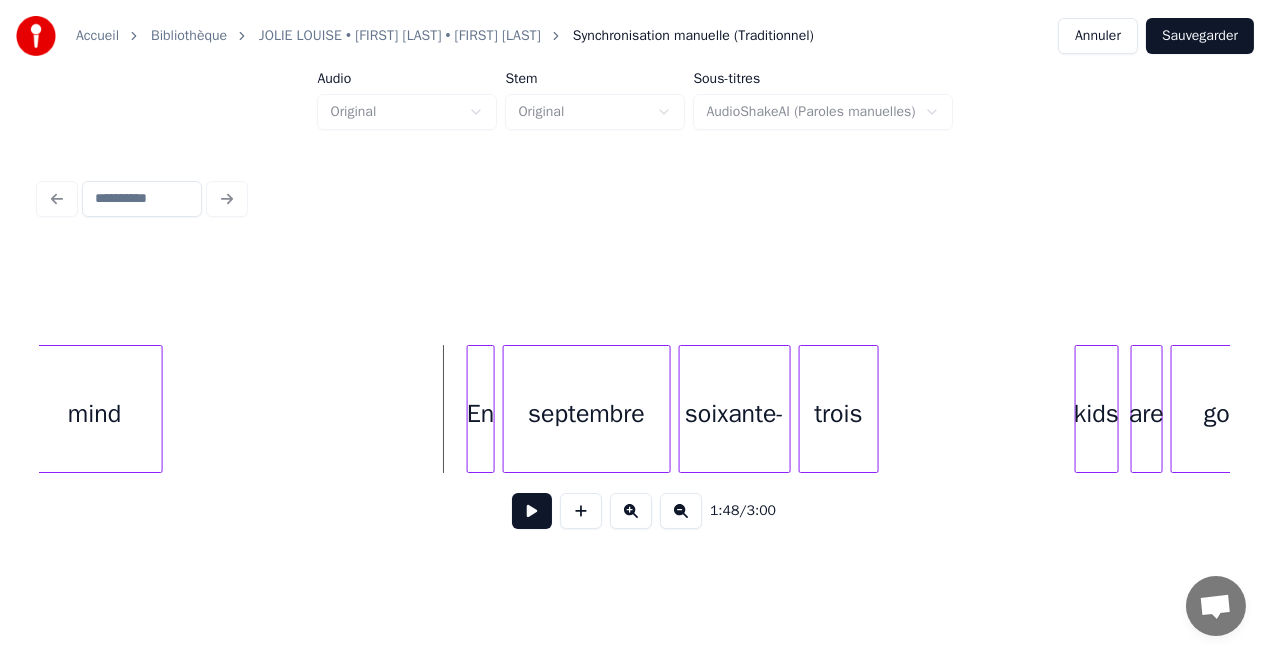 click at bounding box center [532, 511] 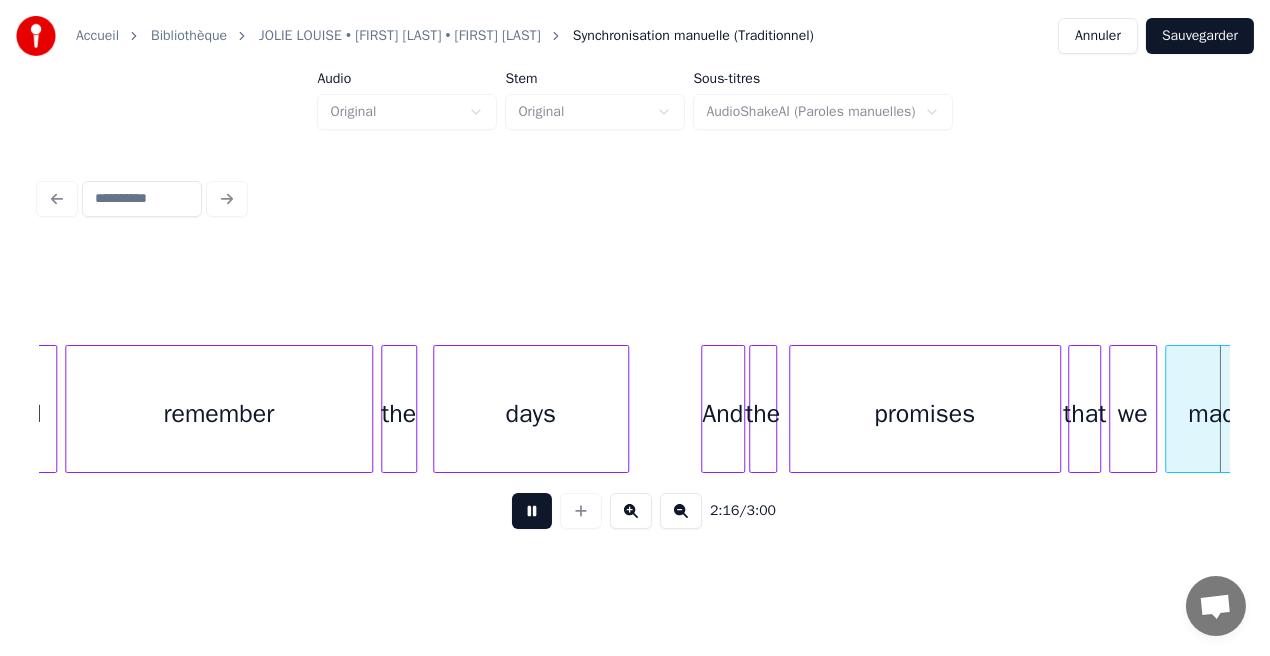 scroll, scrollTop: 0, scrollLeft: 27248, axis: horizontal 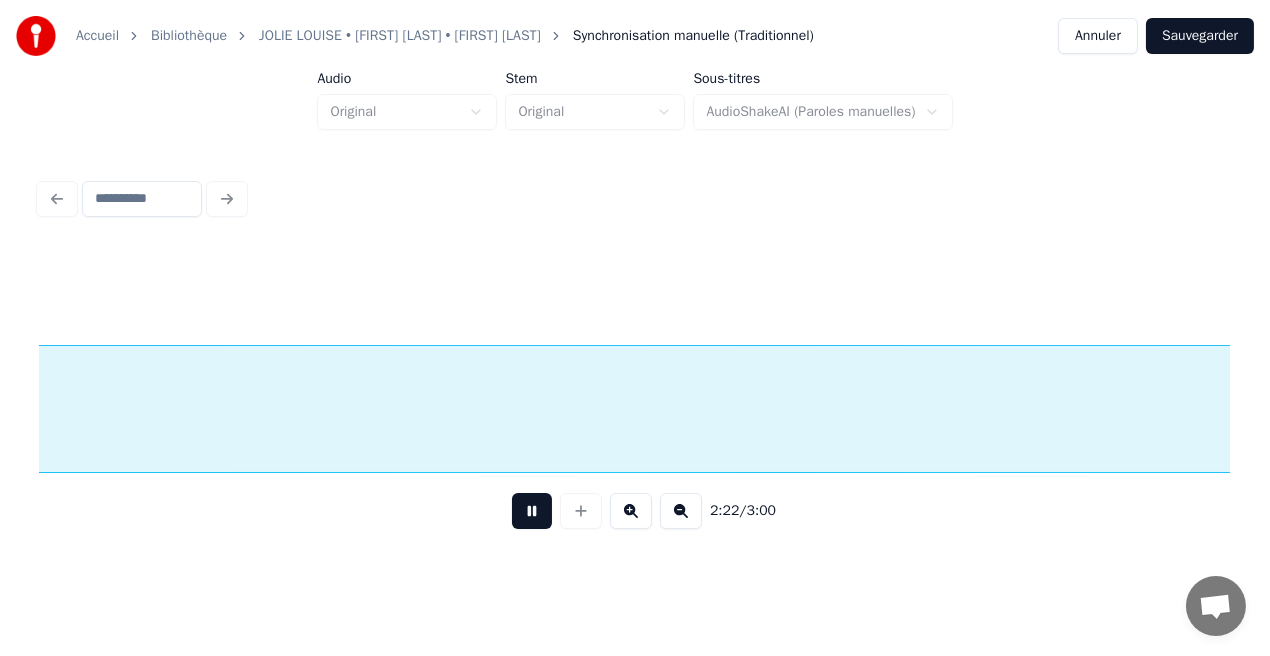 click at bounding box center [532, 511] 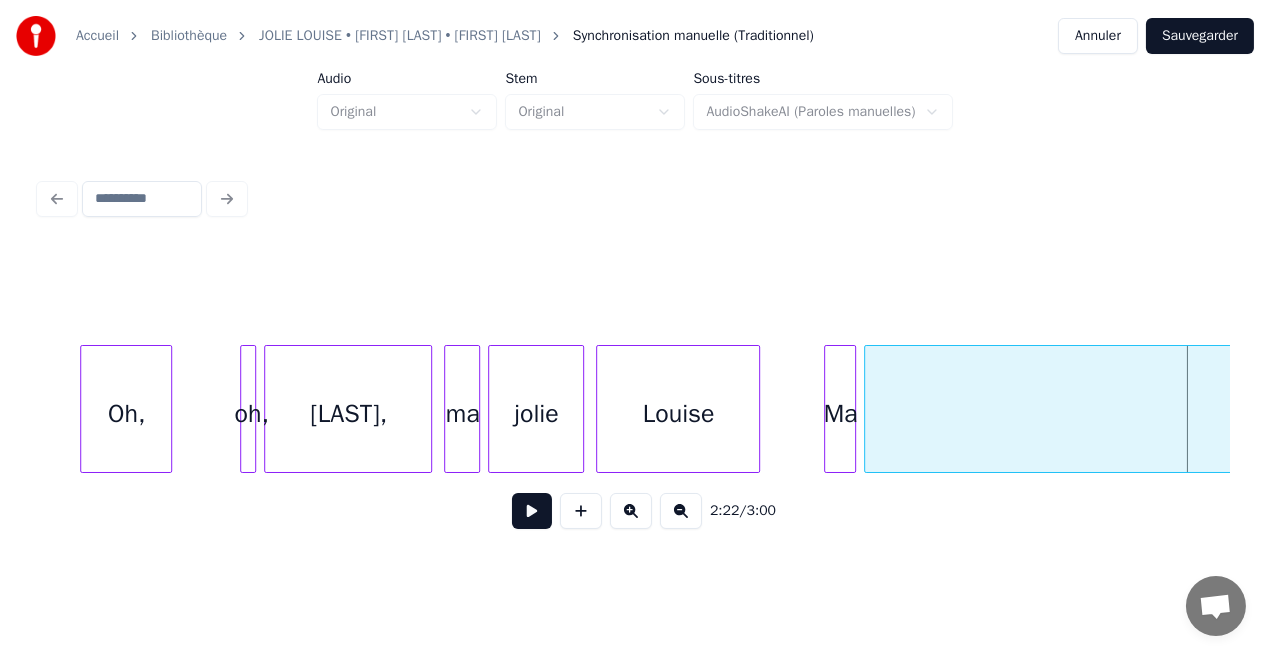 scroll, scrollTop: 0, scrollLeft: 26796, axis: horizontal 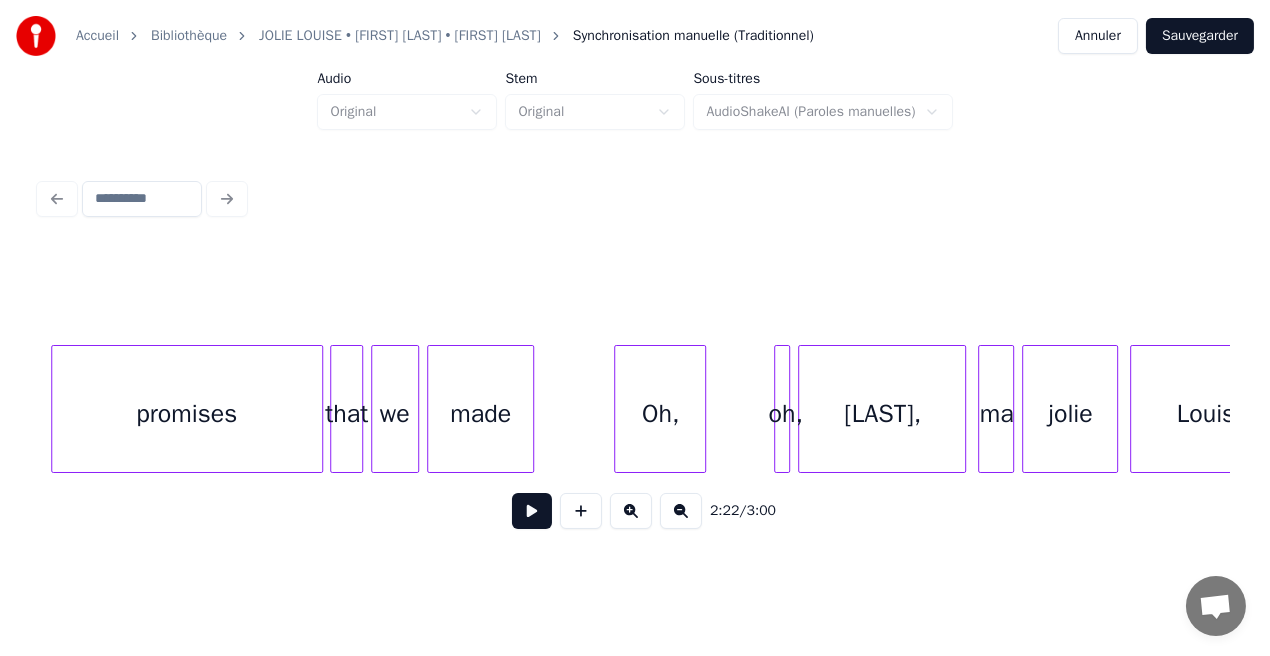 click on "Louise jolie Louise, ma Louise, Oh, we made promises that" at bounding box center (-8749, 409) 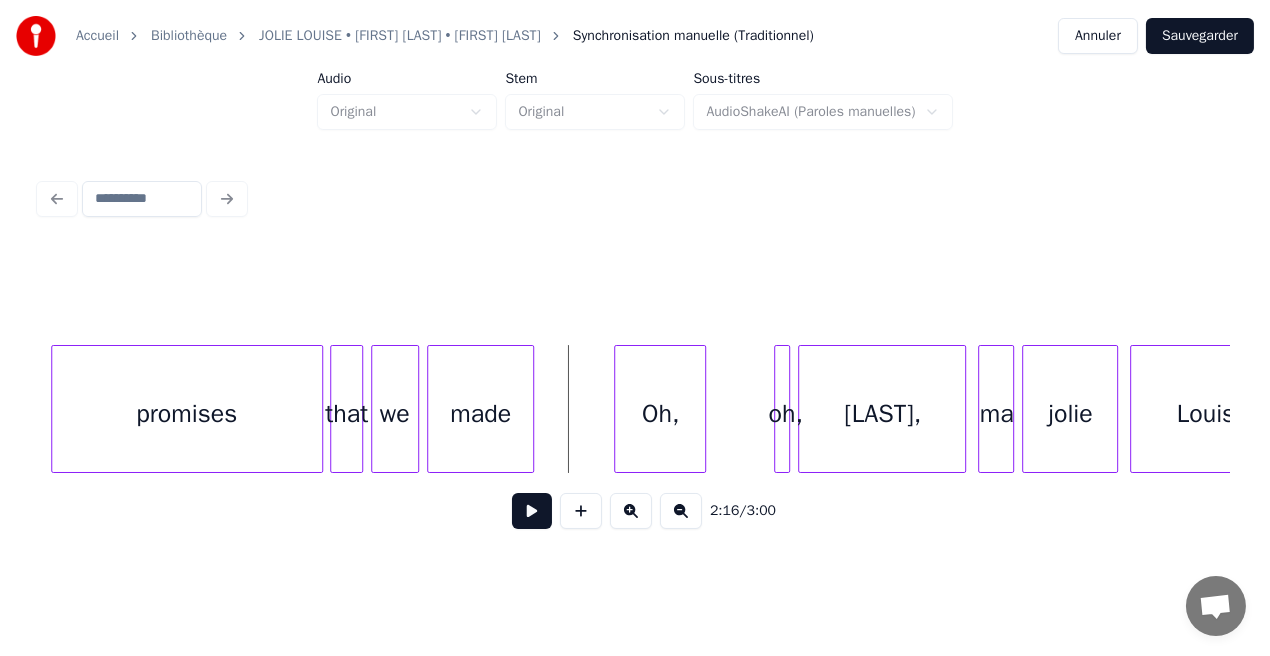 click at bounding box center (532, 511) 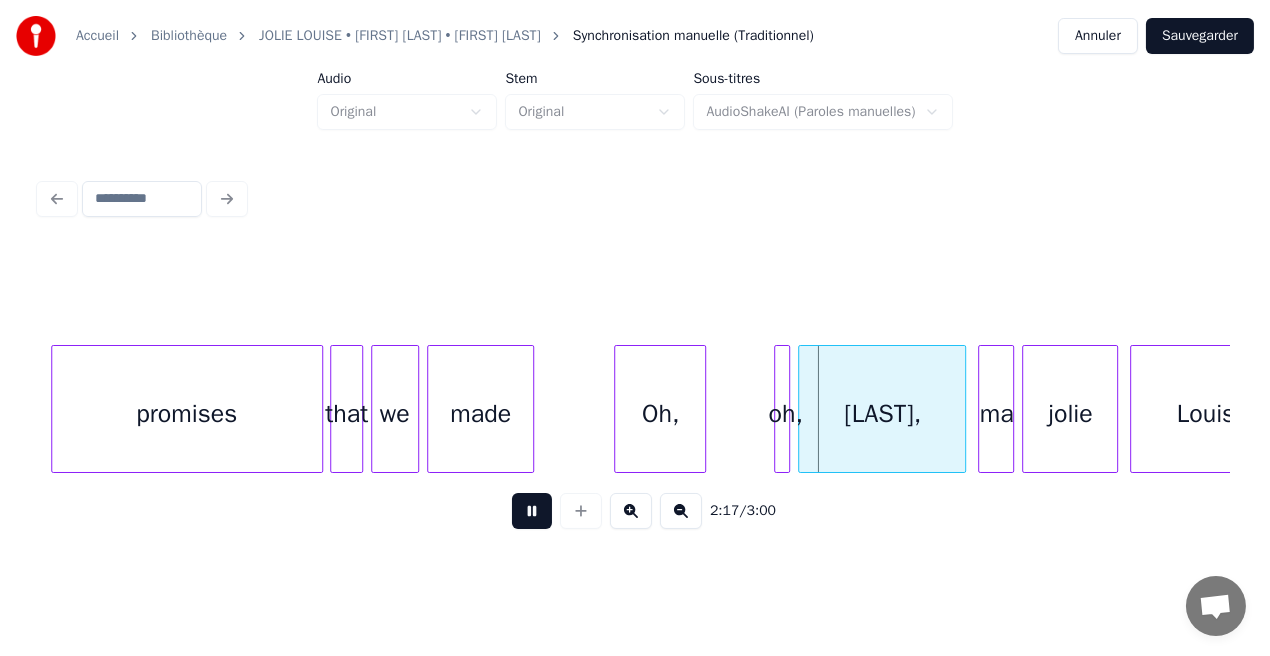 click at bounding box center [532, 511] 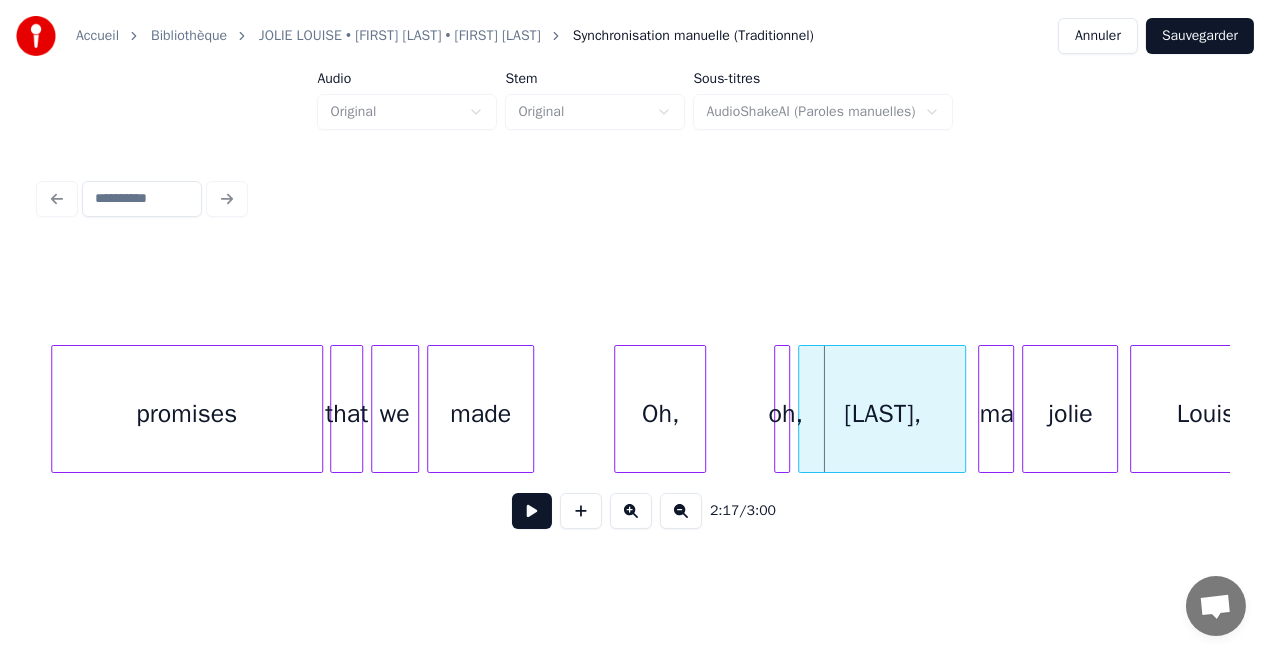 click on "Oh," at bounding box center [660, 414] 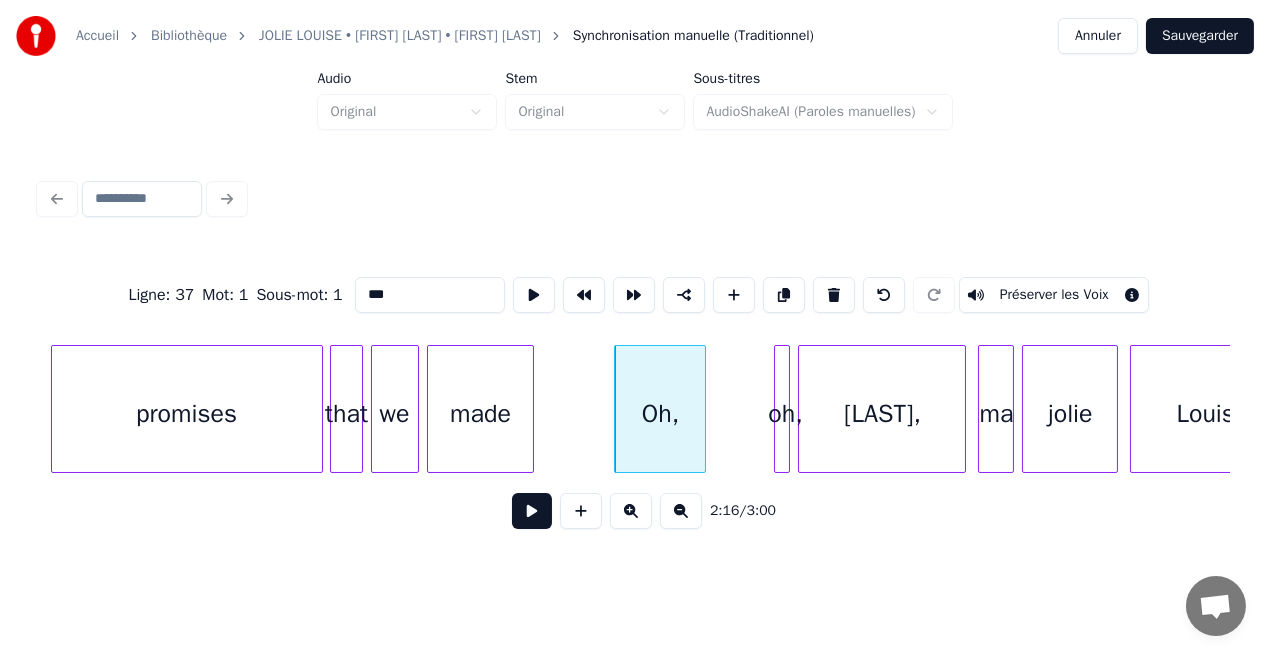 click at bounding box center [532, 511] 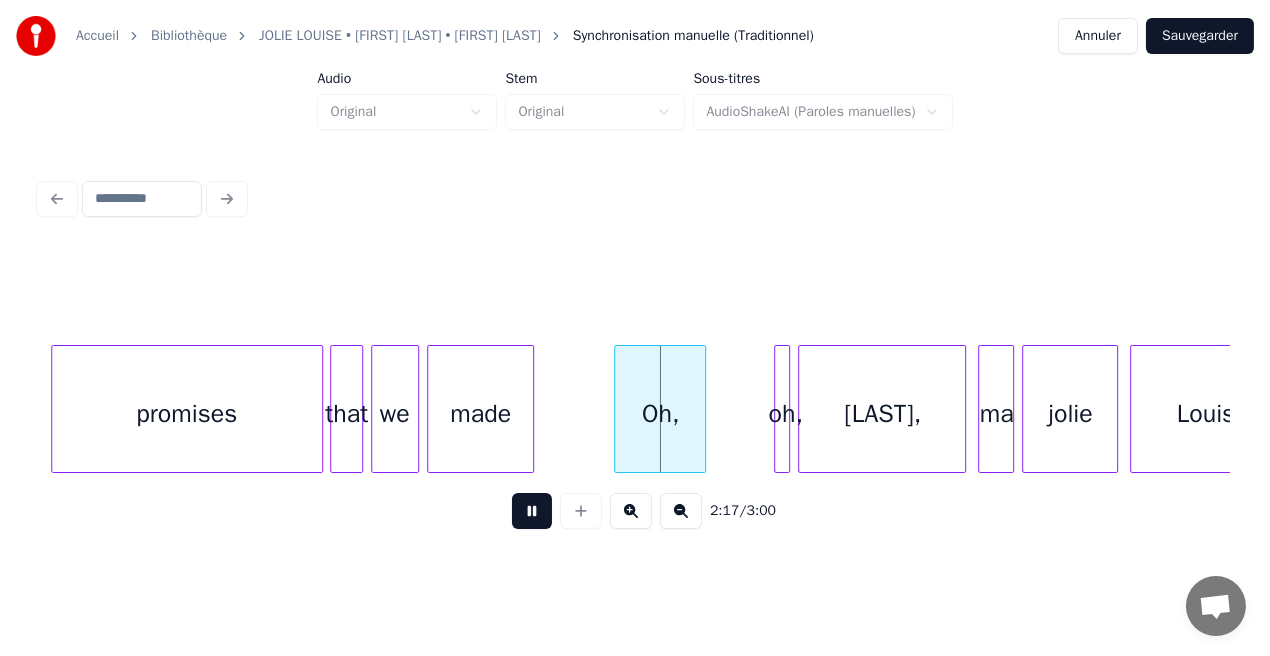 click at bounding box center [532, 511] 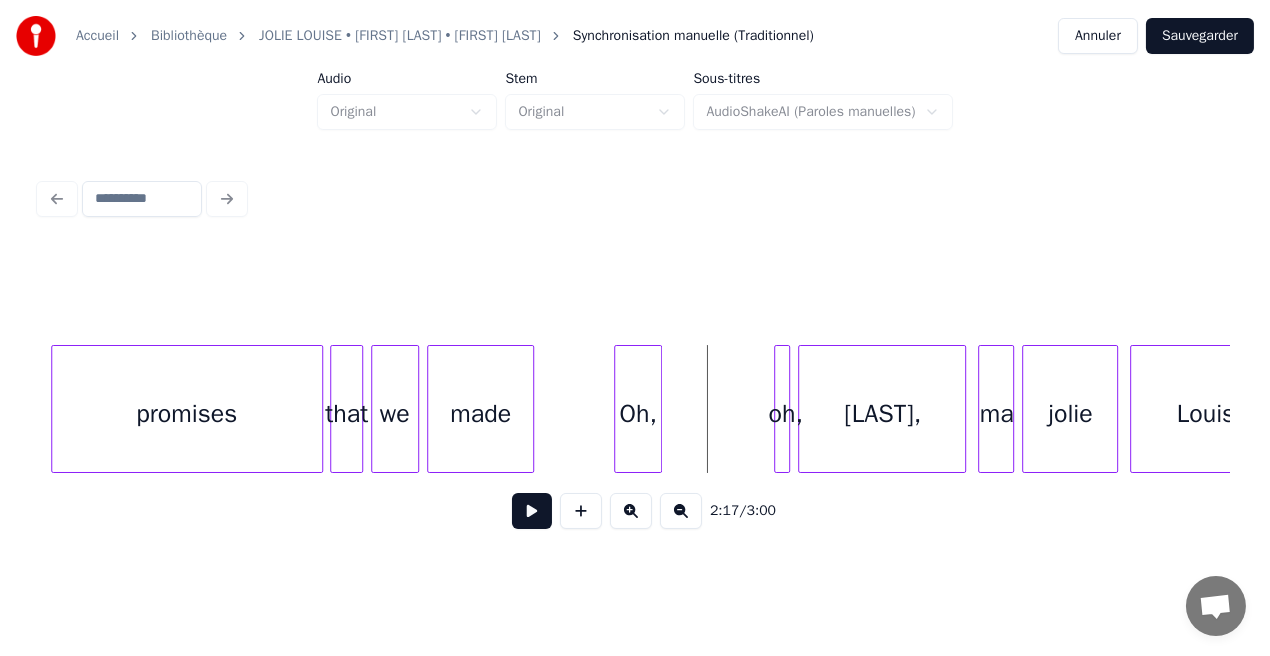 click at bounding box center [658, 409] 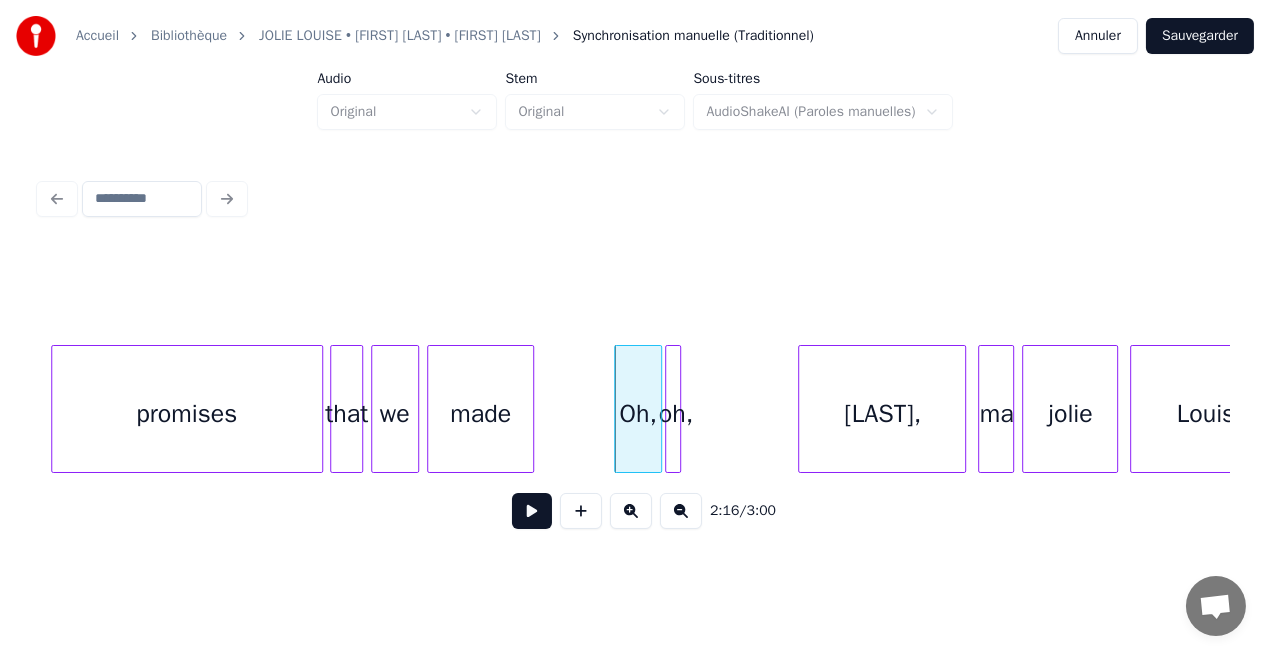 click on "oh," at bounding box center (676, 414) 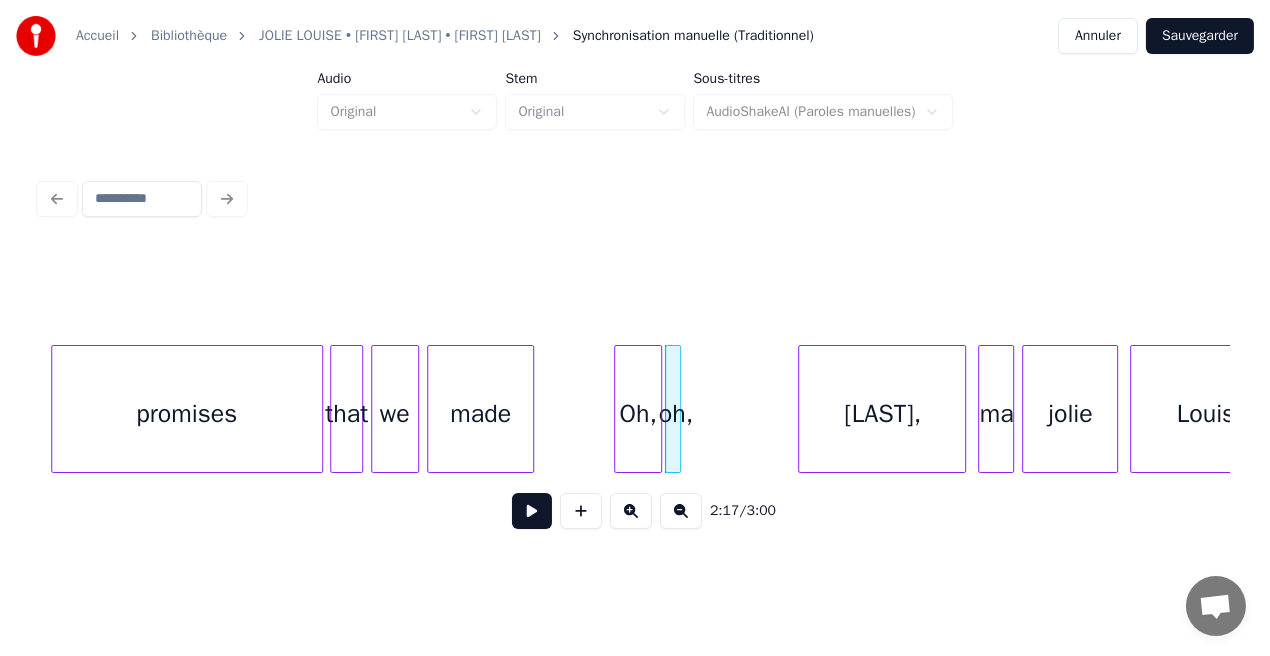 click on "Louise jolie Louise, ma Louise, Oh, we made promises that" at bounding box center (-8749, 409) 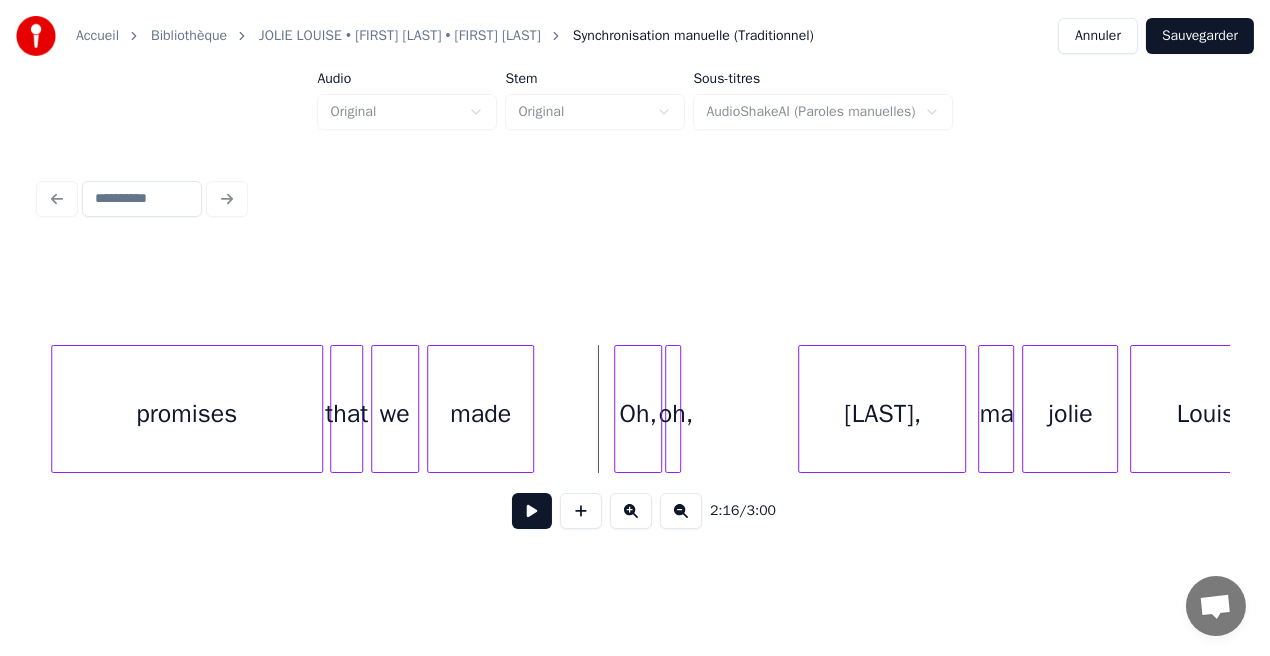 click at bounding box center [532, 511] 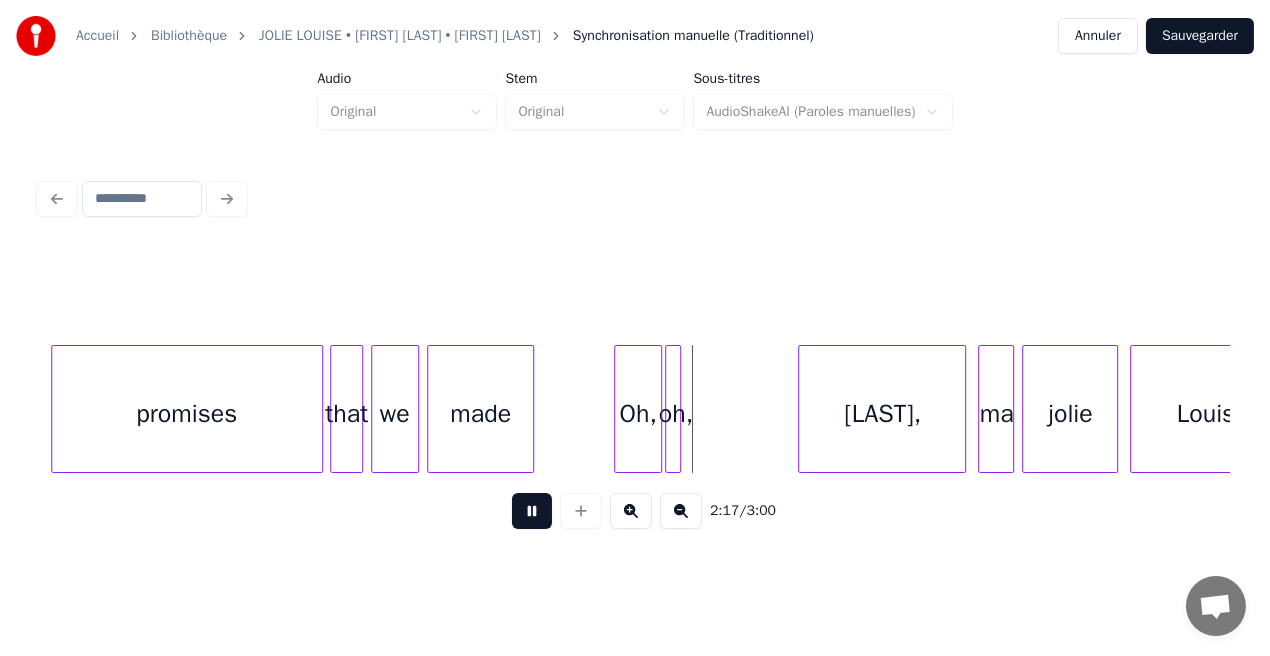 click at bounding box center (532, 511) 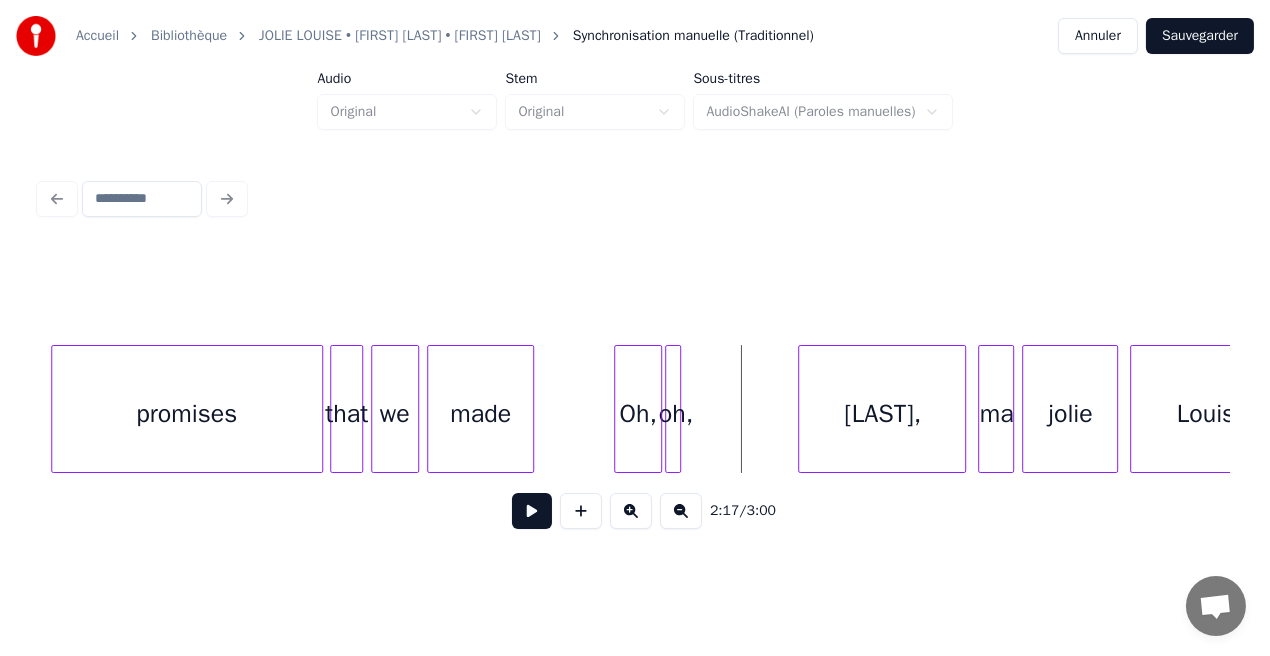 click on "Louise jolie Louise, ma Louise, Oh, we made promises that" at bounding box center (-8749, 409) 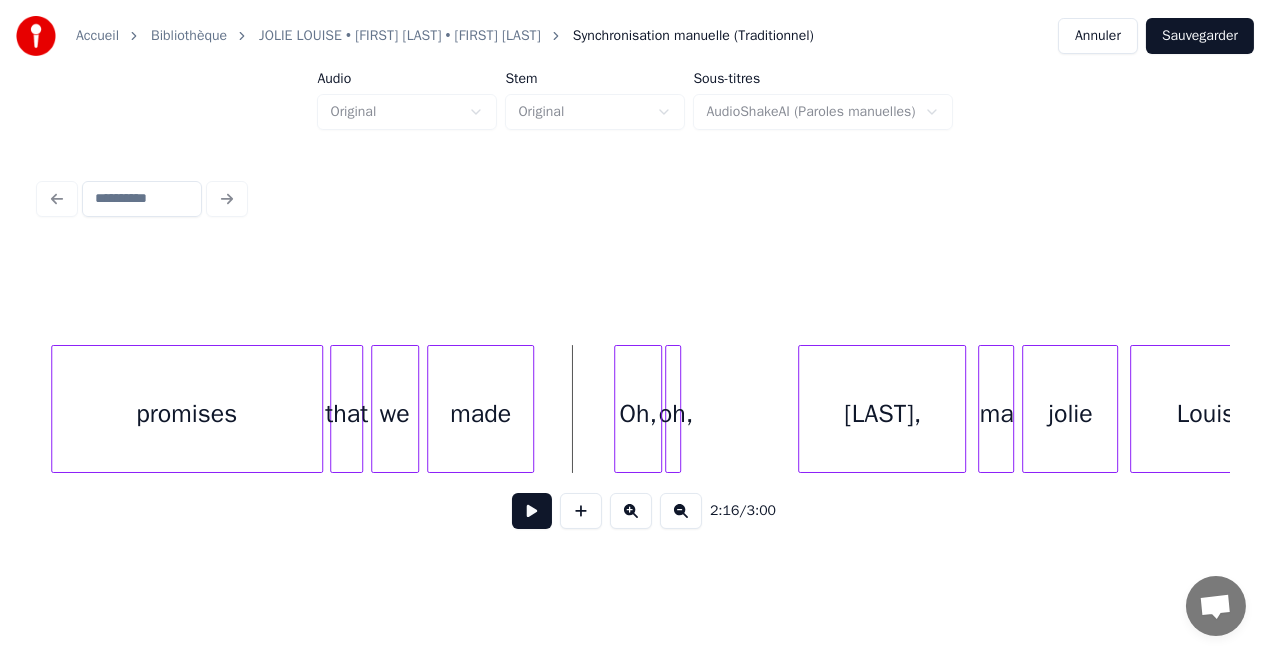 click at bounding box center (532, 511) 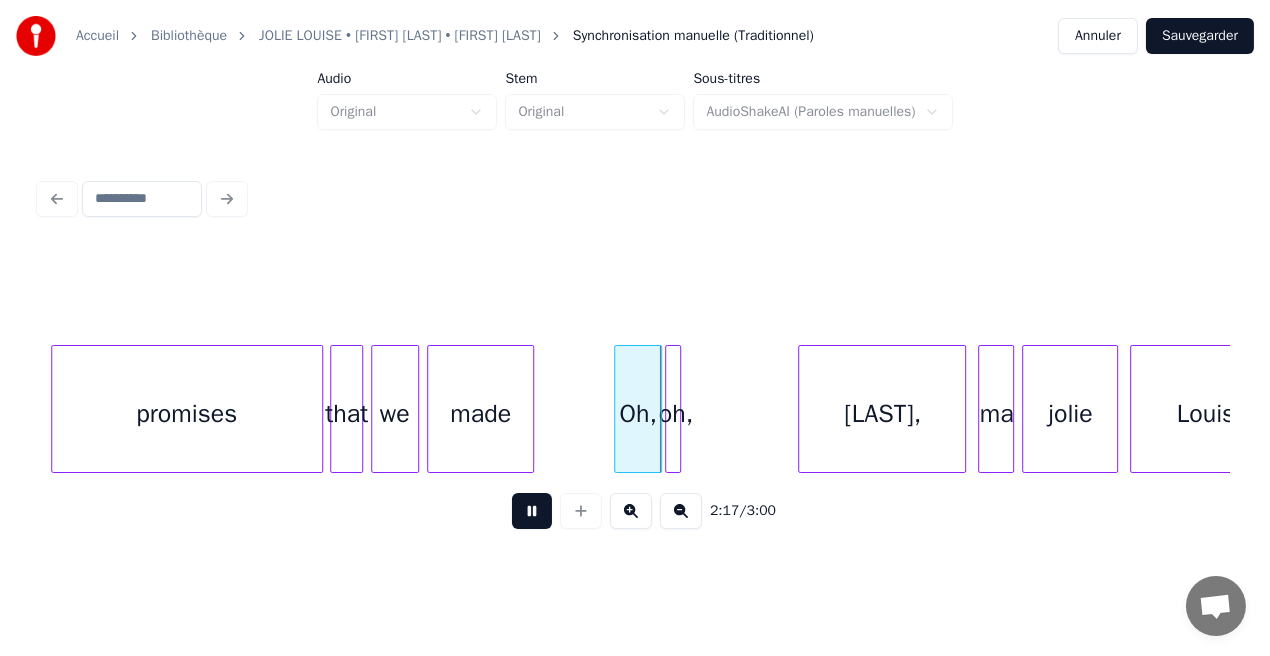 click at bounding box center [532, 511] 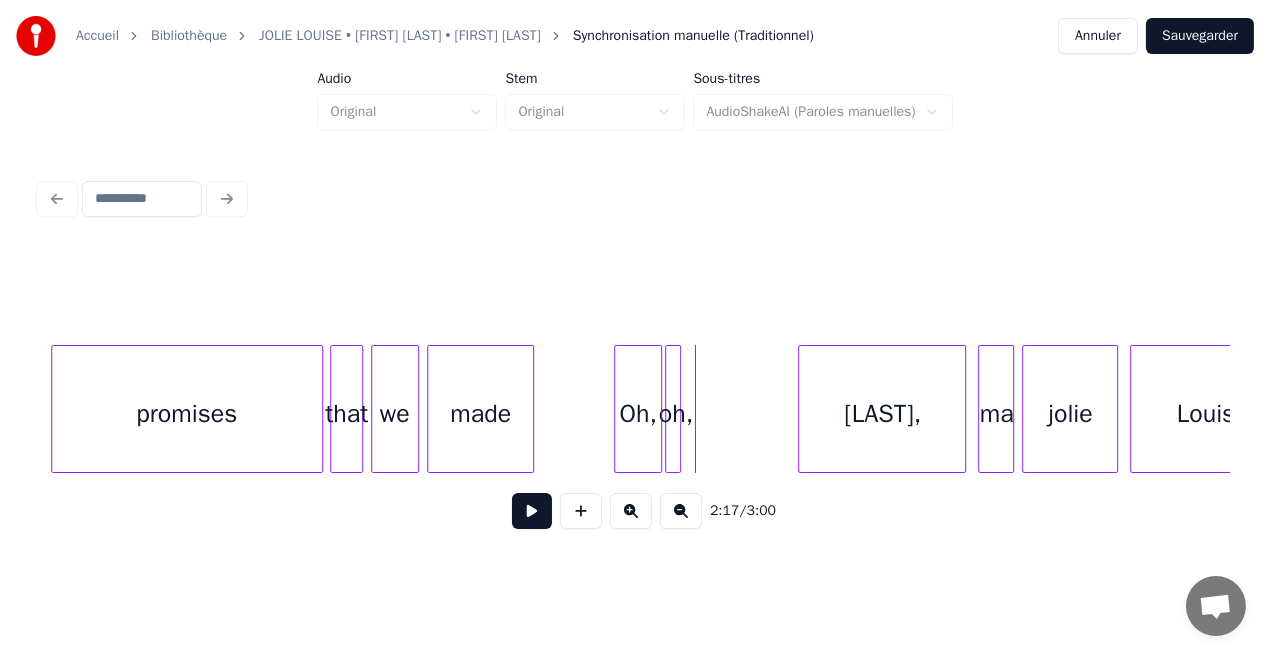 click at bounding box center (532, 511) 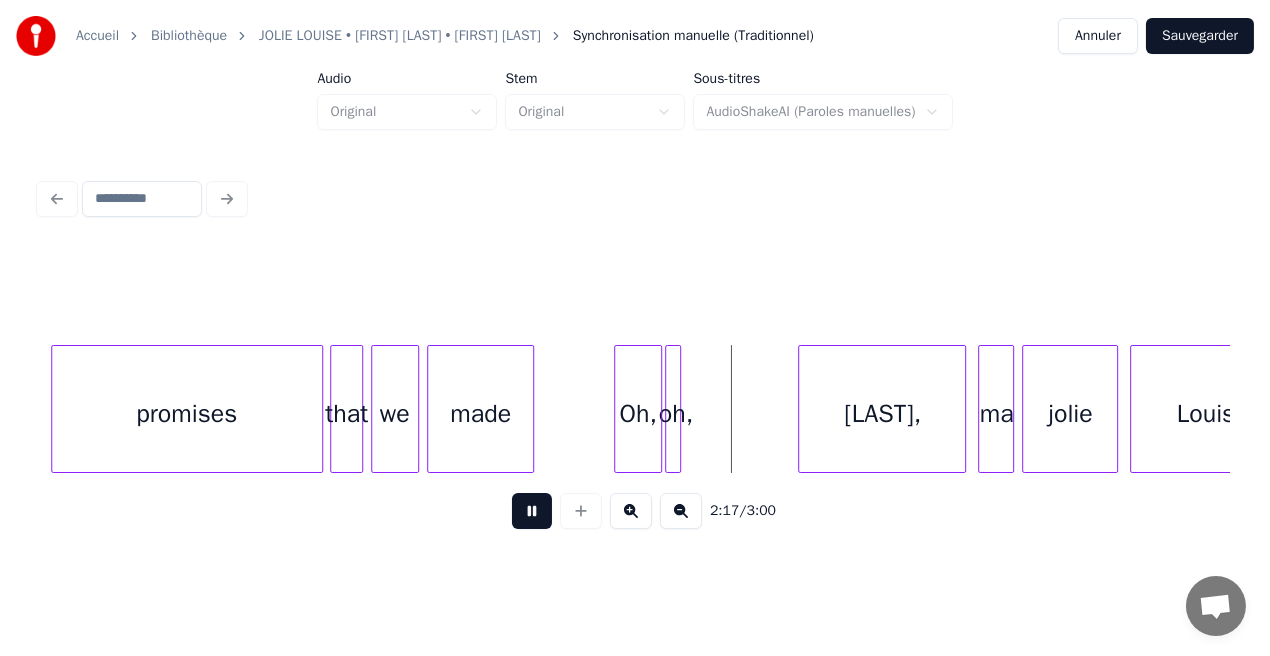 click at bounding box center [532, 511] 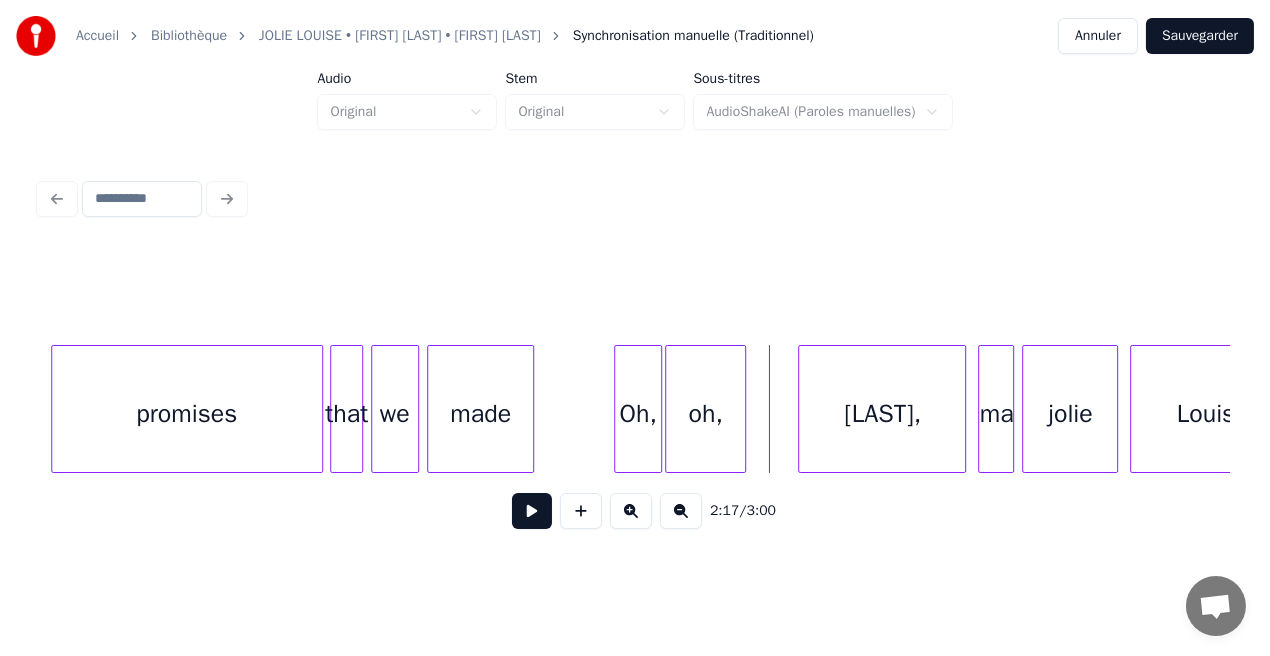 click on "oh," at bounding box center [705, 409] 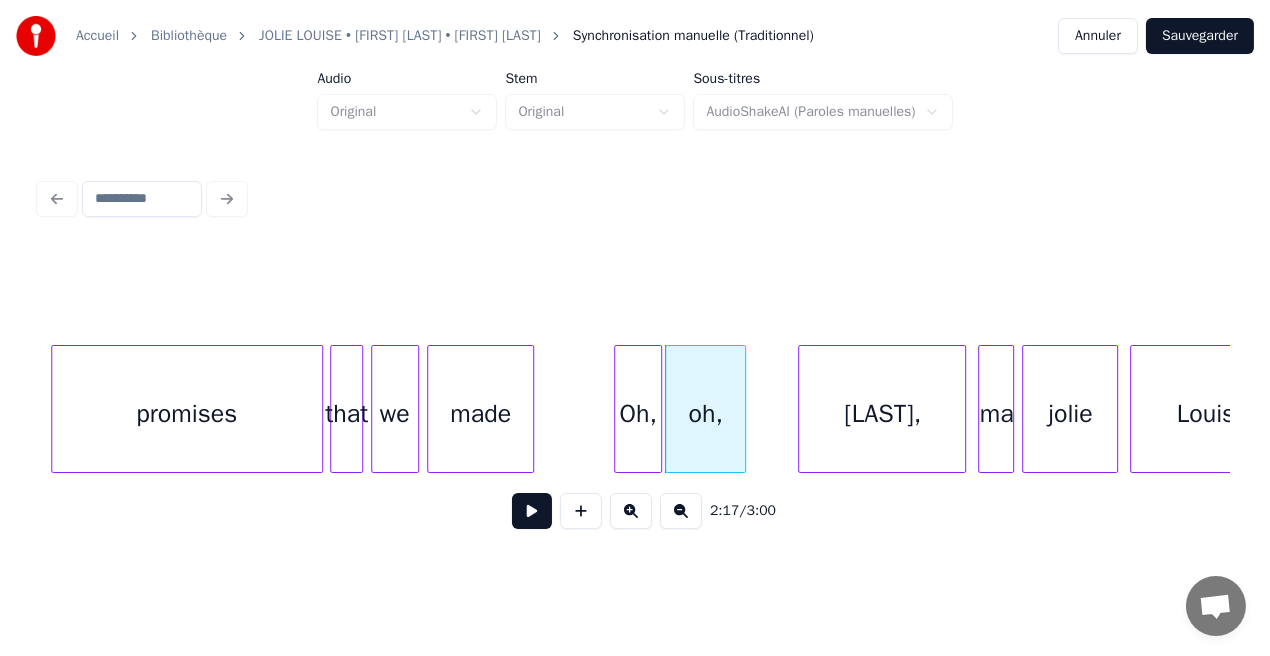 click on "Louise jolie Louise, ma Louise, Oh, we made promises that" at bounding box center (-8749, 409) 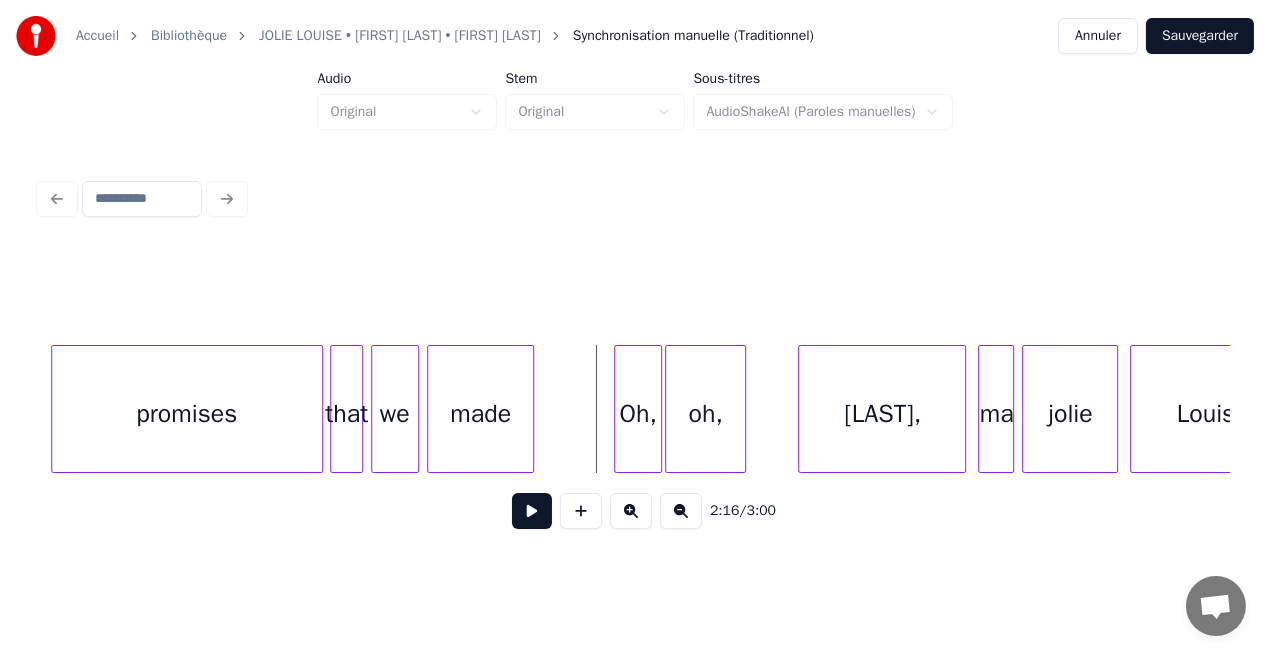 click at bounding box center (532, 511) 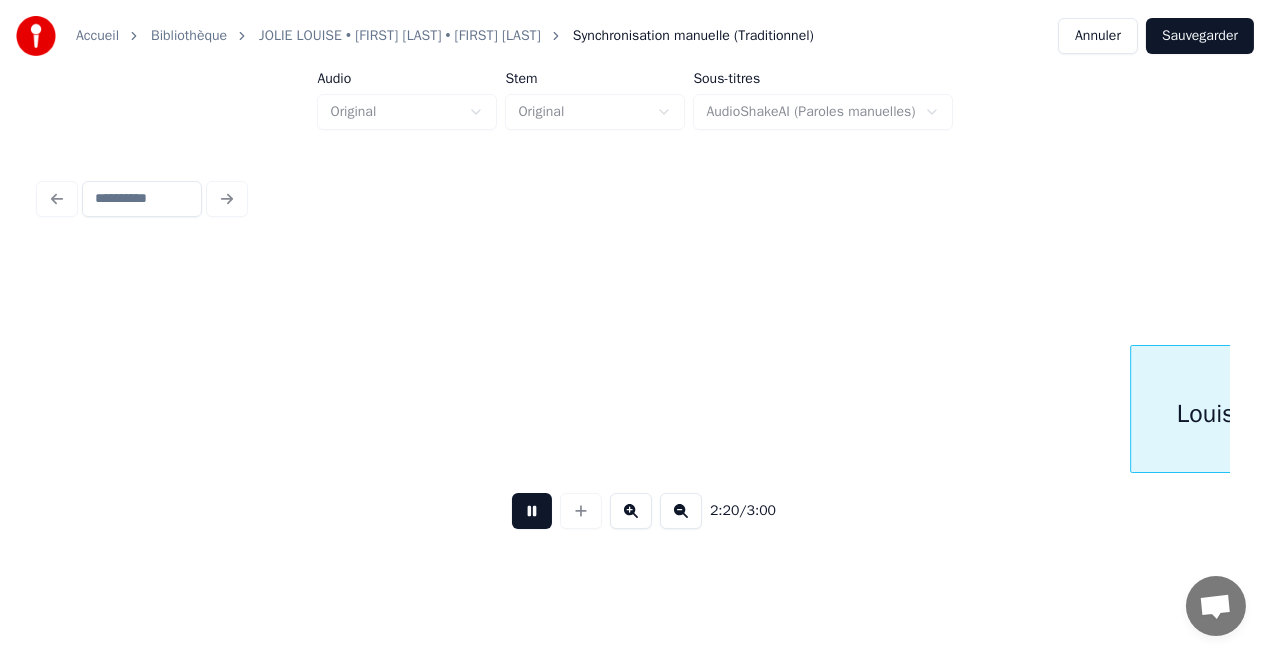 scroll, scrollTop: 0, scrollLeft: 27987, axis: horizontal 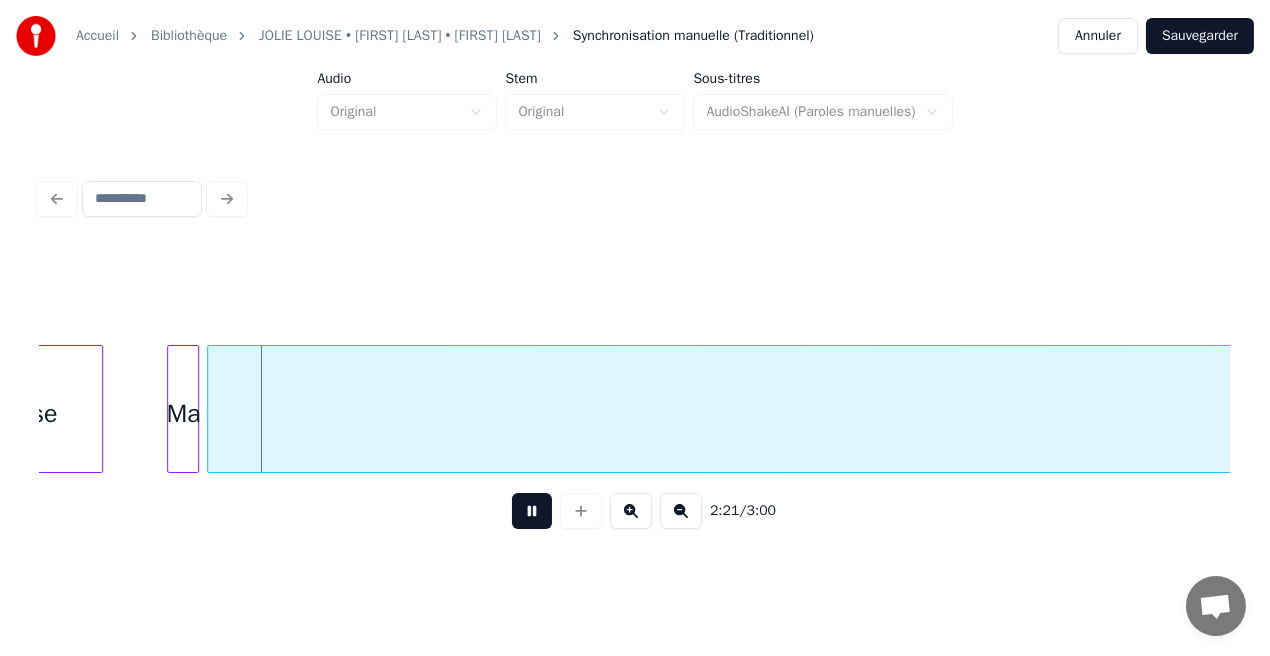 click at bounding box center (532, 511) 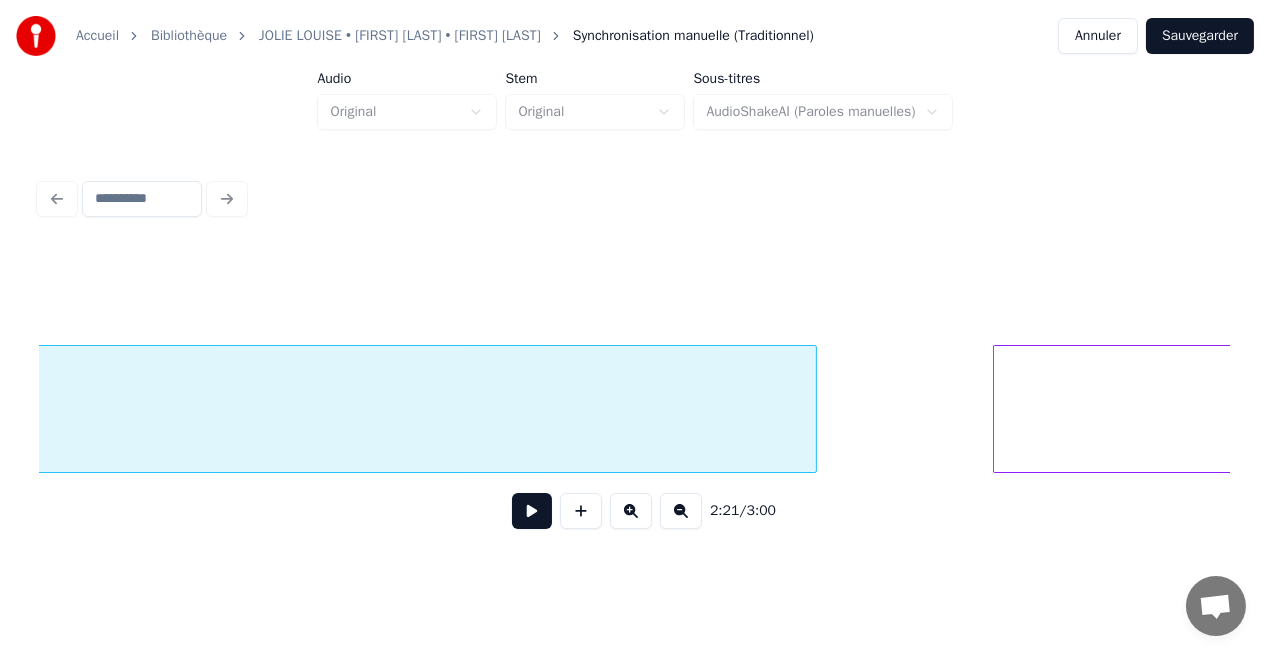 scroll, scrollTop: 0, scrollLeft: 32265, axis: horizontal 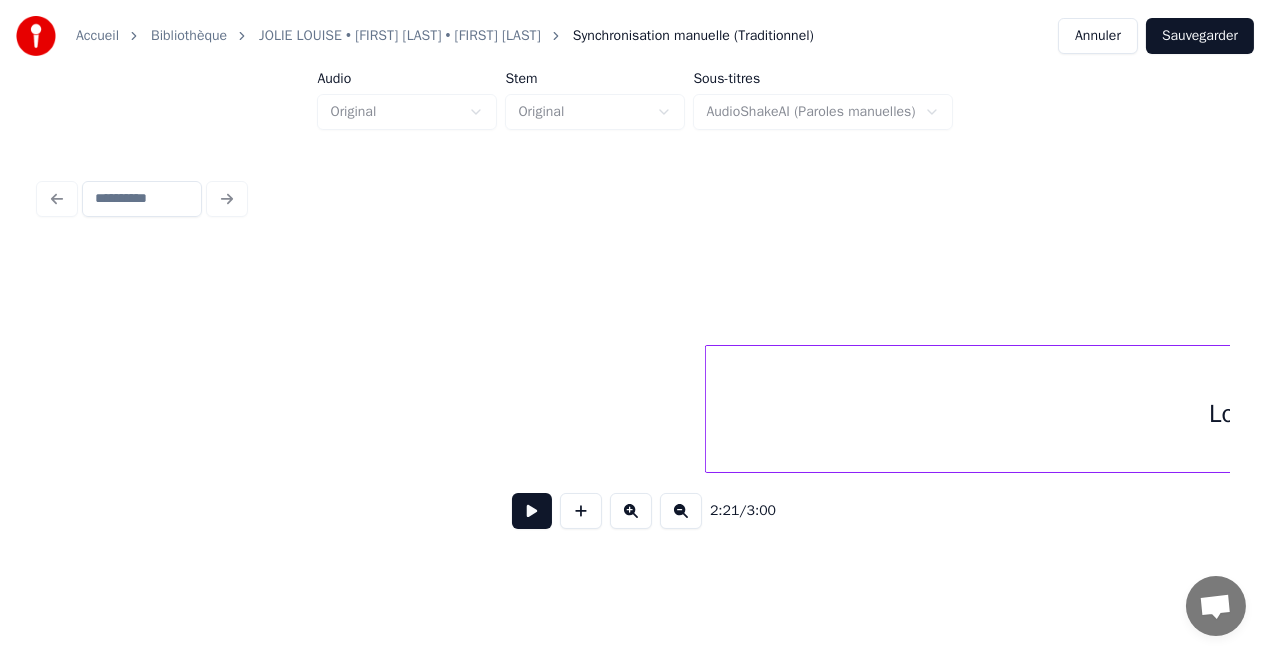 click on "Accueil Bibliothèque JOLIE LOUISE • [FIRST] [LAST] • [FIRST] [LAST] Synchronisation manuelle (Traditionnel) Annuler Sauvegarder Audio Original Stem Original Sous-titres AudioShakeAI (Paroles manuelles) 2:21 / 3:00" at bounding box center [635, 278] 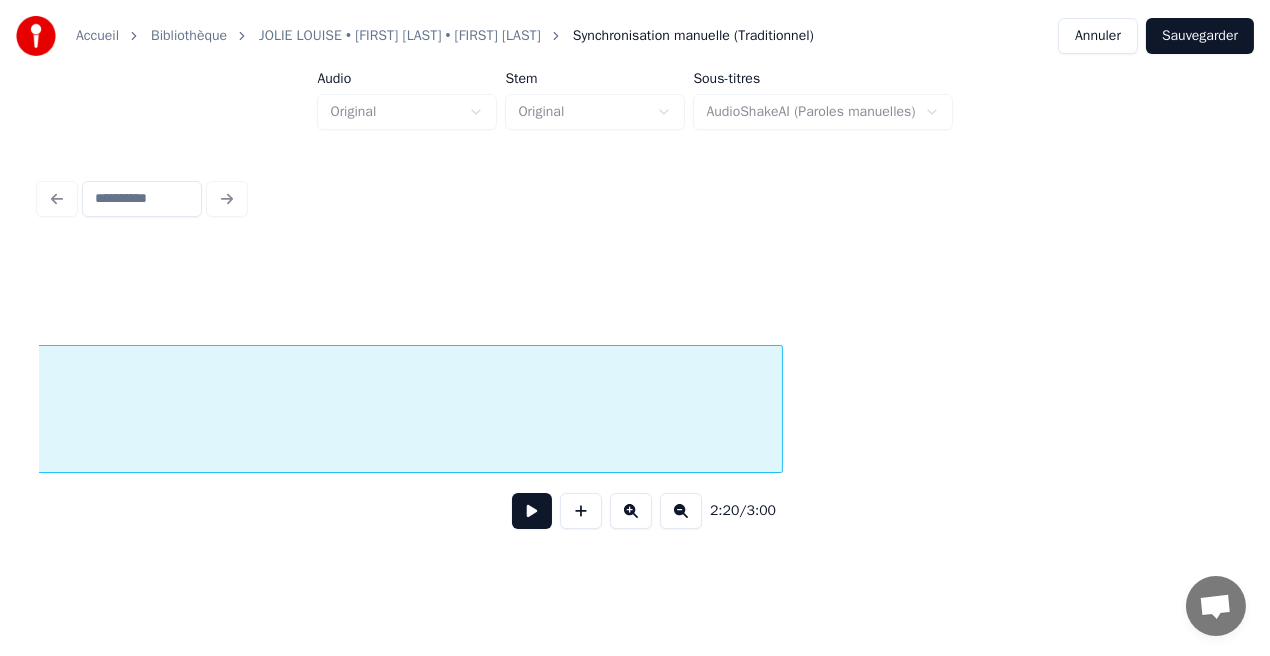 scroll, scrollTop: 0, scrollLeft: 31568, axis: horizontal 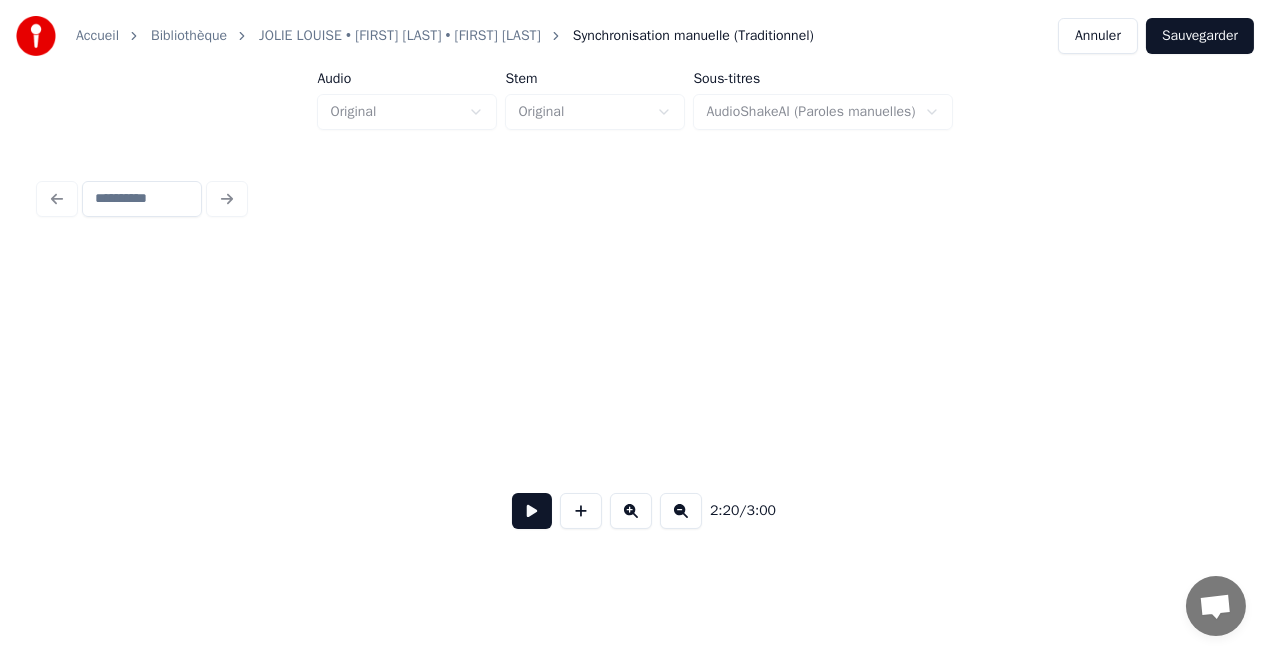 click on "Accueil Bibliothèque JOLIE LOUISE • [FIRST] [LAST] • [FIRST] [LAST] Synchronisation manuelle (Traditionnel) Annuler Sauvegarder Audio Original Stem Original Sous-titres AudioShakeAI (Paroles manuelles) 2:20 / 3:00" at bounding box center (635, 278) 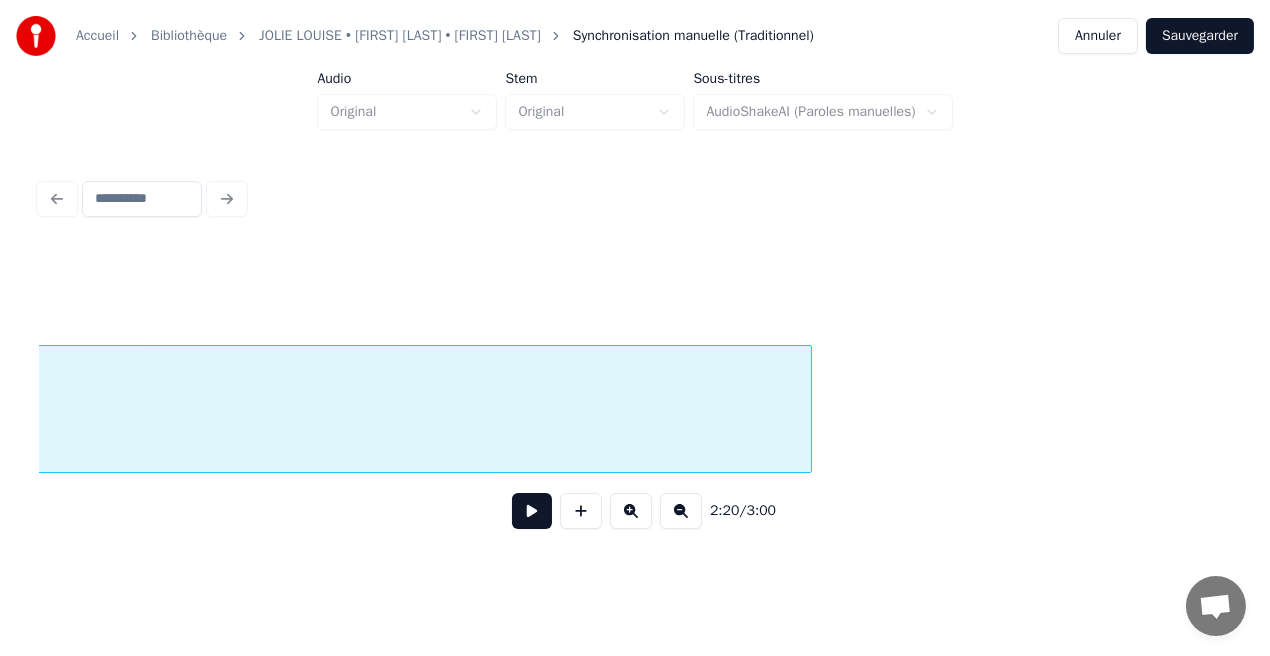 scroll, scrollTop: 0, scrollLeft: 30889, axis: horizontal 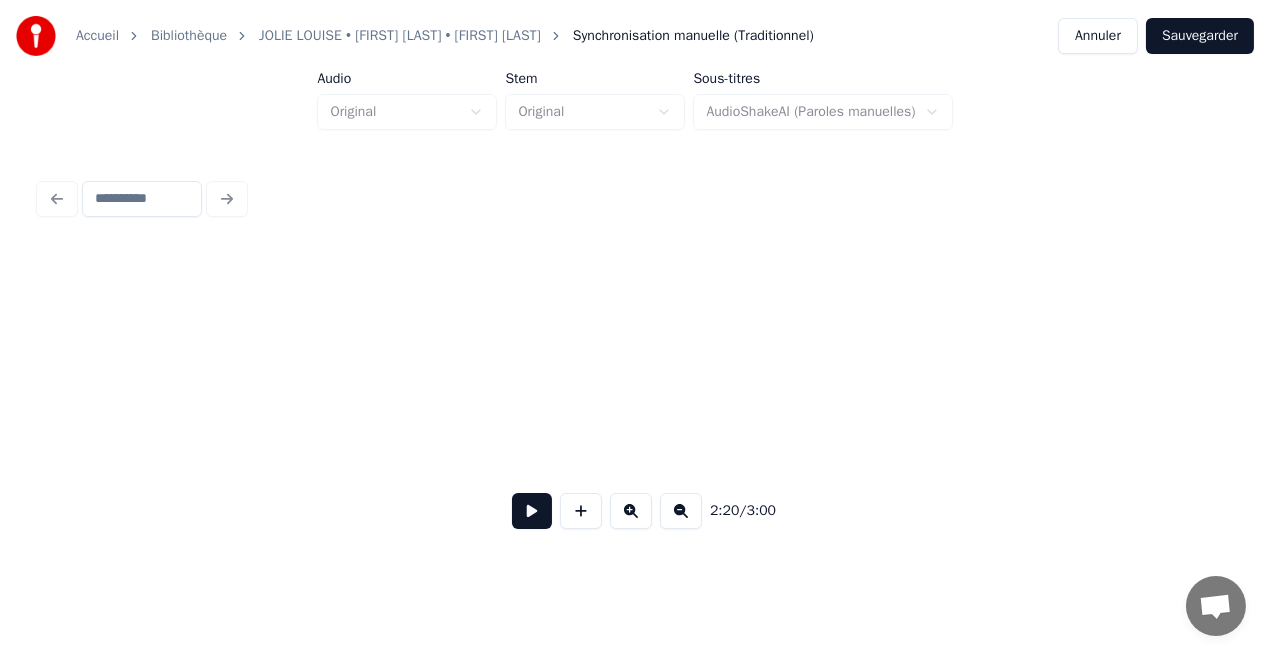 click on "Accueil Bibliothèque JOLIE LOUISE • [FIRST] [LAST] • [FIRST] [LAST] Synchronisation manuelle (Traditionnel) Annuler Sauvegarder Audio Original Stem Original Sous-titres AudioShakeAI (Paroles manuelles) 2:20 / 3:00" at bounding box center (635, 278) 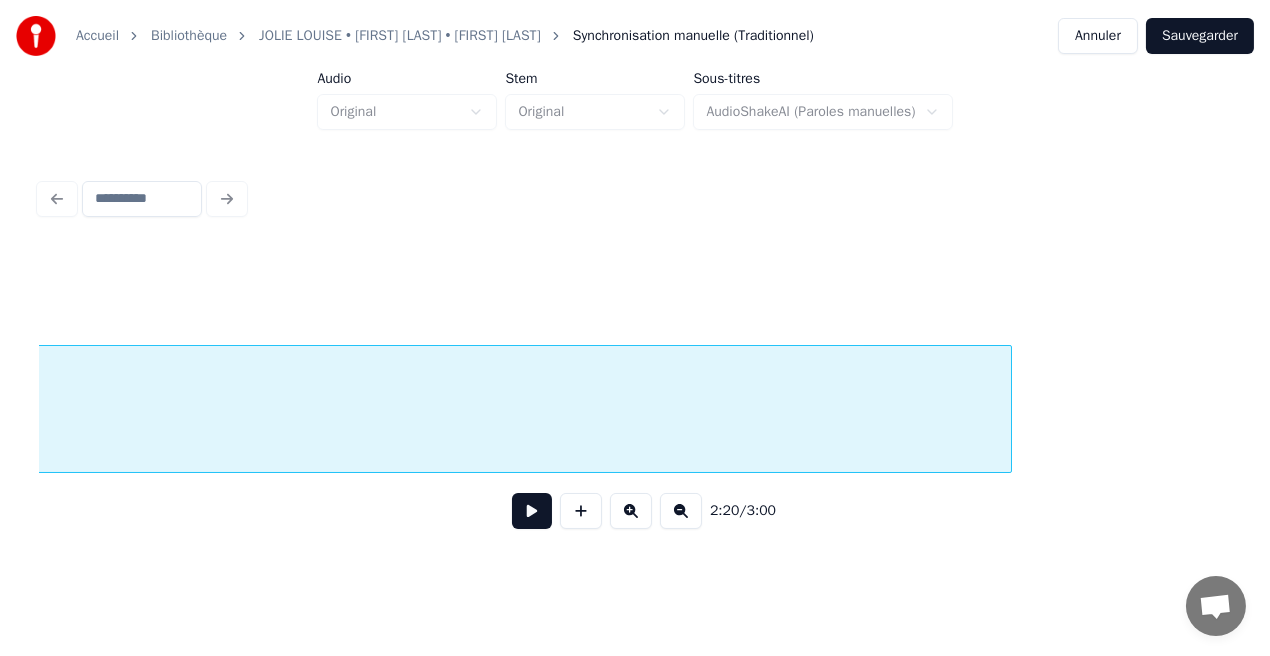 scroll, scrollTop: 0, scrollLeft: 29943, axis: horizontal 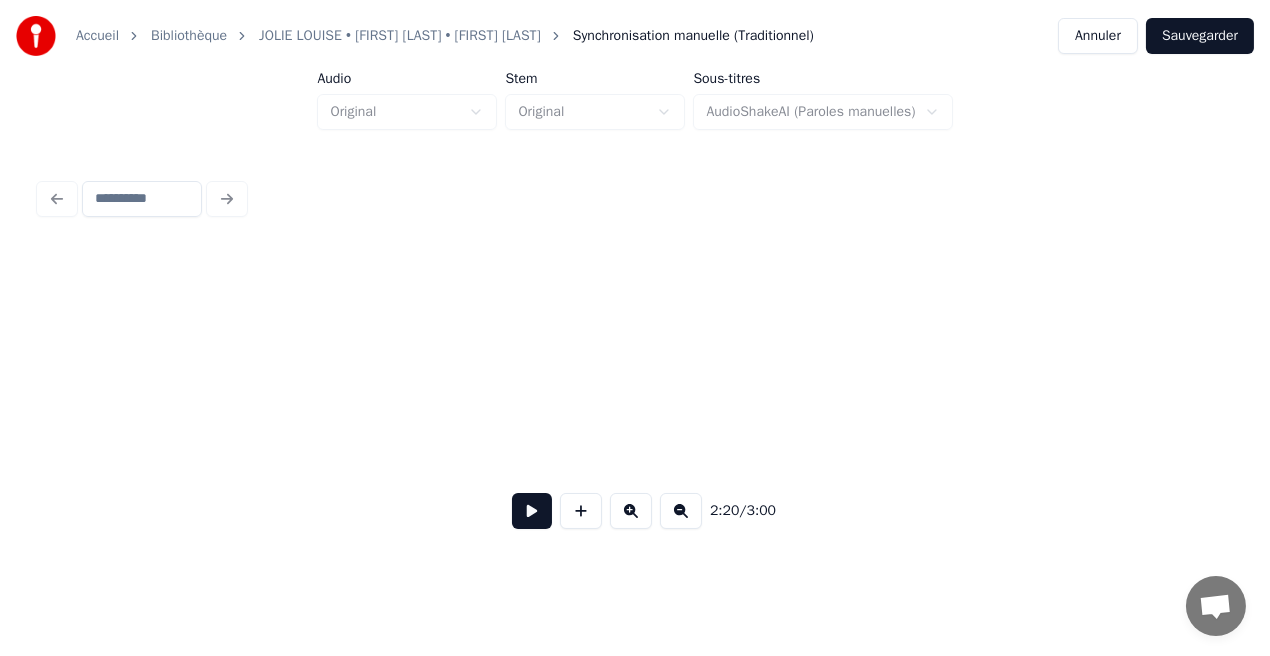click on "Accueil Bibliothèque JOLIE LOUISE • [FIRST] [LAST] • [FIRST] [LAST] Synchronisation manuelle (Traditionnel) Annuler Sauvegarder Audio Original Stem Original Sous-titres AudioShakeAI (Paroles manuelles) 2:20 / 3:00" at bounding box center (635, 278) 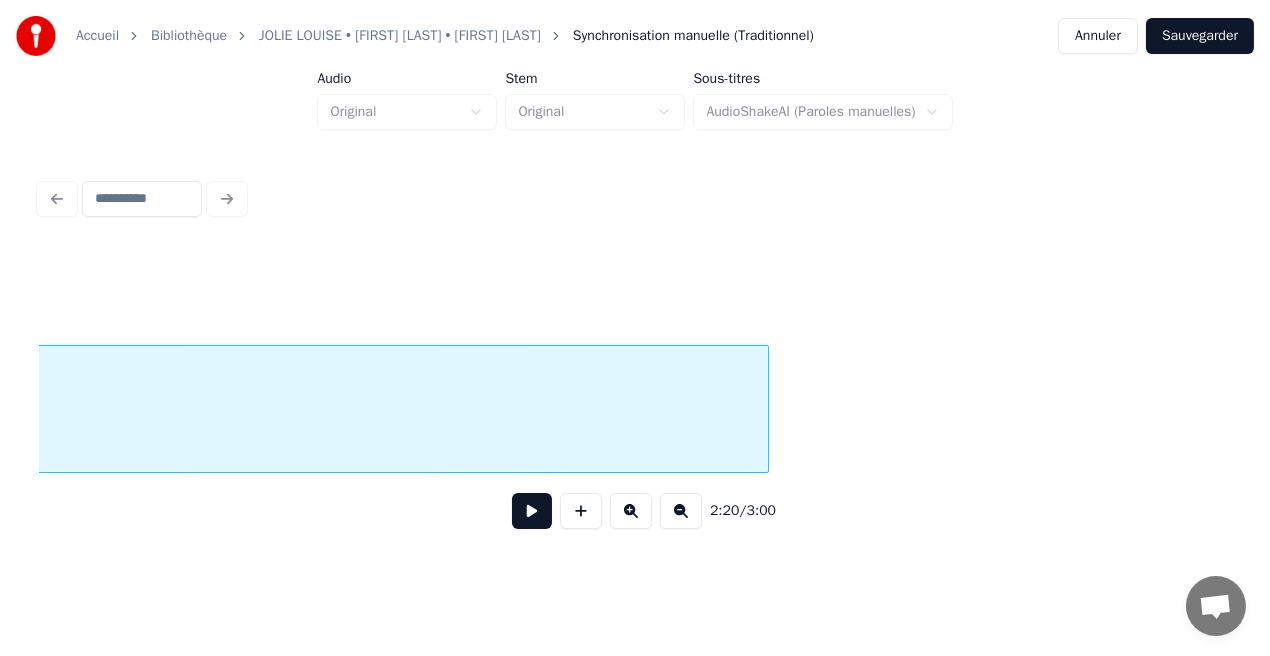 scroll, scrollTop: 0, scrollLeft: 29264, axis: horizontal 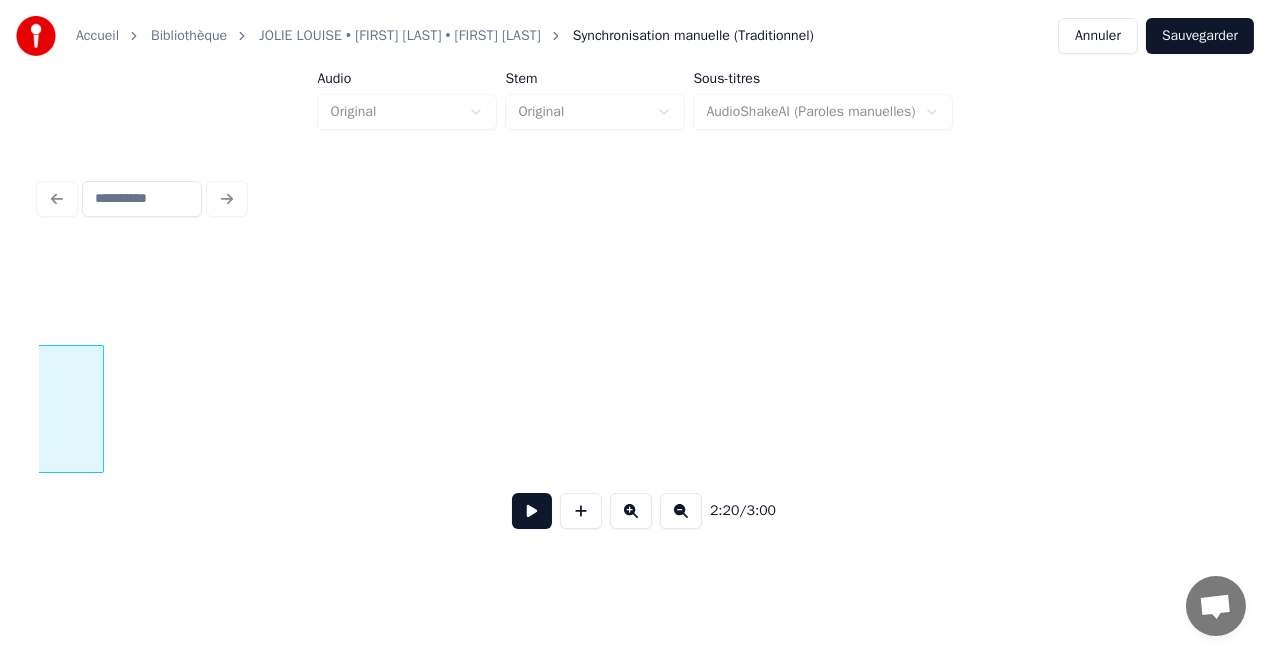 click at bounding box center [100, 409] 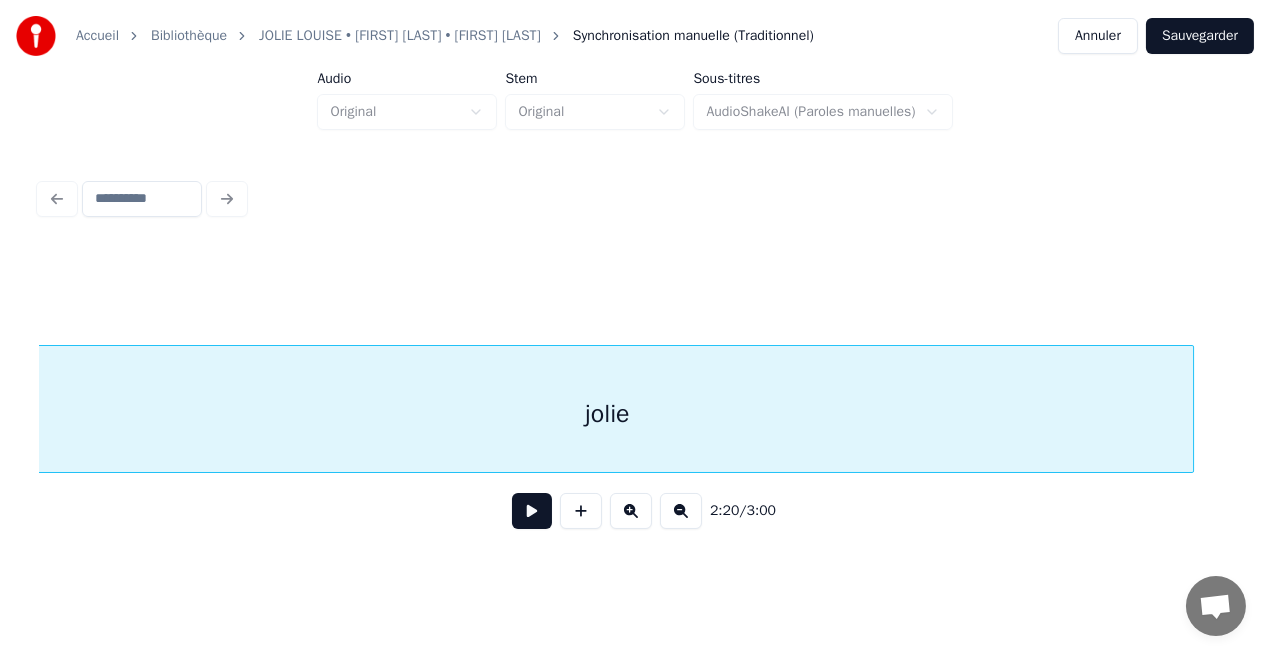 scroll, scrollTop: 0, scrollLeft: 28503, axis: horizontal 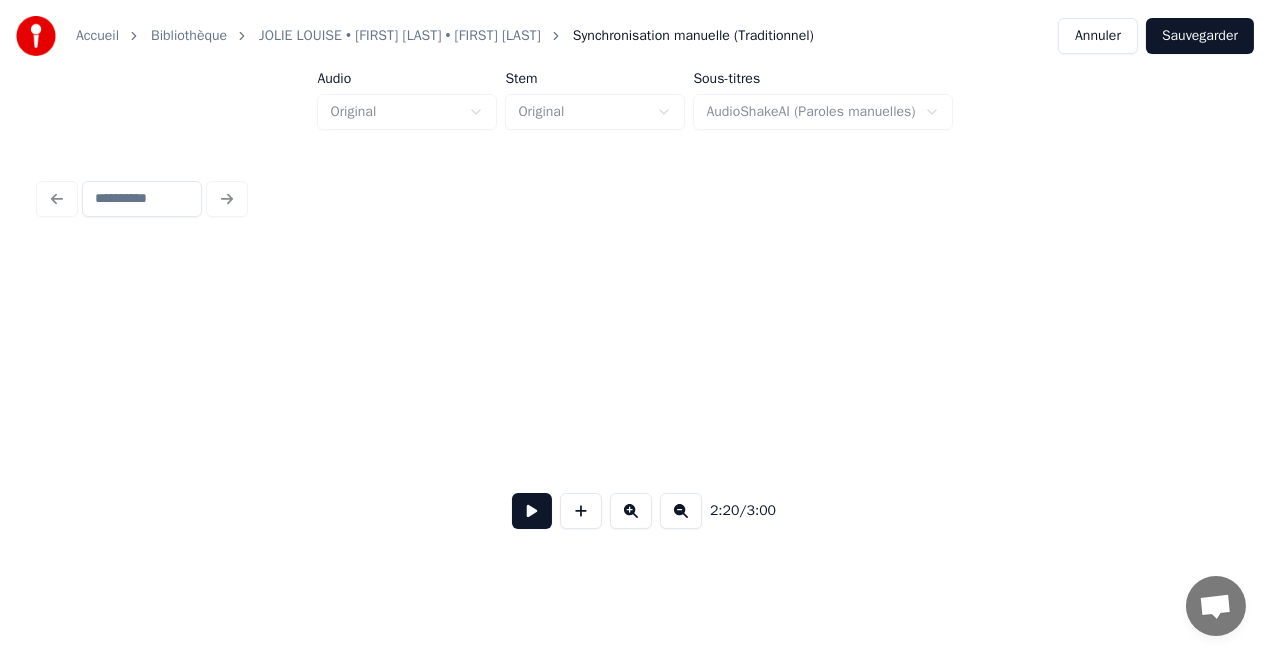 click on "2:20  /  3:00" at bounding box center [635, 359] 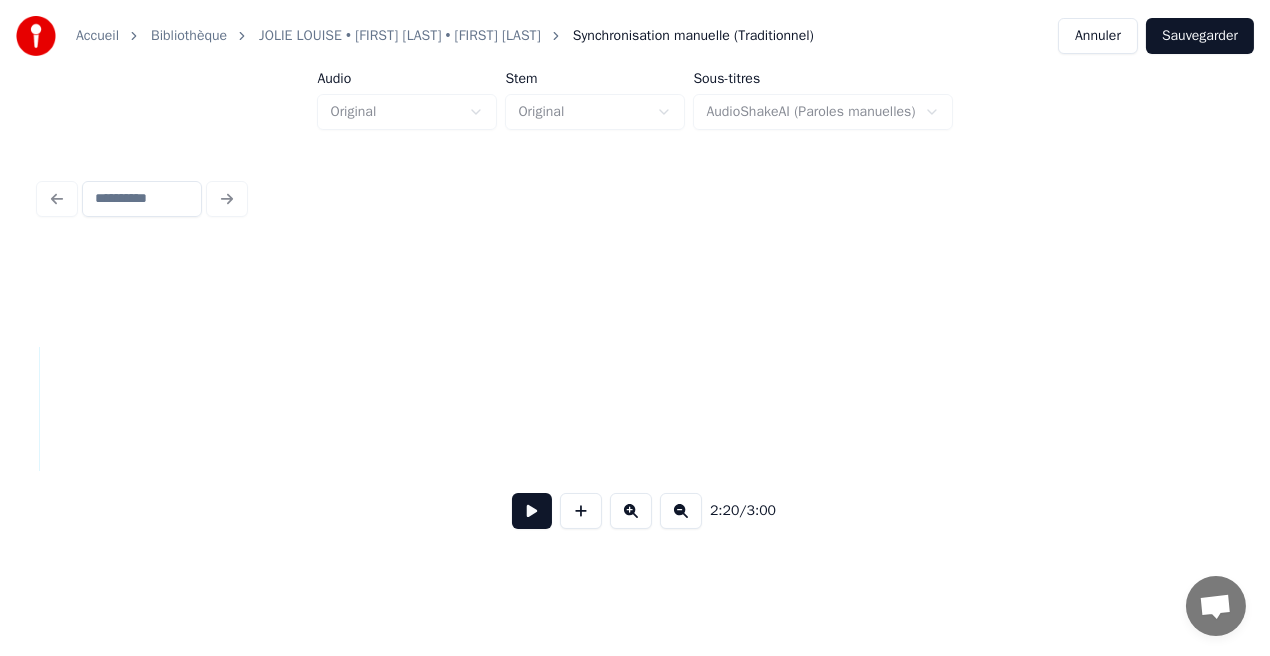 scroll, scrollTop: 0, scrollLeft: 28154, axis: horizontal 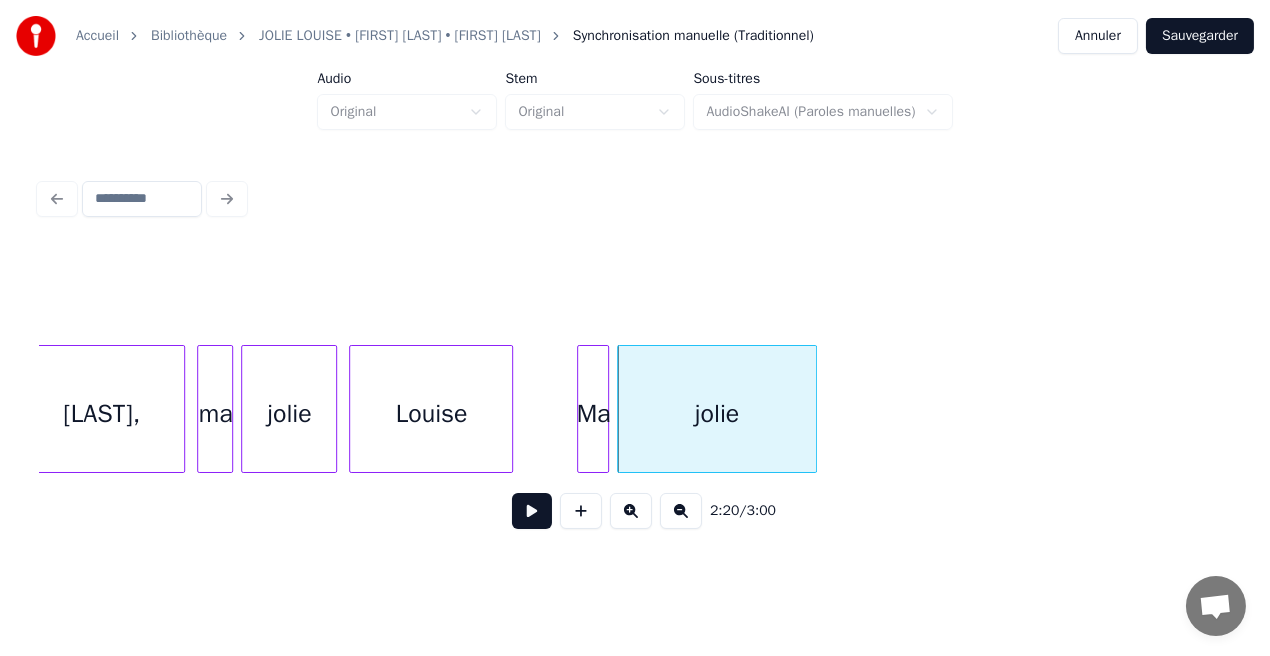 click at bounding box center [813, 409] 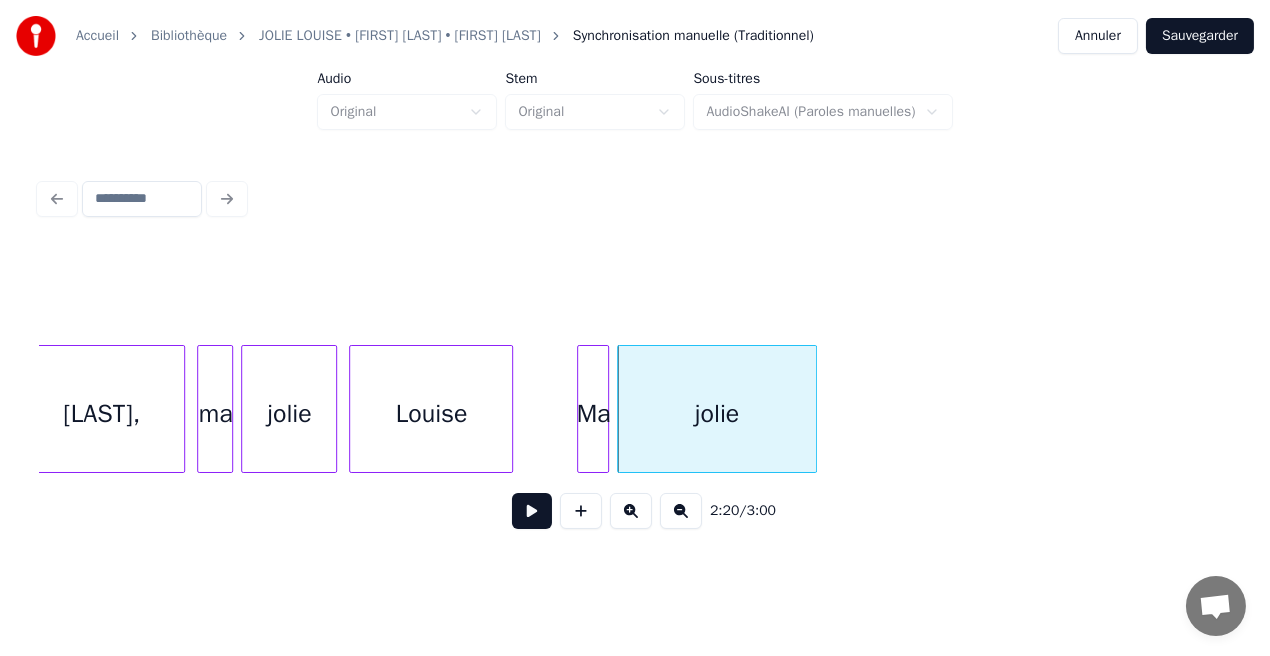 click on "ma [FIRST] ma [FIRST]," at bounding box center [-9530, 409] 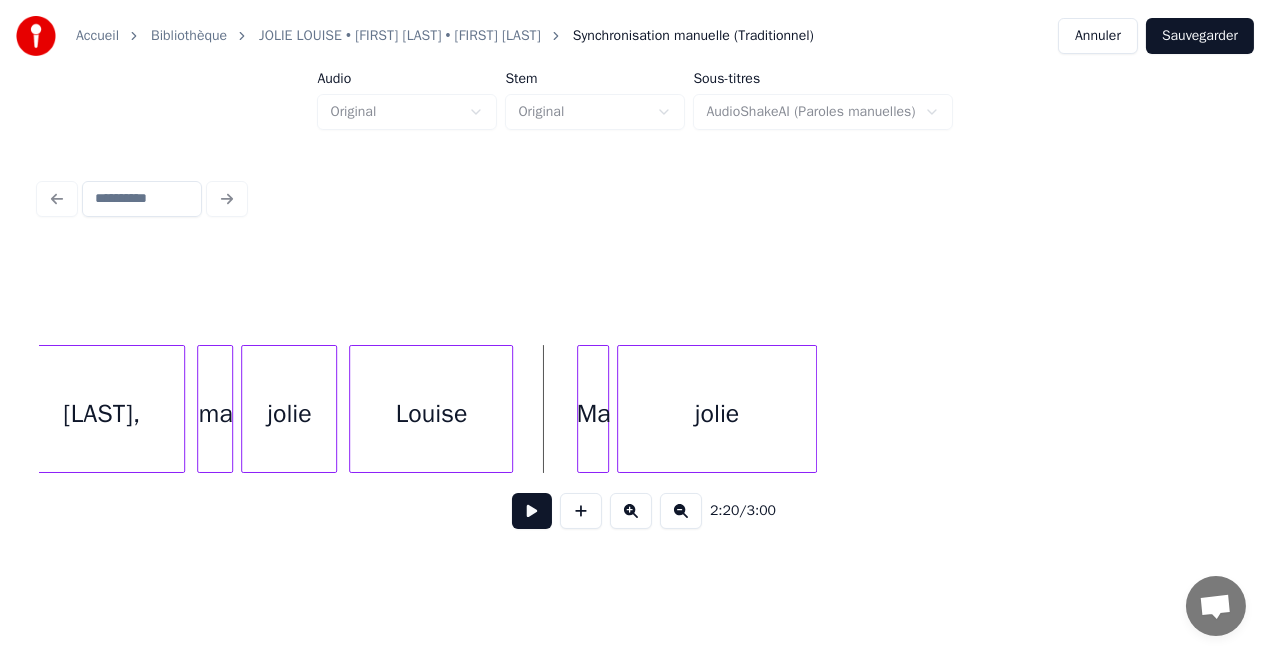 click at bounding box center (532, 511) 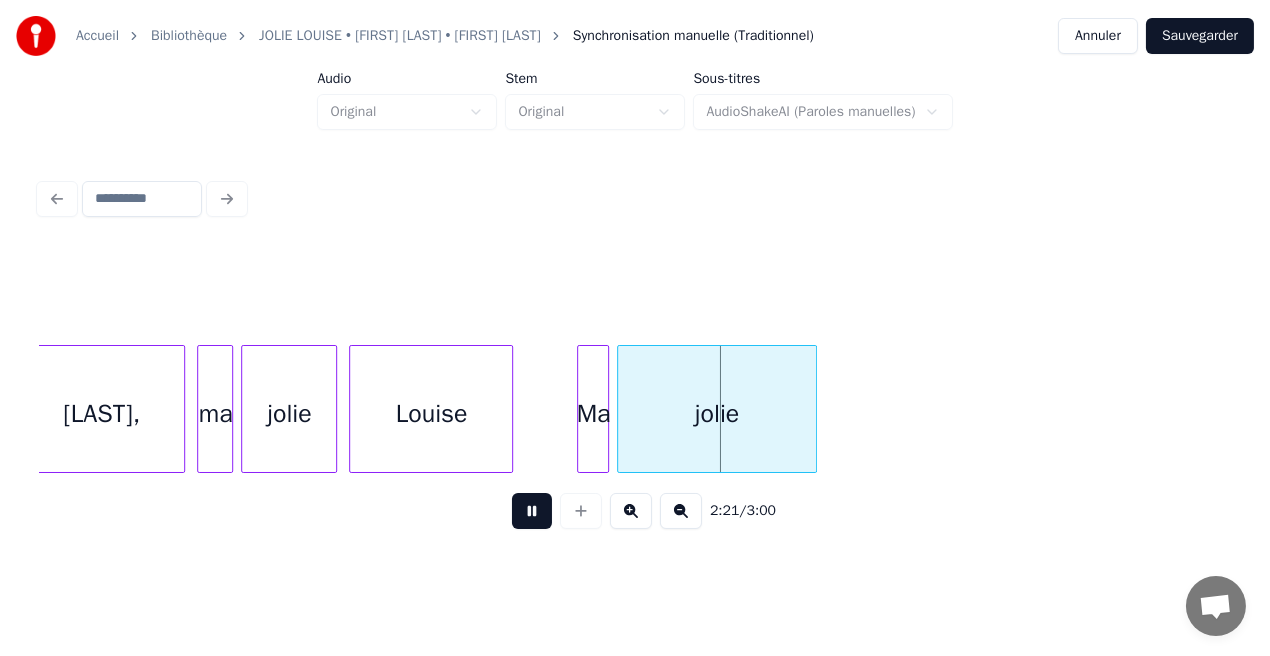 click at bounding box center (532, 511) 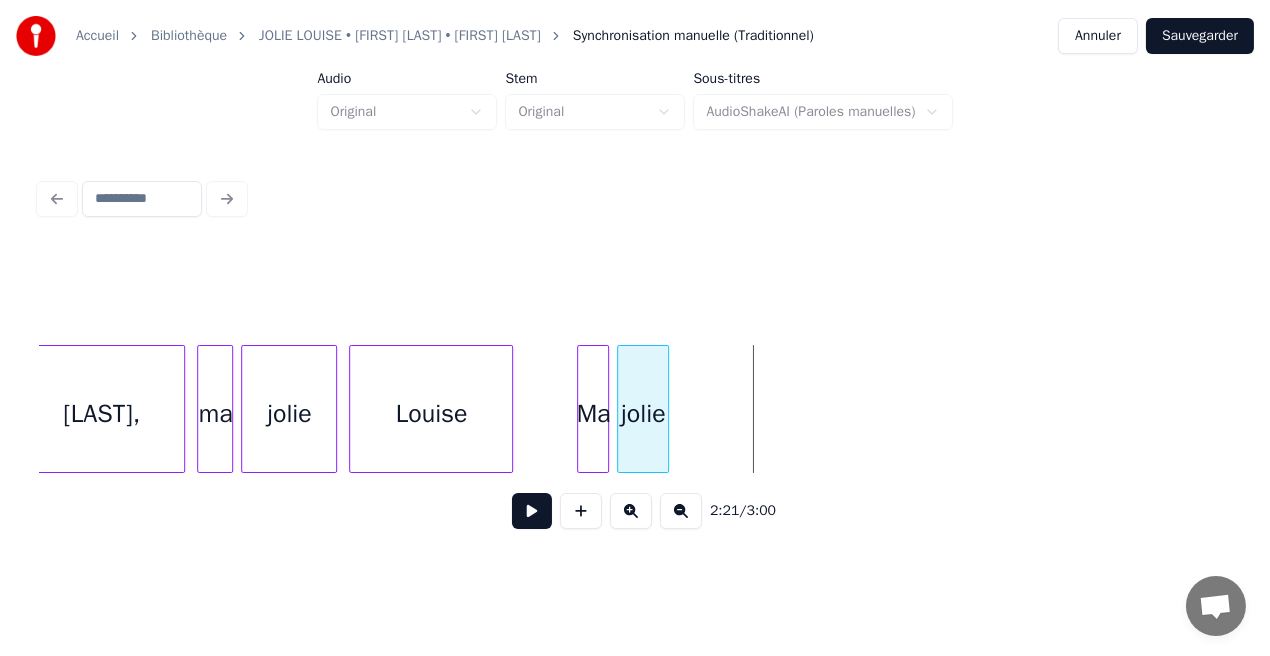 click at bounding box center [665, 409] 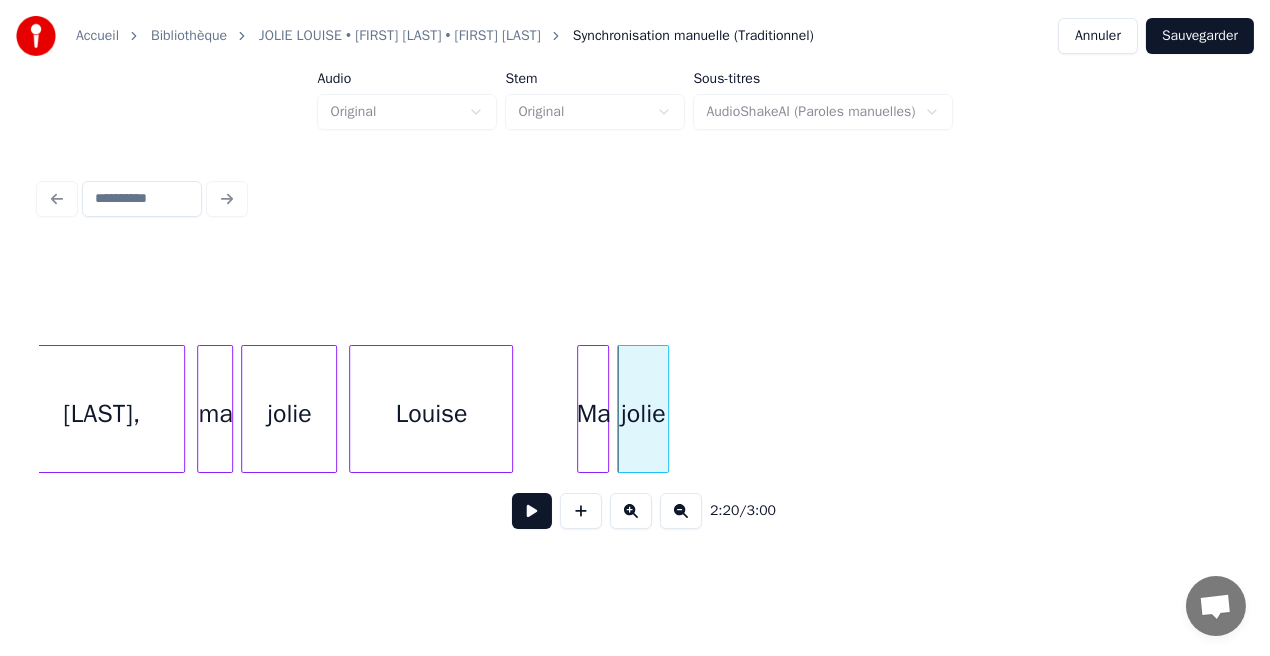 click on "ma [FIRST] ma [FIRST]," at bounding box center (-9530, 409) 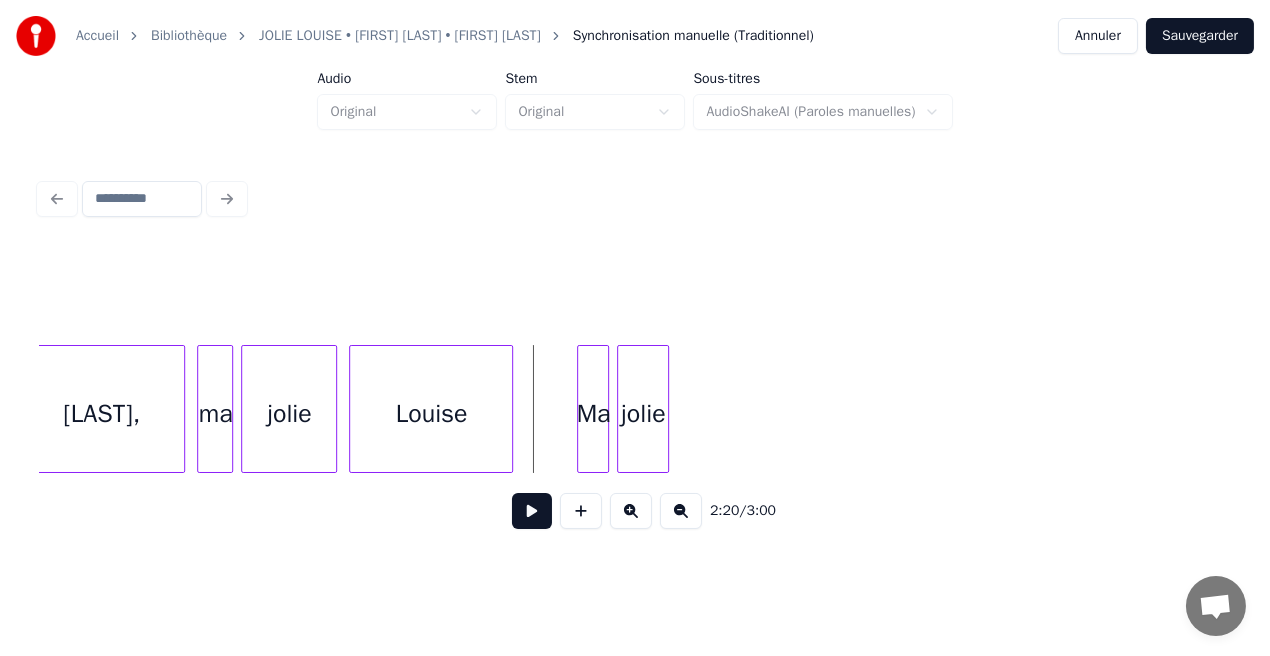 click at bounding box center [532, 511] 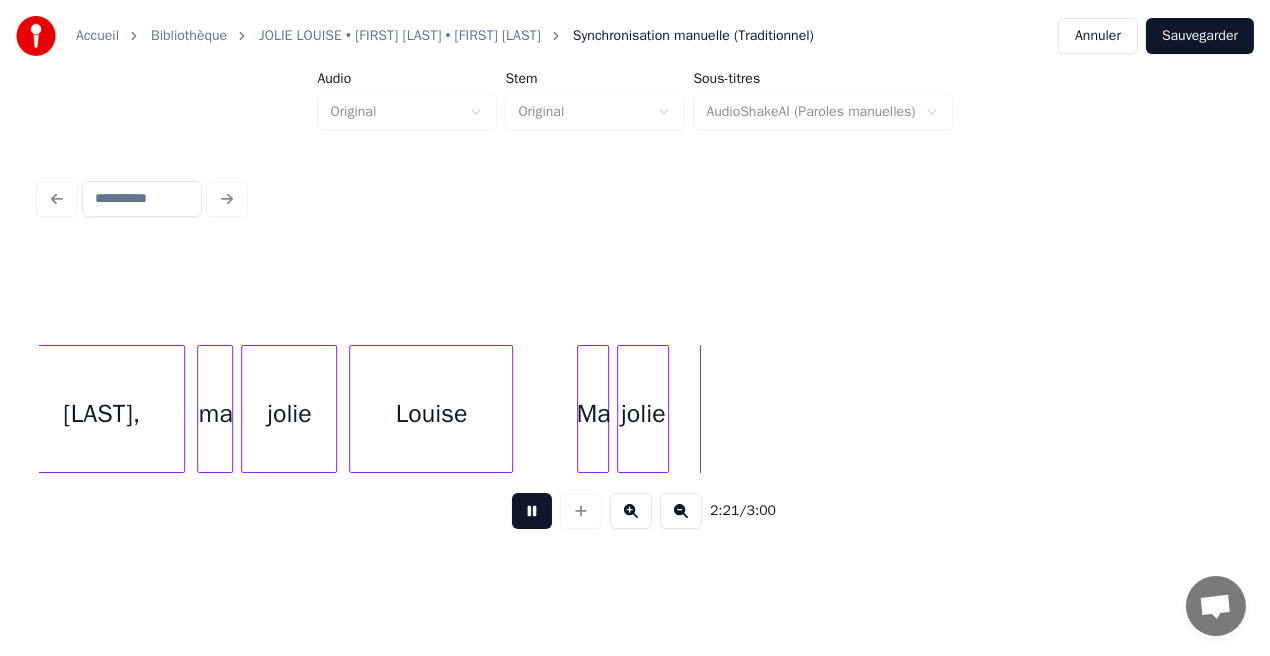 click at bounding box center [532, 511] 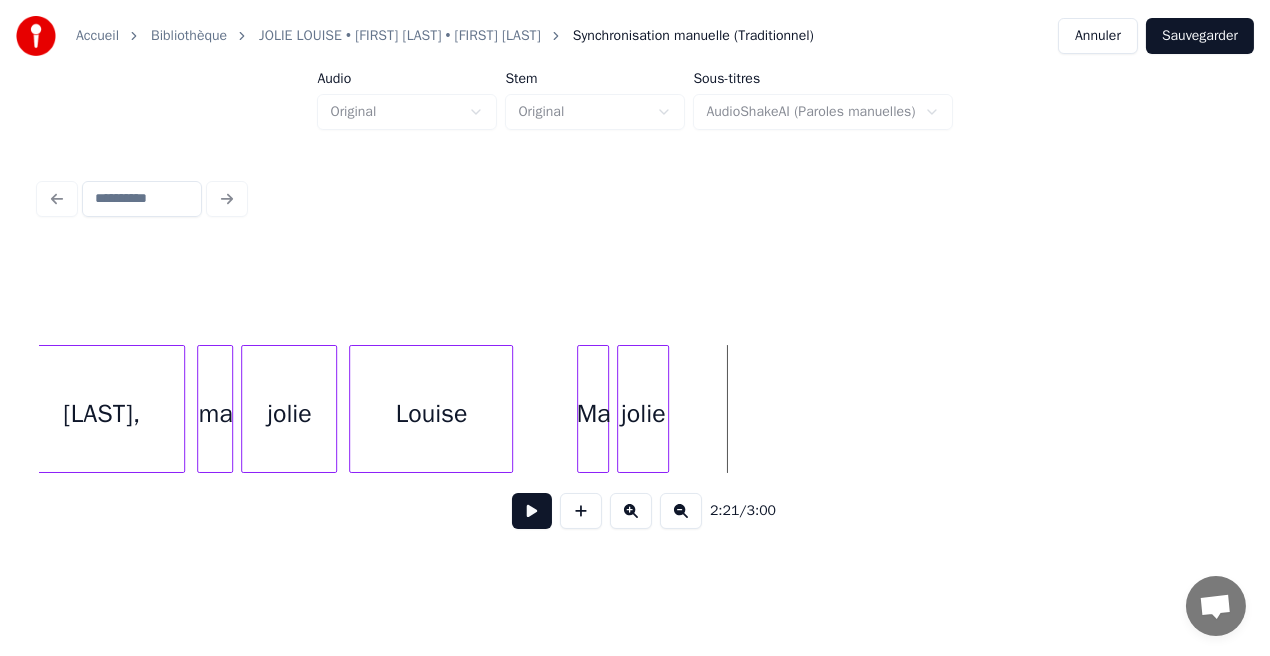 click on "ma [FIRST] ma [FIRST]," at bounding box center [-9530, 409] 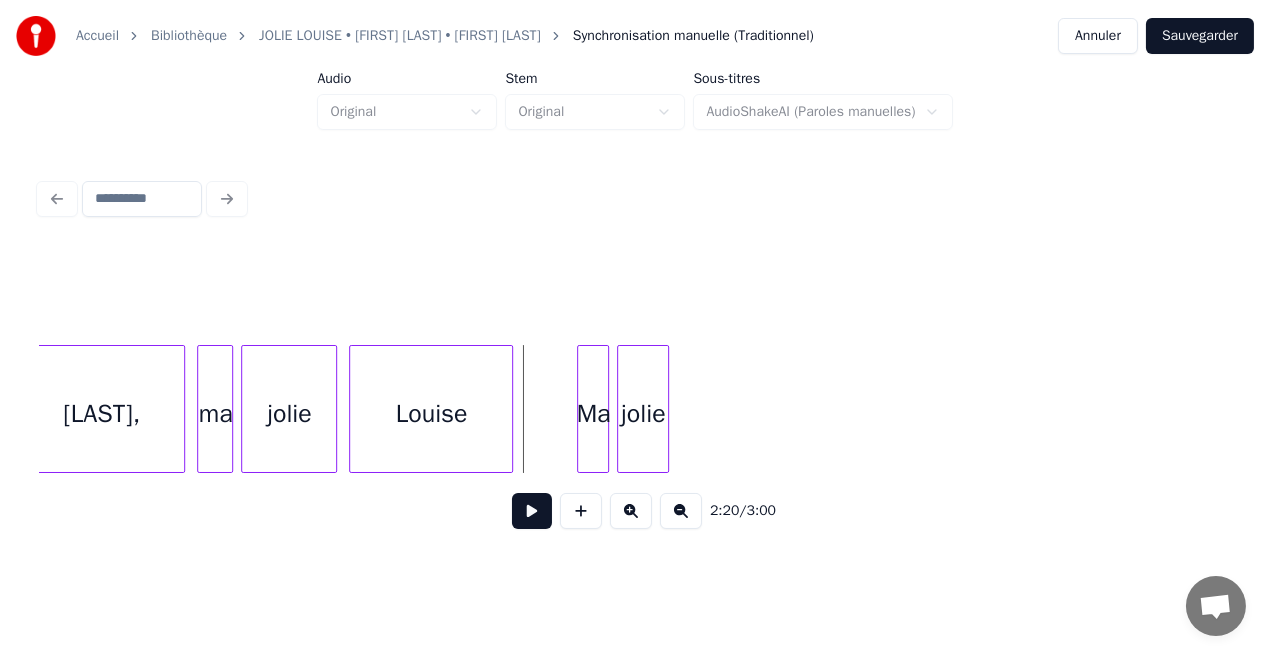 click at bounding box center (532, 511) 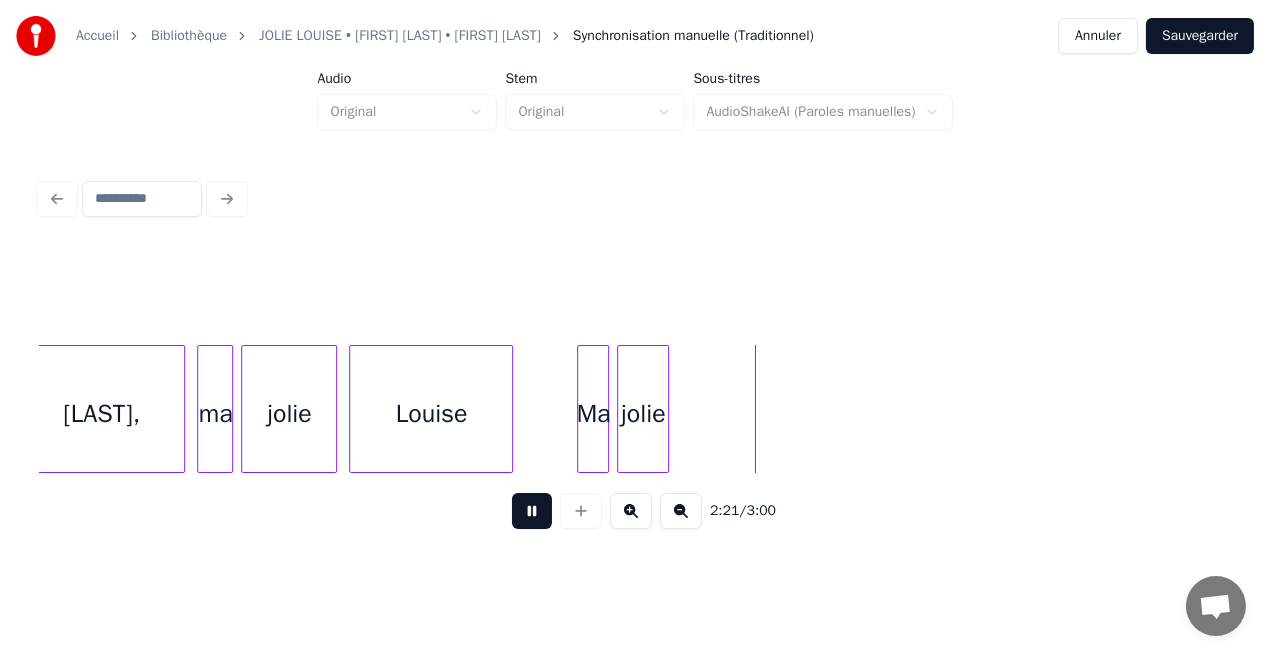 click at bounding box center [532, 511] 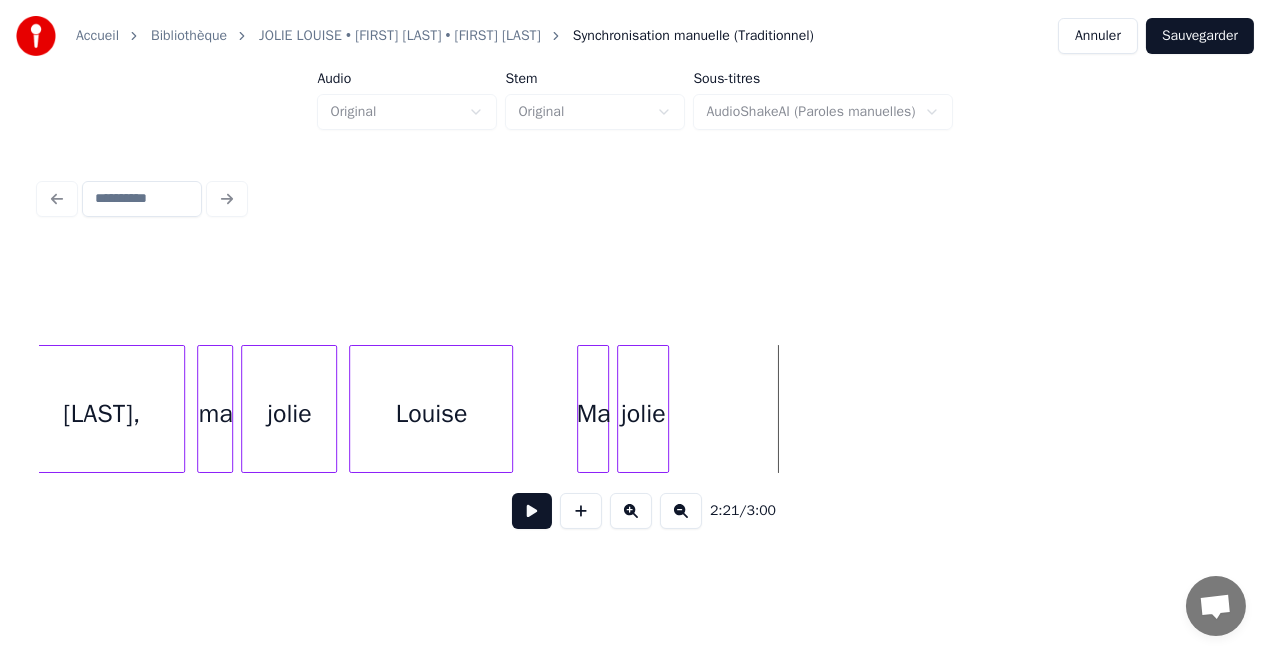 click on "ma [FIRST] ma [FIRST]," at bounding box center [-9530, 409] 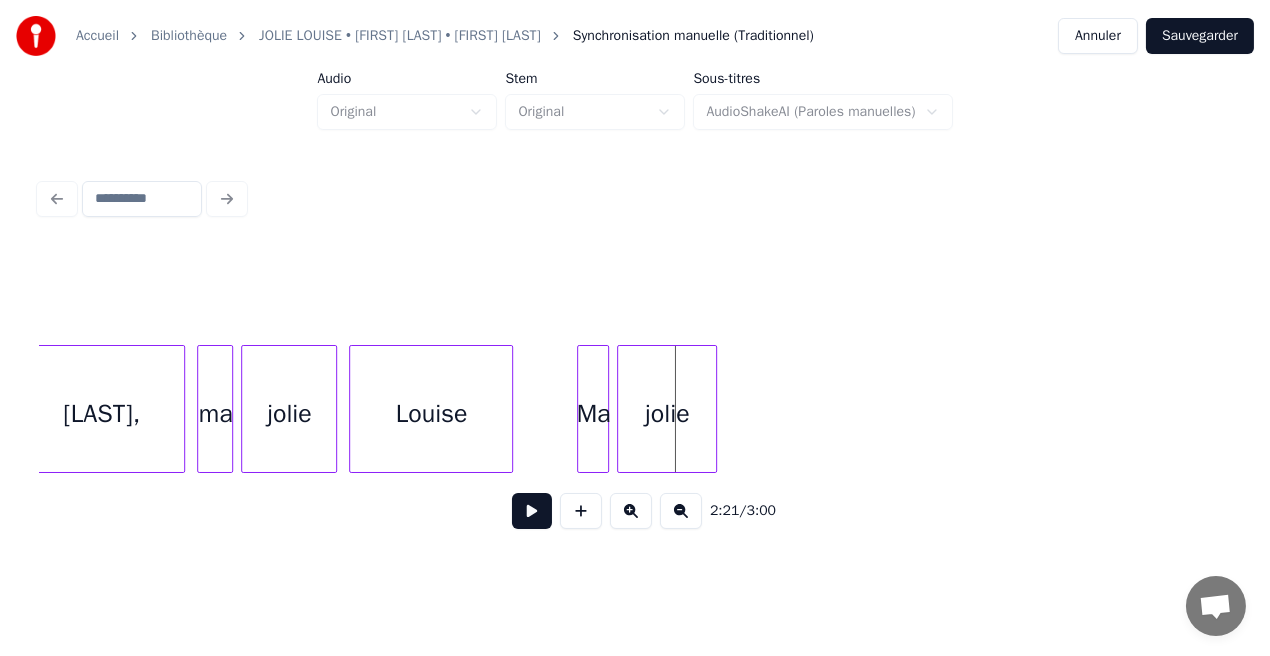 click at bounding box center (713, 409) 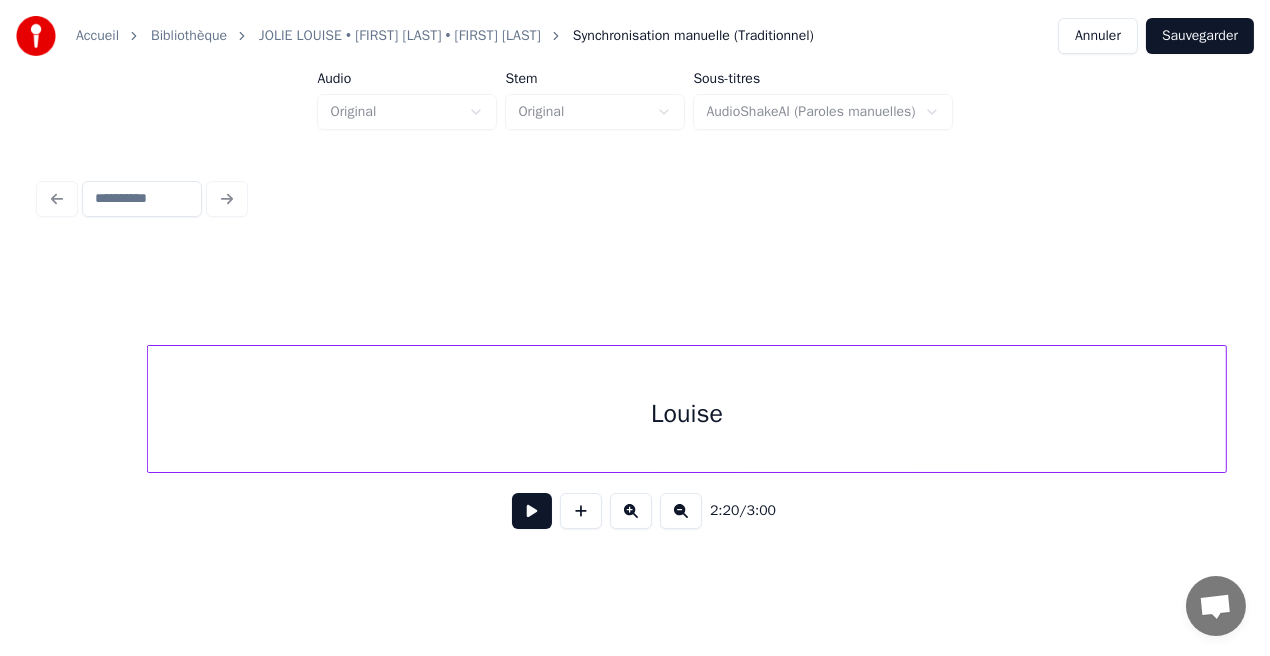 scroll, scrollTop: 0, scrollLeft: 33028, axis: horizontal 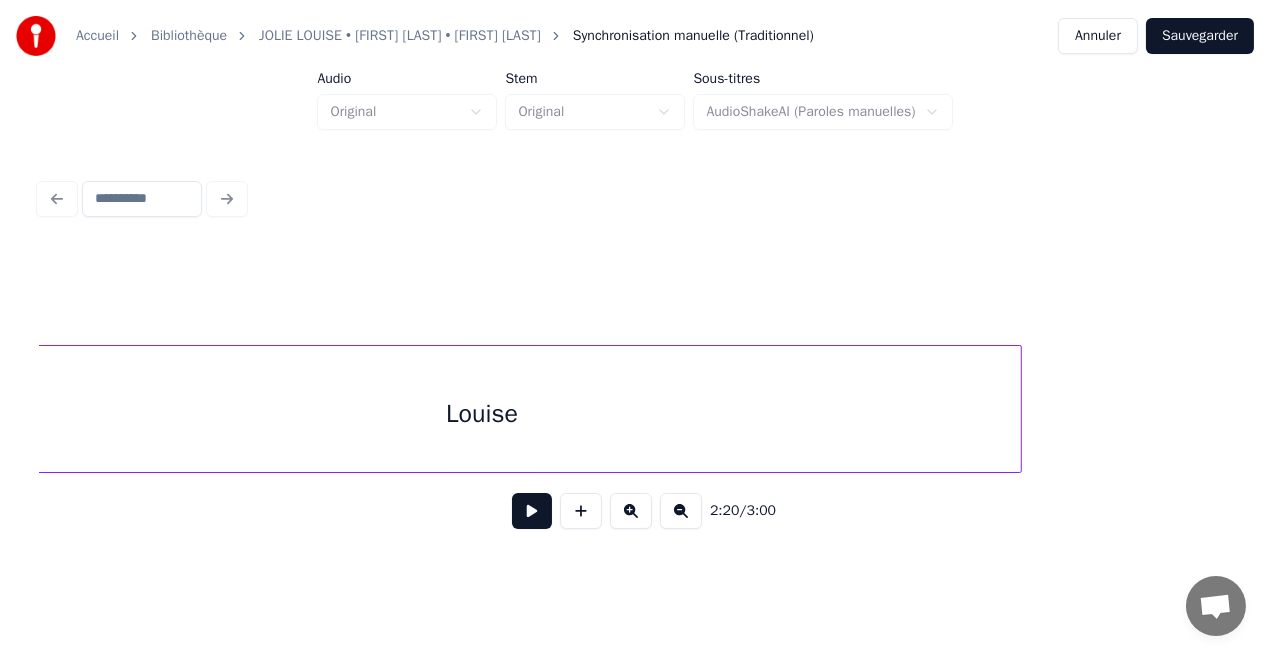 click at bounding box center (1018, 409) 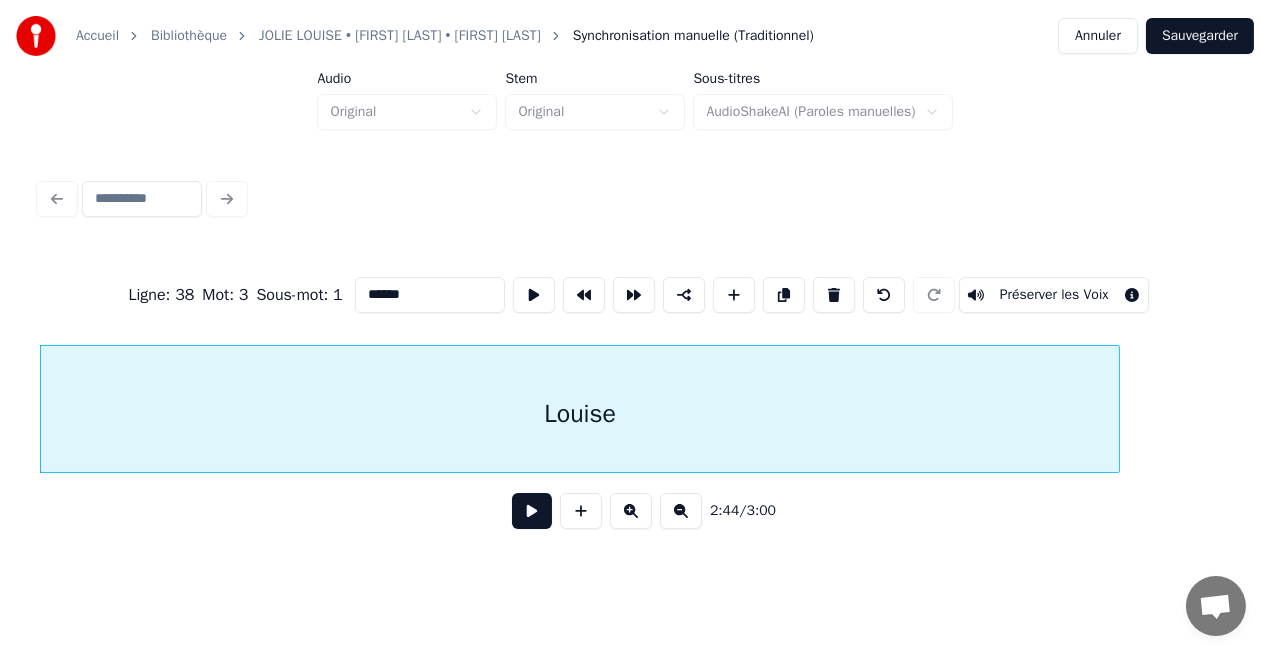 click on "Louise" at bounding box center [580, 414] 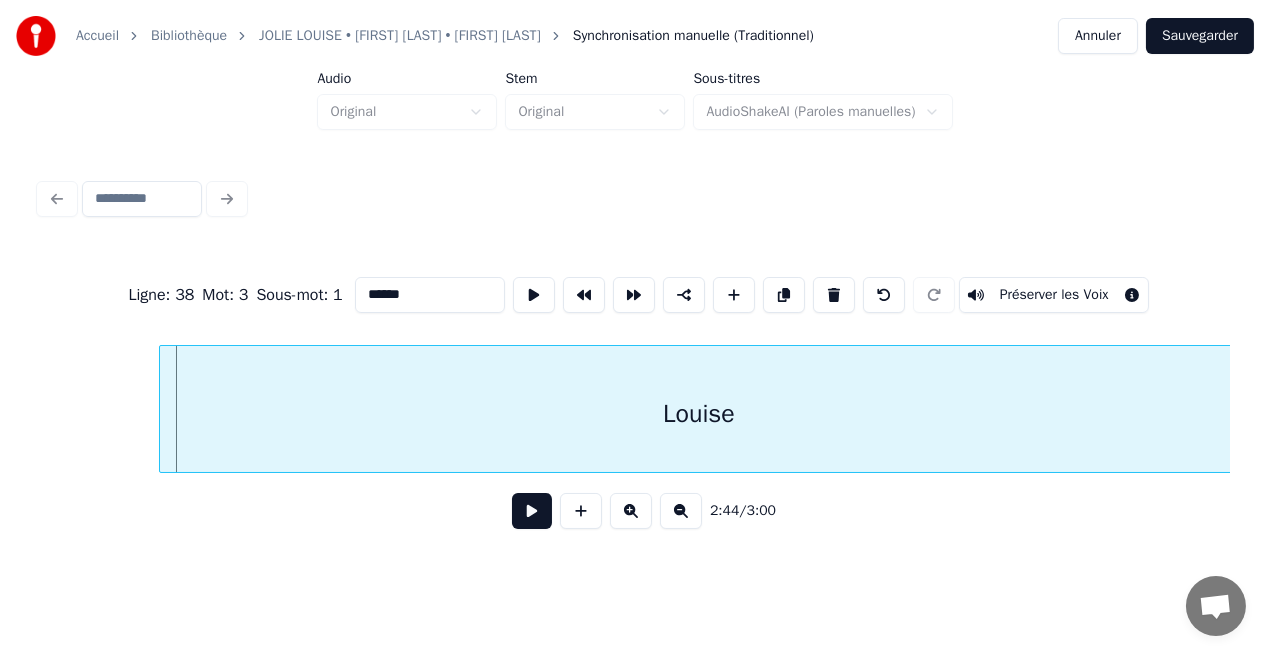 scroll, scrollTop: 0, scrollLeft: 32807, axis: horizontal 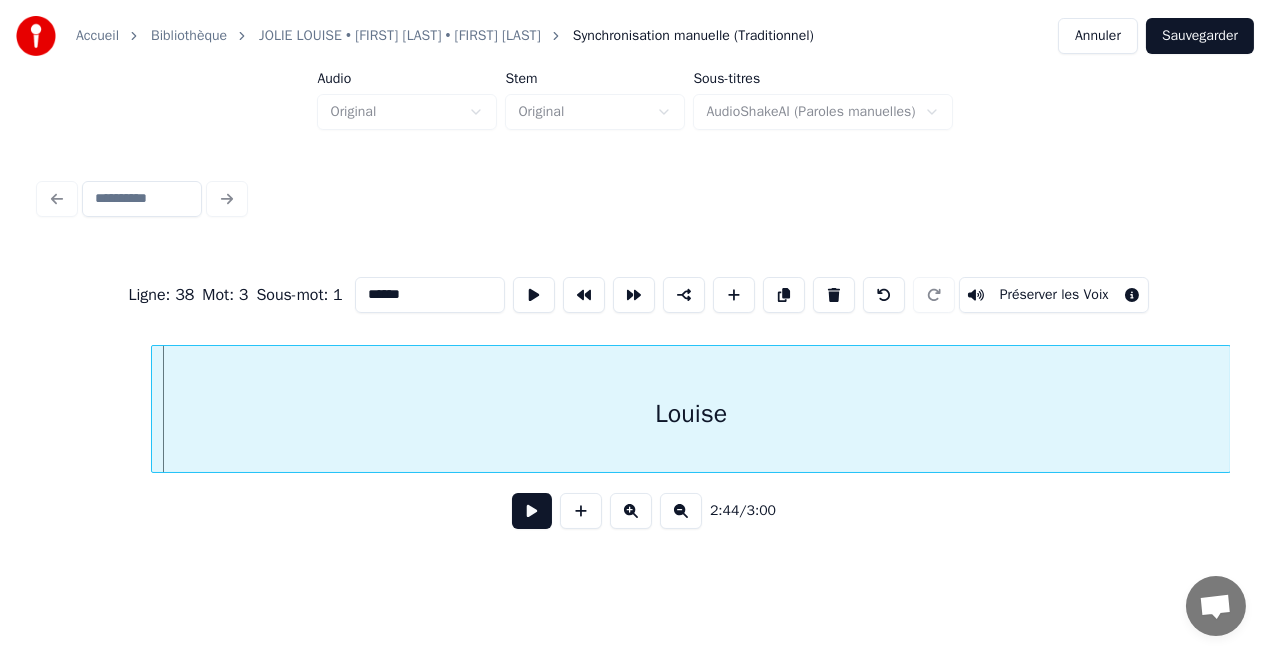 click on "Louise" at bounding box center [691, 414] 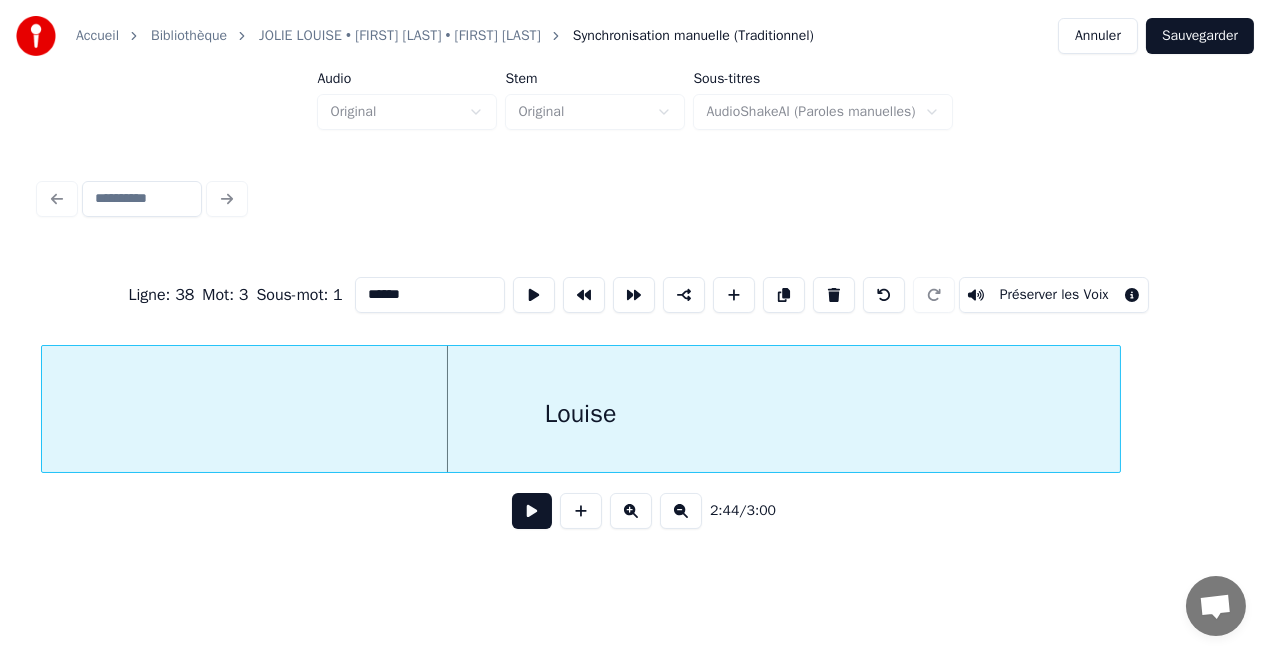 click on "Louise" at bounding box center [581, 414] 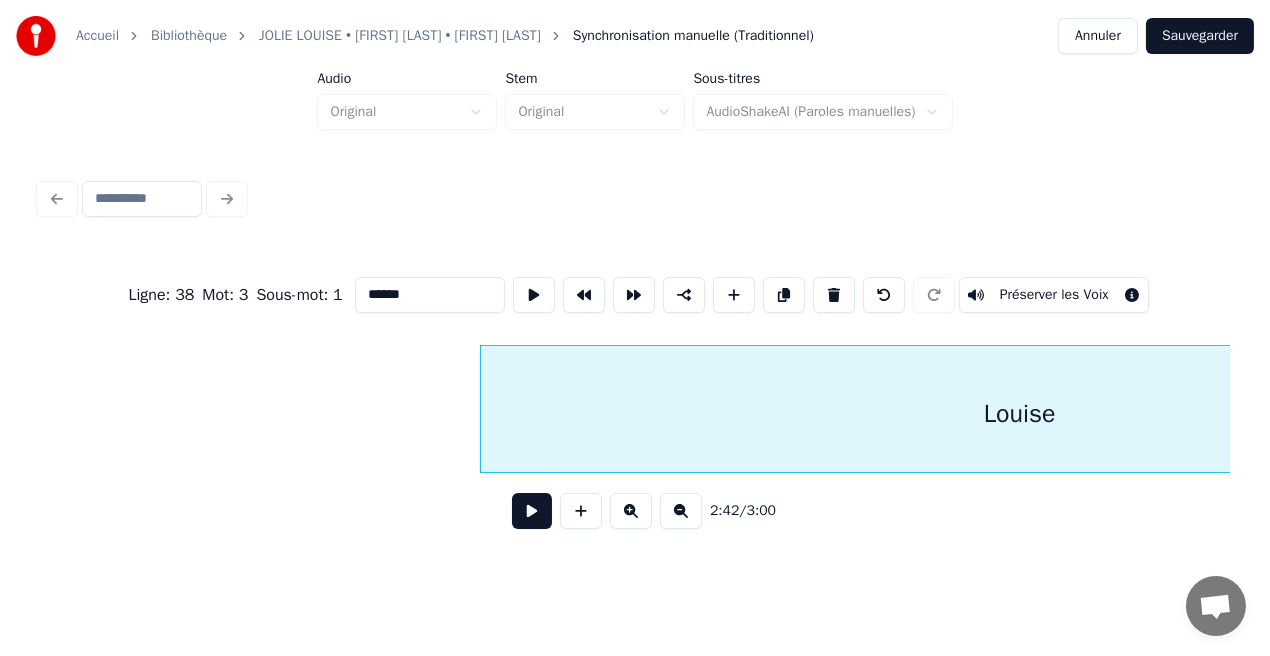 scroll, scrollTop: 0, scrollLeft: 32013, axis: horizontal 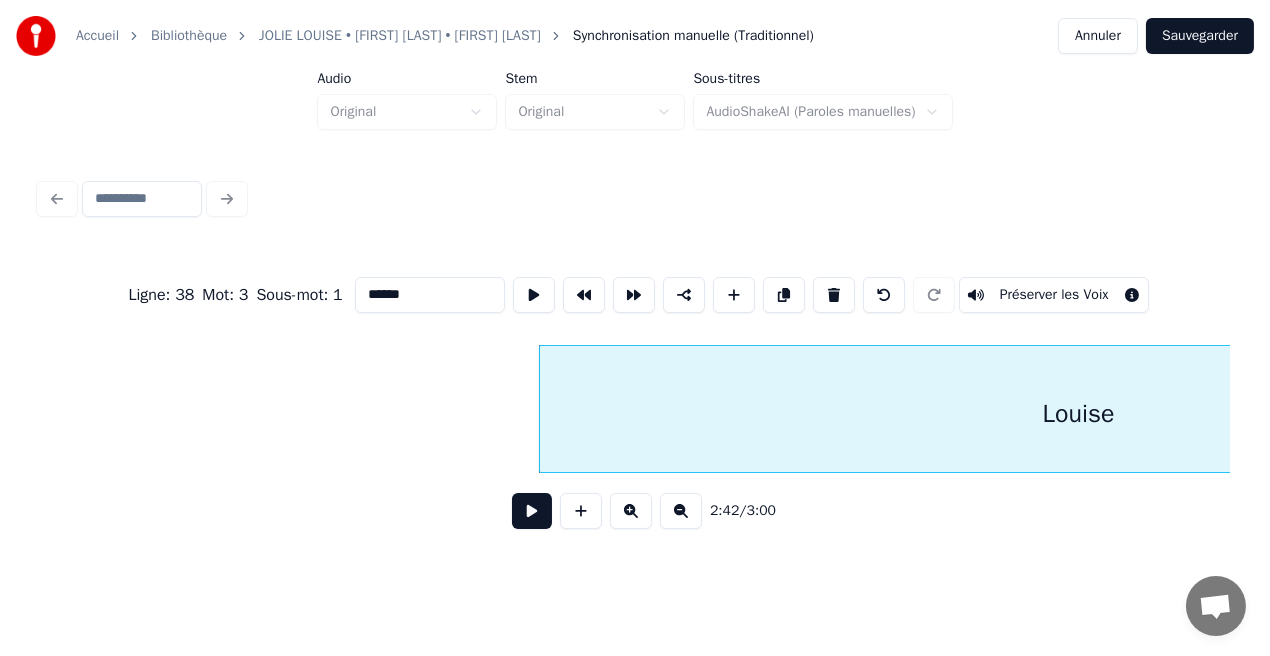 click on "Louise" at bounding box center [-13966, 409] 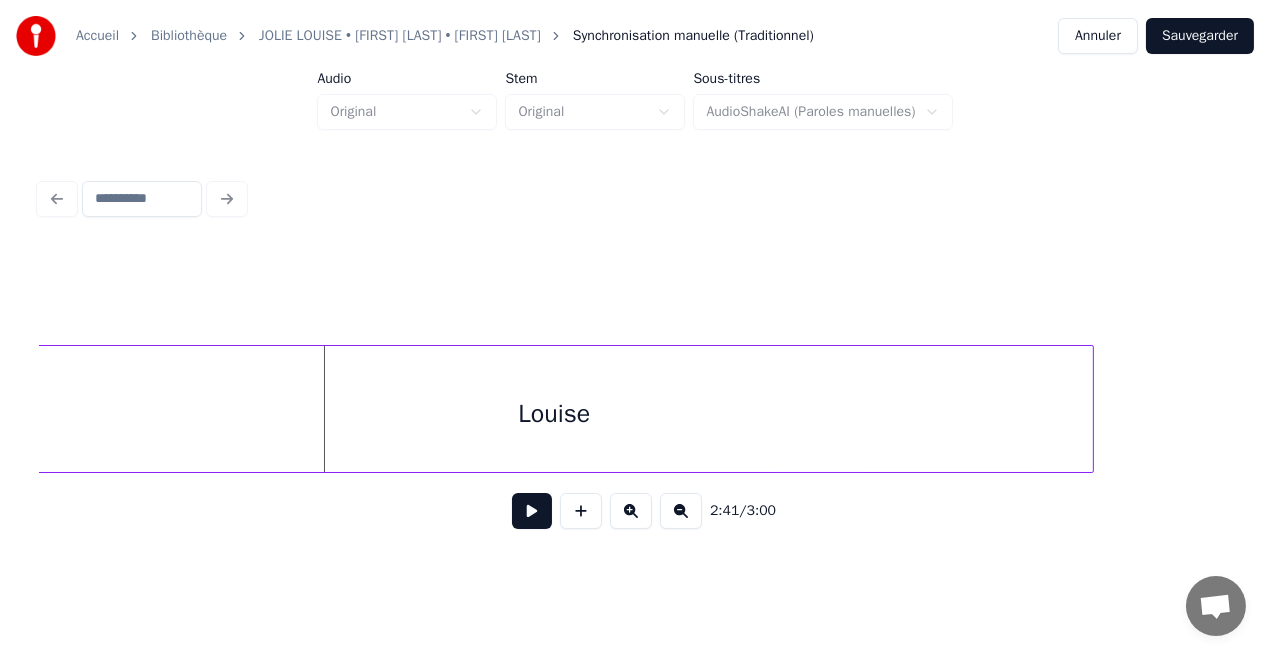 scroll, scrollTop: 0, scrollLeft: 31929, axis: horizontal 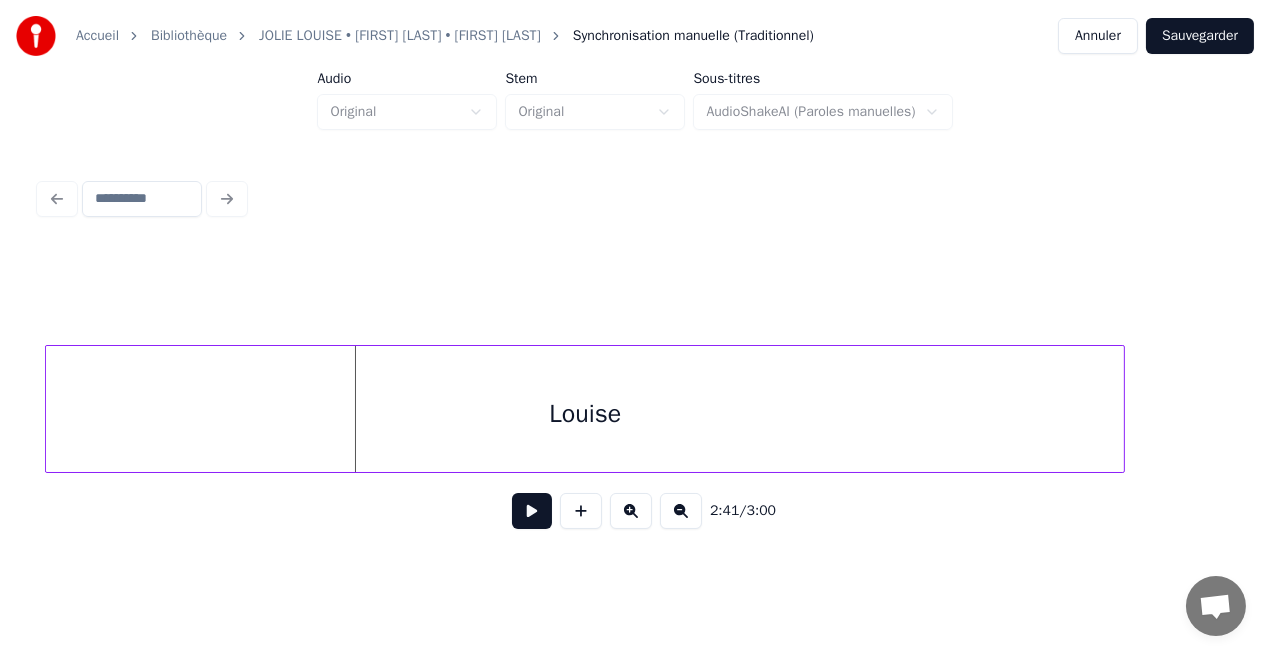 click on "Louise" at bounding box center (585, 414) 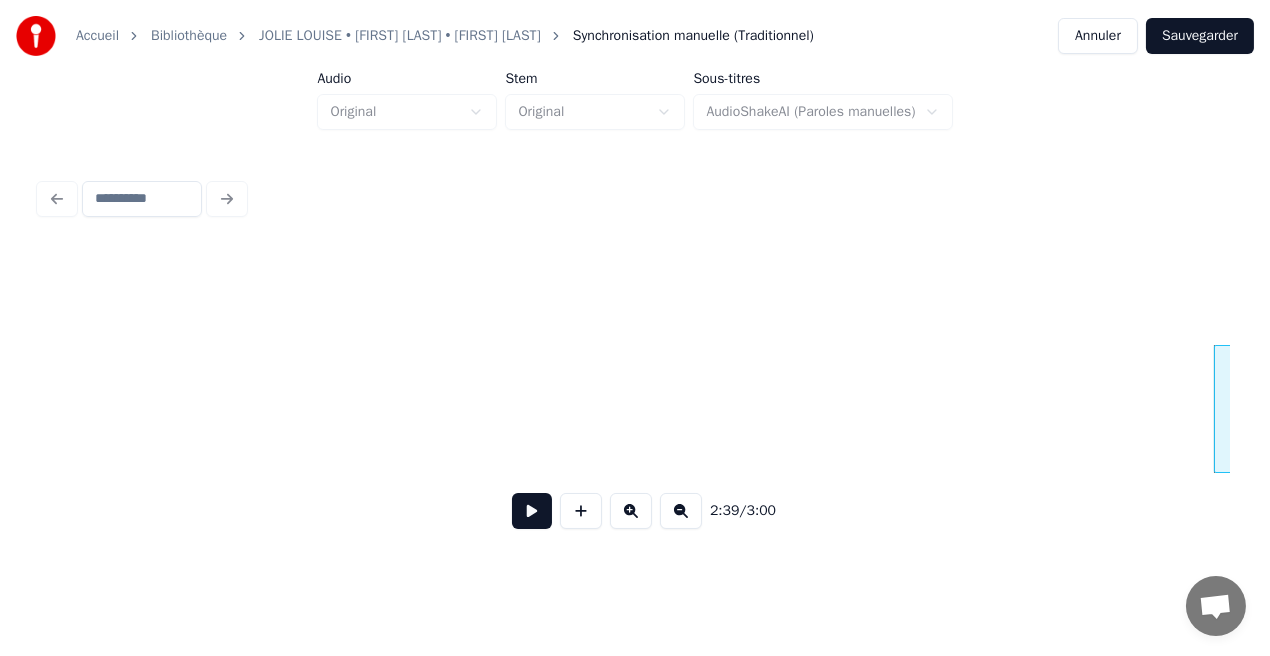 scroll, scrollTop: 0, scrollLeft: 30860, axis: horizontal 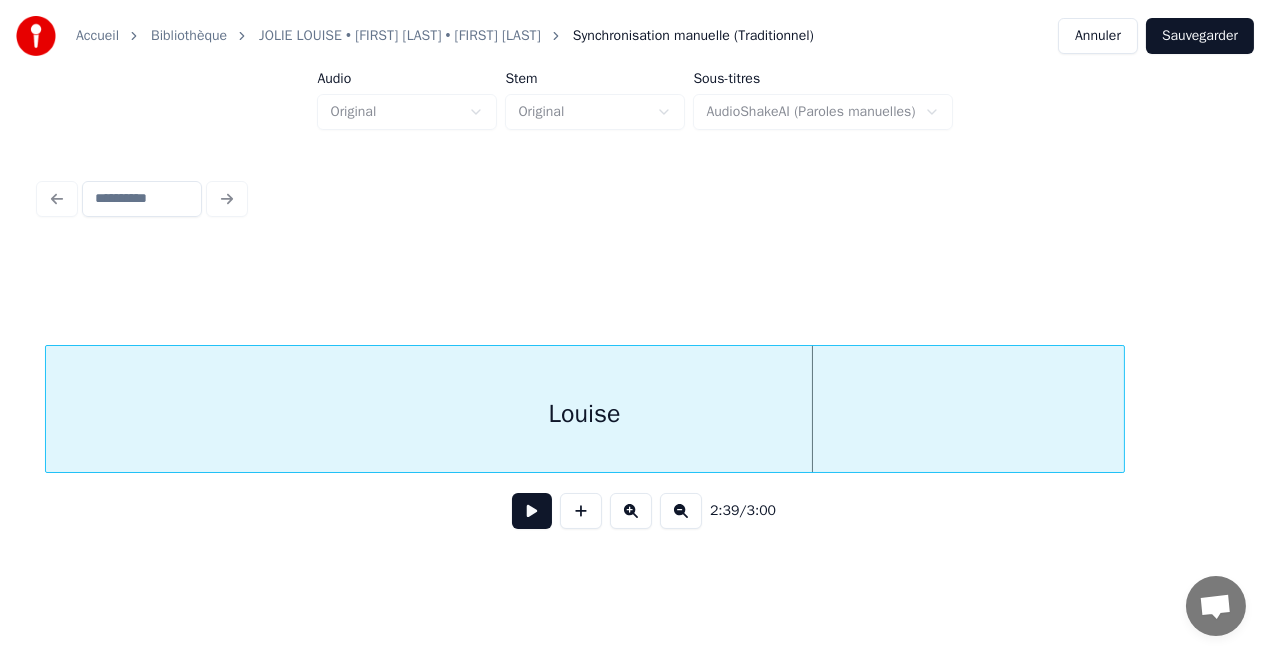 click on "Louise" at bounding box center [585, 414] 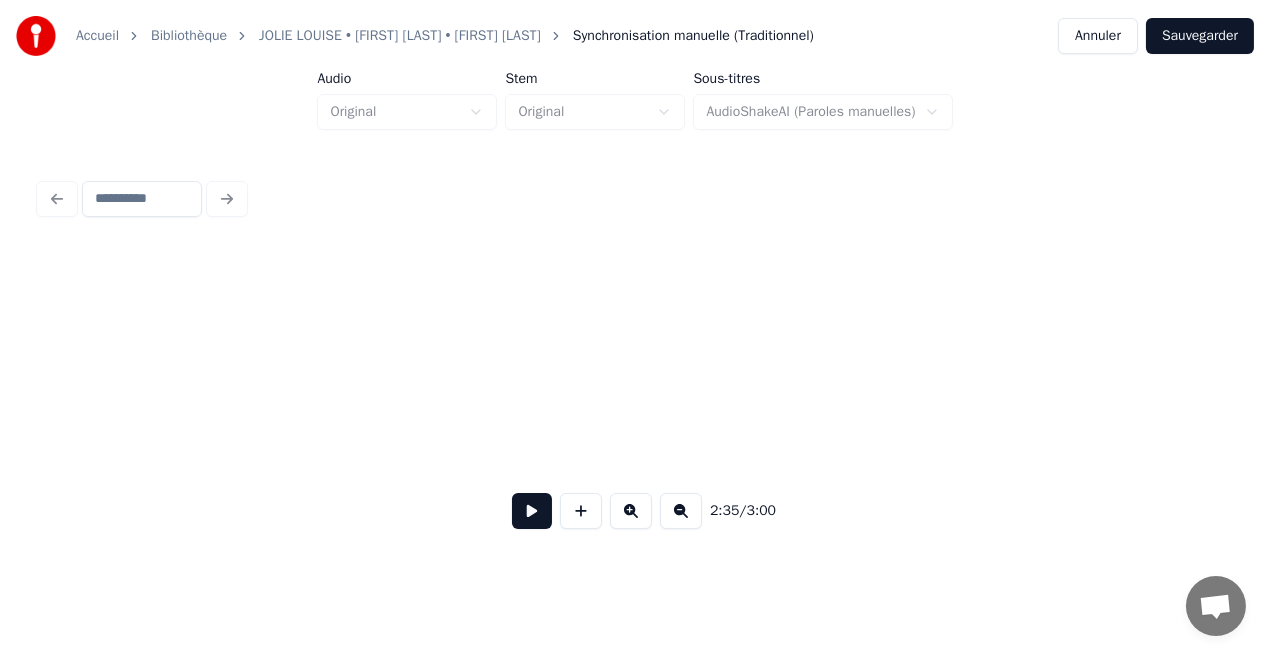 scroll, scrollTop: 0, scrollLeft: 30111, axis: horizontal 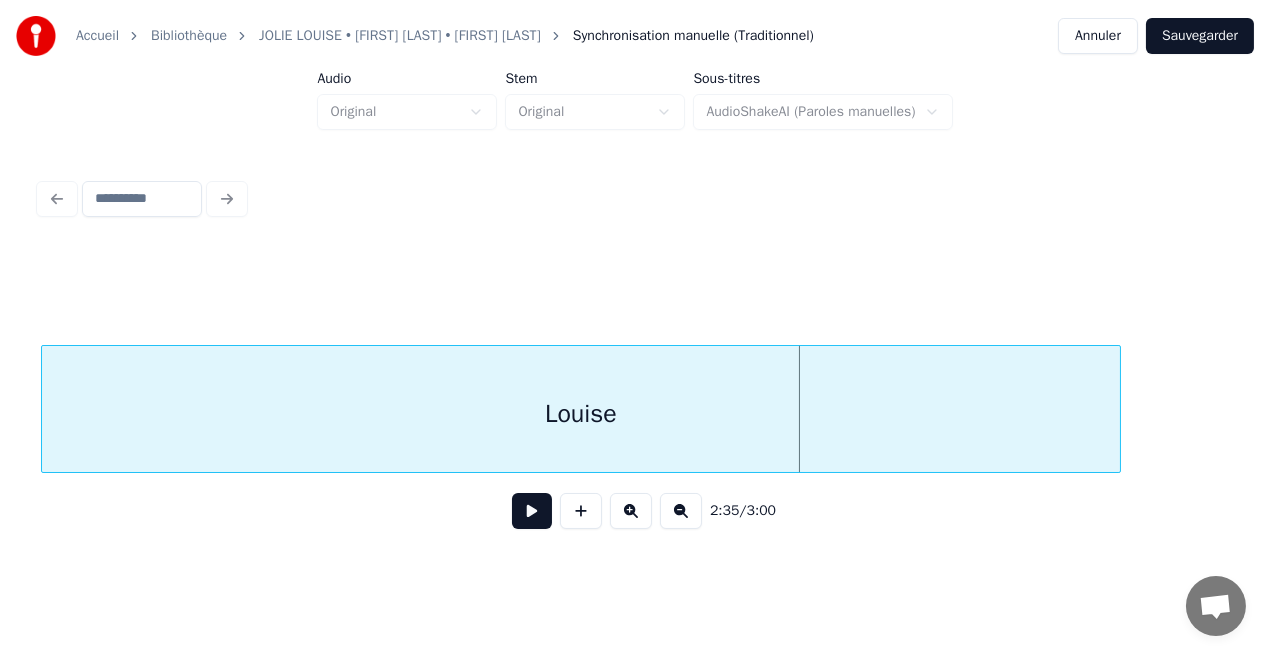 click on "Louise" at bounding box center [635, 409] 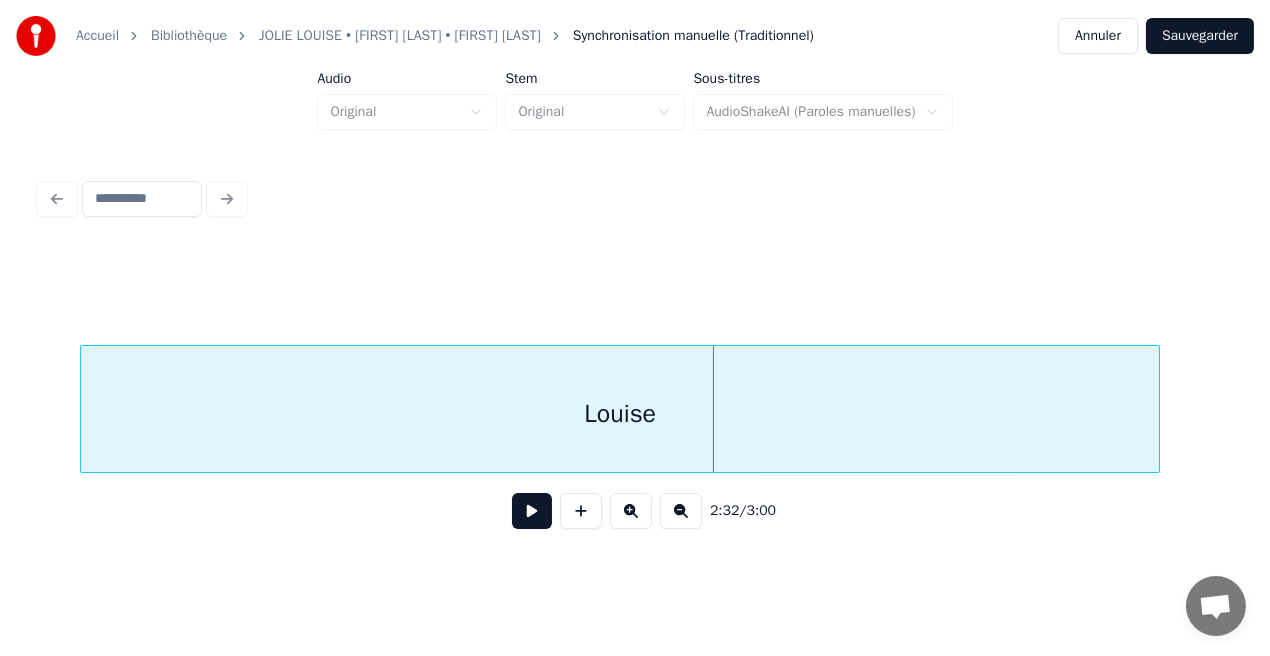 scroll, scrollTop: 0, scrollLeft: 29729, axis: horizontal 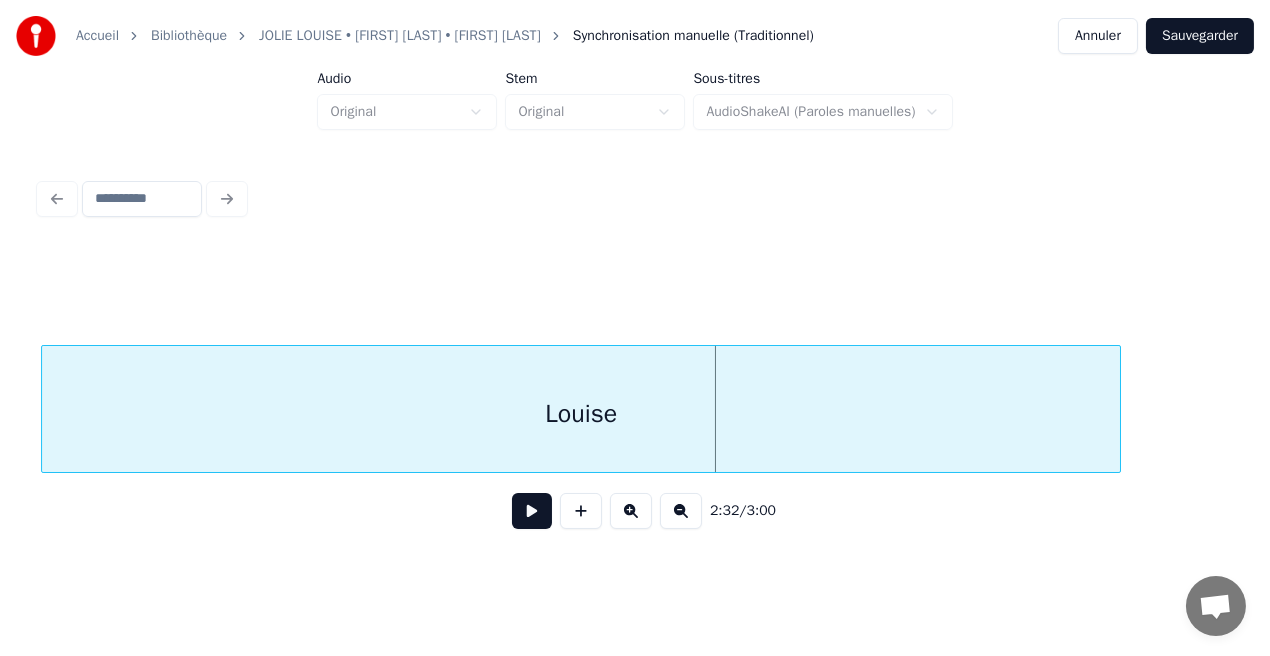 click on "2:32  /  3:00" at bounding box center (635, 397) 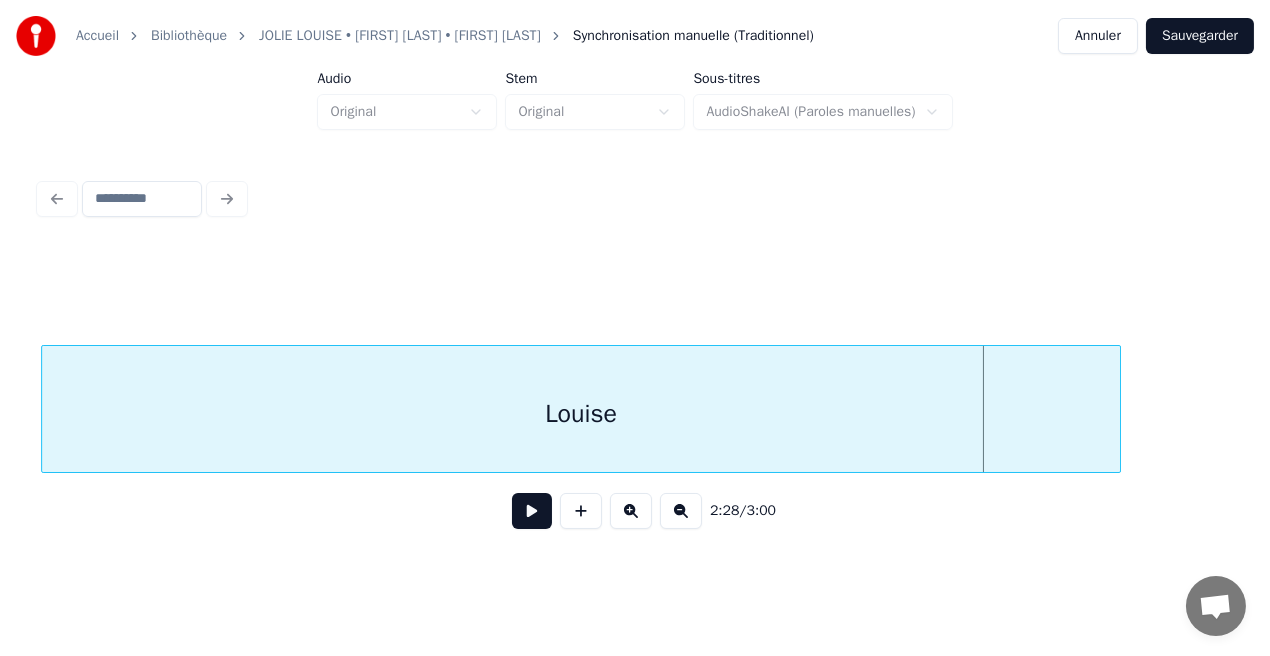 scroll, scrollTop: 0, scrollLeft: 28683, axis: horizontal 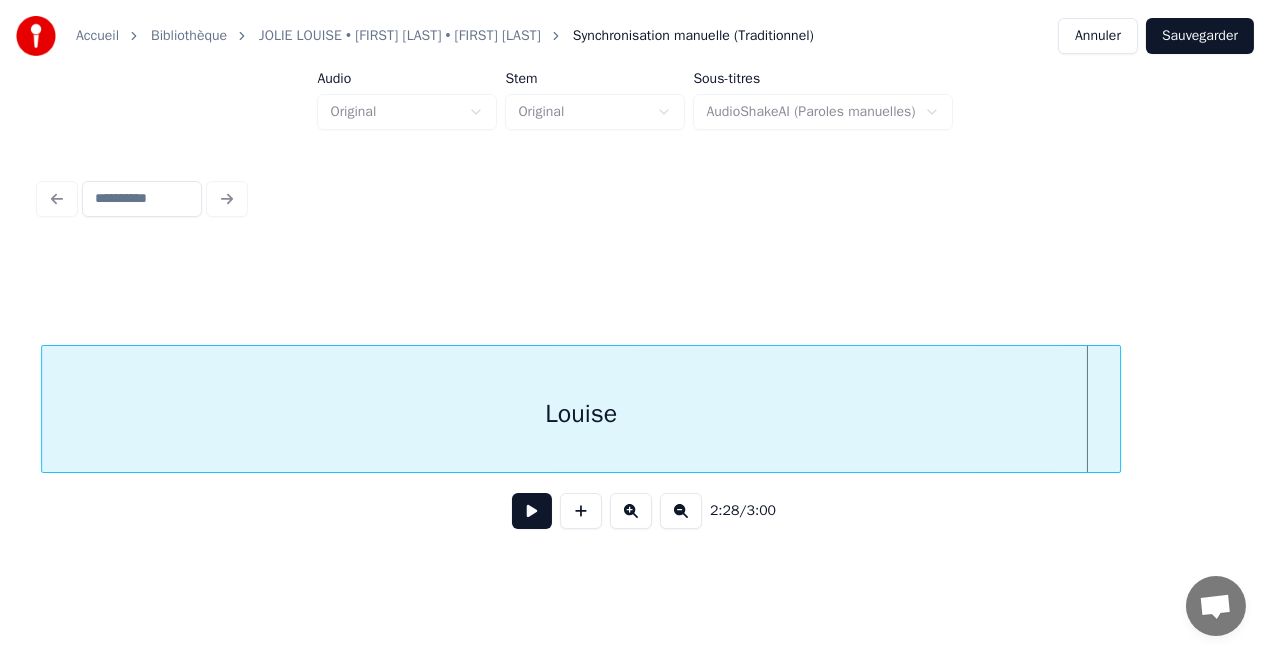 click on "2:28  /  3:00" at bounding box center (635, 359) 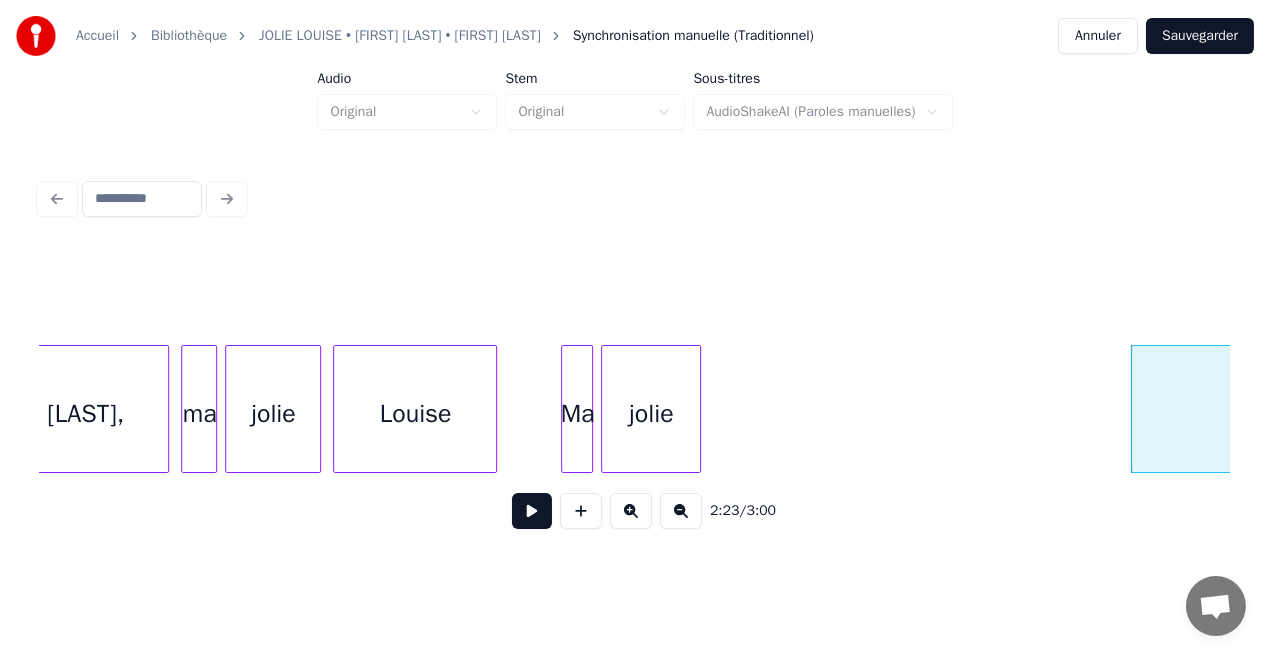 scroll, scrollTop: 0, scrollLeft: 27675, axis: horizontal 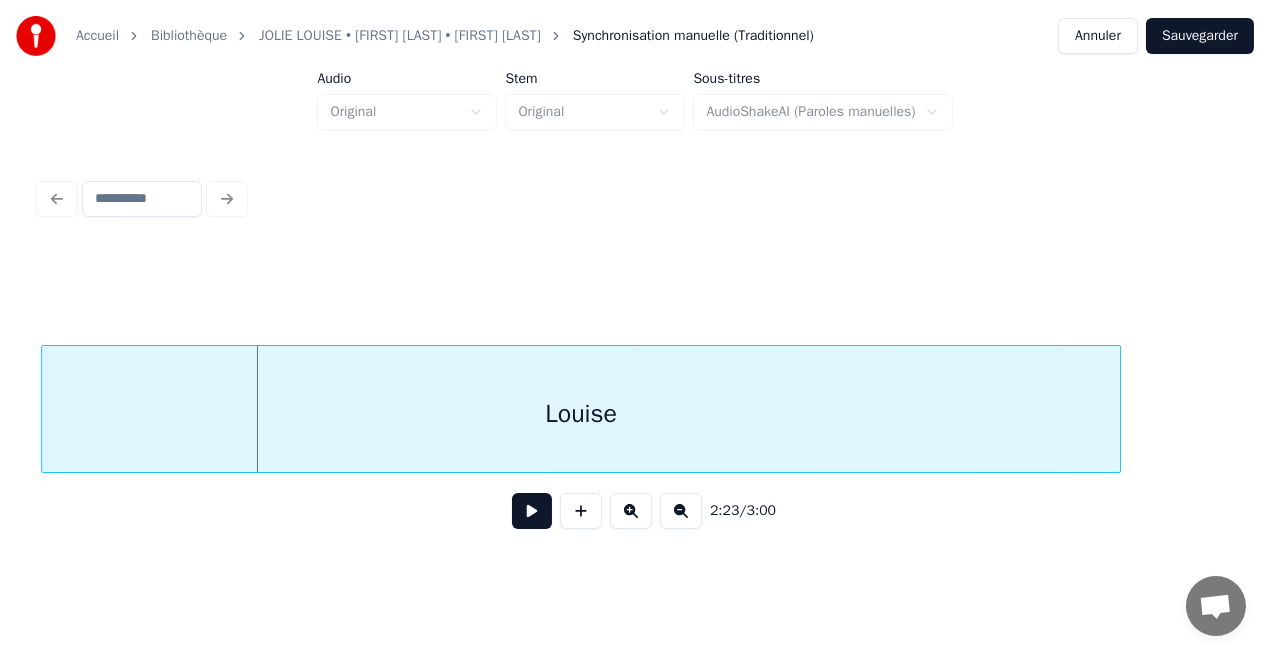 click on "Louise" at bounding box center (581, 414) 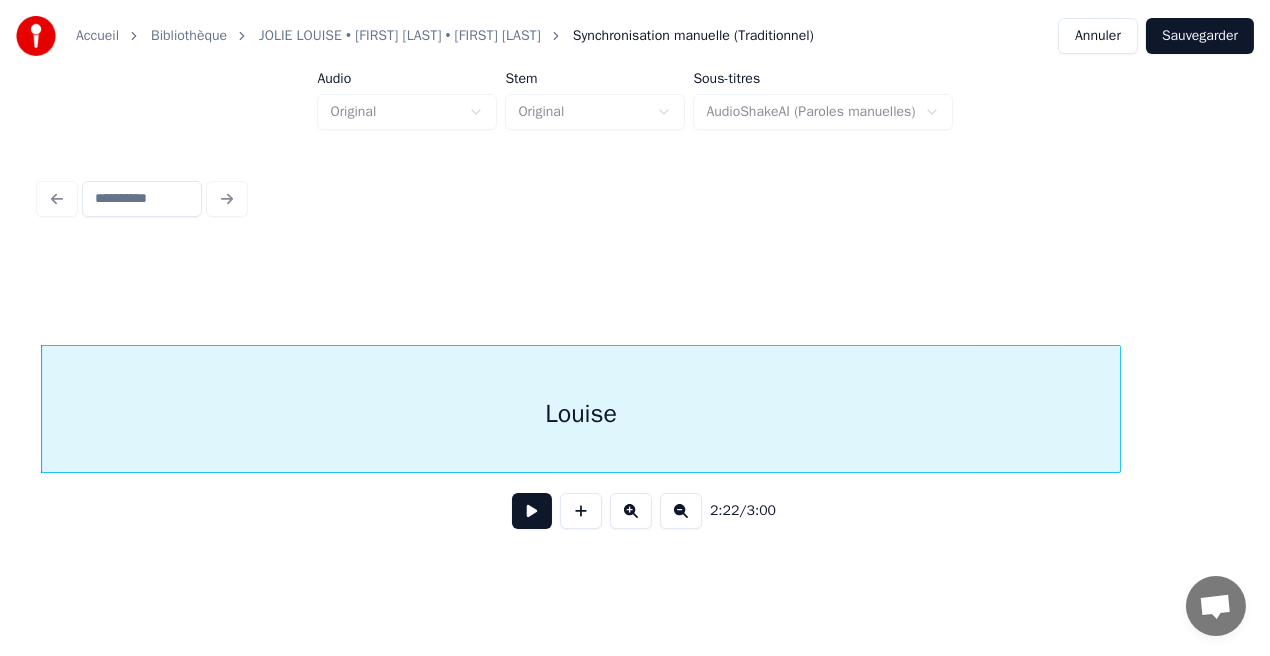click on "2:22  /  3:00" at bounding box center (635, 511) 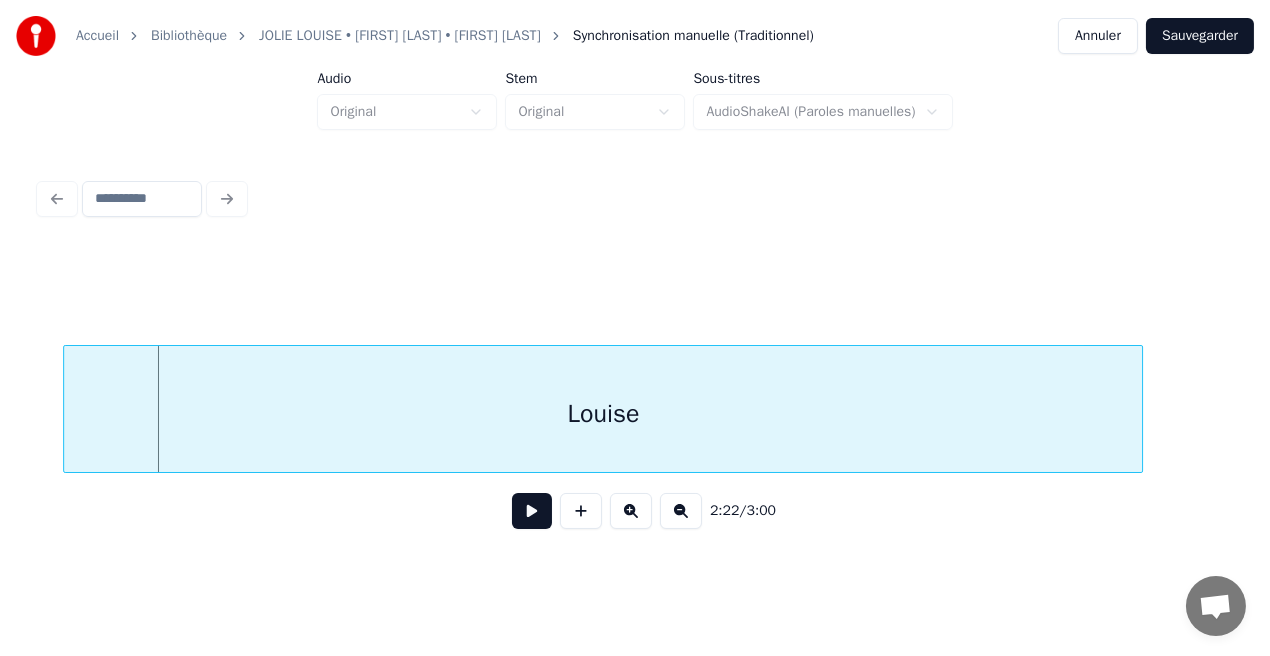 scroll, scrollTop: 0, scrollLeft: 28228, axis: horizontal 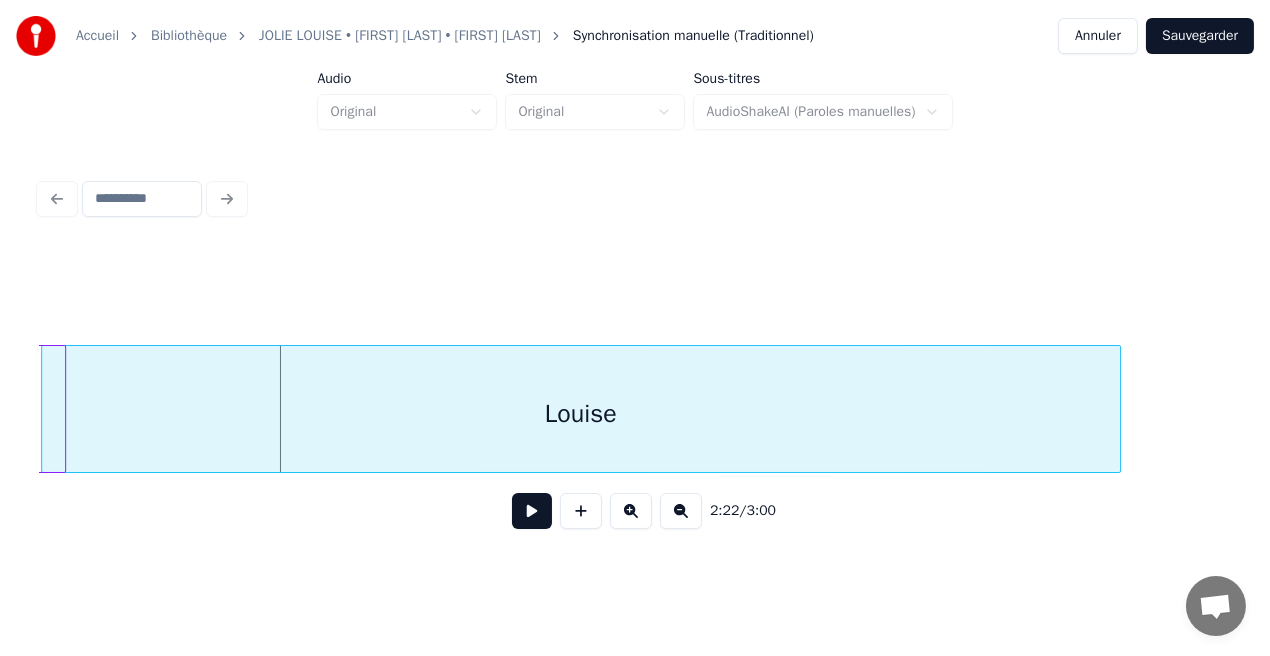 click on "Louise" at bounding box center (581, 414) 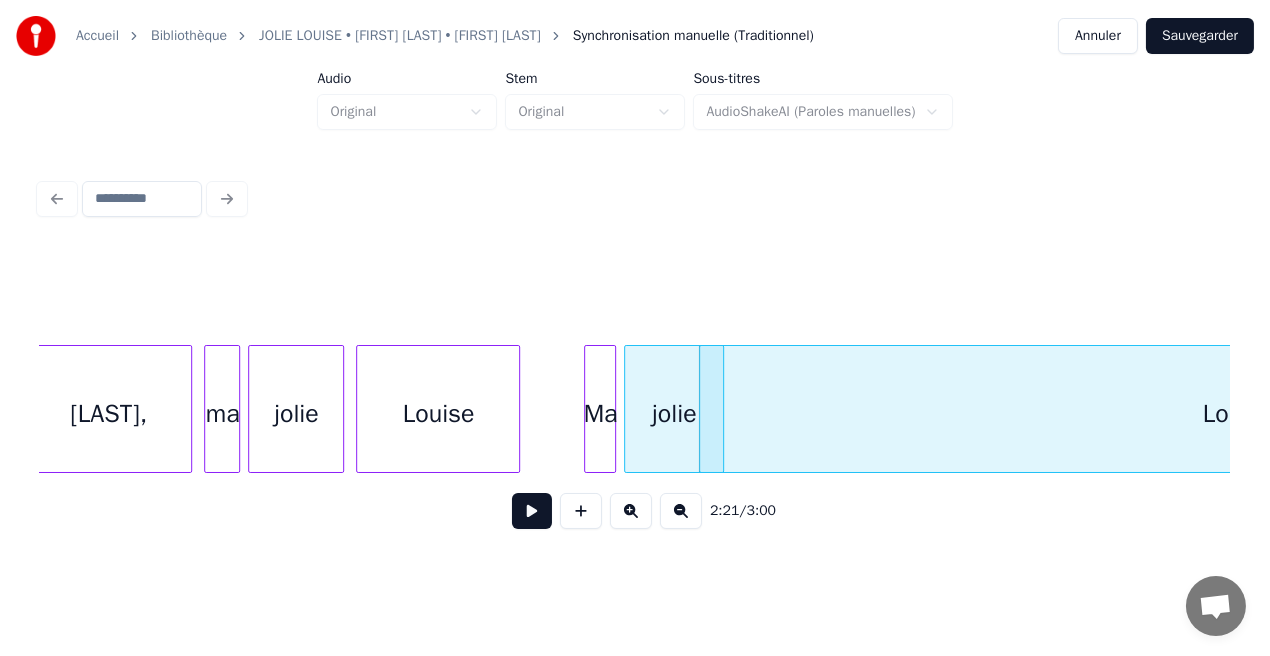scroll, scrollTop: 0, scrollLeft: 27529, axis: horizontal 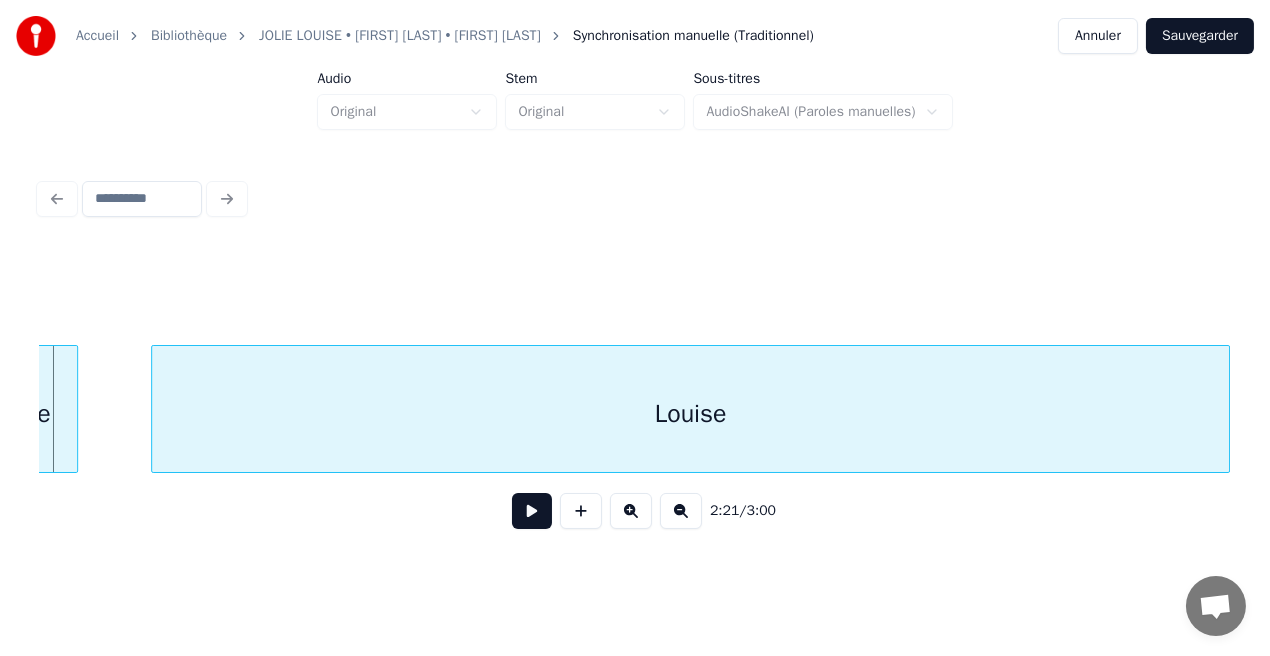 click on "Louise" at bounding box center (691, 414) 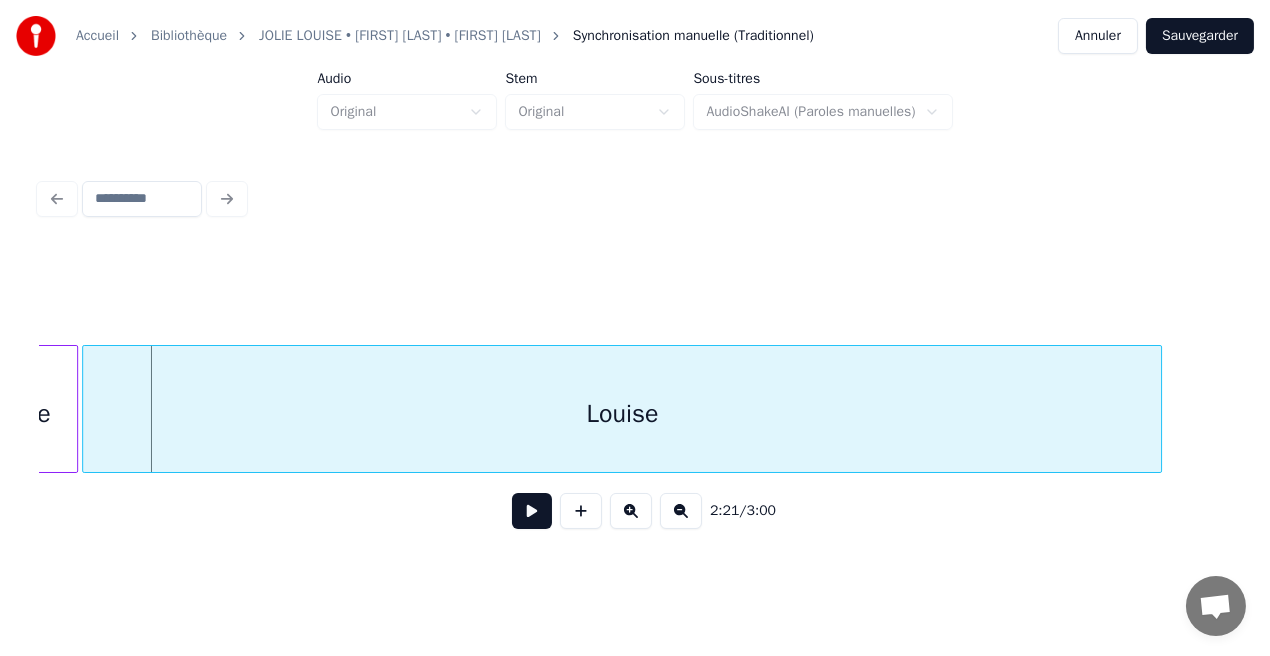 click on "Louise" at bounding box center [622, 414] 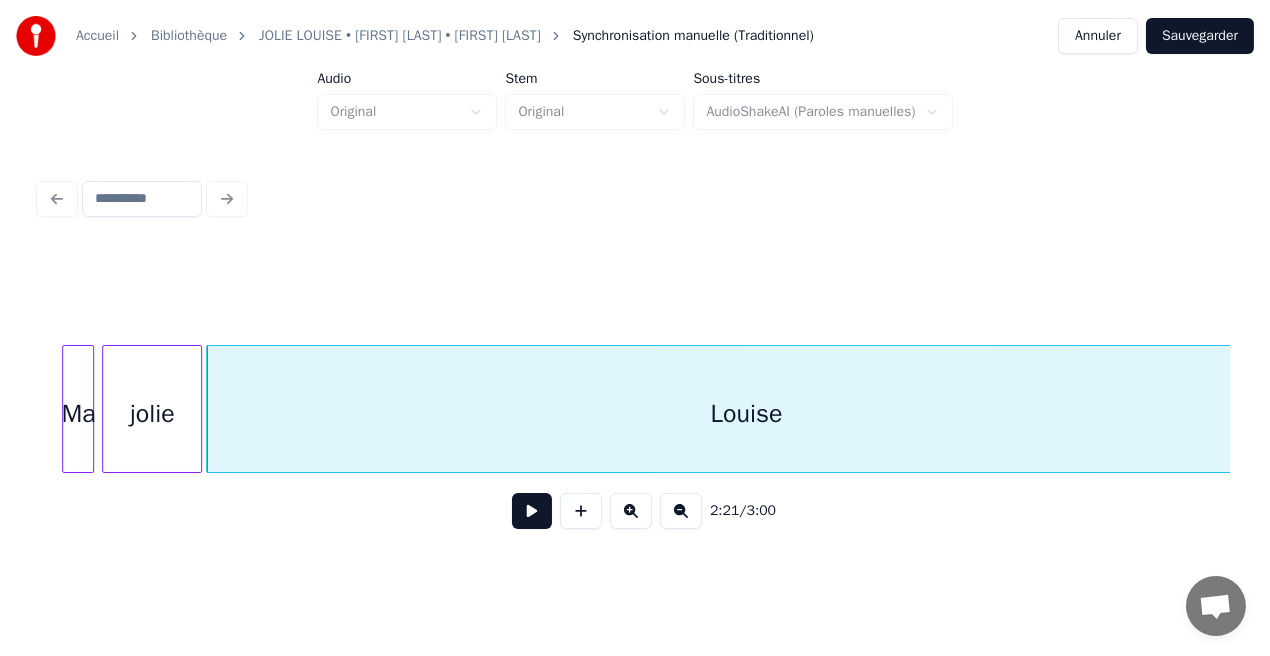 scroll, scrollTop: 0, scrollLeft: 28216, axis: horizontal 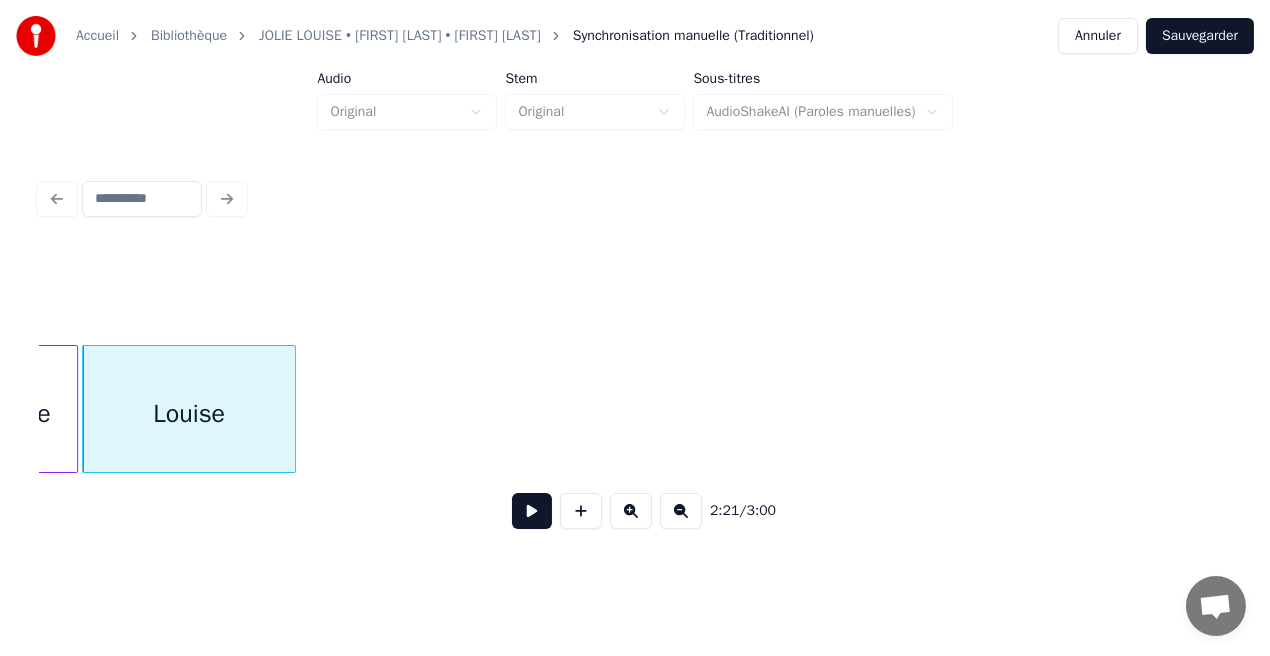 click at bounding box center [292, 409] 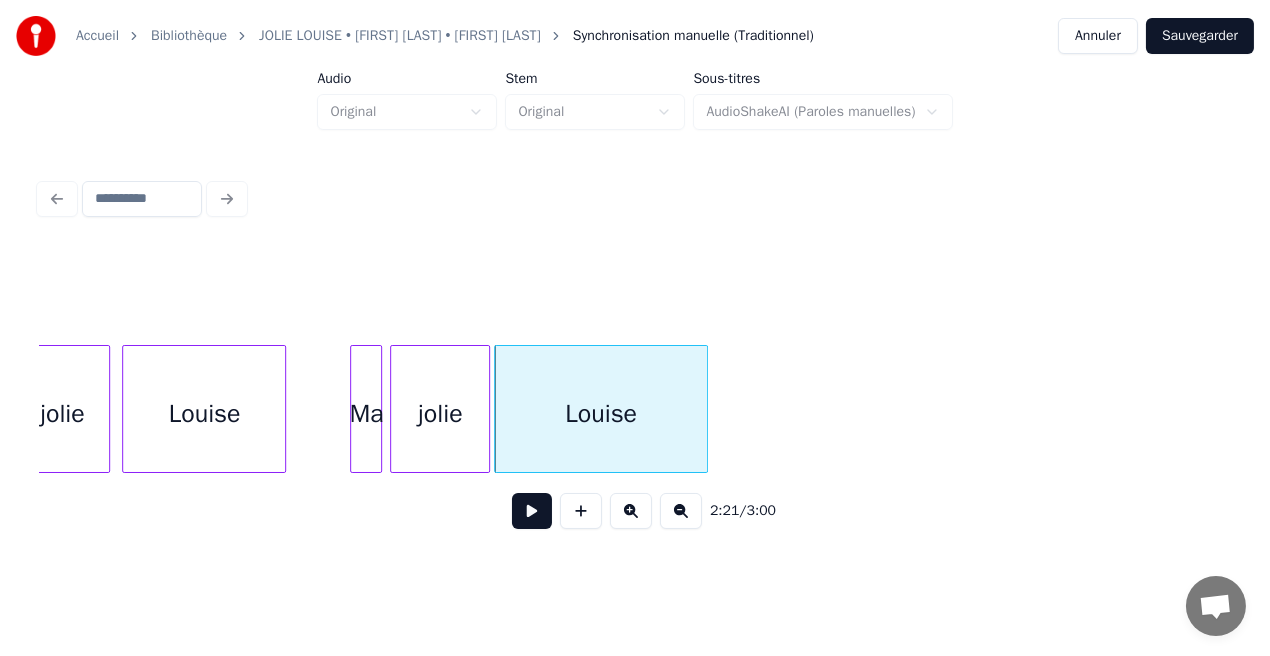 scroll, scrollTop: 0, scrollLeft: 27598, axis: horizontal 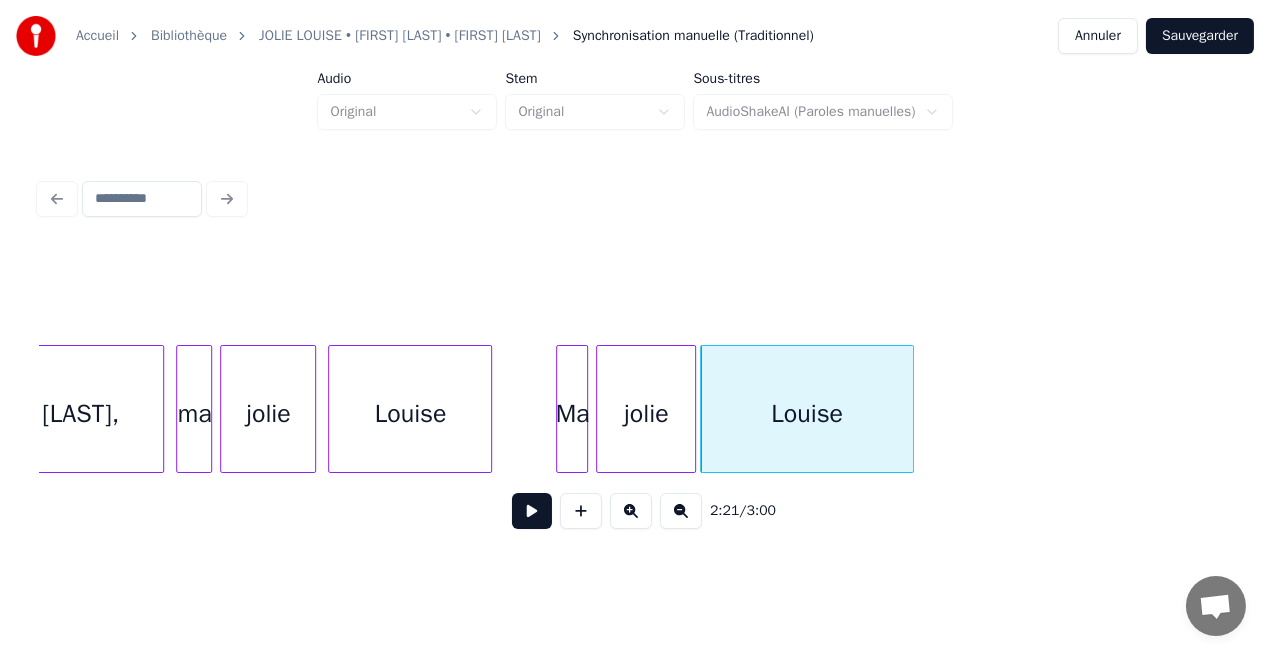 click on "Louise jolie Louise, ma Louise jolie," at bounding box center [-9551, 409] 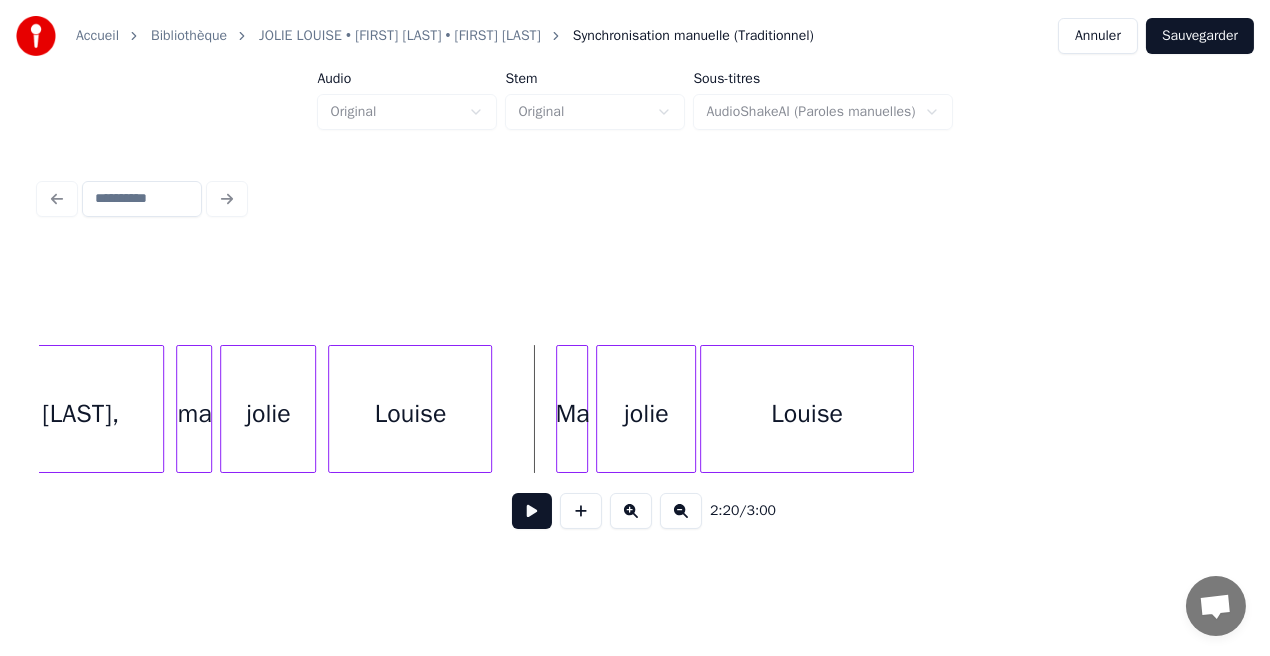 click at bounding box center (532, 511) 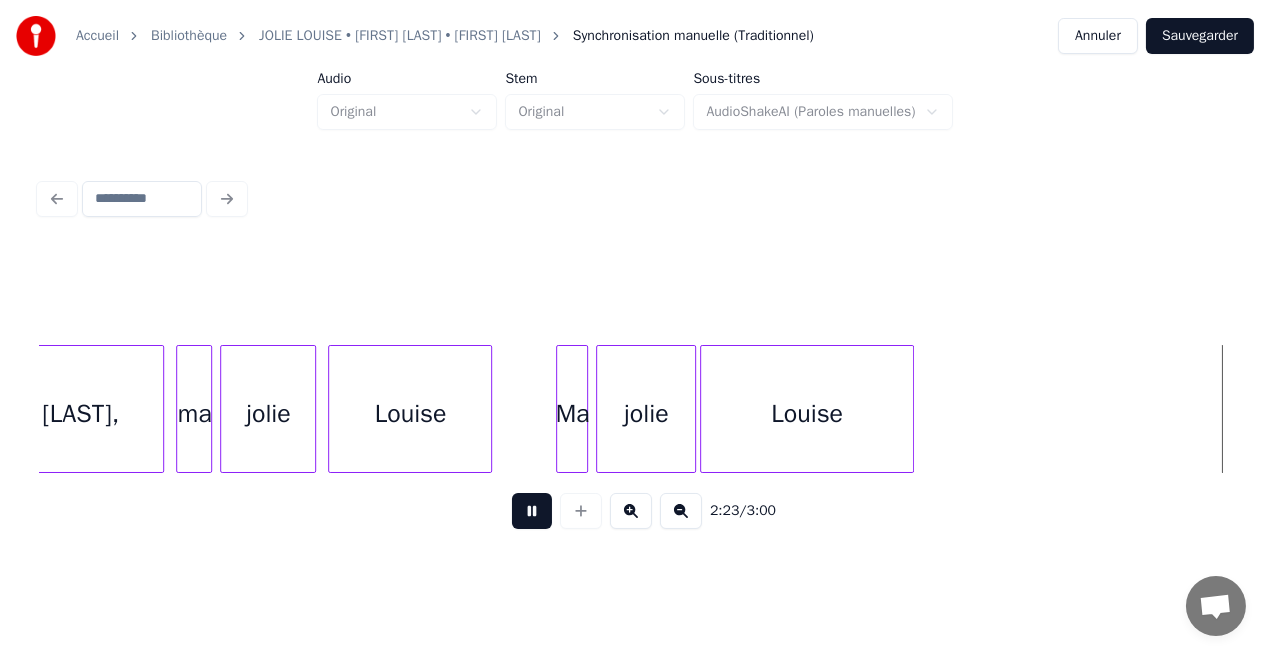 scroll, scrollTop: 0, scrollLeft: 28789, axis: horizontal 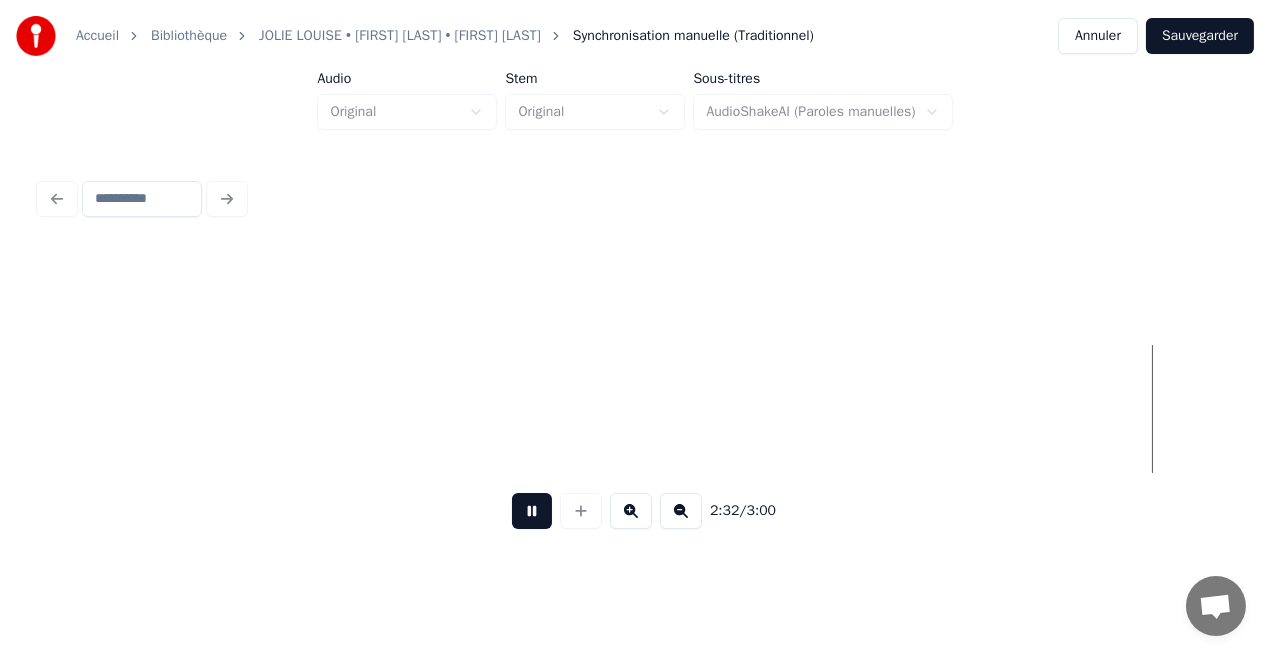 click at bounding box center (532, 511) 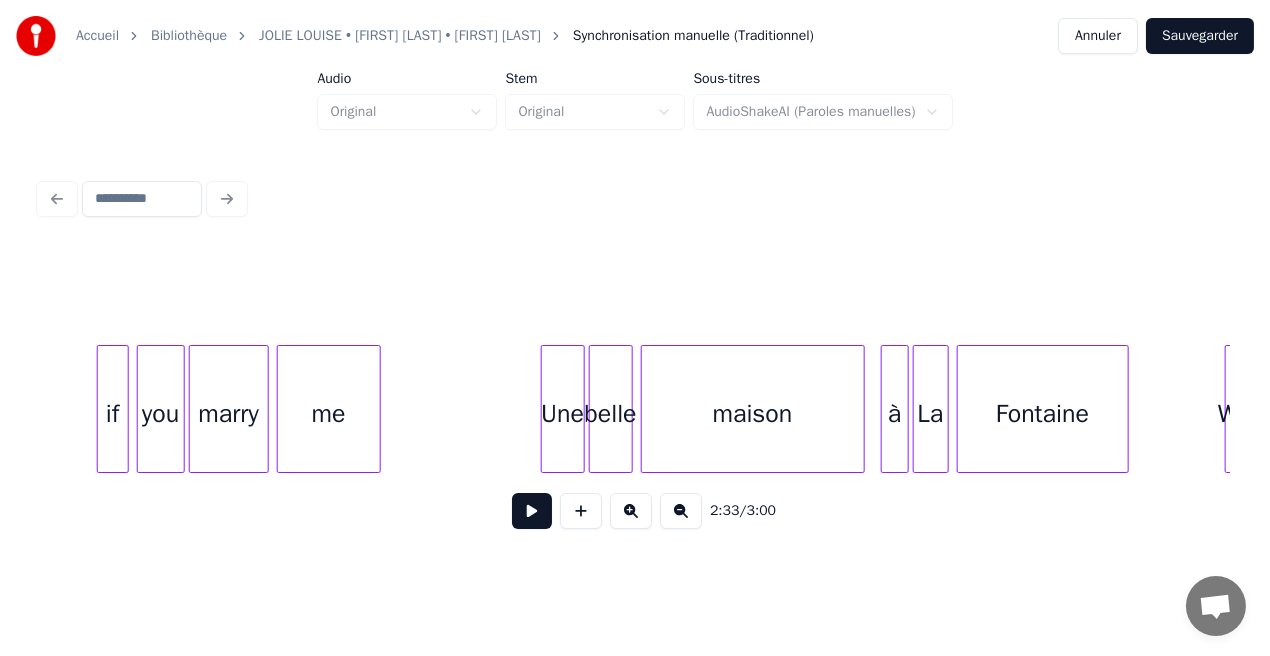 scroll, scrollTop: 0, scrollLeft: 0, axis: both 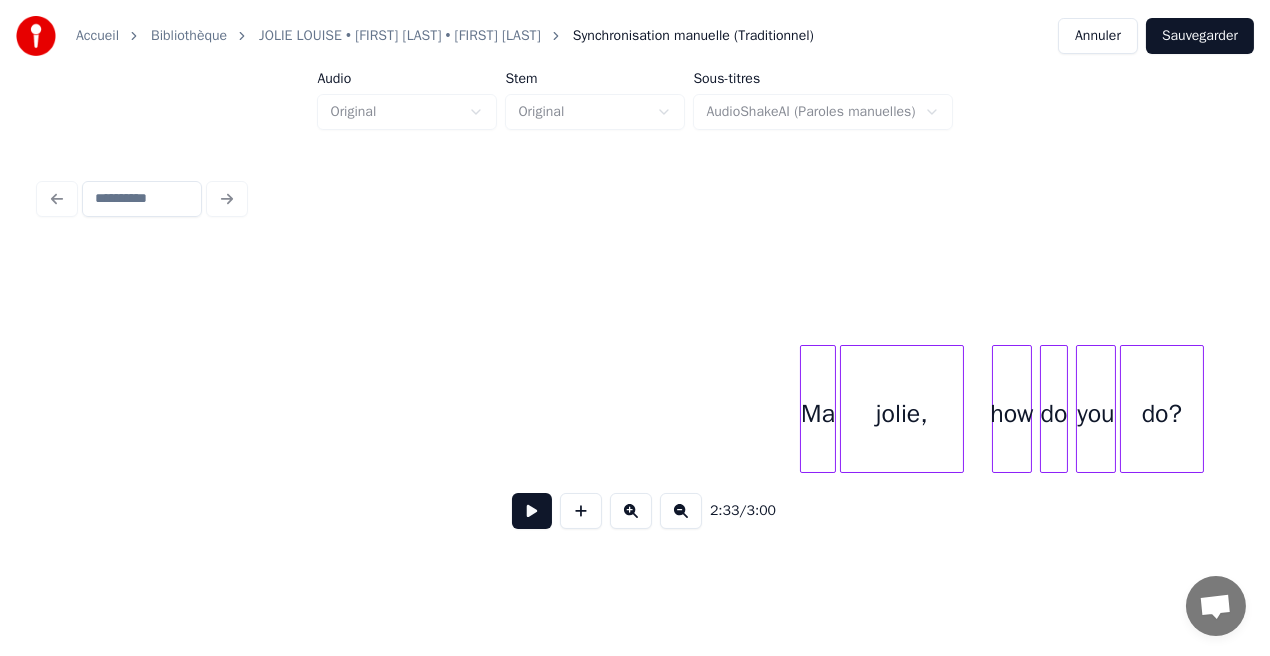 click on "Ma jolie, how do you do?" at bounding box center (18047, 409) 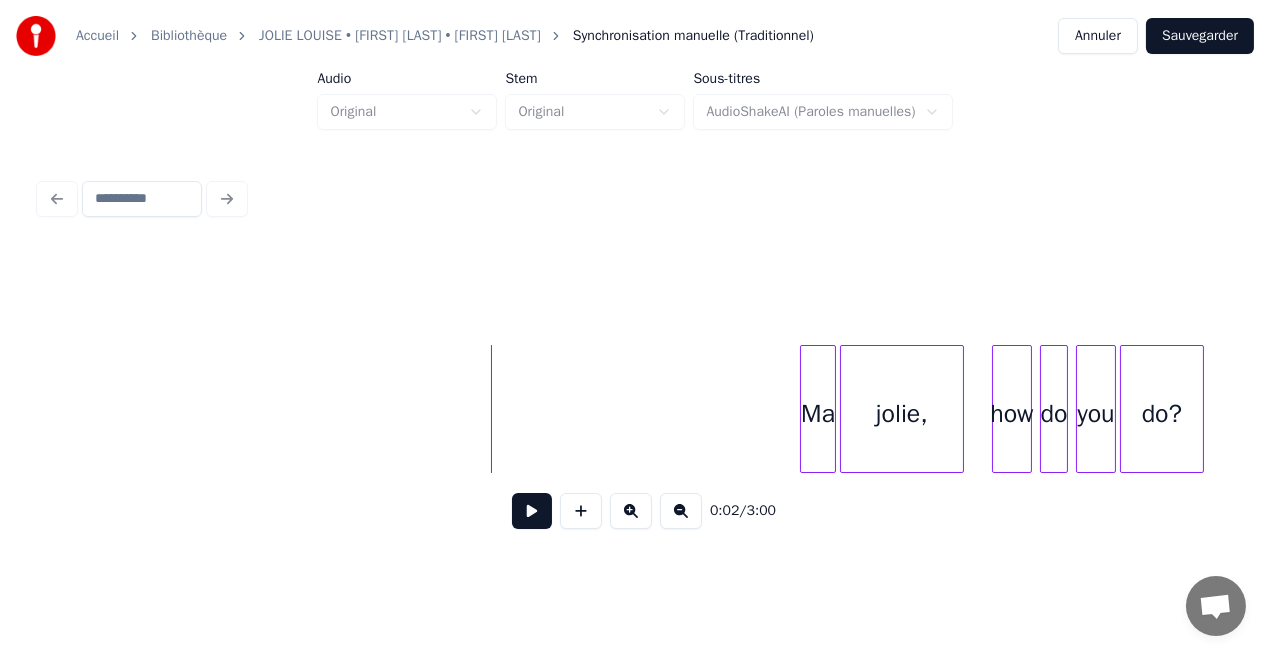 click at bounding box center [532, 511] 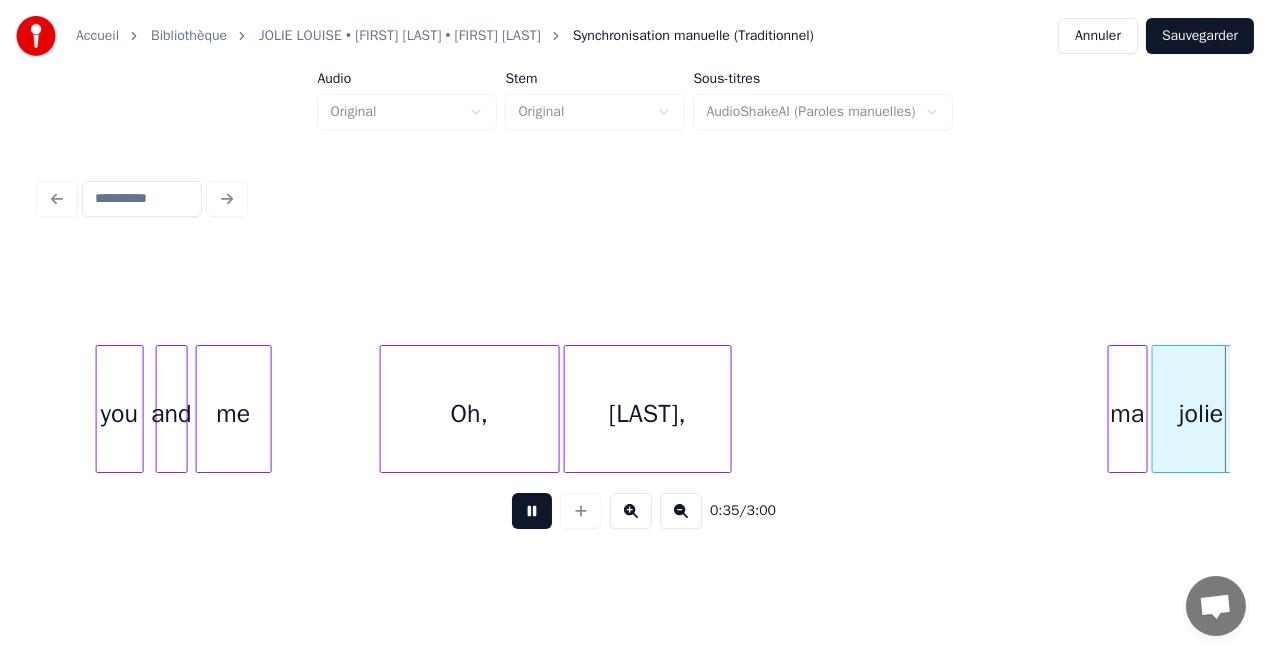 scroll, scrollTop: 0, scrollLeft: 7150, axis: horizontal 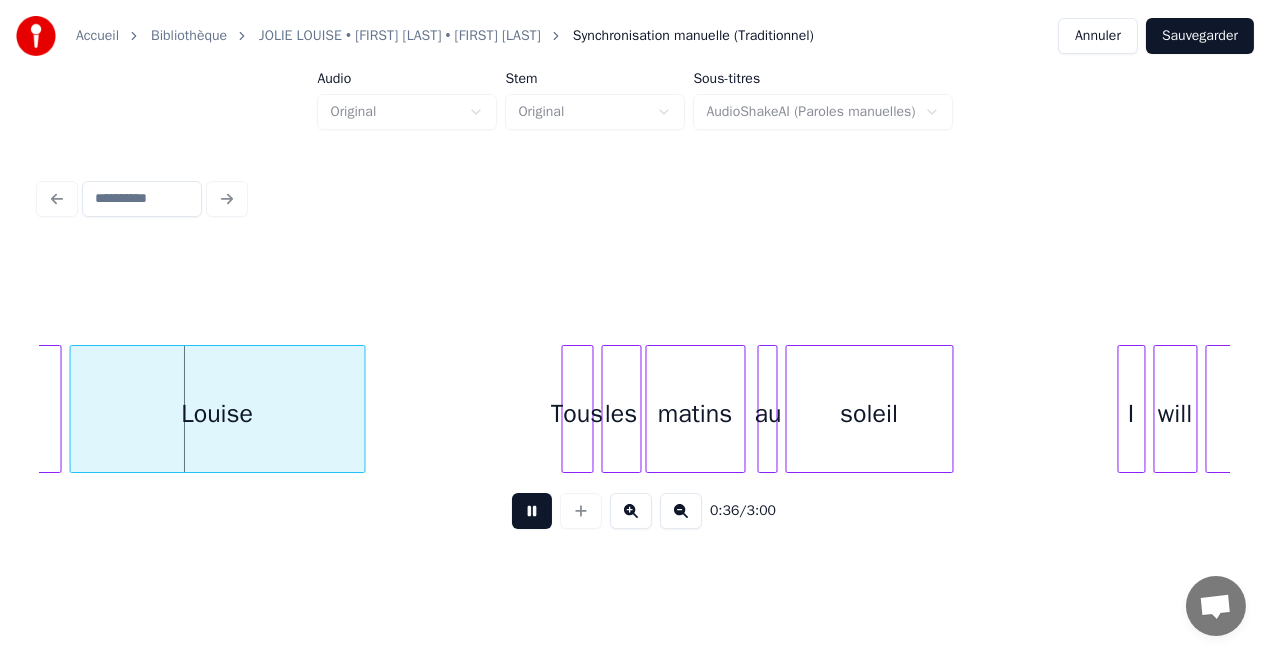 click at bounding box center [532, 511] 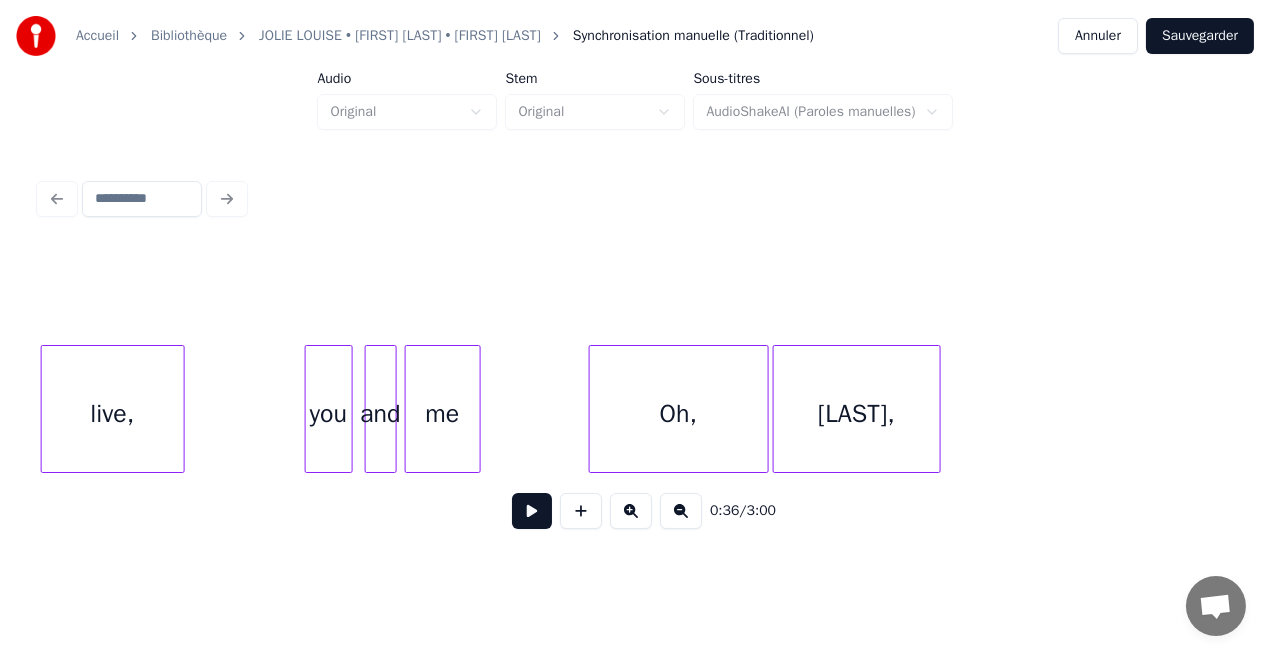 scroll, scrollTop: 0, scrollLeft: 6265, axis: horizontal 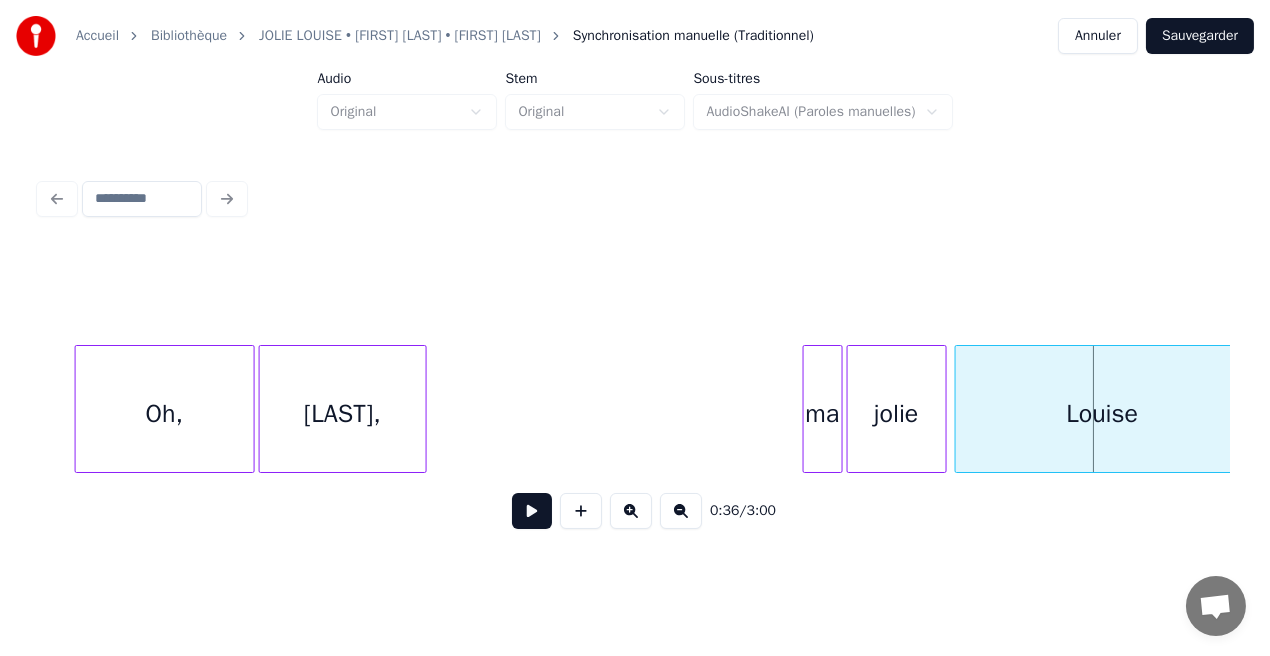 click on "Oh," at bounding box center (165, 414) 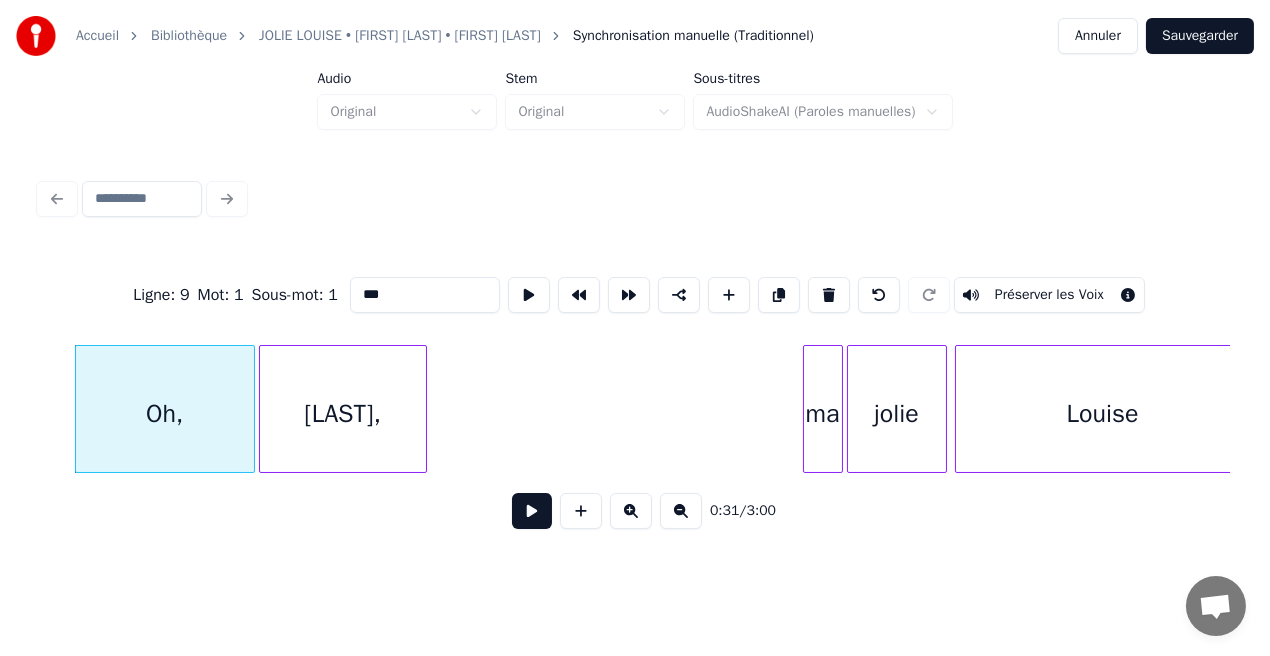 click at bounding box center [532, 511] 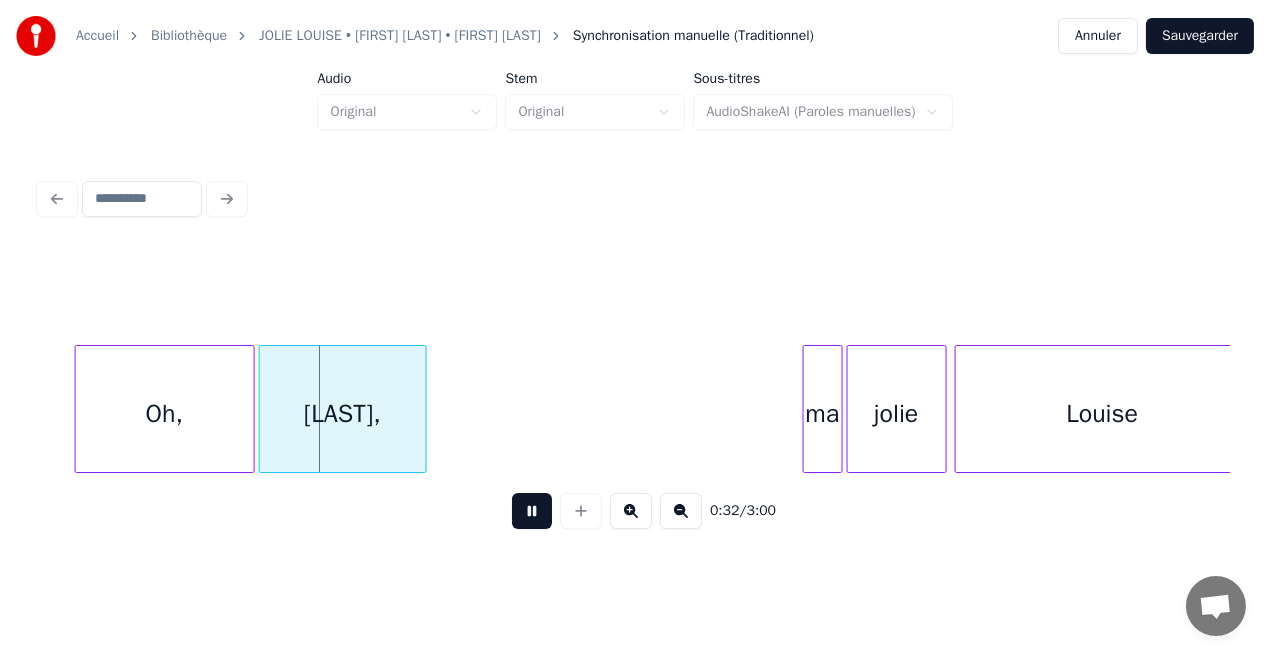 click at bounding box center [532, 511] 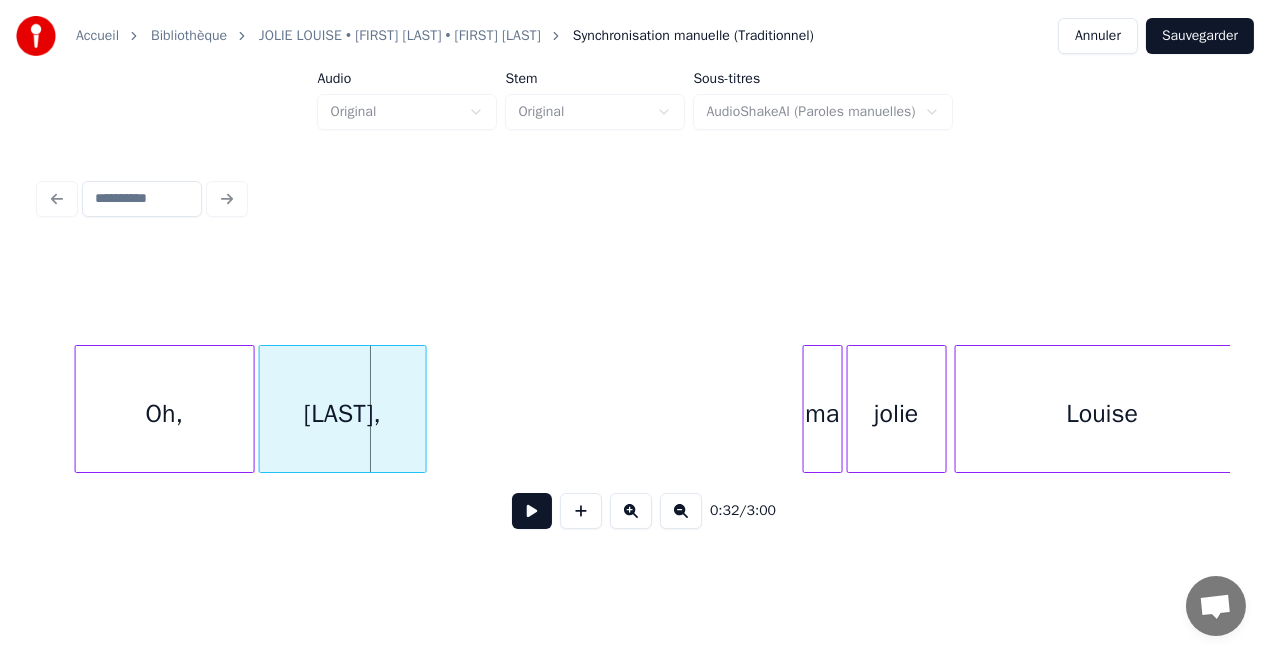 click at bounding box center [532, 511] 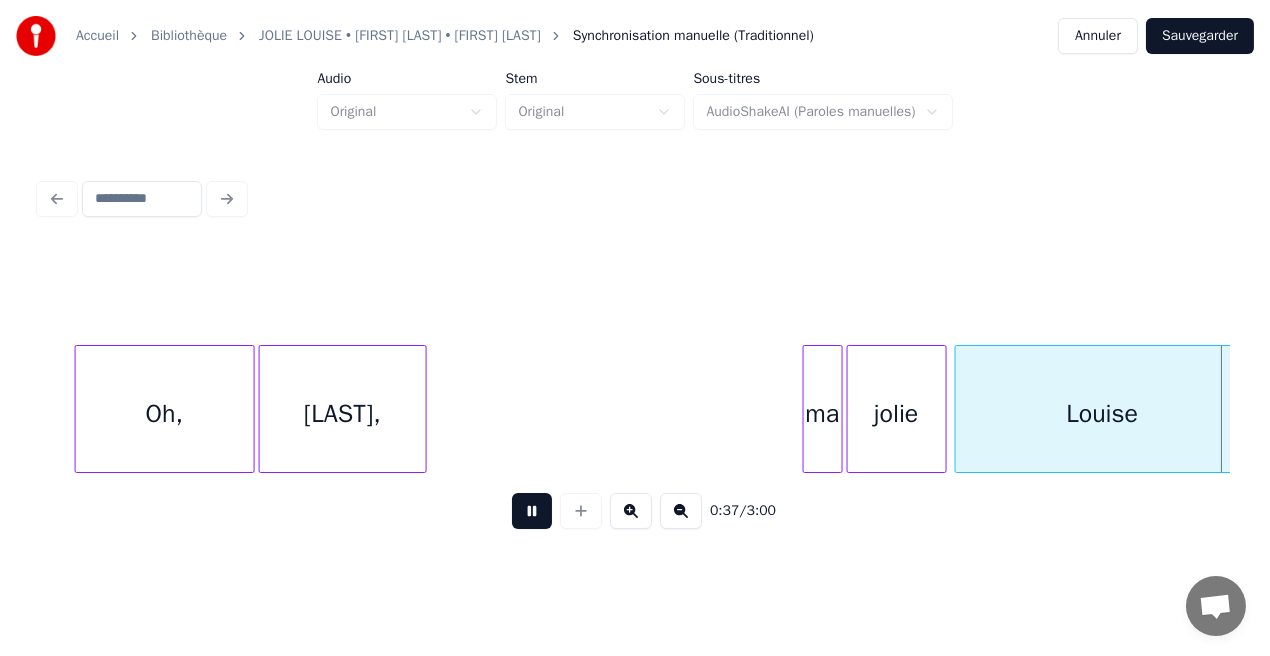 scroll, scrollTop: 0, scrollLeft: 7455, axis: horizontal 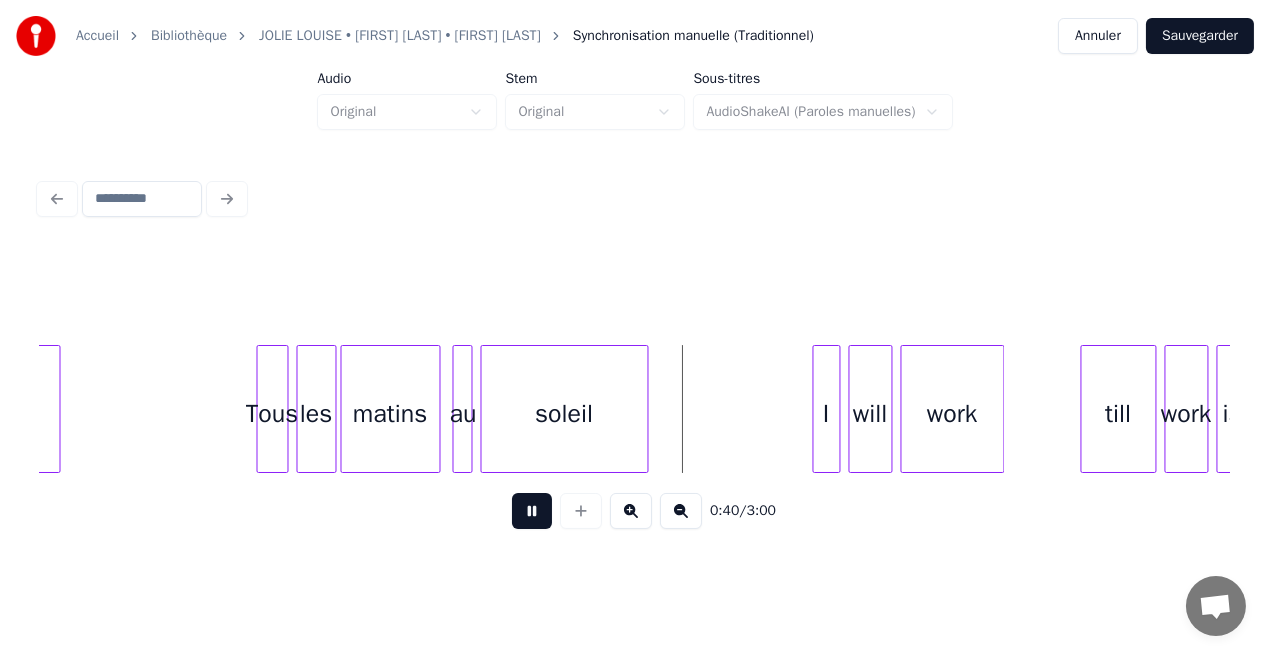 click at bounding box center (532, 511) 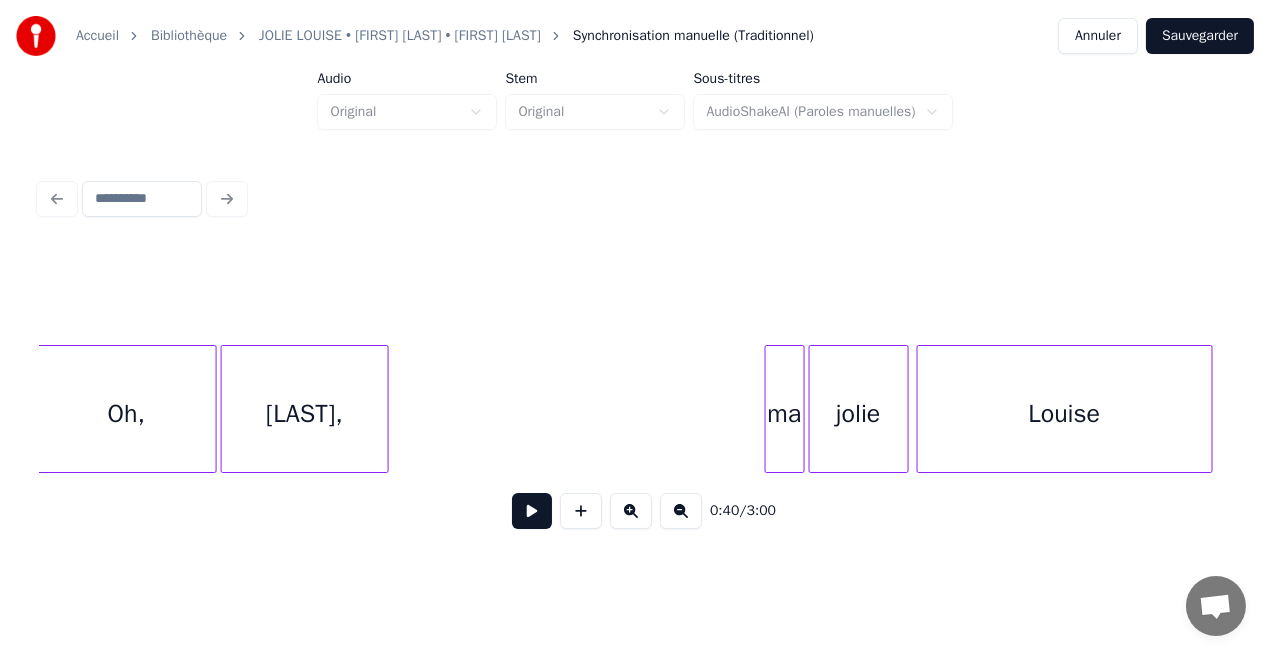 scroll, scrollTop: 0, scrollLeft: 6036, axis: horizontal 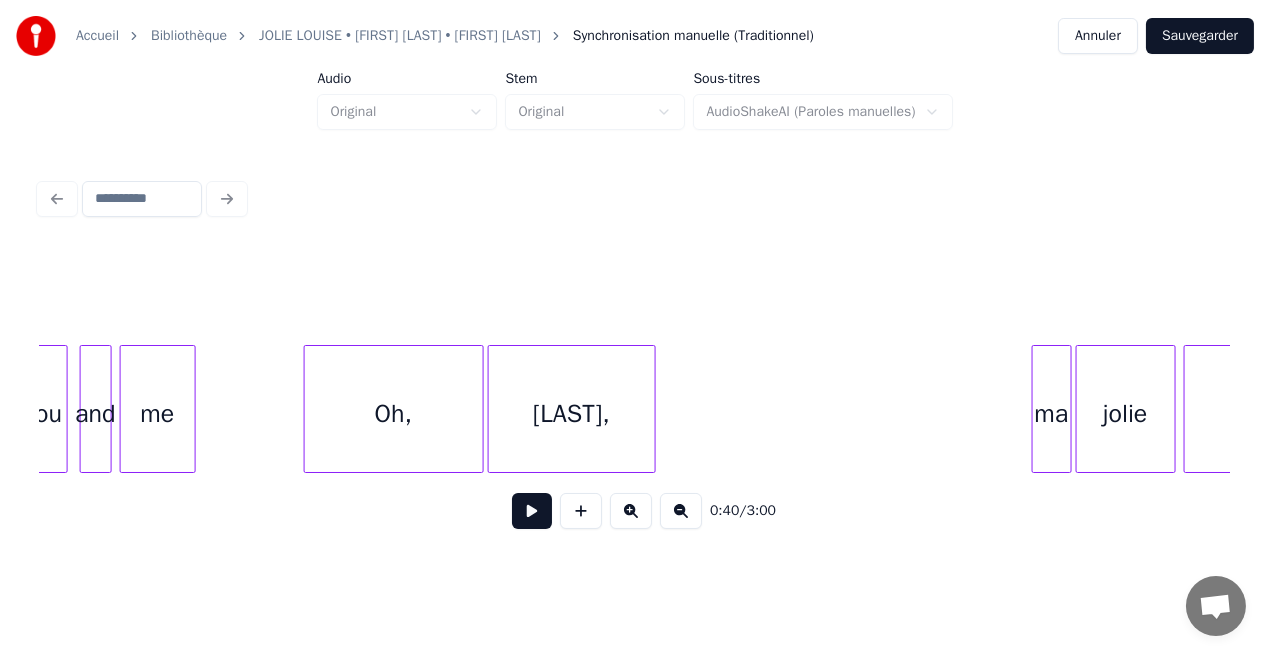 click on "Oh," at bounding box center [394, 414] 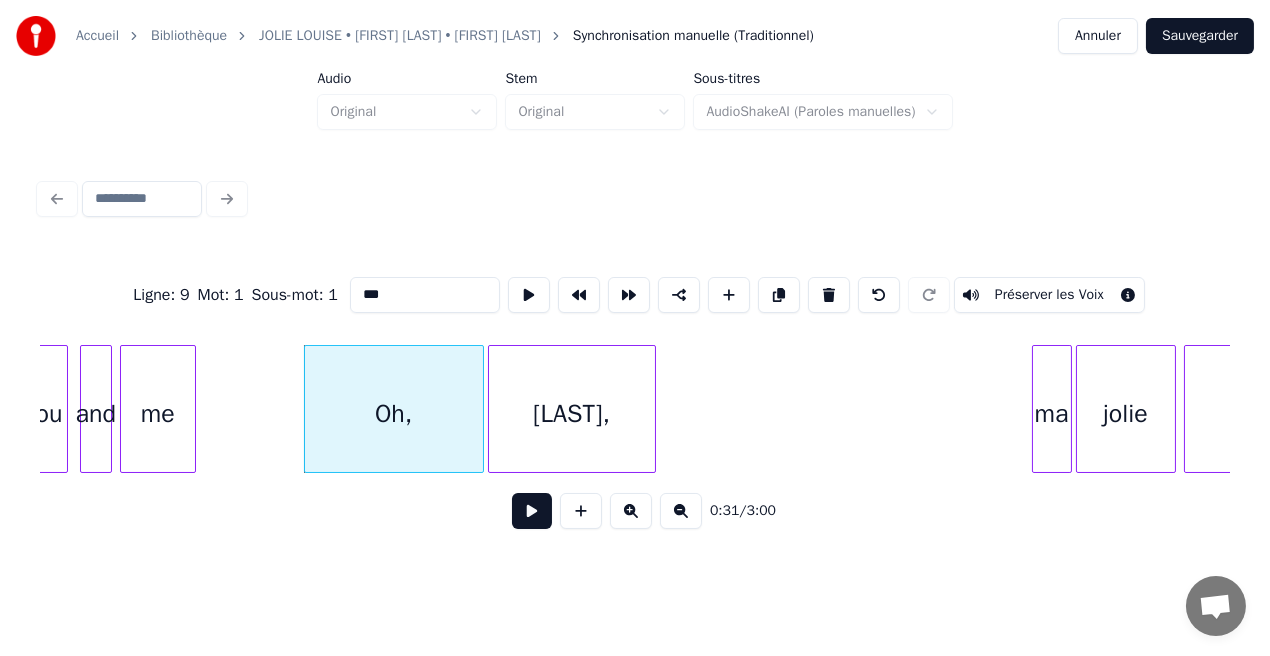 click at bounding box center (532, 511) 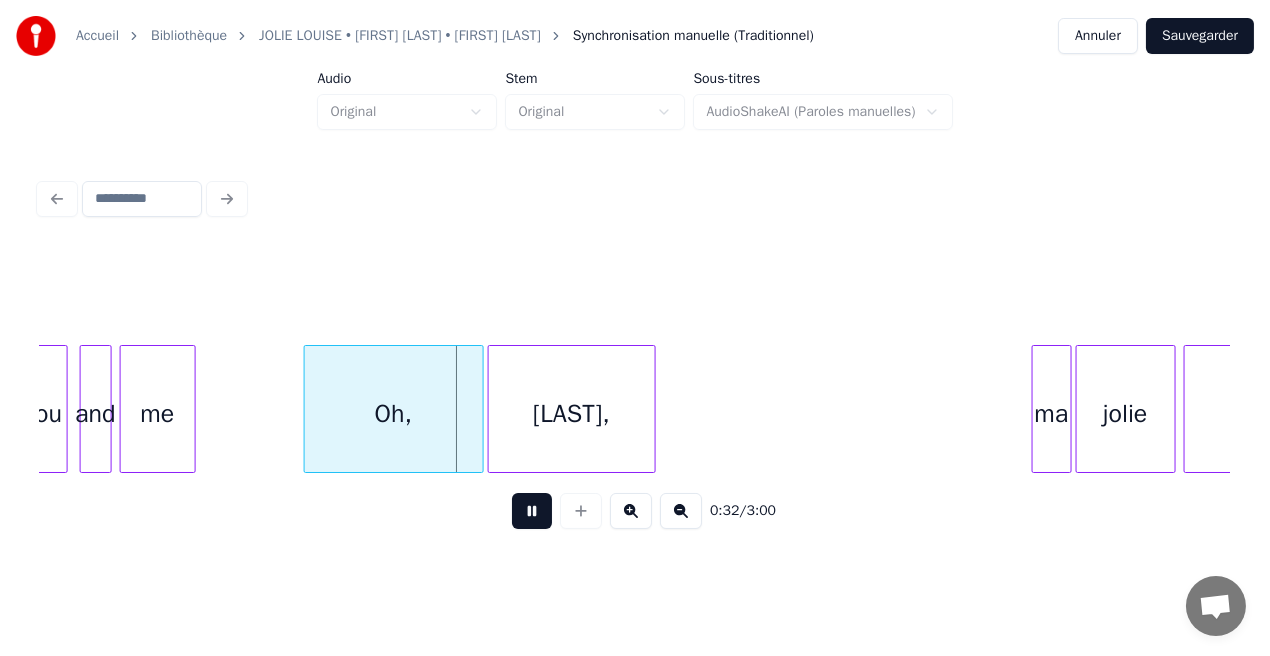 click at bounding box center (532, 511) 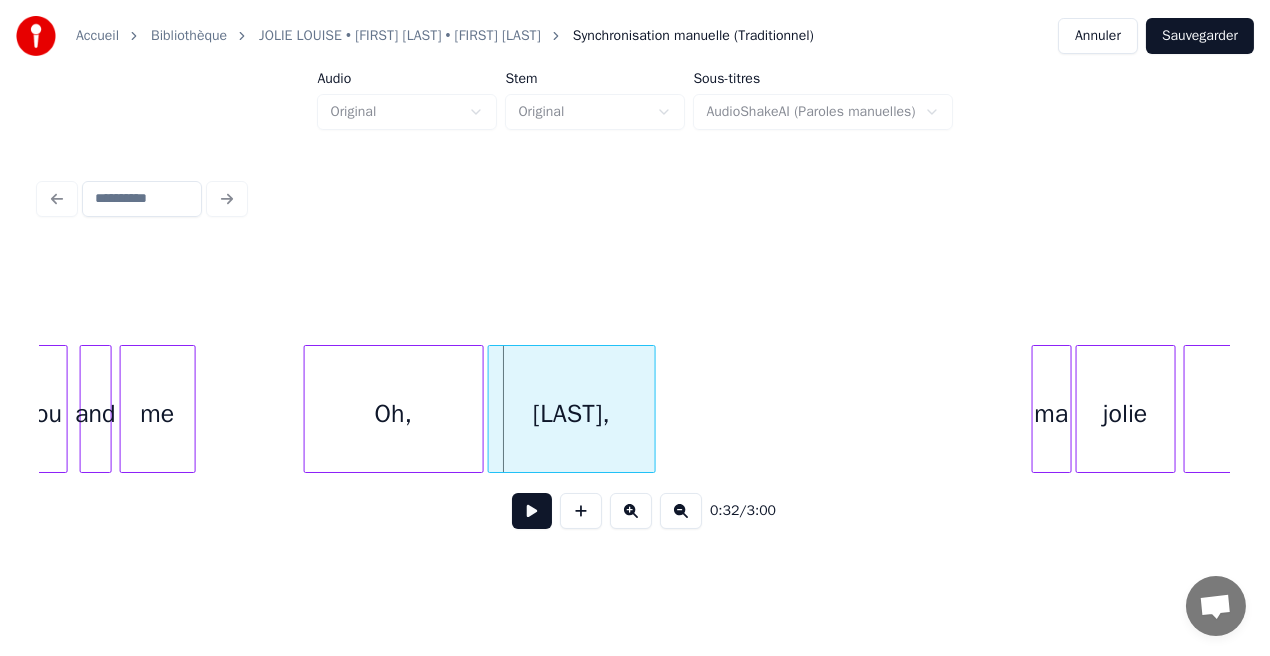 click on "Oh," at bounding box center (394, 414) 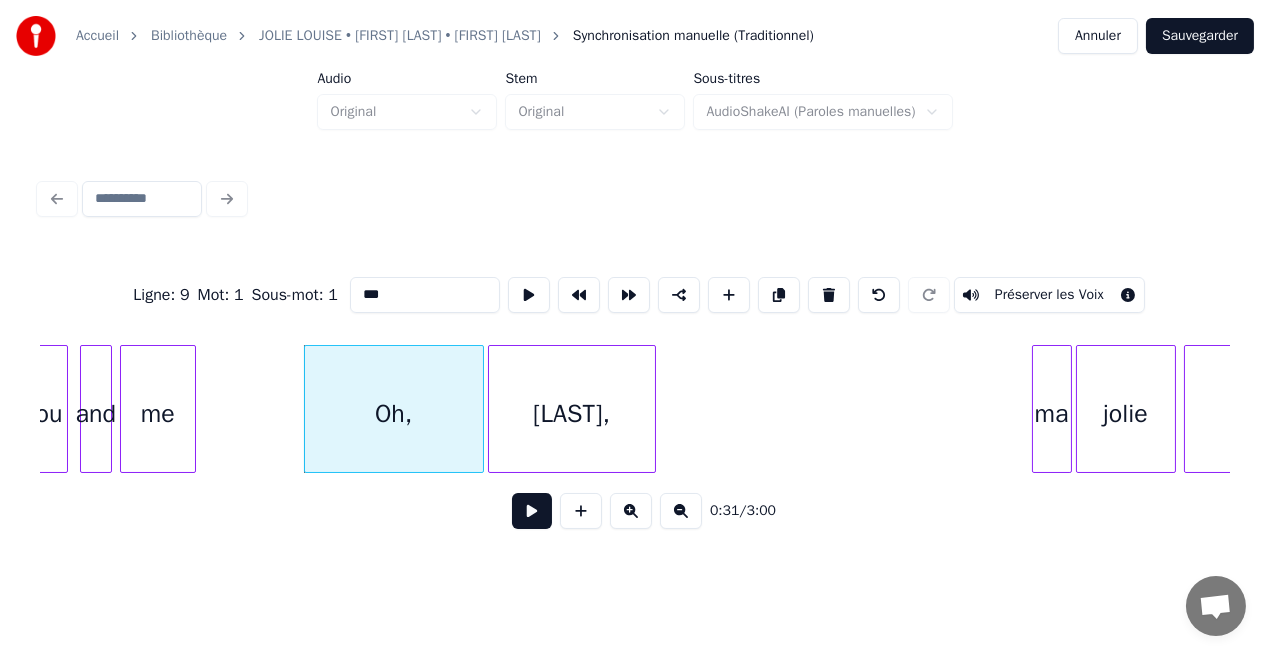 click at bounding box center [532, 511] 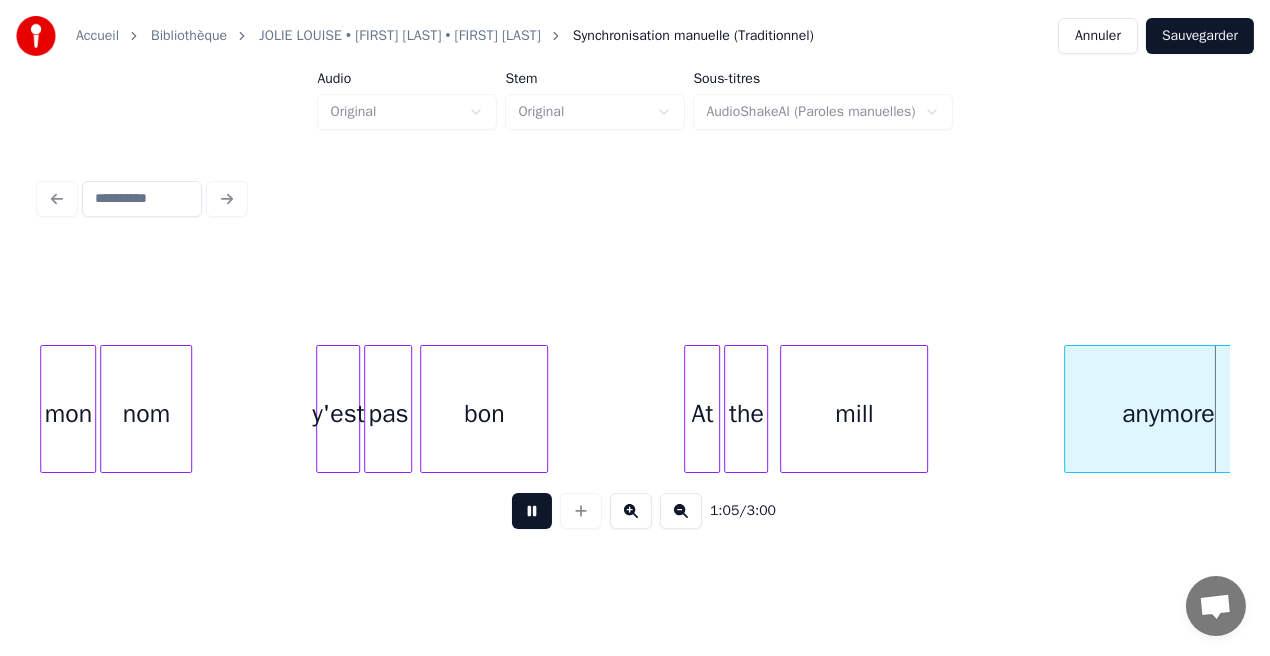 scroll, scrollTop: 0, scrollLeft: 13182, axis: horizontal 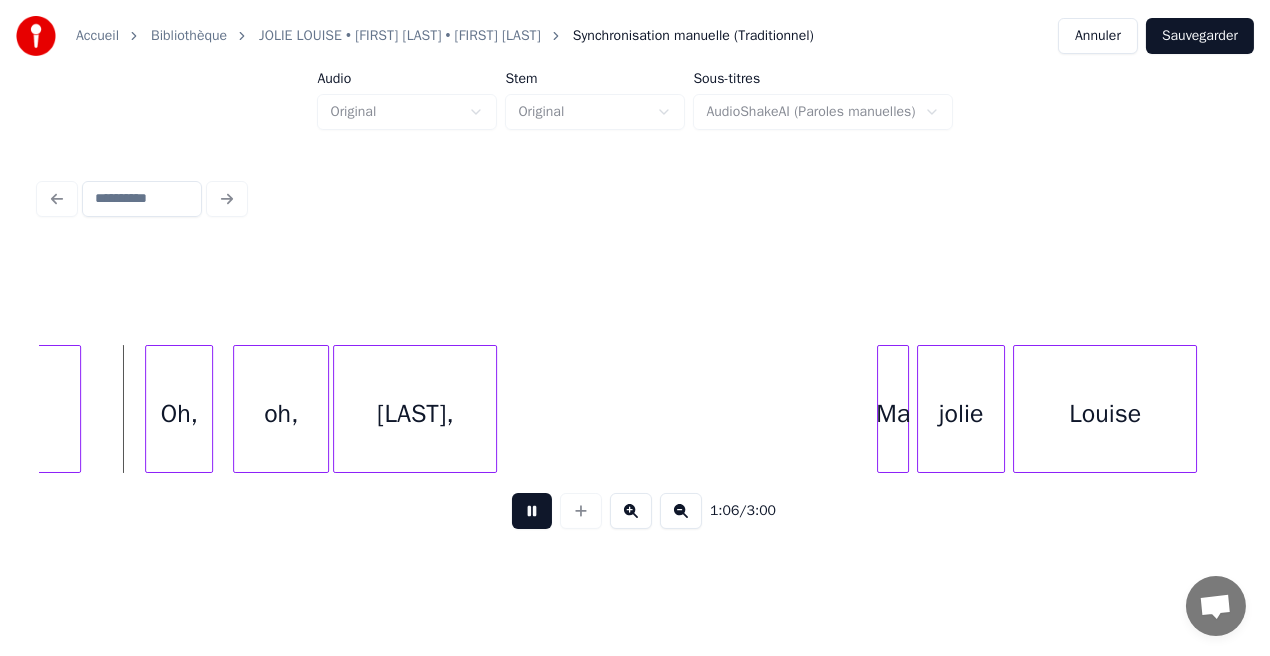 click at bounding box center [532, 511] 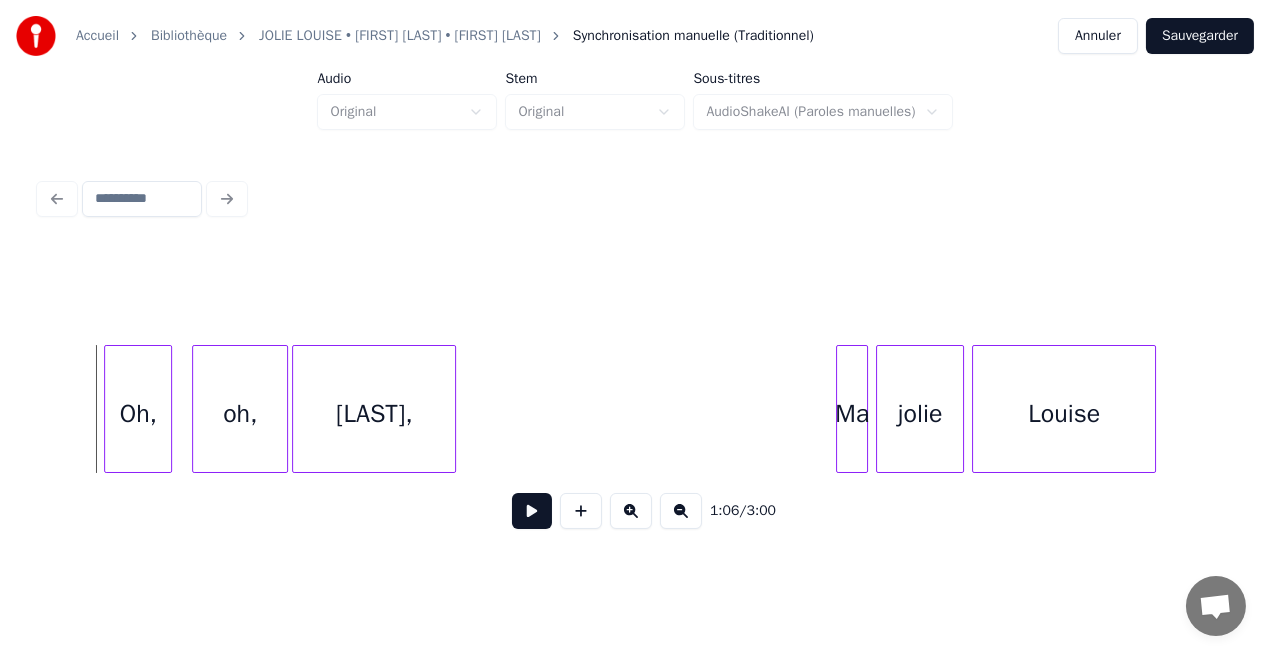 scroll, scrollTop: 0, scrollLeft: 13264, axis: horizontal 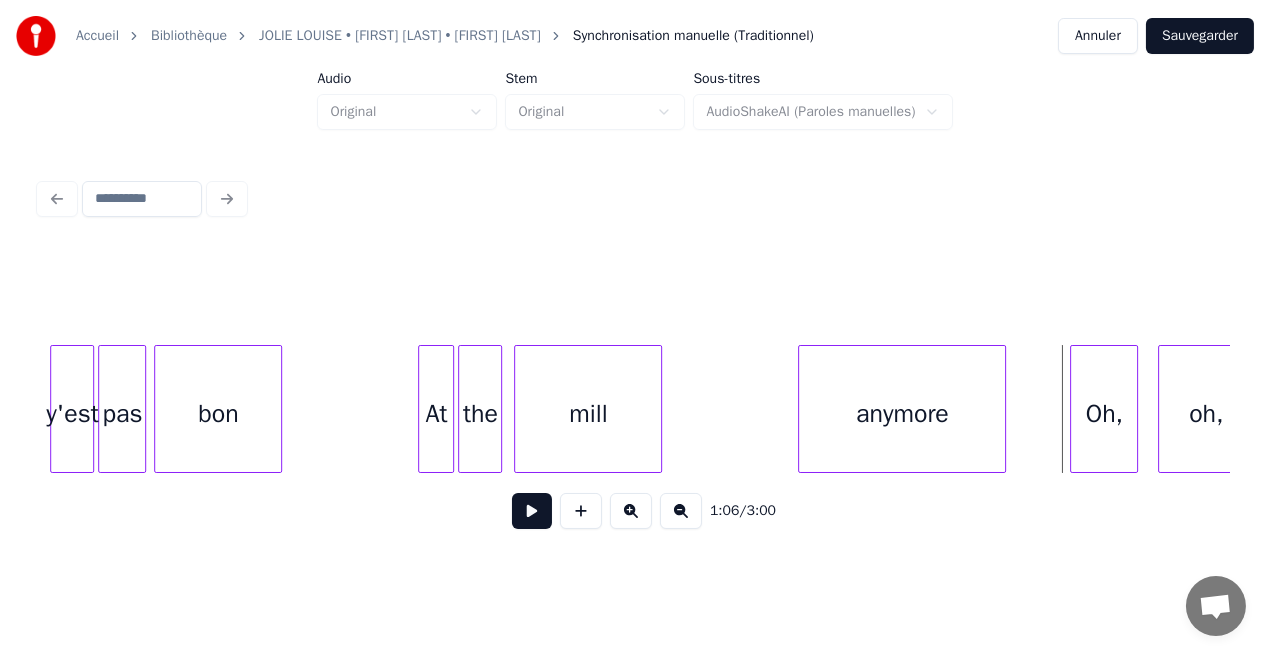 click on "anymore" at bounding box center (902, 414) 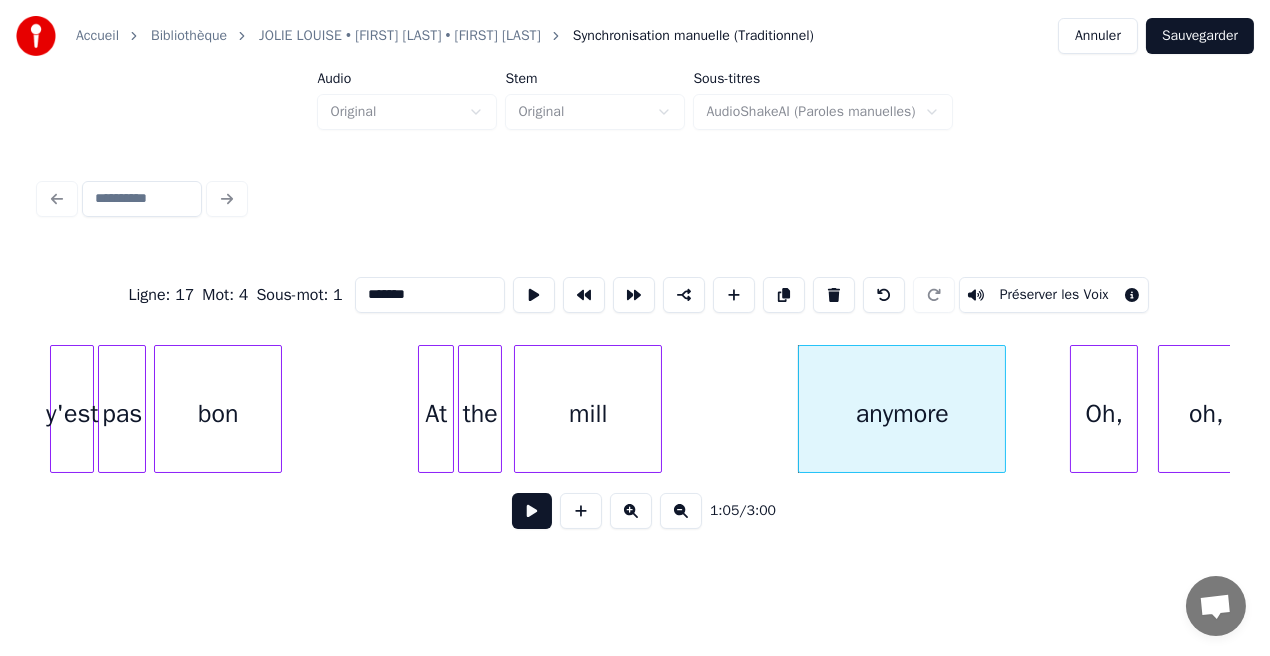 click on "*******" at bounding box center (430, 295) 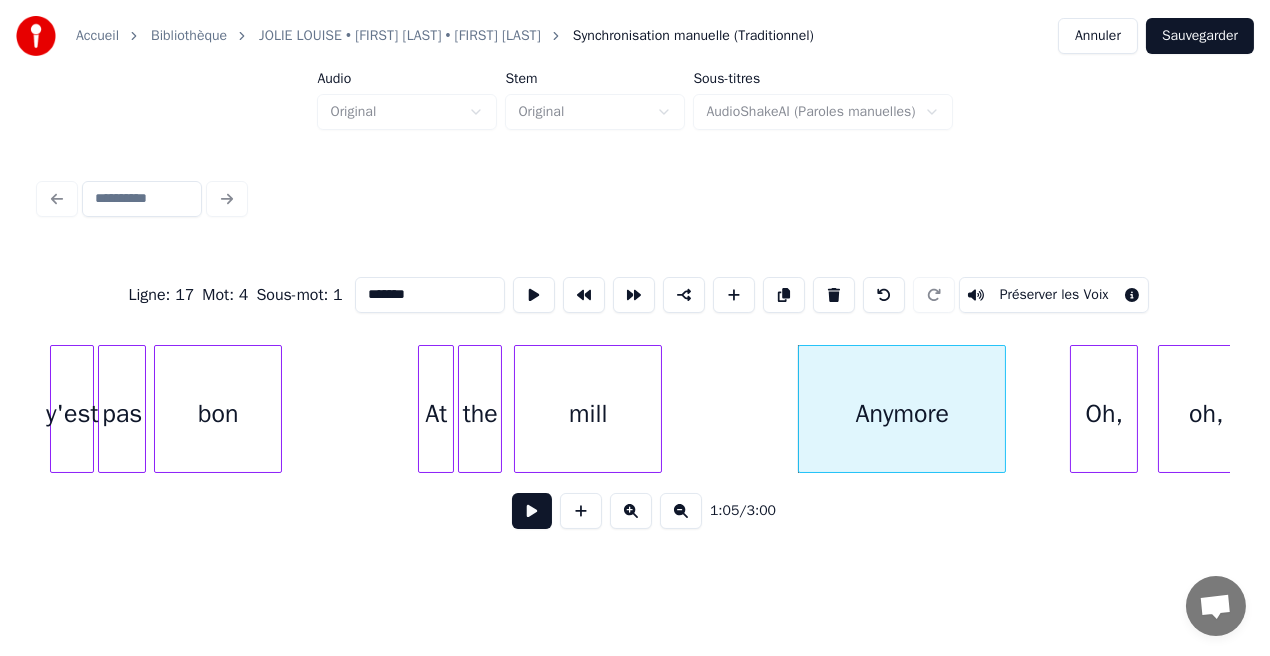 type on "*******" 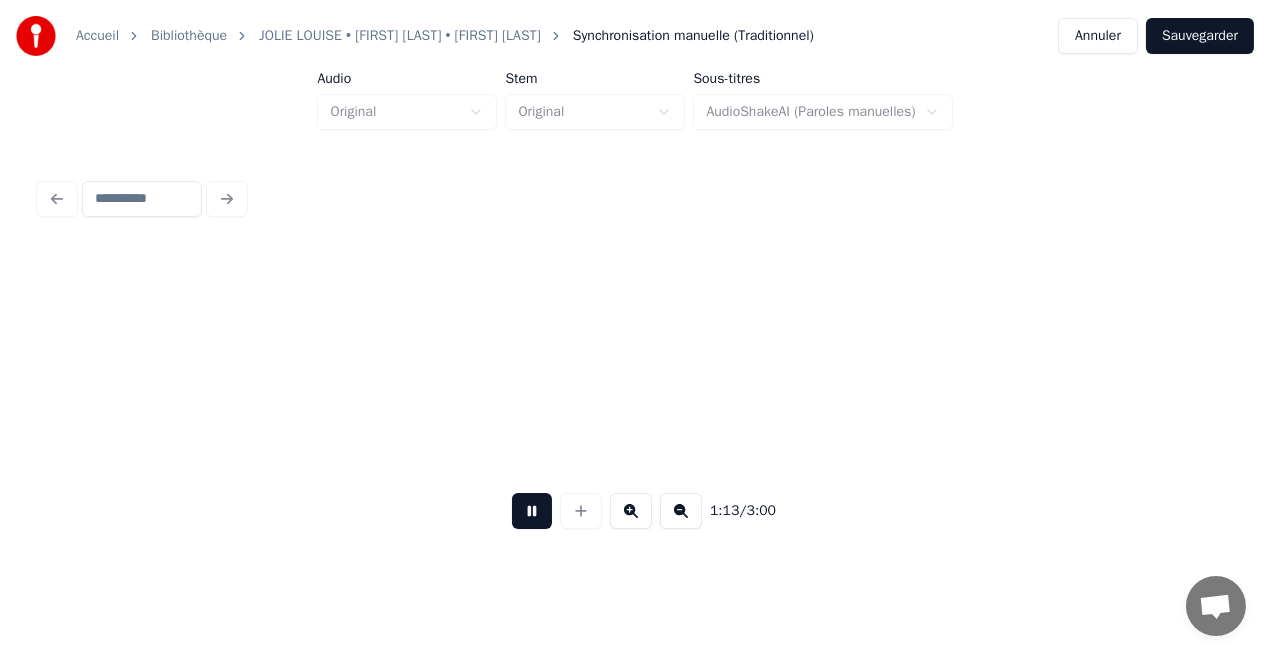 scroll, scrollTop: 0, scrollLeft: 14637, axis: horizontal 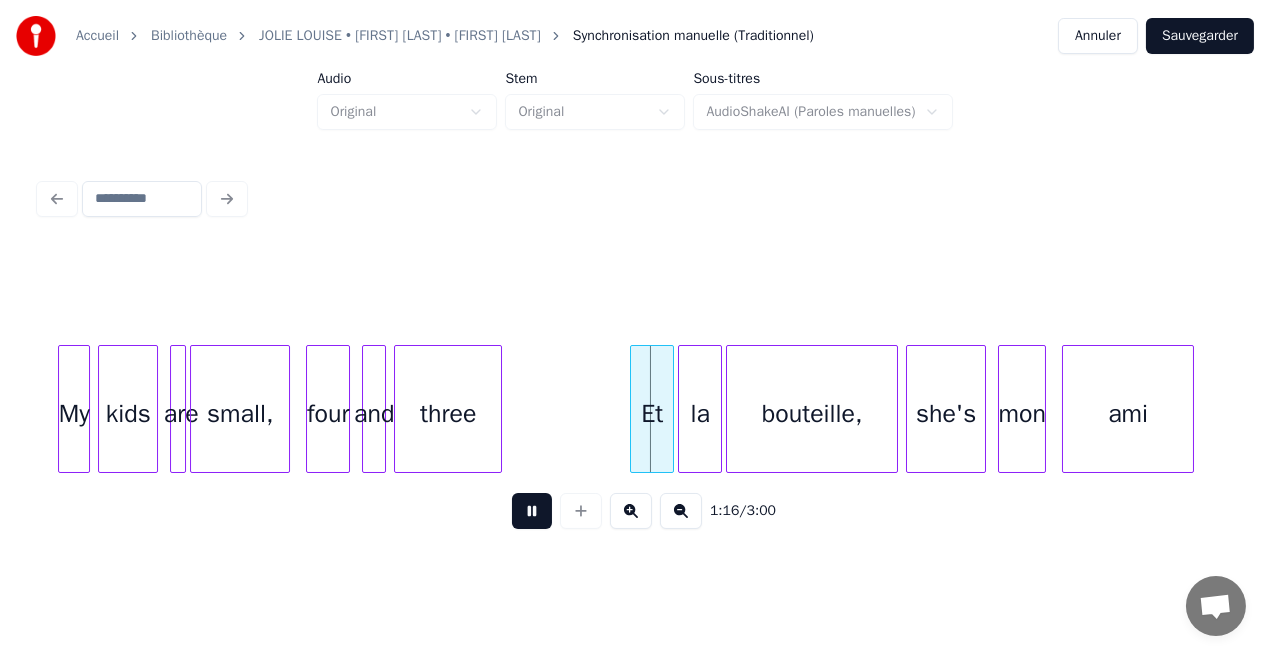 click at bounding box center (532, 511) 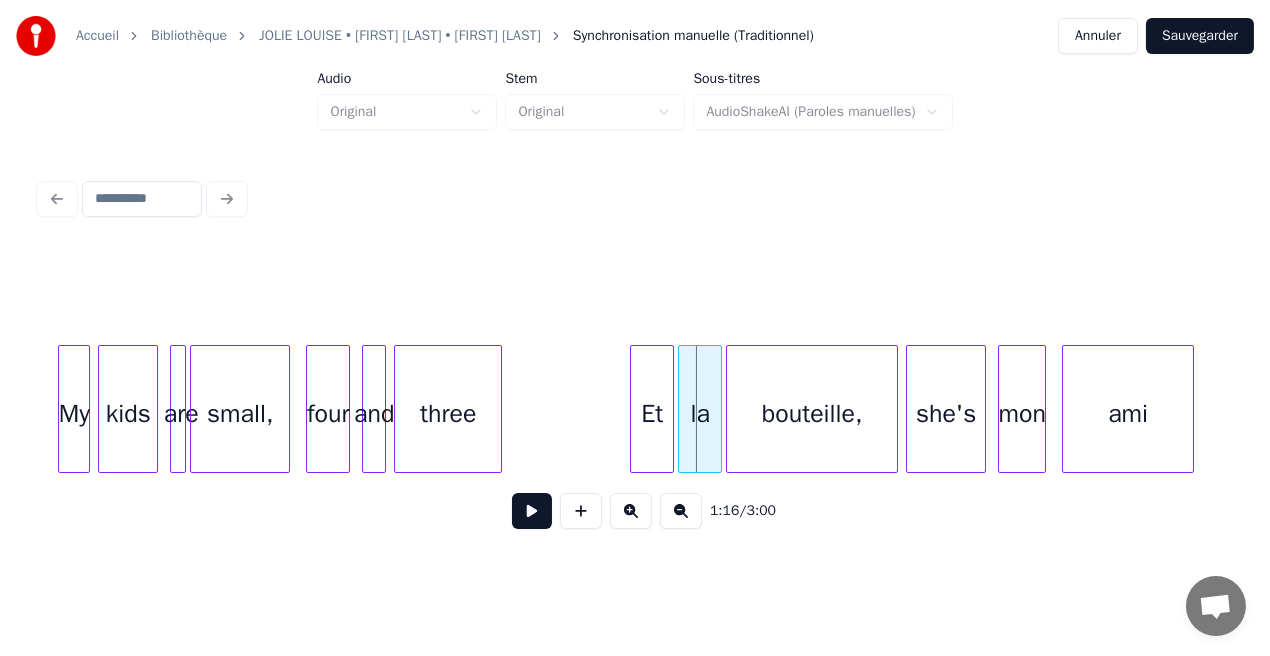 click at bounding box center [532, 511] 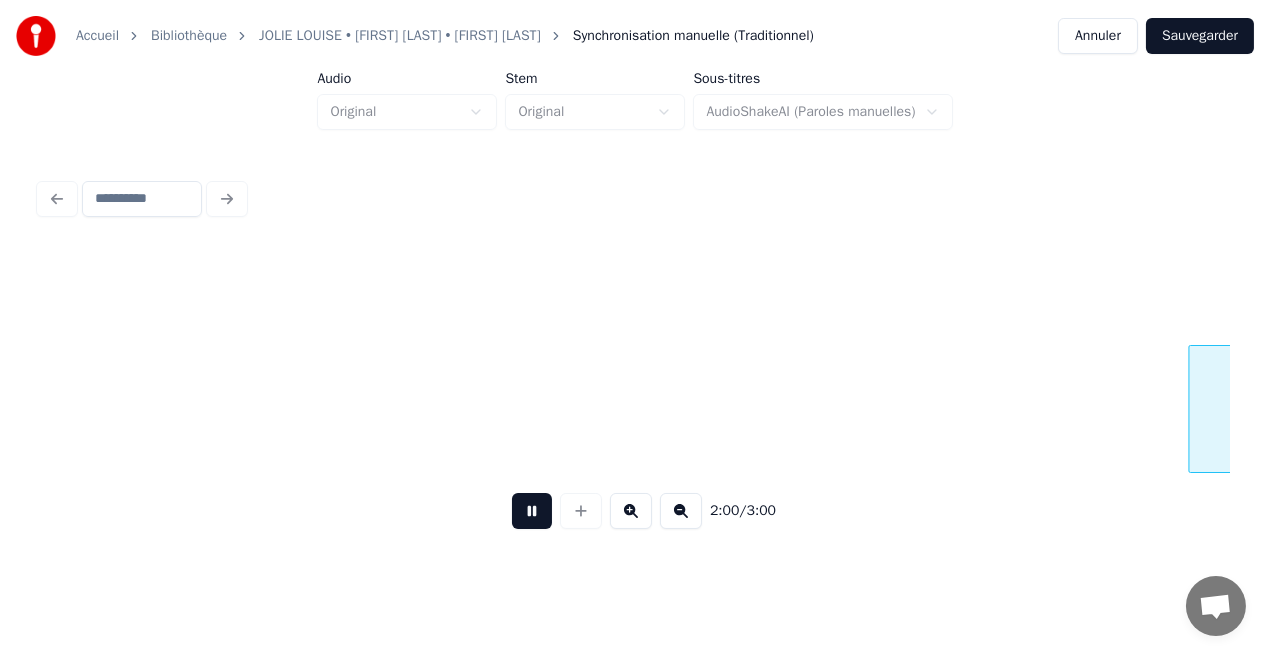 scroll, scrollTop: 0, scrollLeft: 24175, axis: horizontal 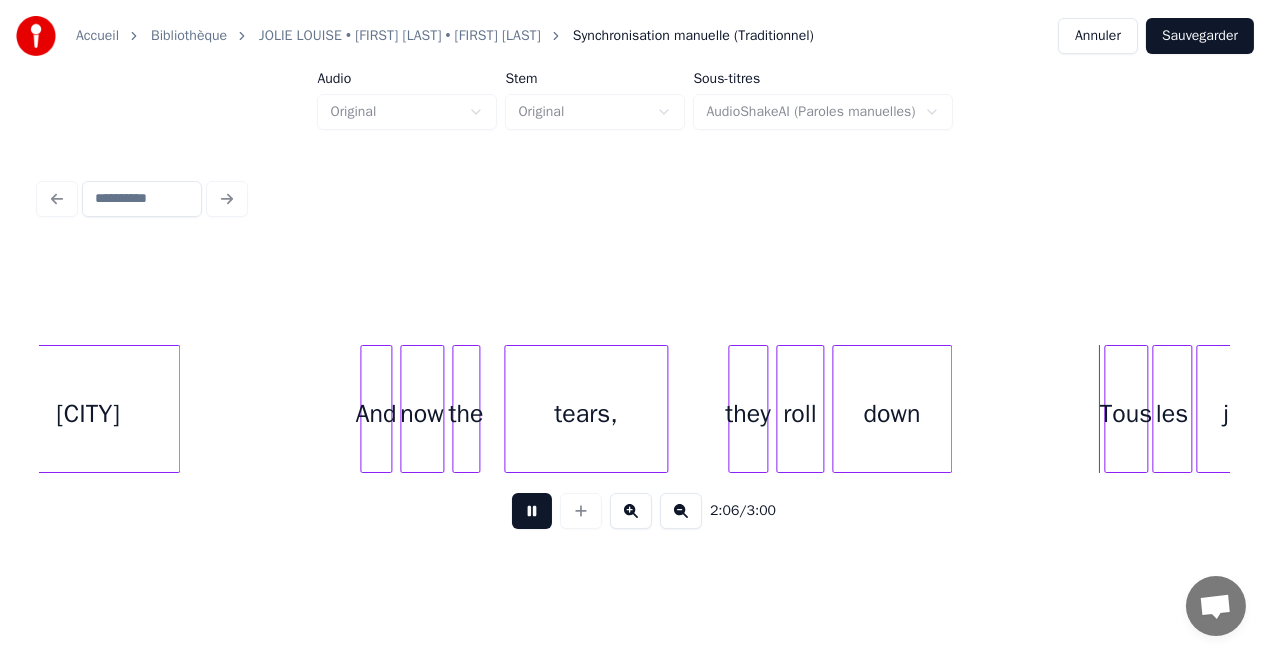 click at bounding box center (532, 511) 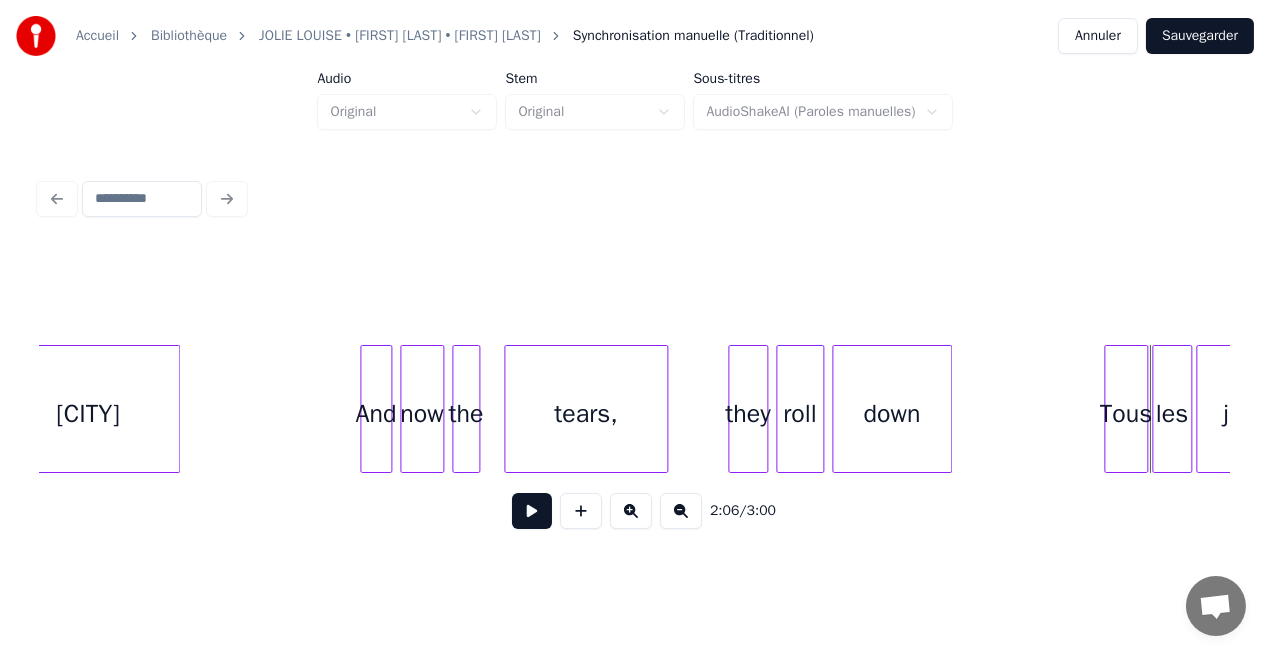 click at bounding box center [532, 511] 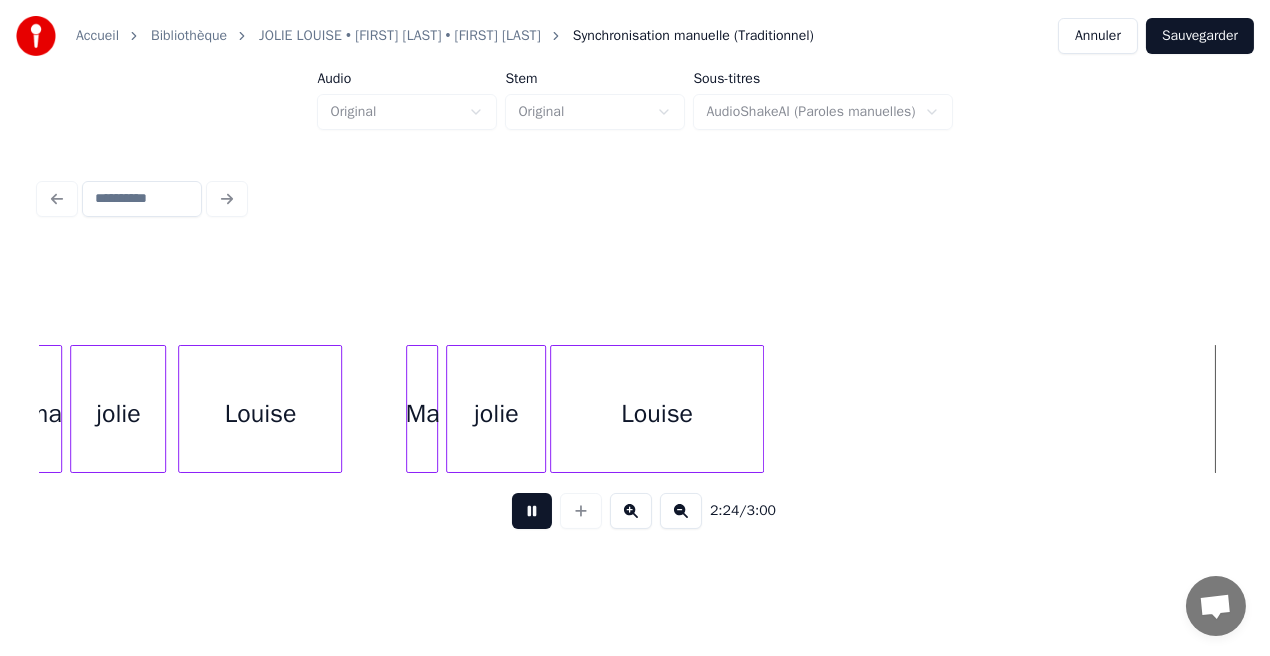 scroll, scrollTop: 0, scrollLeft: 28939, axis: horizontal 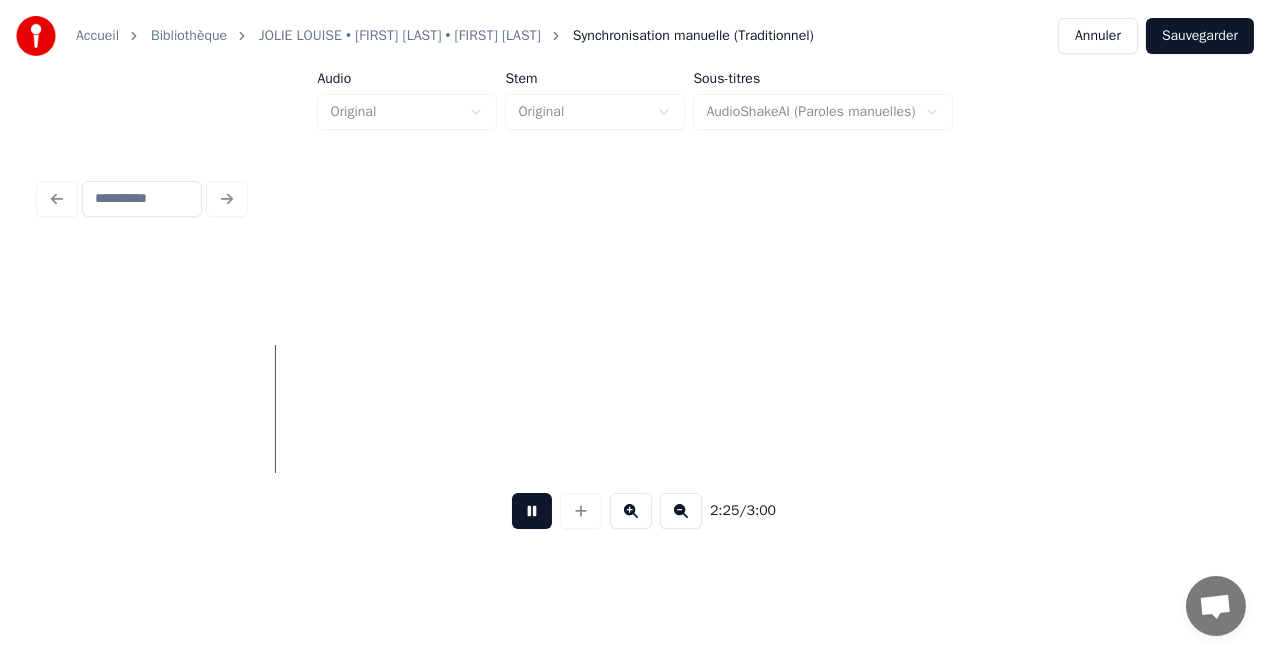 click at bounding box center [532, 511] 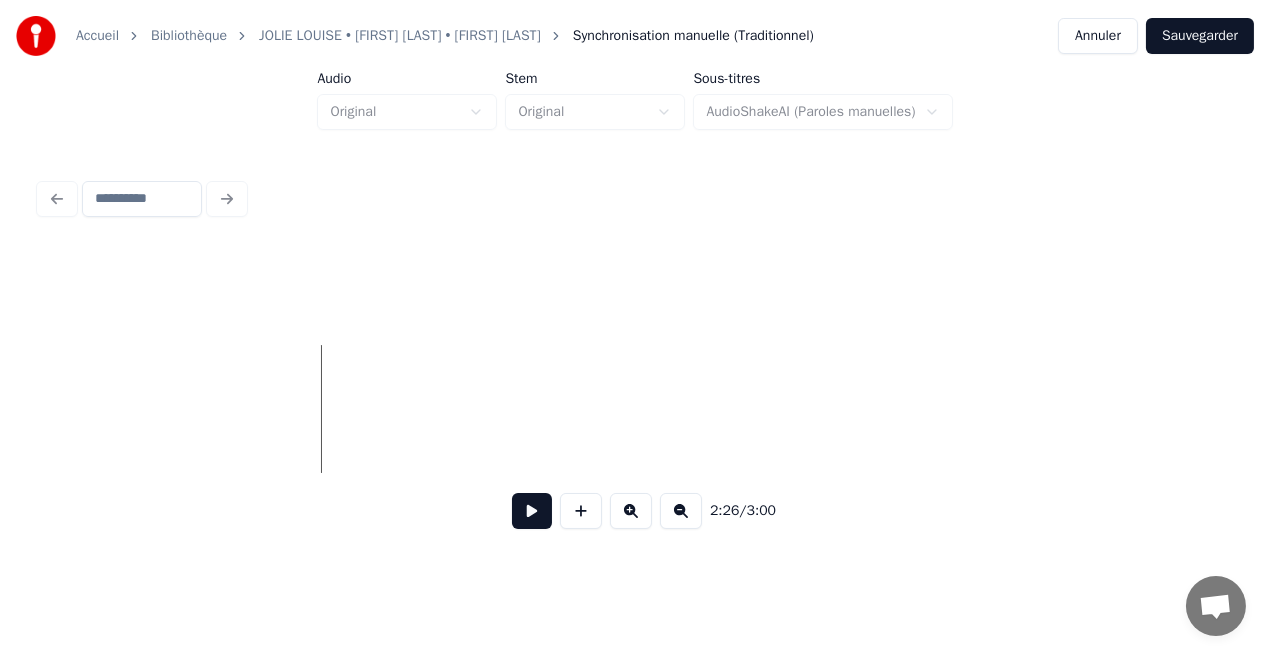 click on "Sauvegarder" at bounding box center (1200, 36) 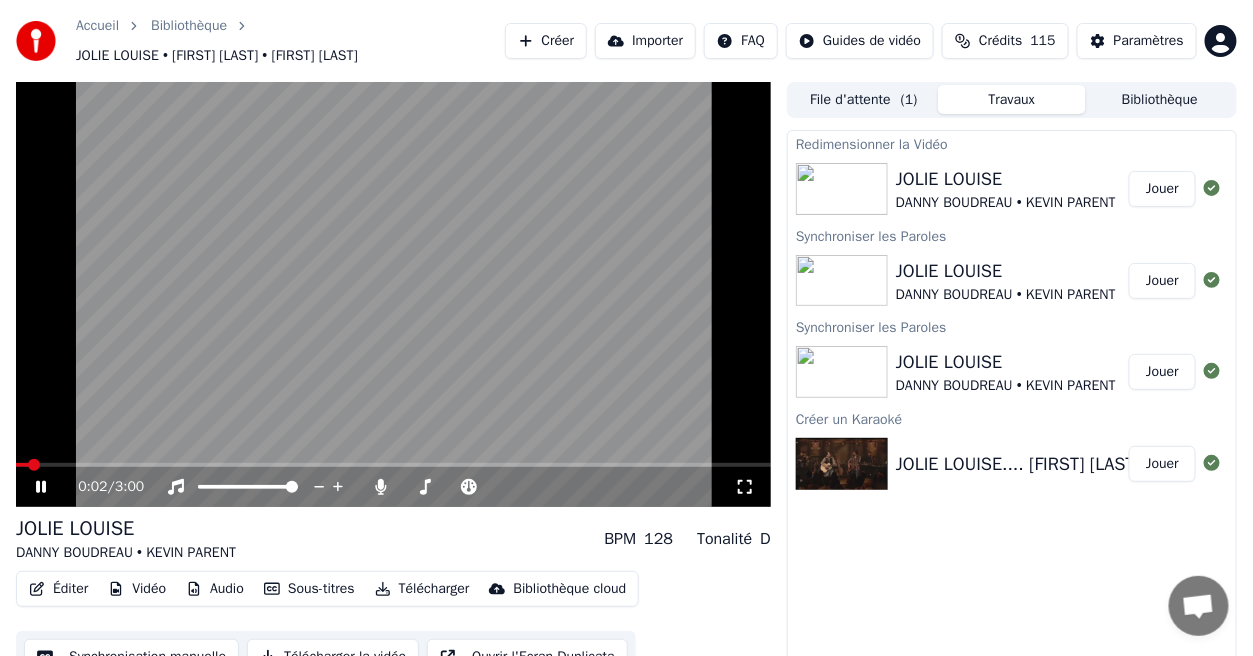 click 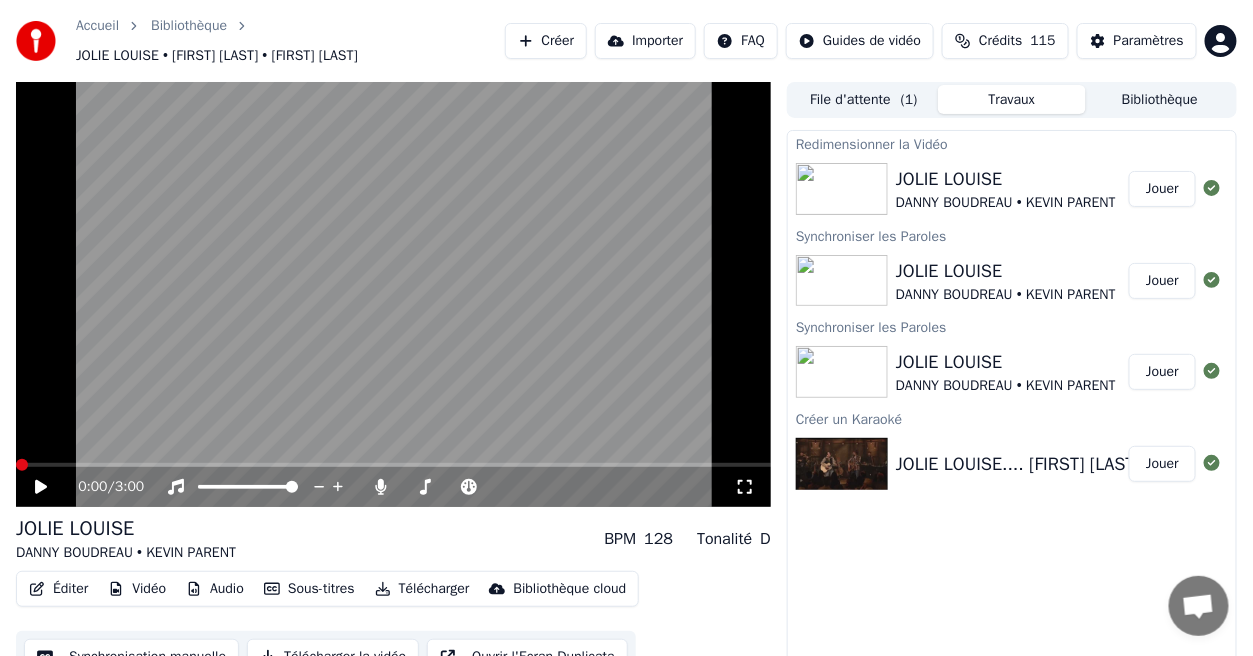 click at bounding box center [22, 465] 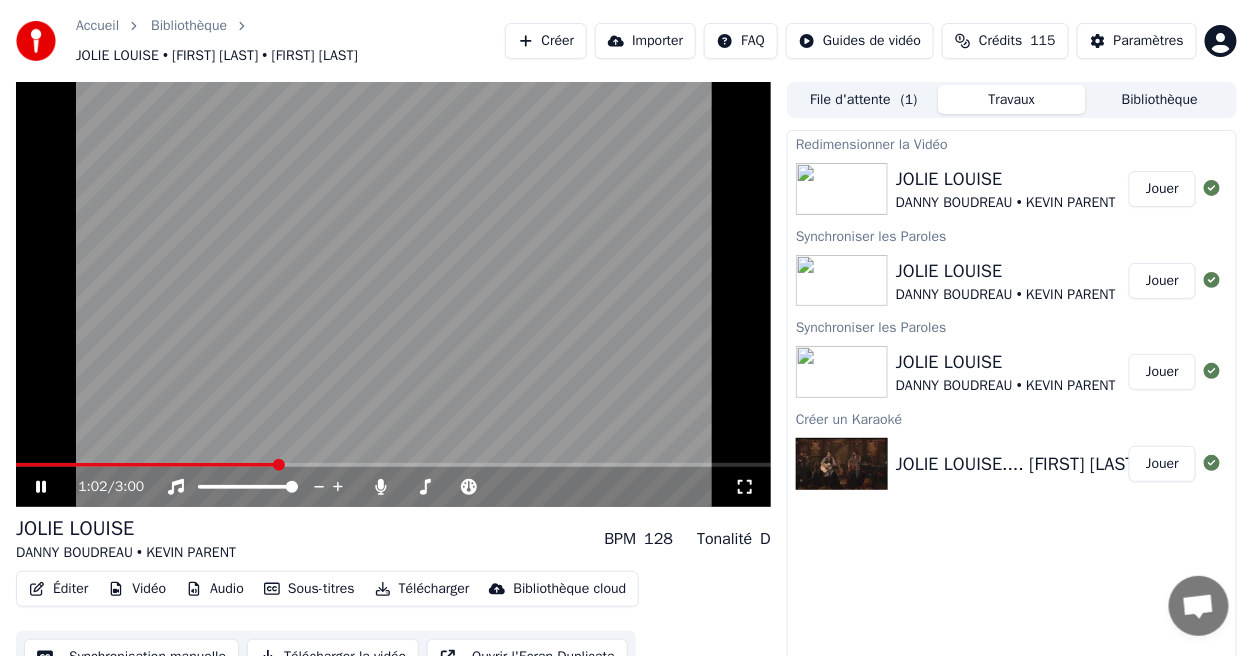 click 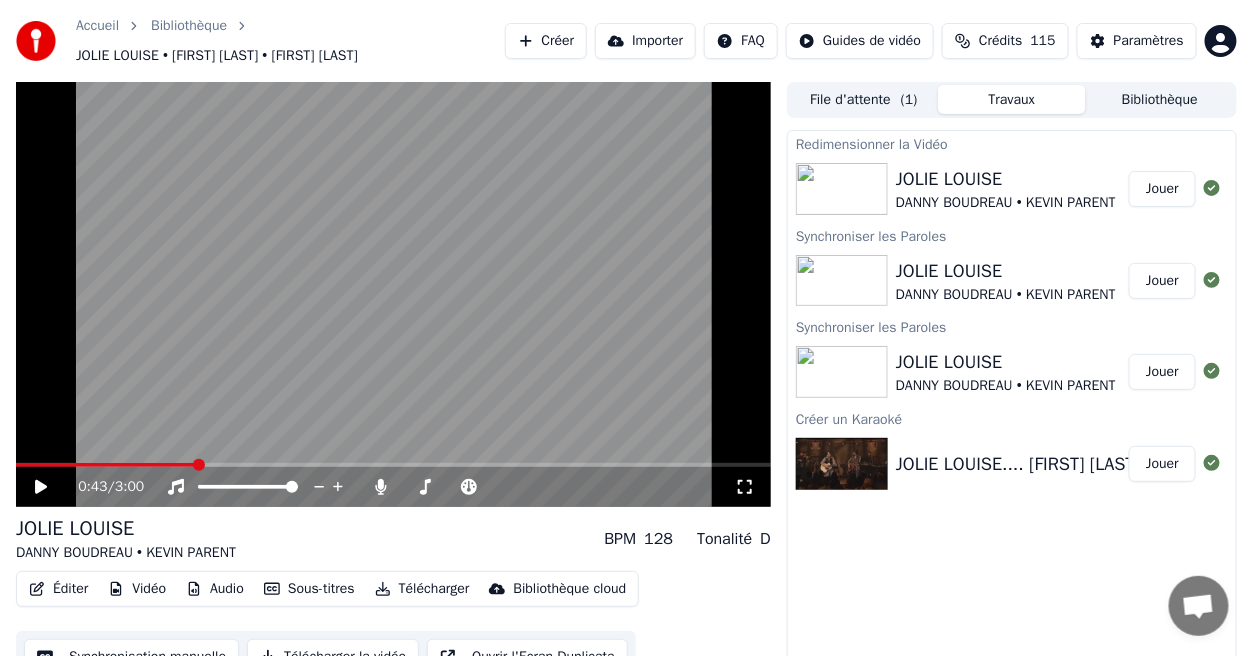 click at bounding box center [199, 465] 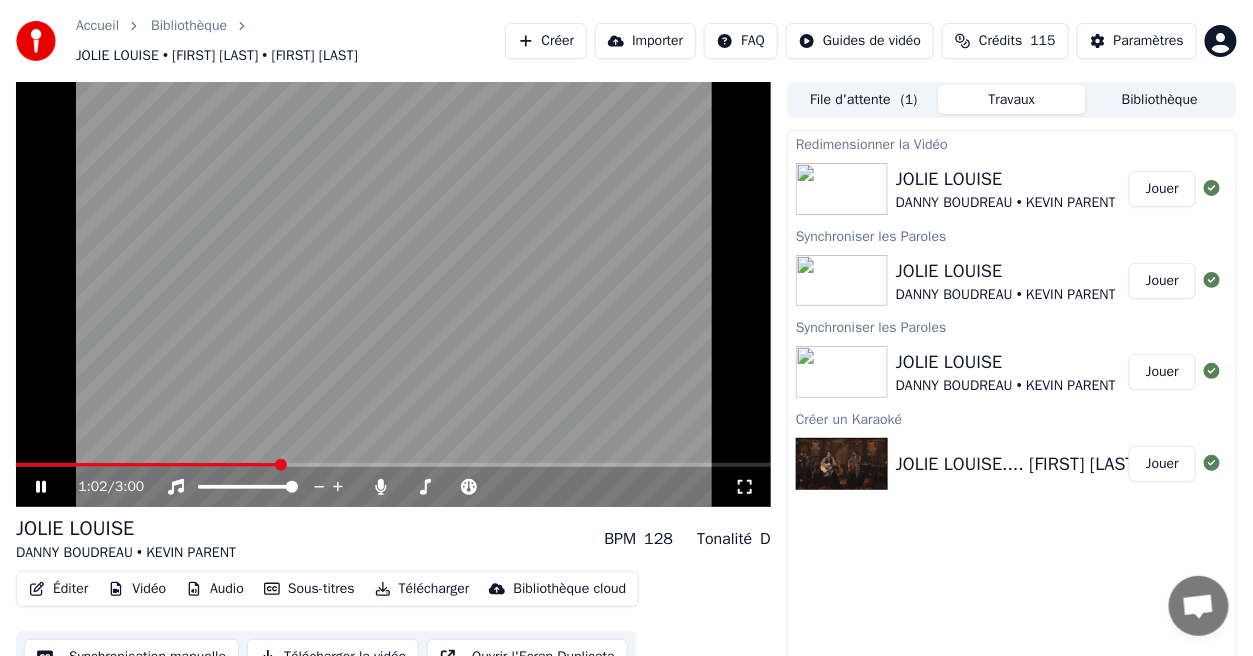 click 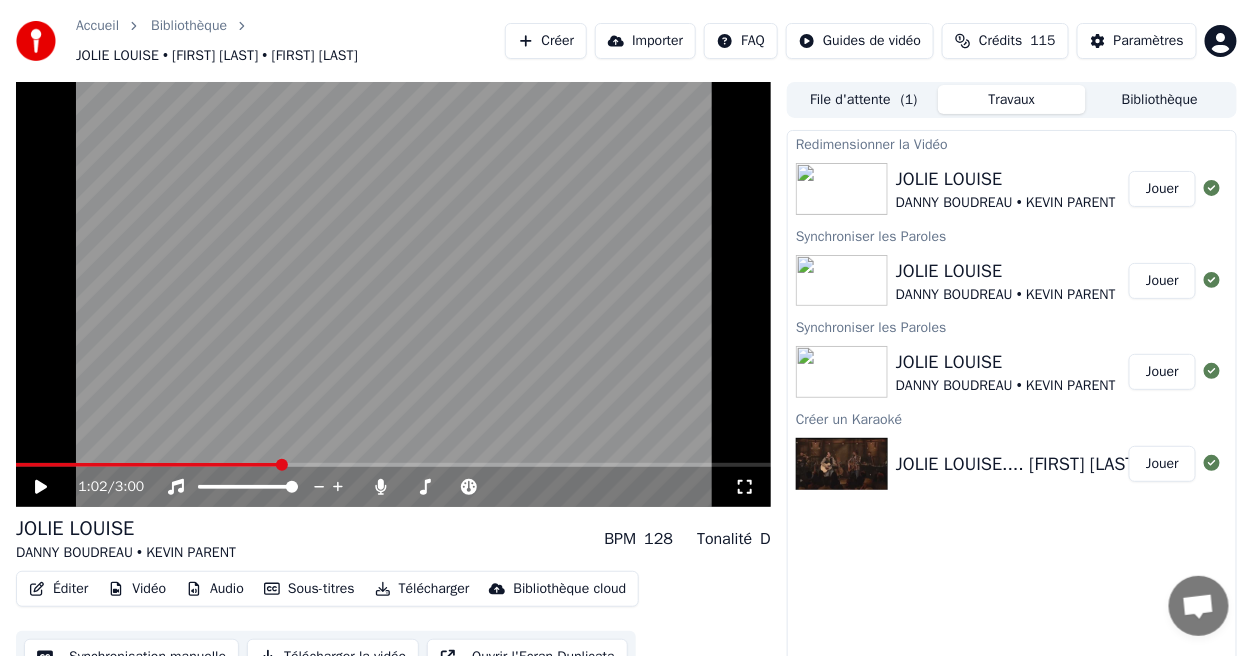 click 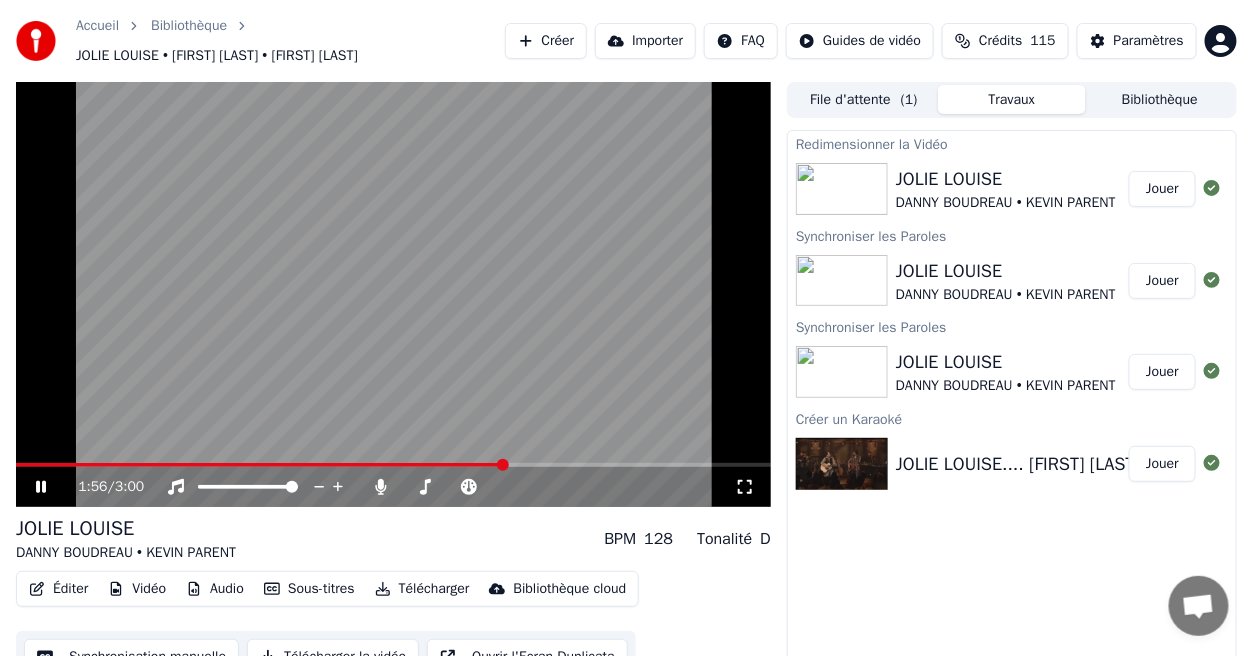 click 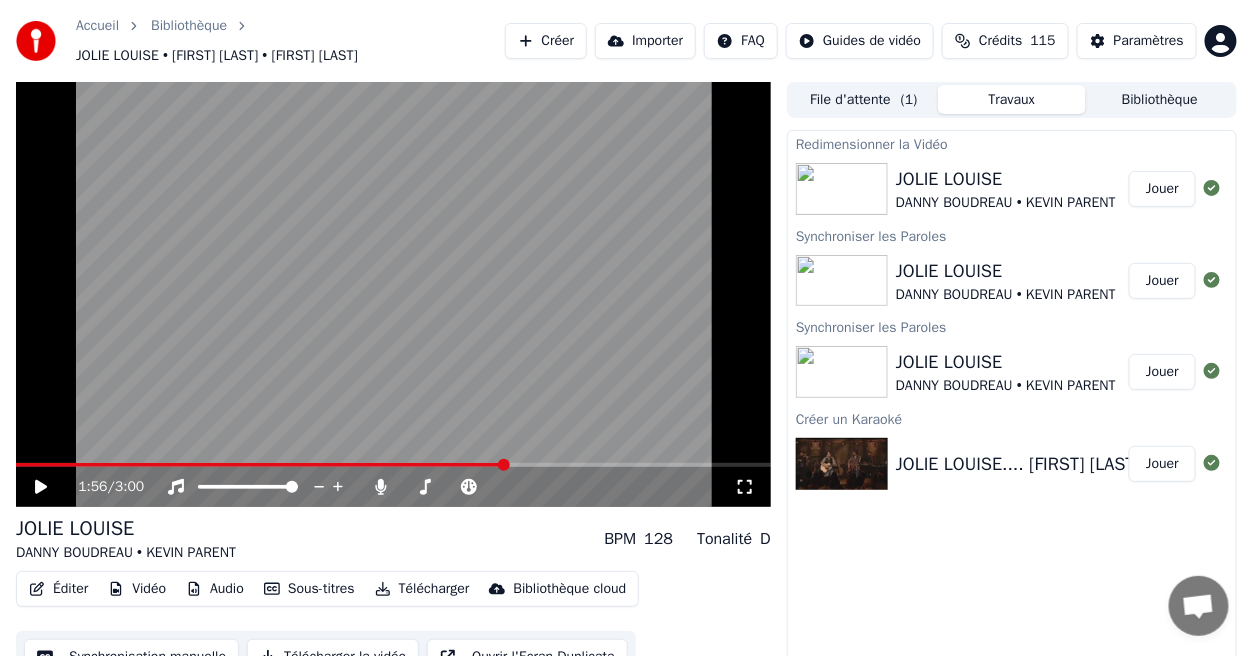 click 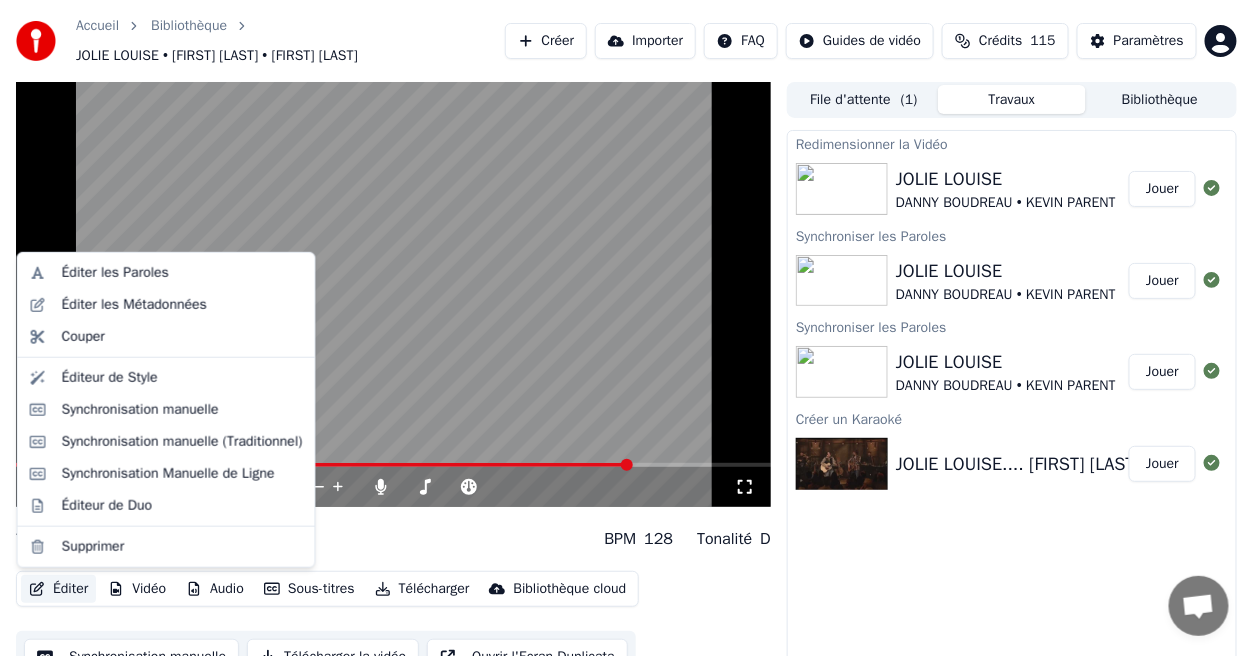 click on "Éditer" at bounding box center [58, 589] 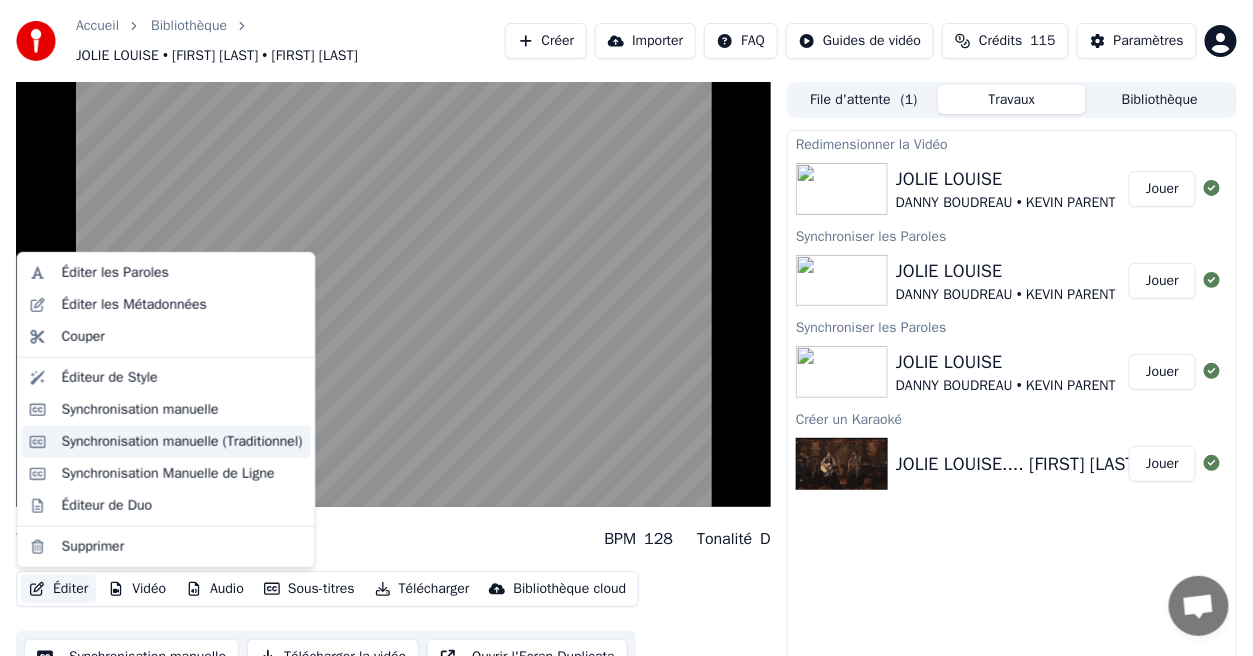 click on "Synchronisation manuelle (Traditionnel)" at bounding box center (182, 442) 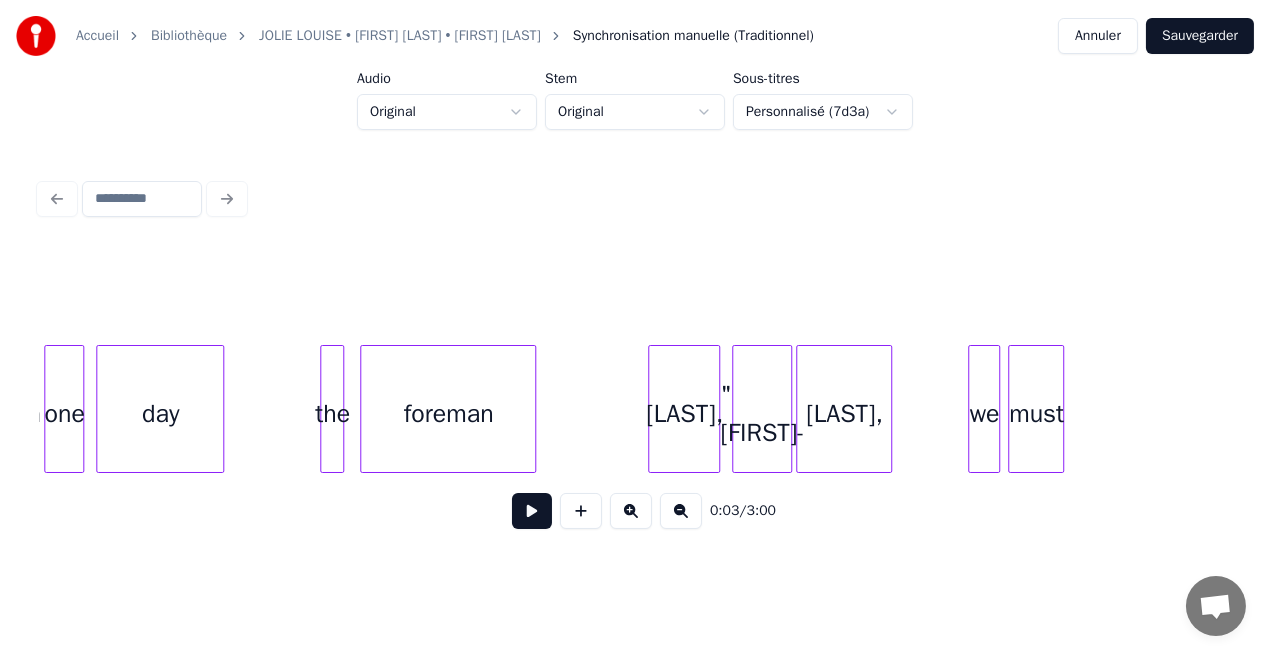 scroll, scrollTop: 0, scrollLeft: 10572, axis: horizontal 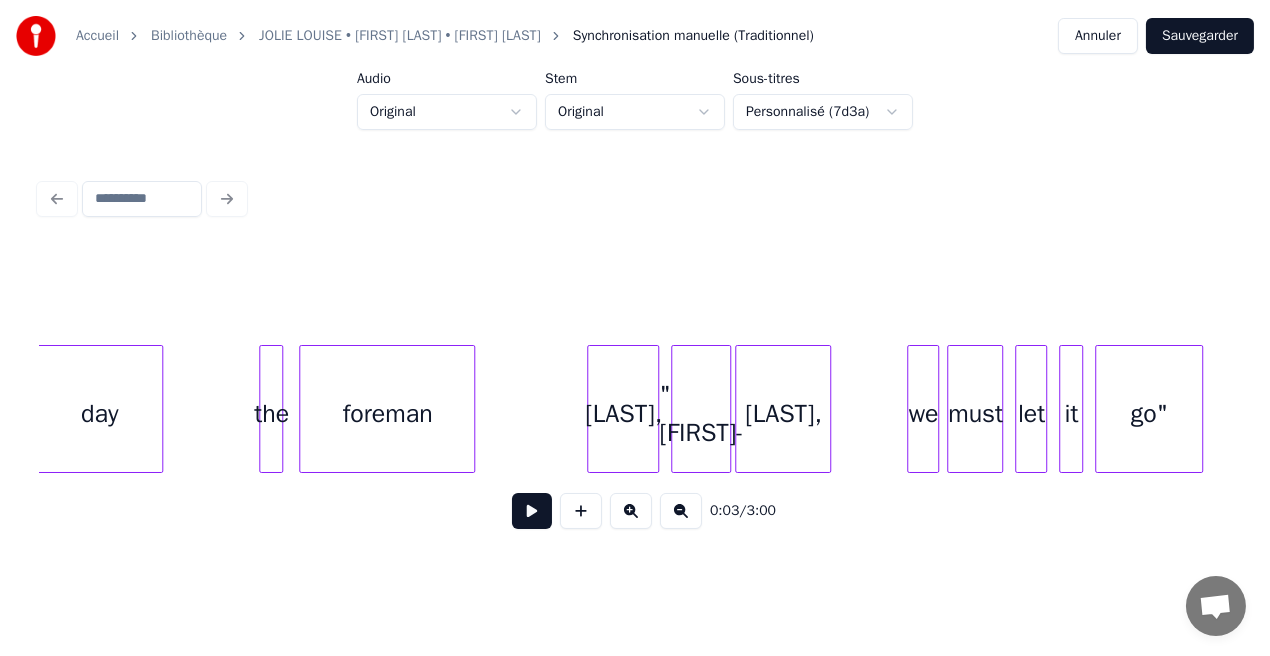 click on "the" at bounding box center (271, 414) 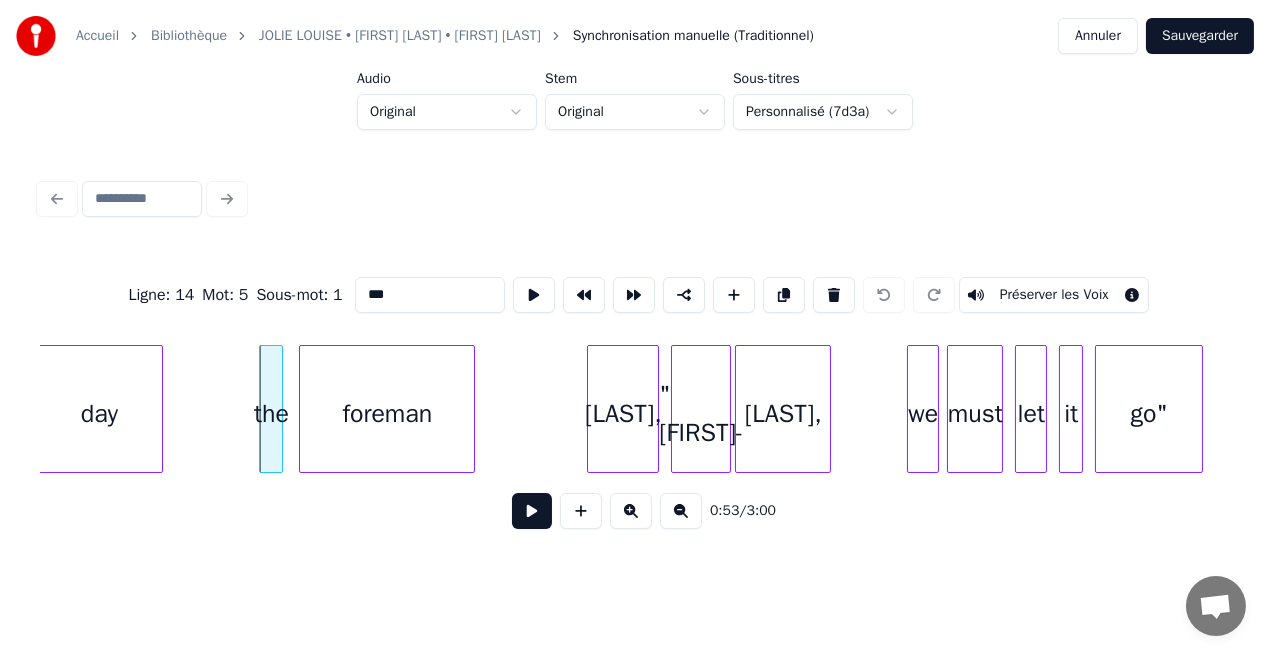 click on "***" at bounding box center [430, 295] 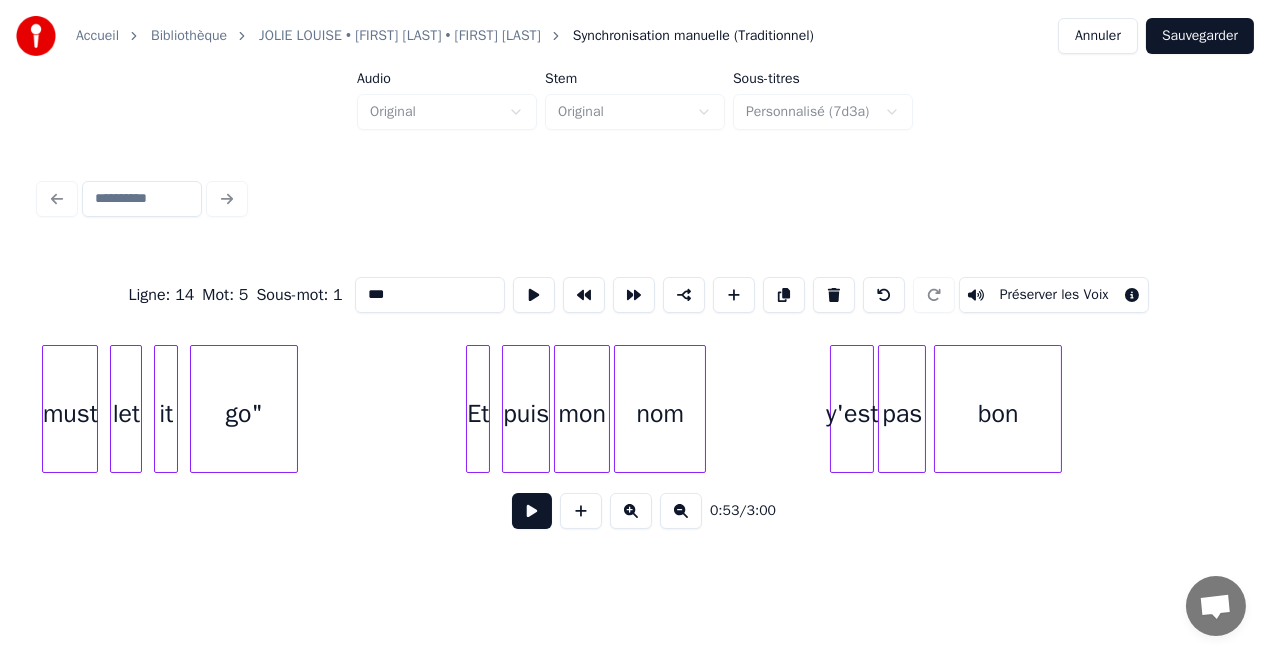 scroll, scrollTop: 0, scrollLeft: 11539, axis: horizontal 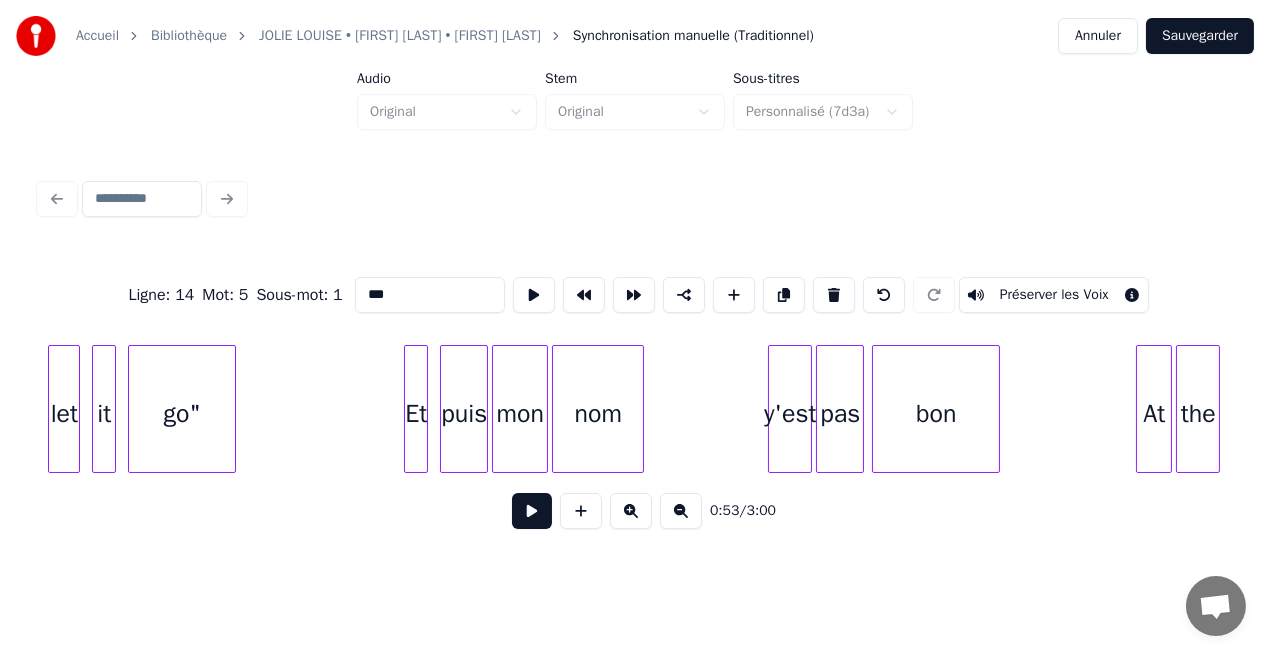 click on "y'est" at bounding box center (790, 414) 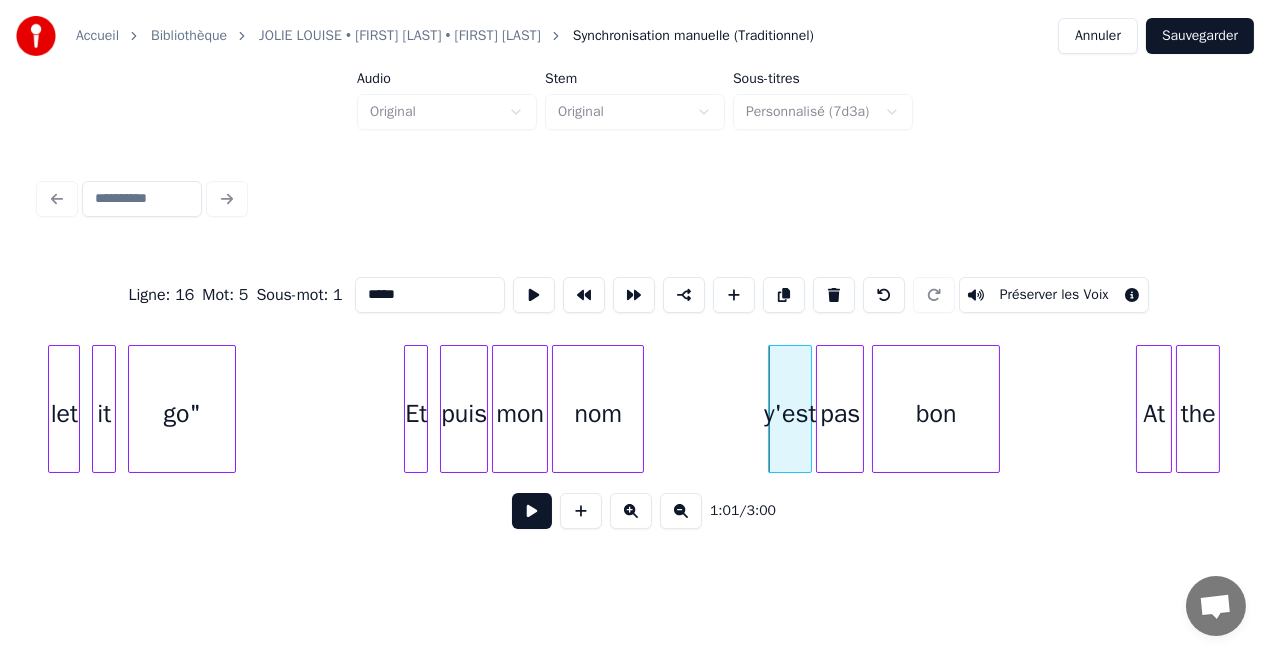 click on "*****" at bounding box center [430, 295] 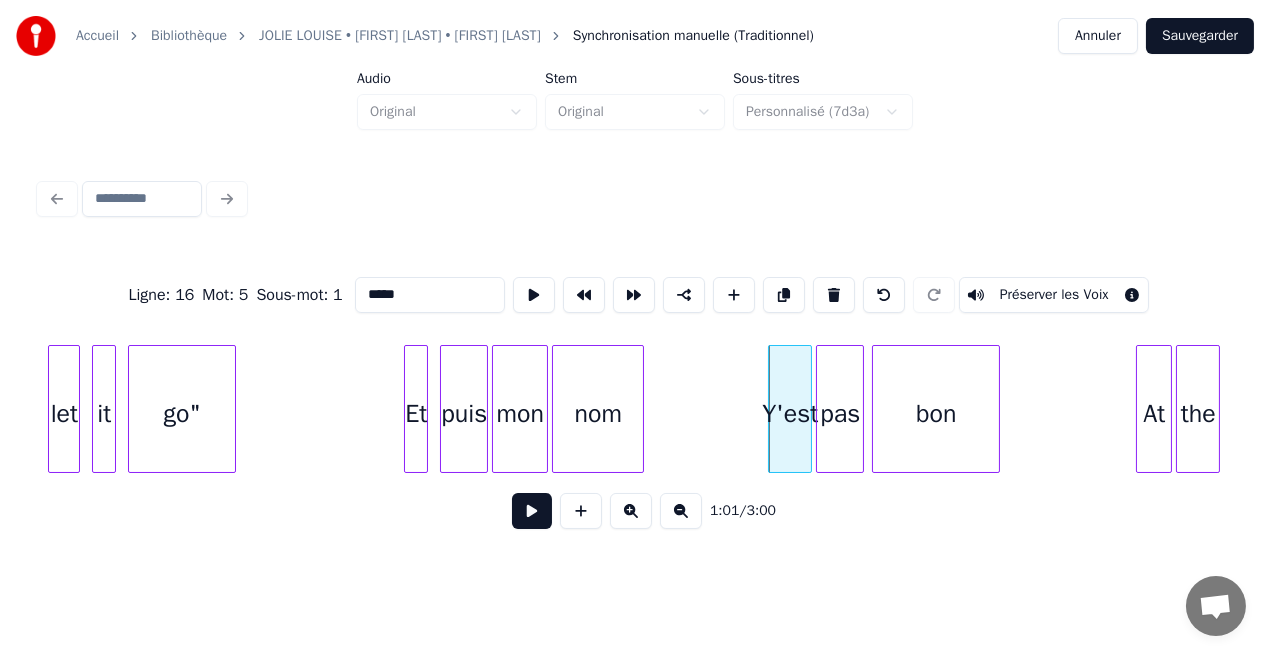 type on "*****" 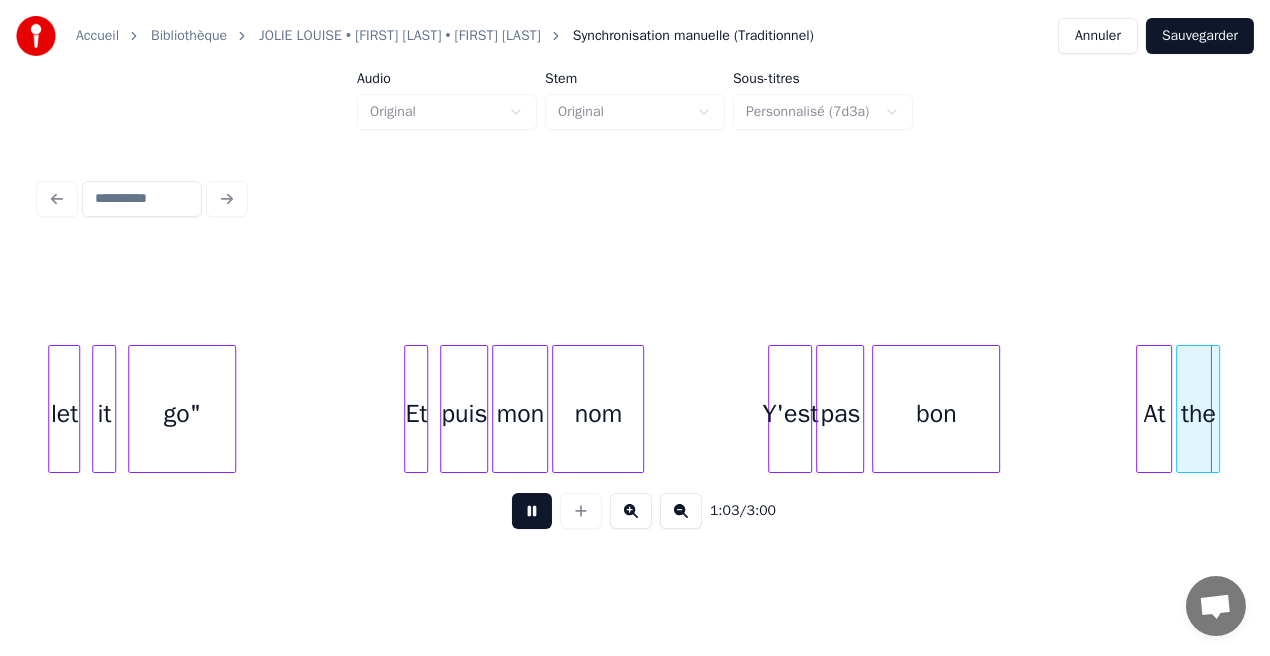 click at bounding box center (532, 511) 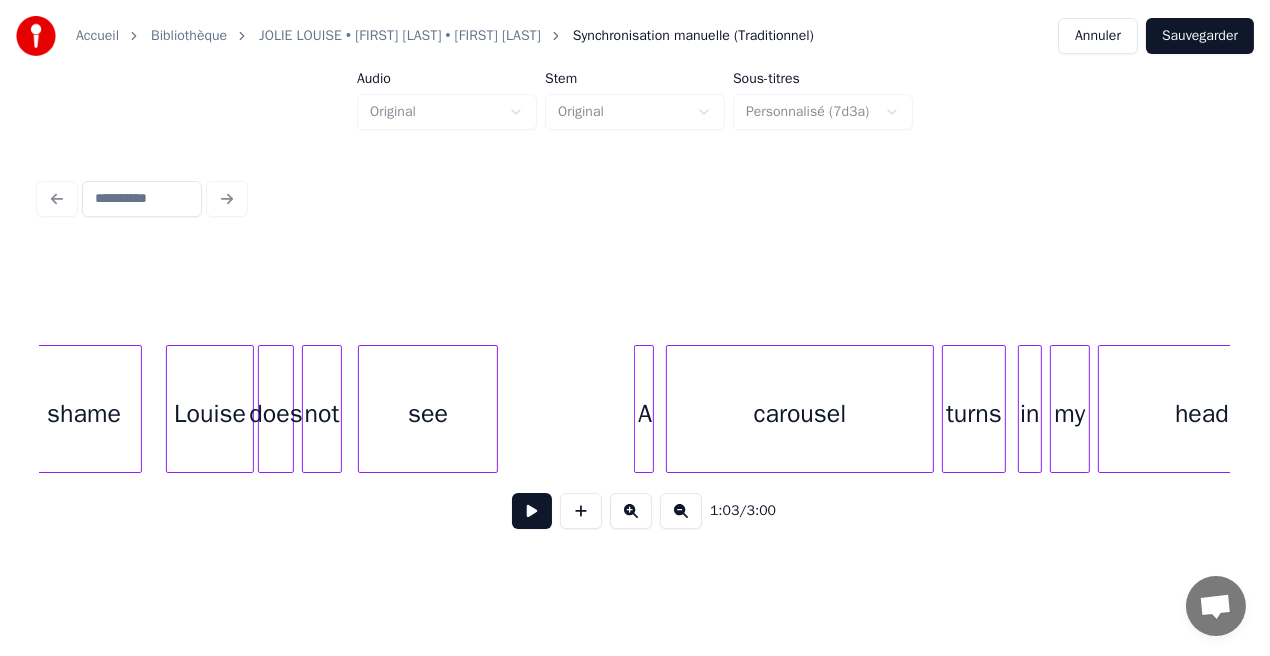 scroll, scrollTop: 0, scrollLeft: 17008, axis: horizontal 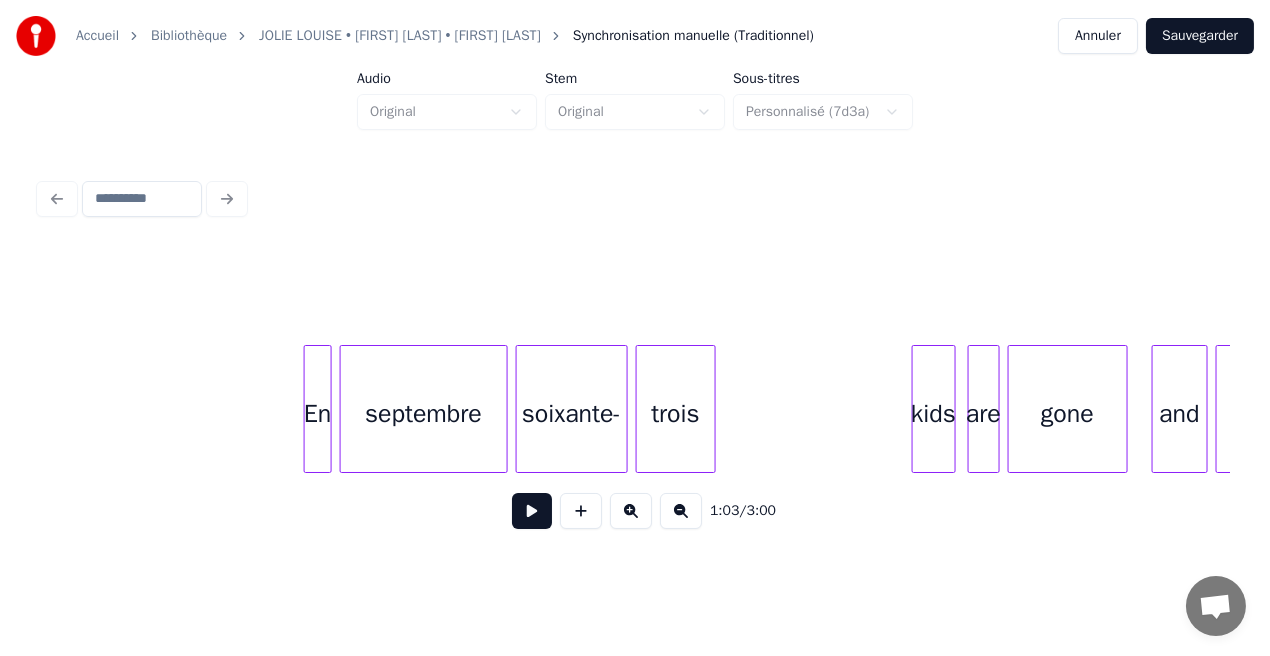 click on "kids" at bounding box center (934, 414) 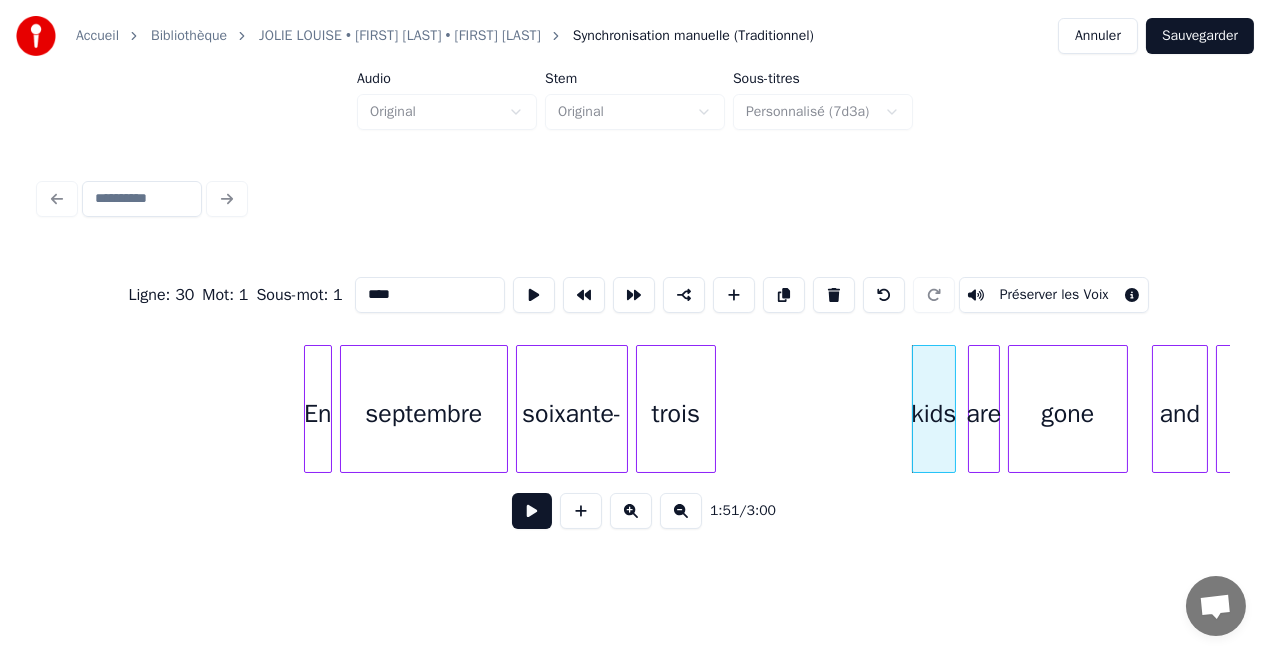 click on "****" at bounding box center (430, 295) 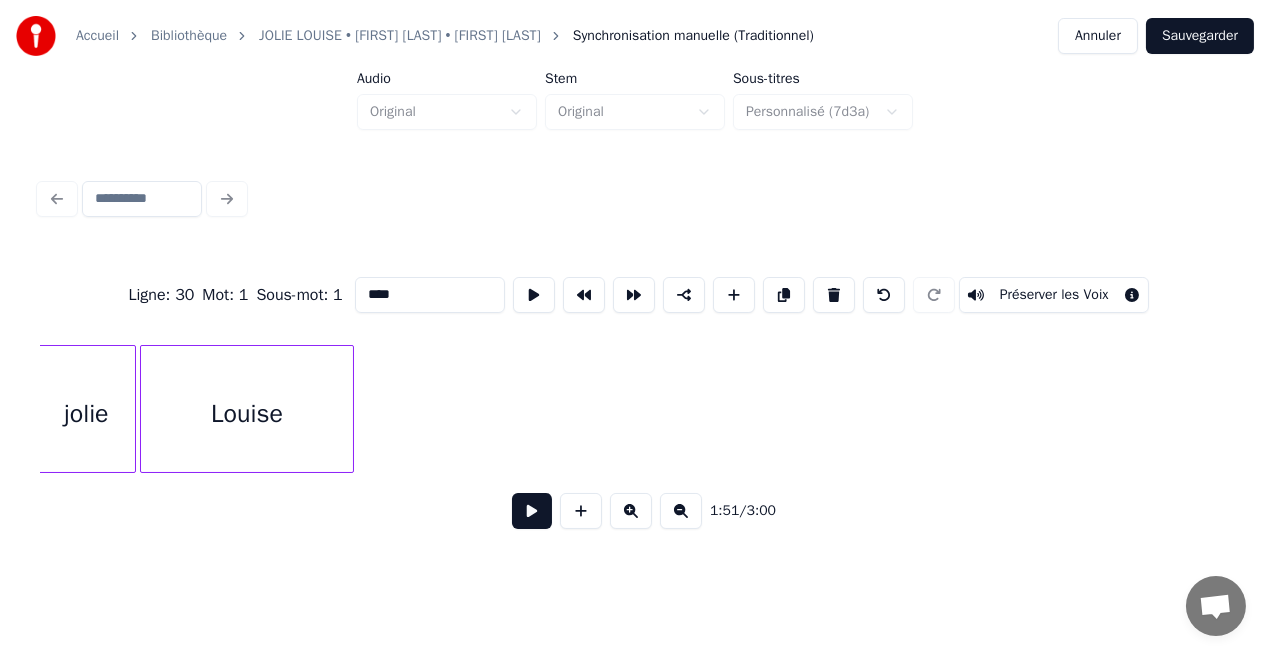 scroll, scrollTop: 0, scrollLeft: 28240, axis: horizontal 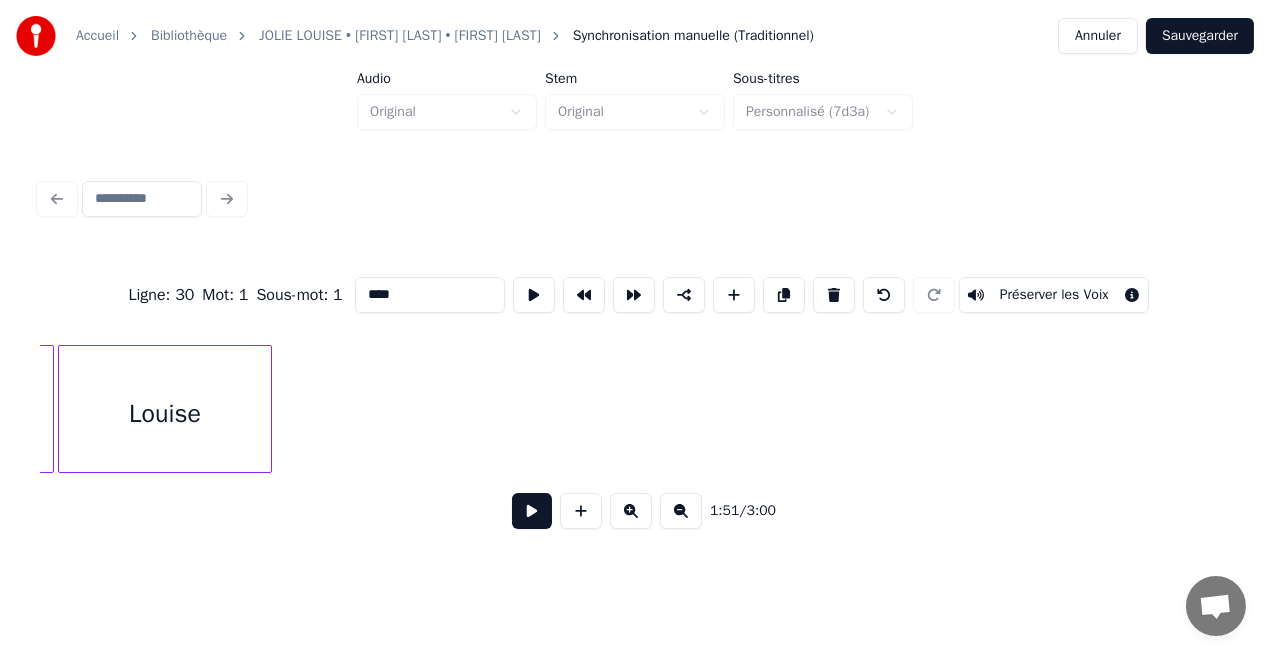 type on "****" 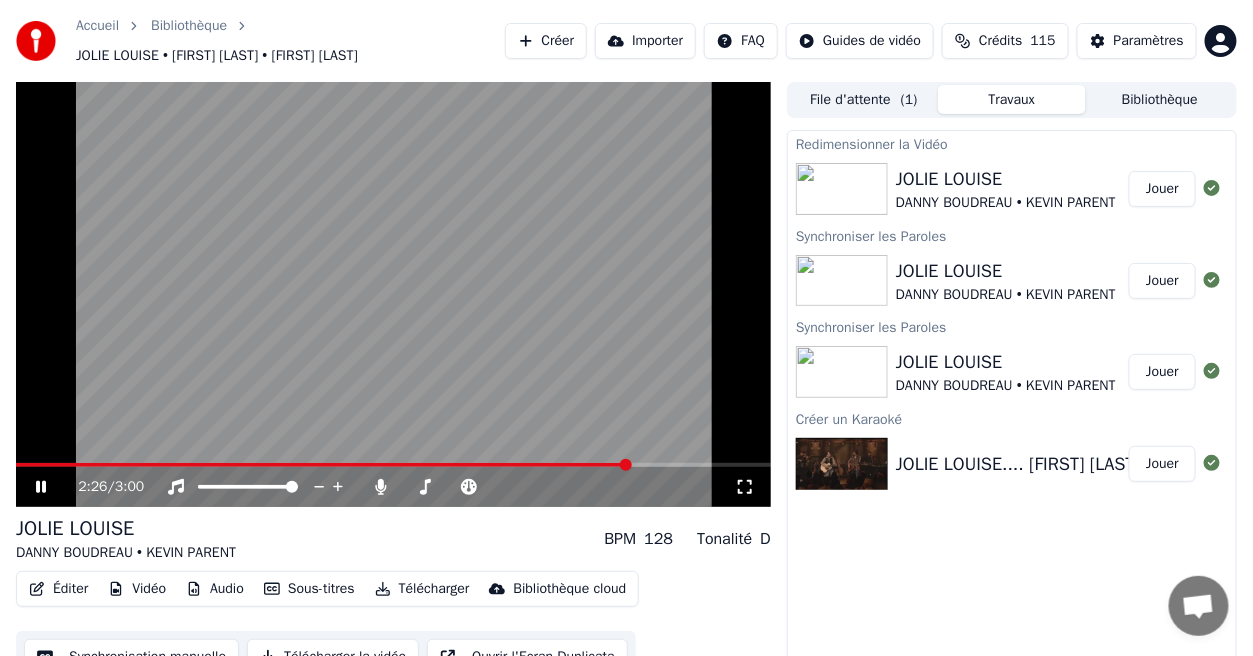 click 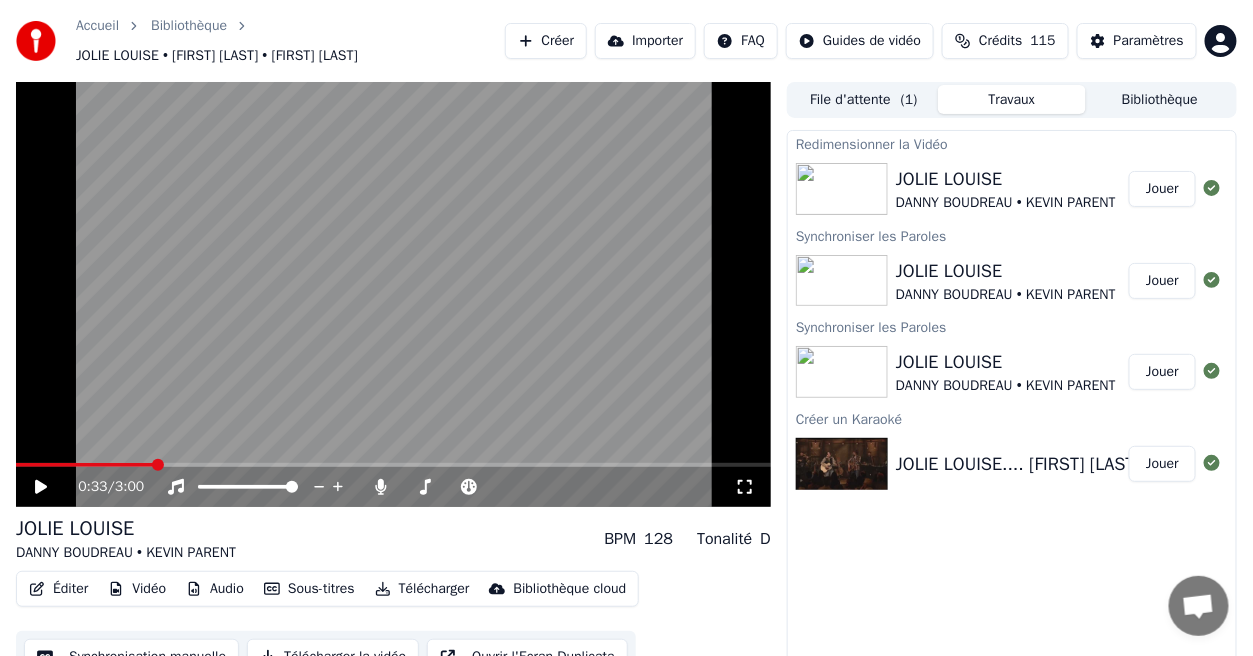click at bounding box center [158, 465] 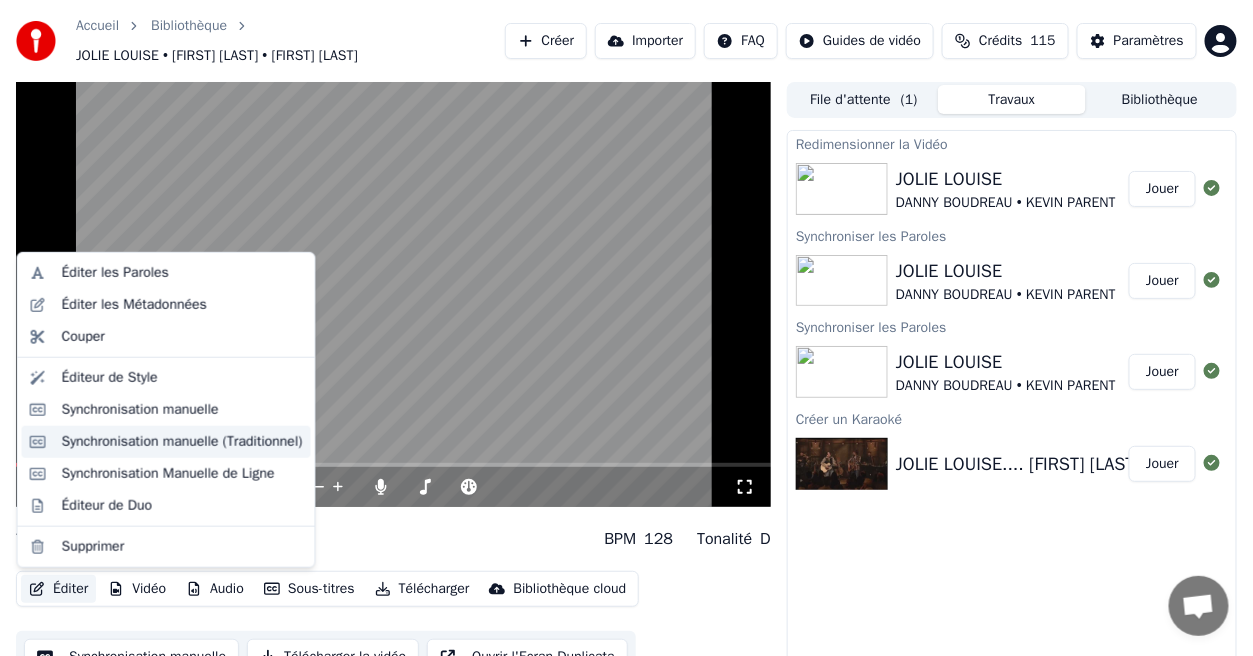 click on "Synchronisation manuelle (Traditionnel)" at bounding box center (182, 442) 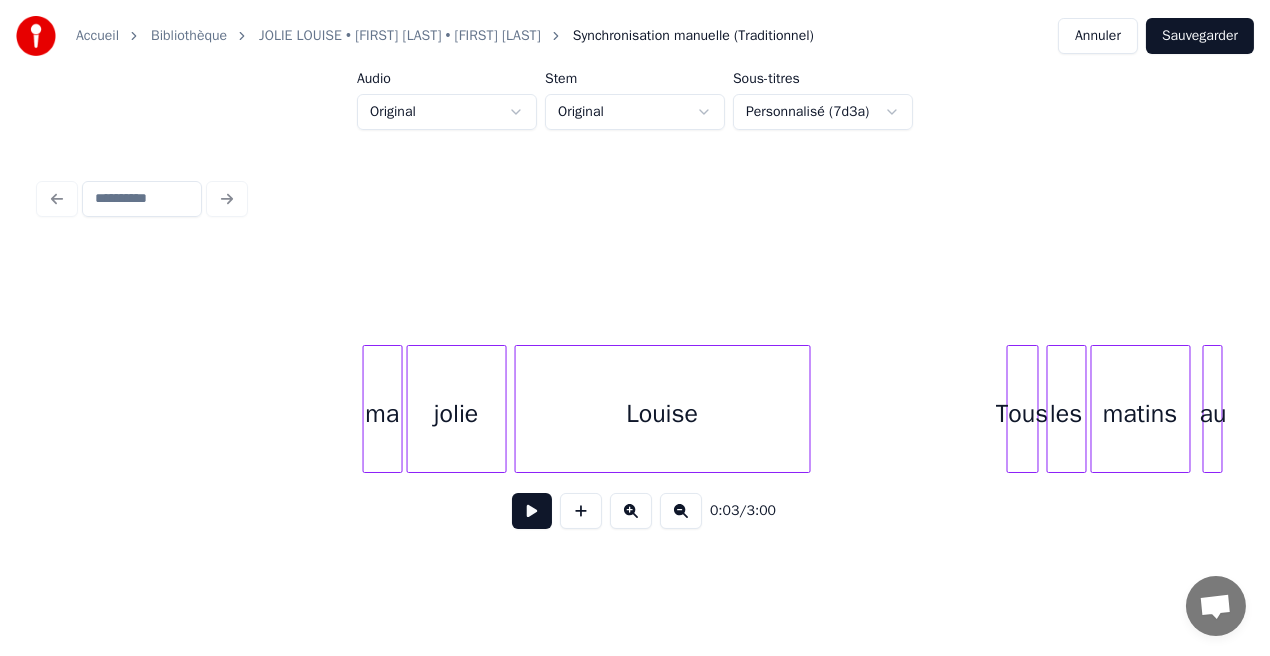 scroll, scrollTop: 0, scrollLeft: 6767, axis: horizontal 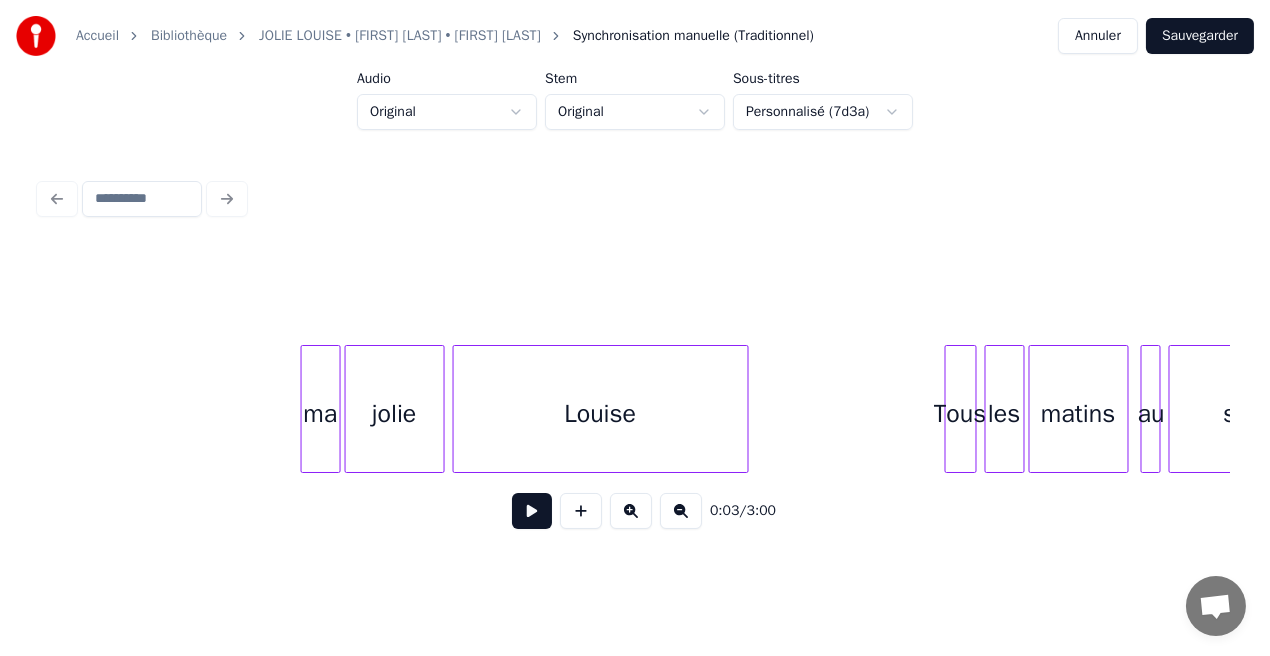 click on "ma" at bounding box center [321, 414] 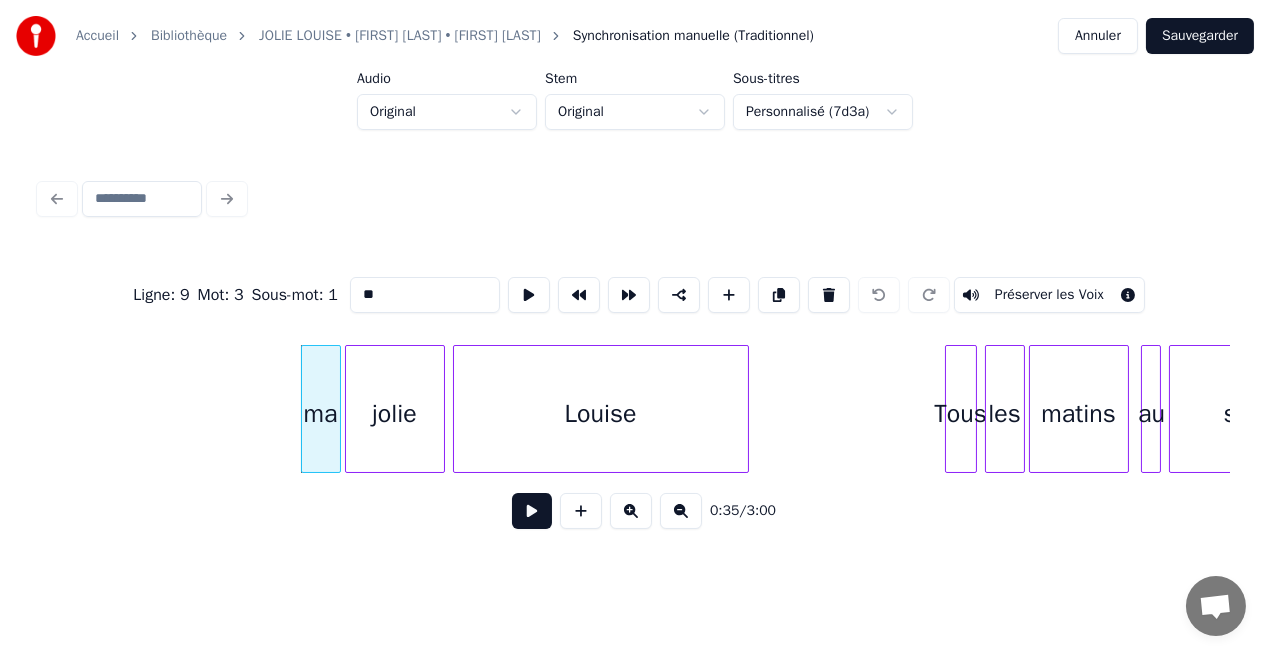 click on "**" at bounding box center [425, 295] 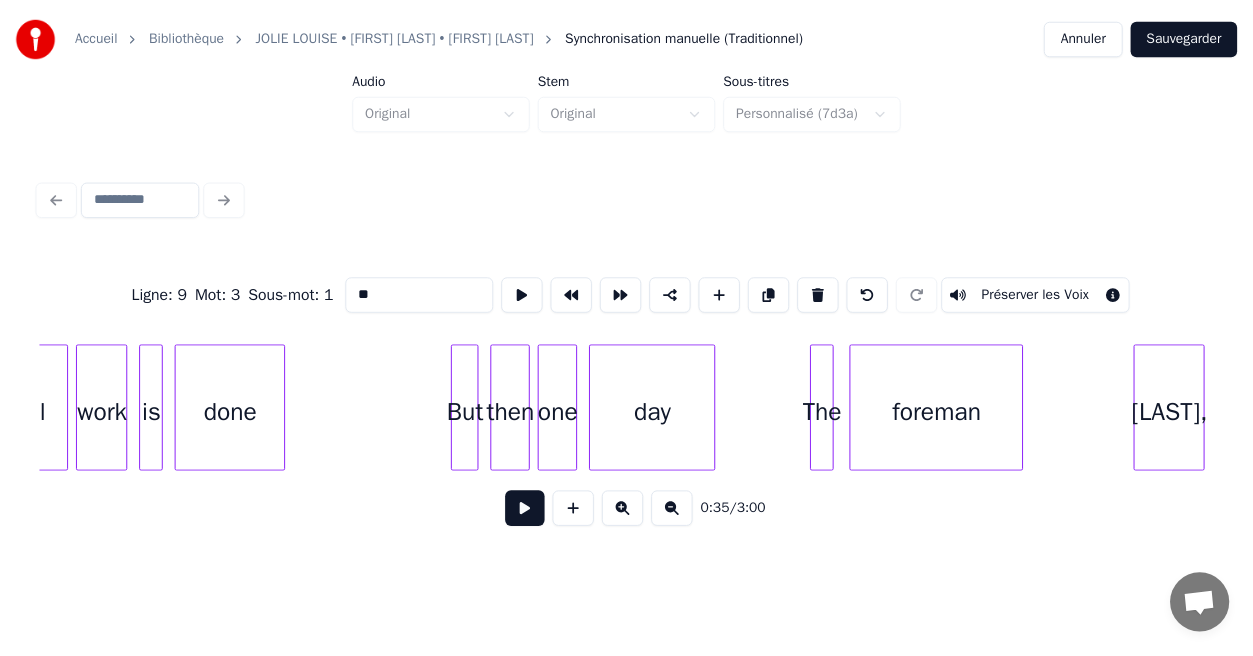 scroll, scrollTop: 0, scrollLeft: 10004, axis: horizontal 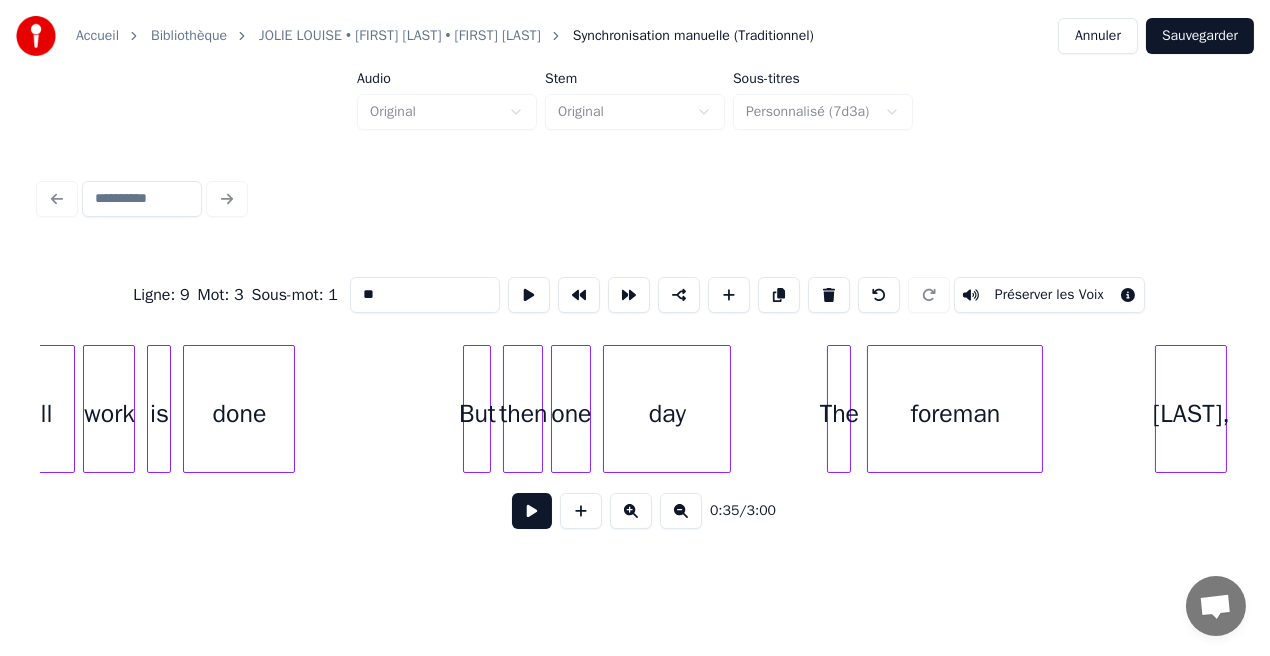 type on "**" 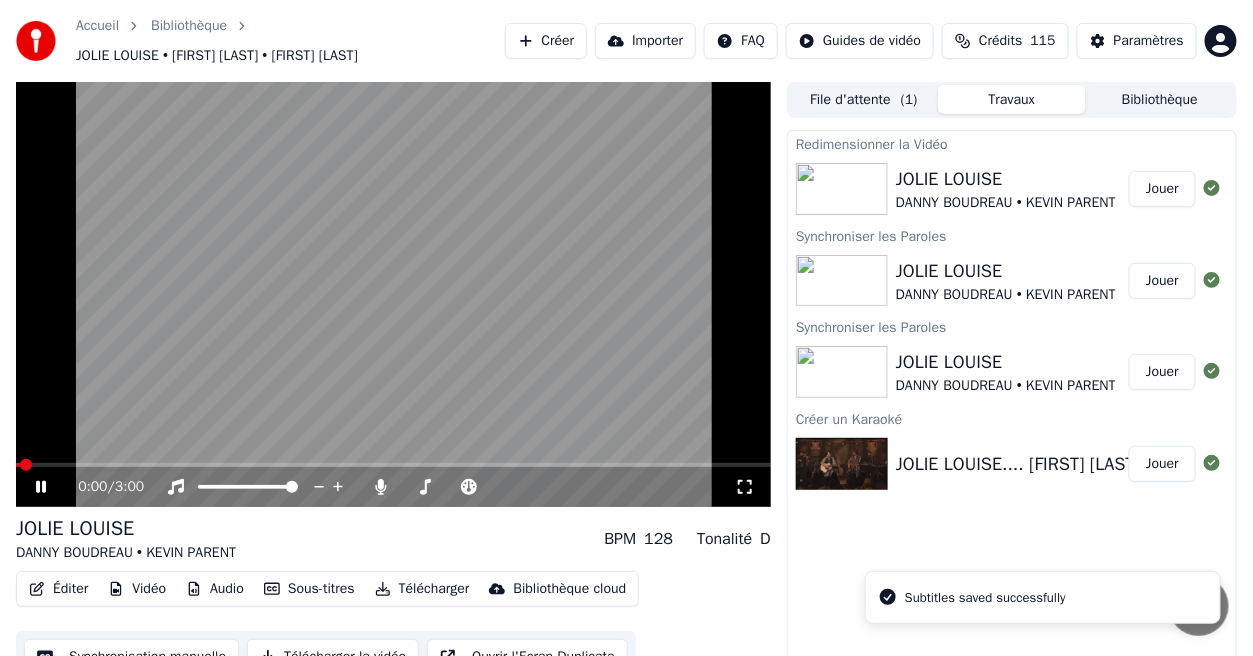 click 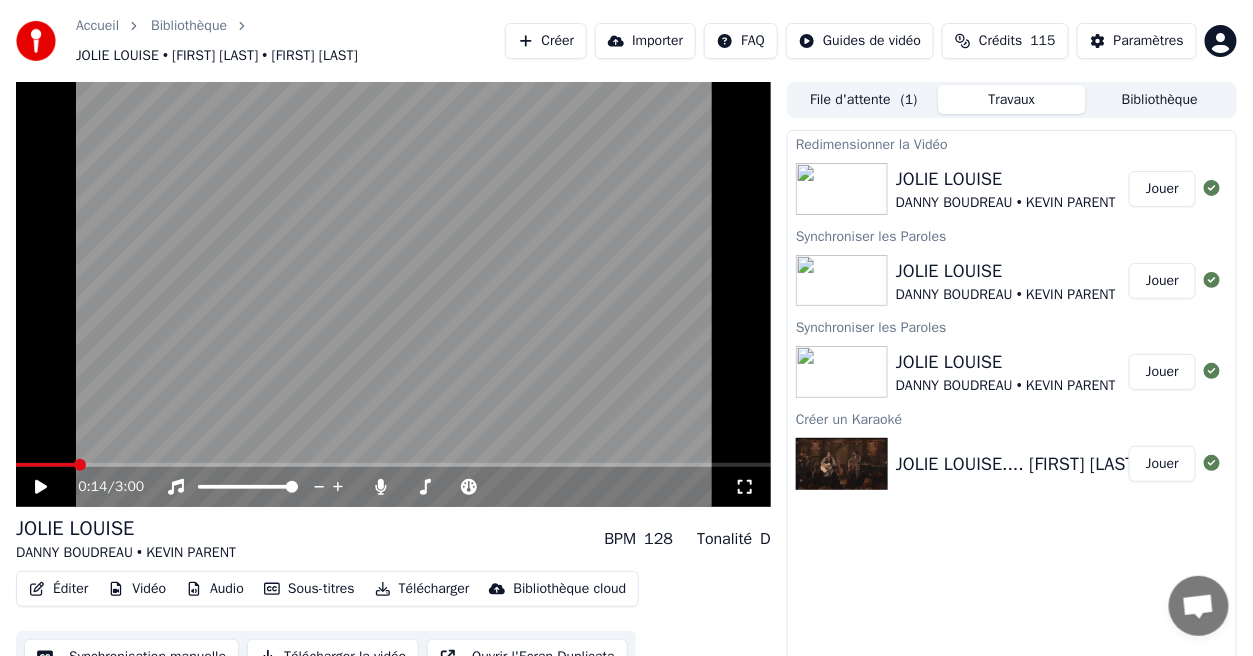 click at bounding box center [393, 465] 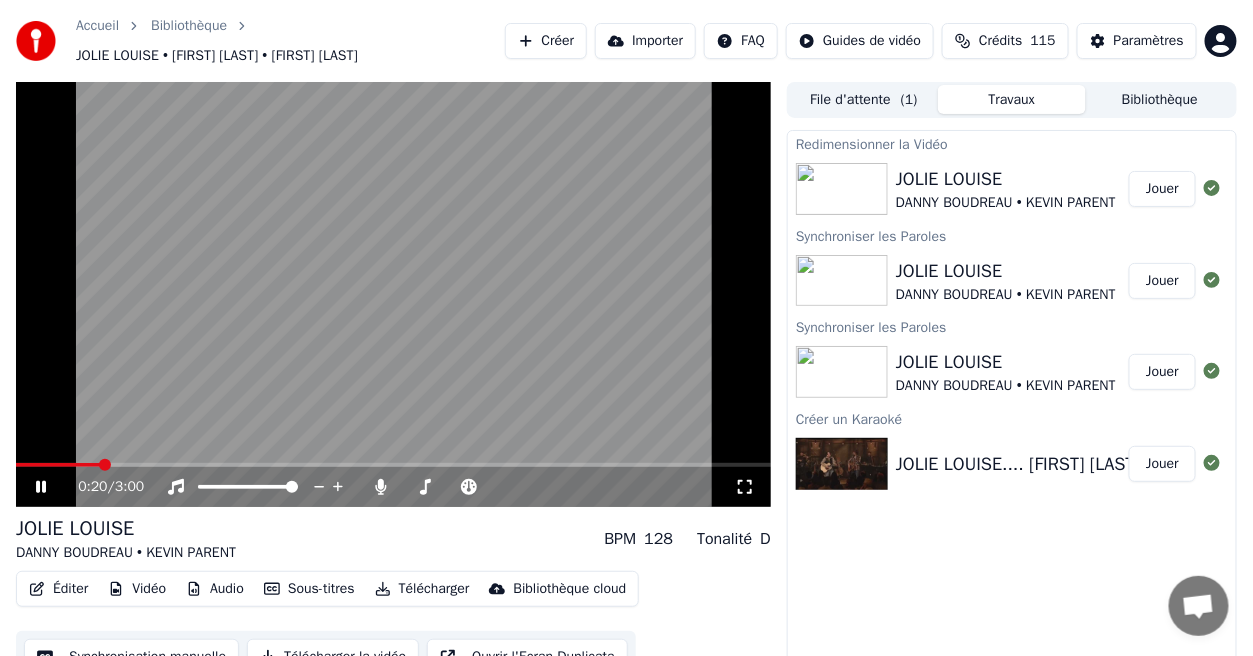 click 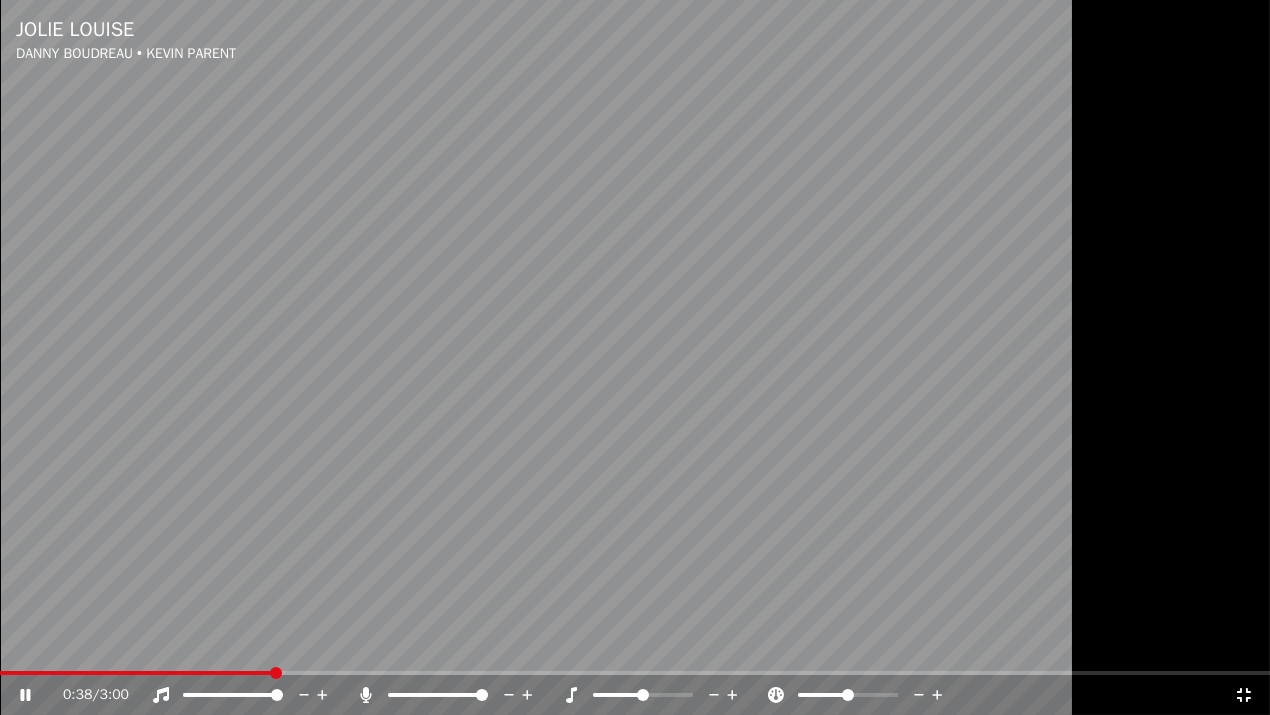 click 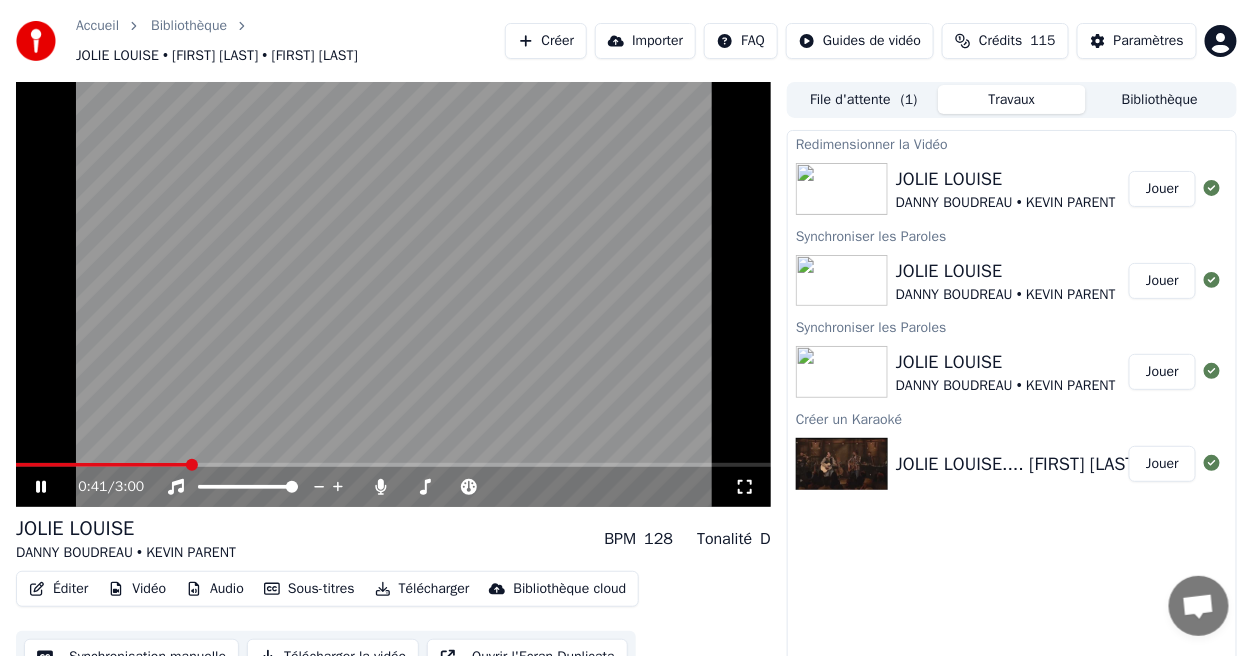 click 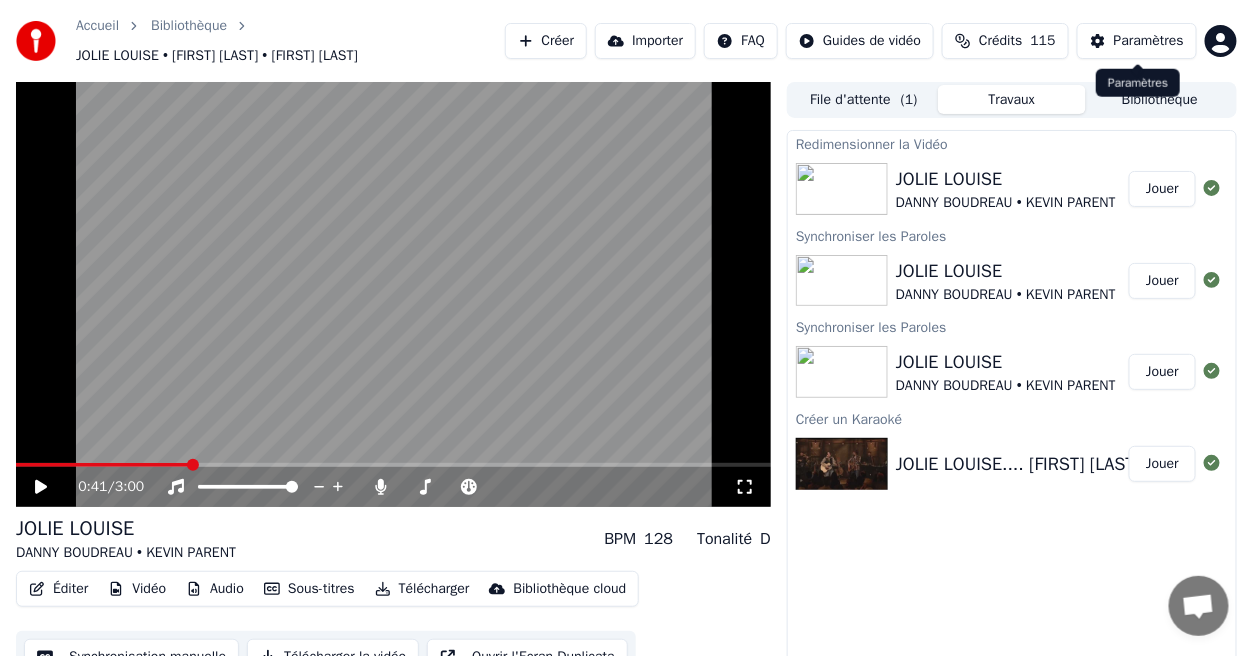 click on "Paramètres" at bounding box center (1149, 41) 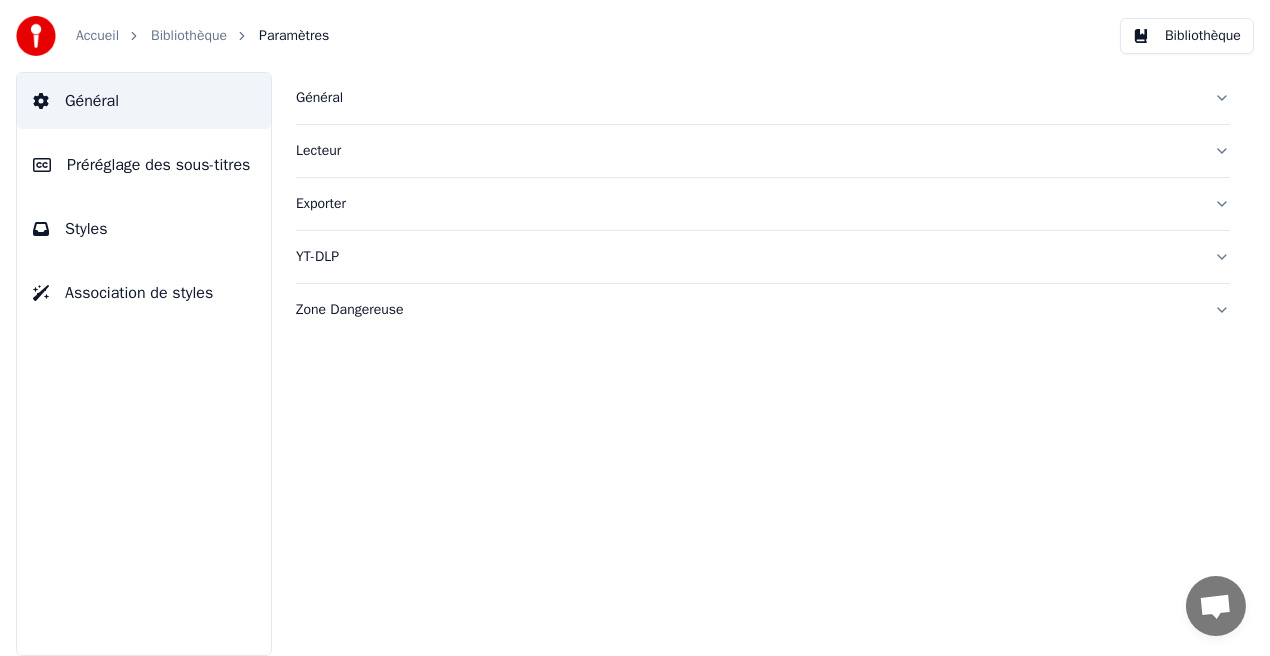 click on "Styles" at bounding box center (144, 229) 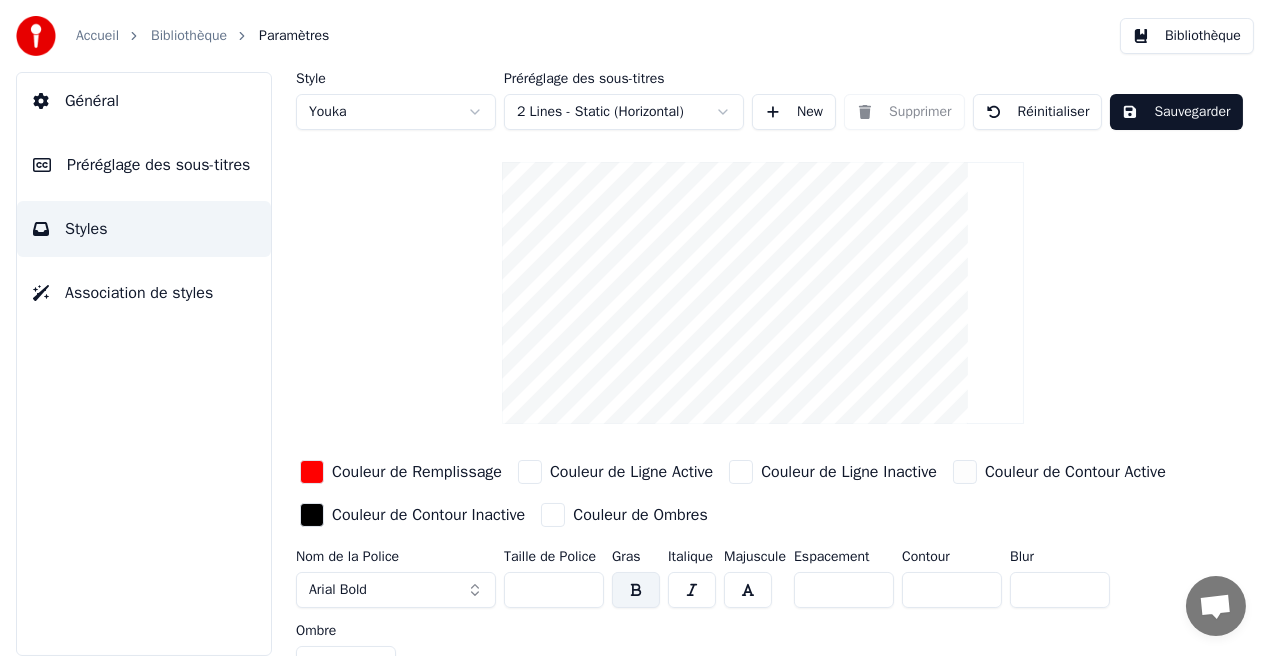 click on "**" at bounding box center [554, 590] 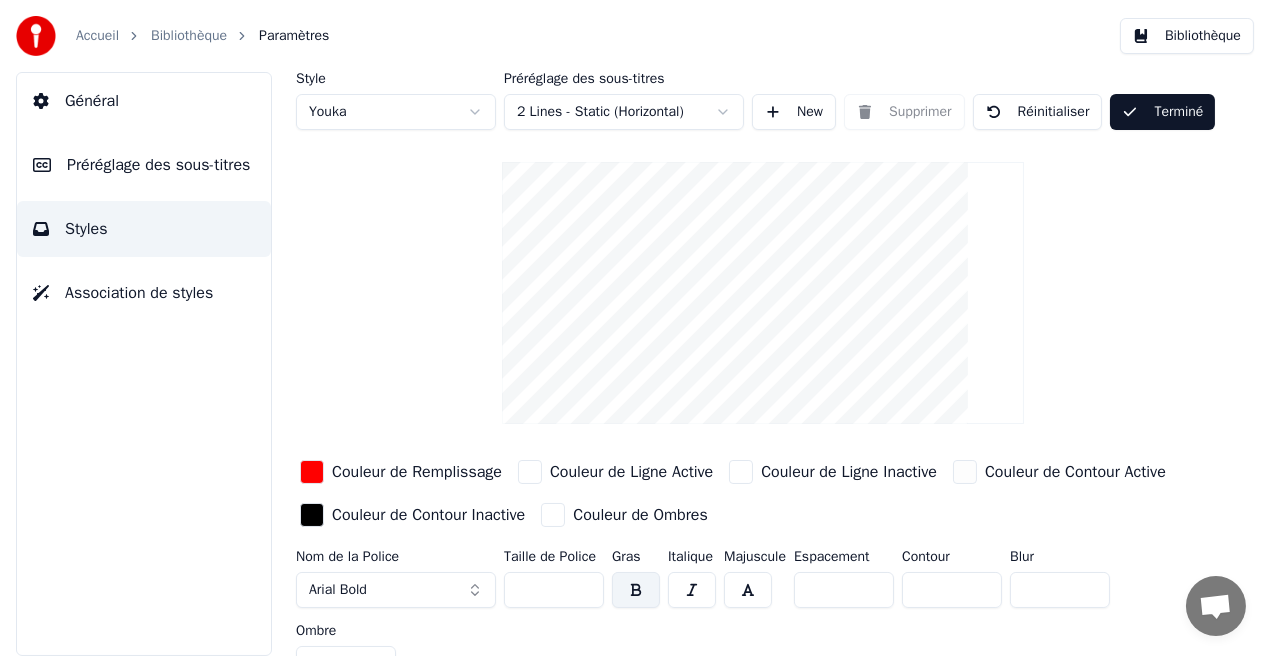 click on "Bibliothèque" at bounding box center [1187, 36] 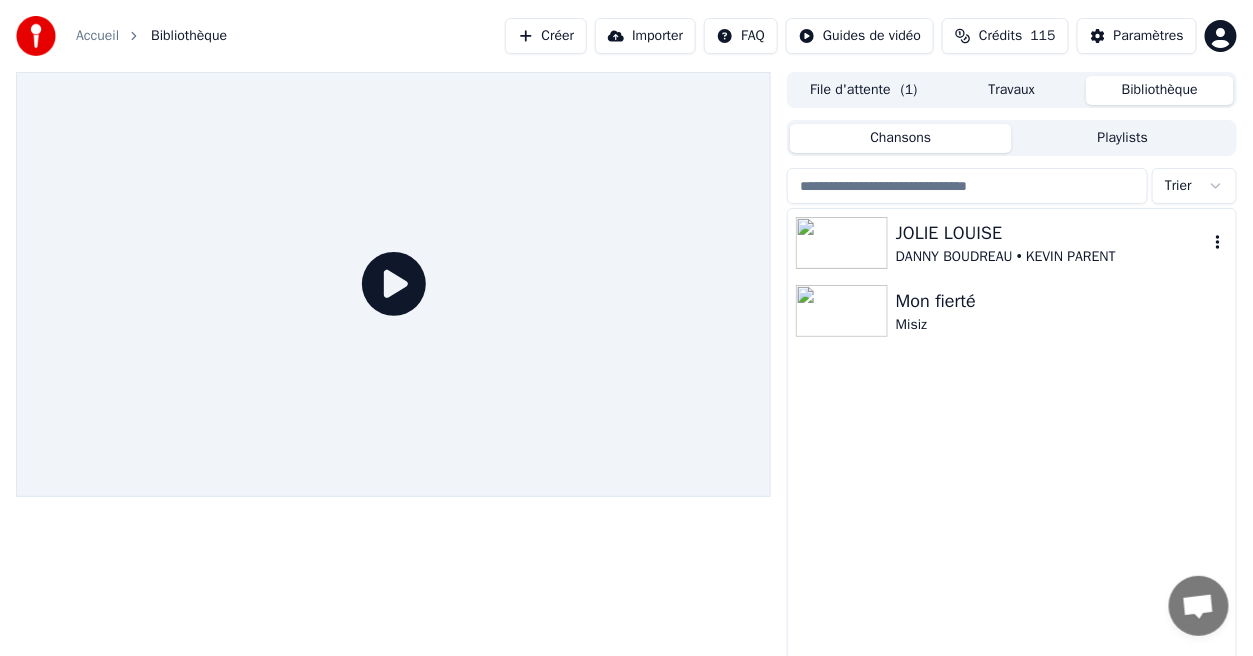 click on "DANNY BOUDREAU • KEVIN PARENT" at bounding box center (1052, 257) 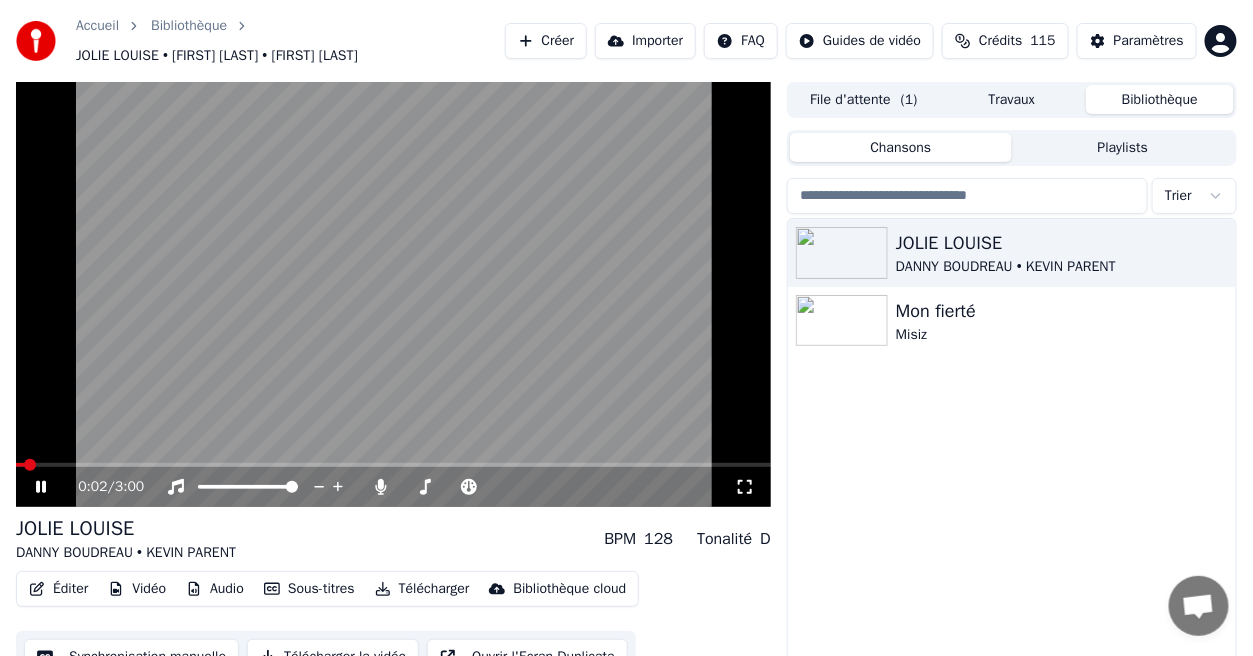 click 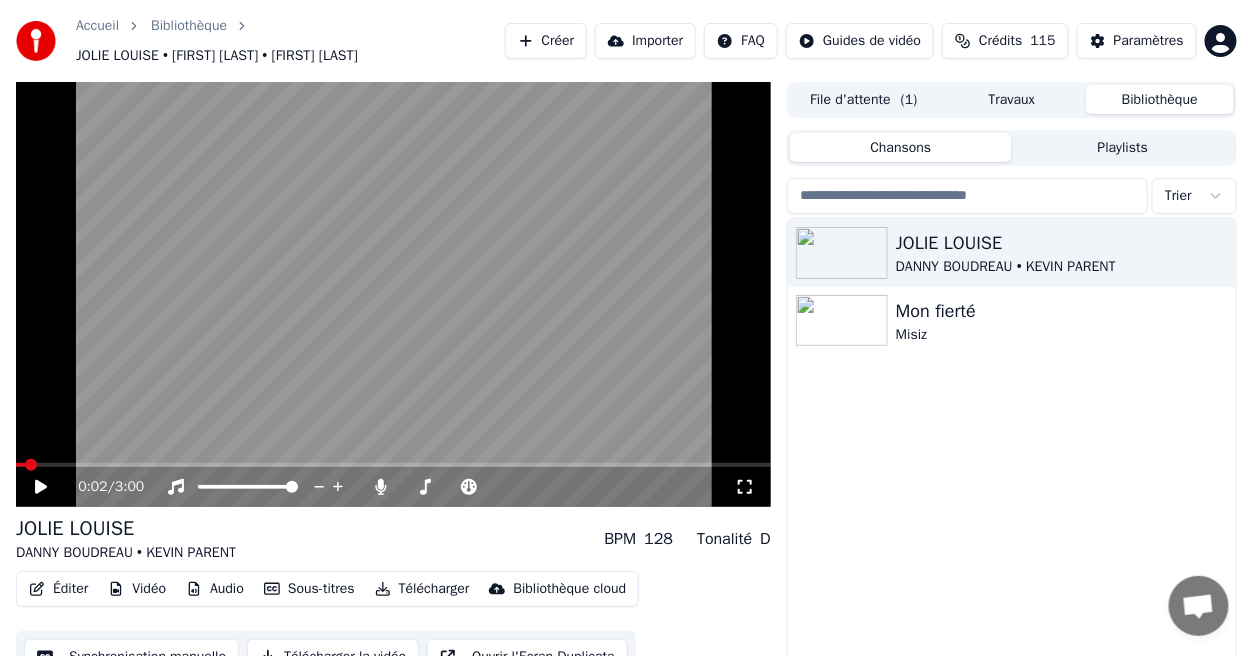 click on "Vidéo" at bounding box center (137, 589) 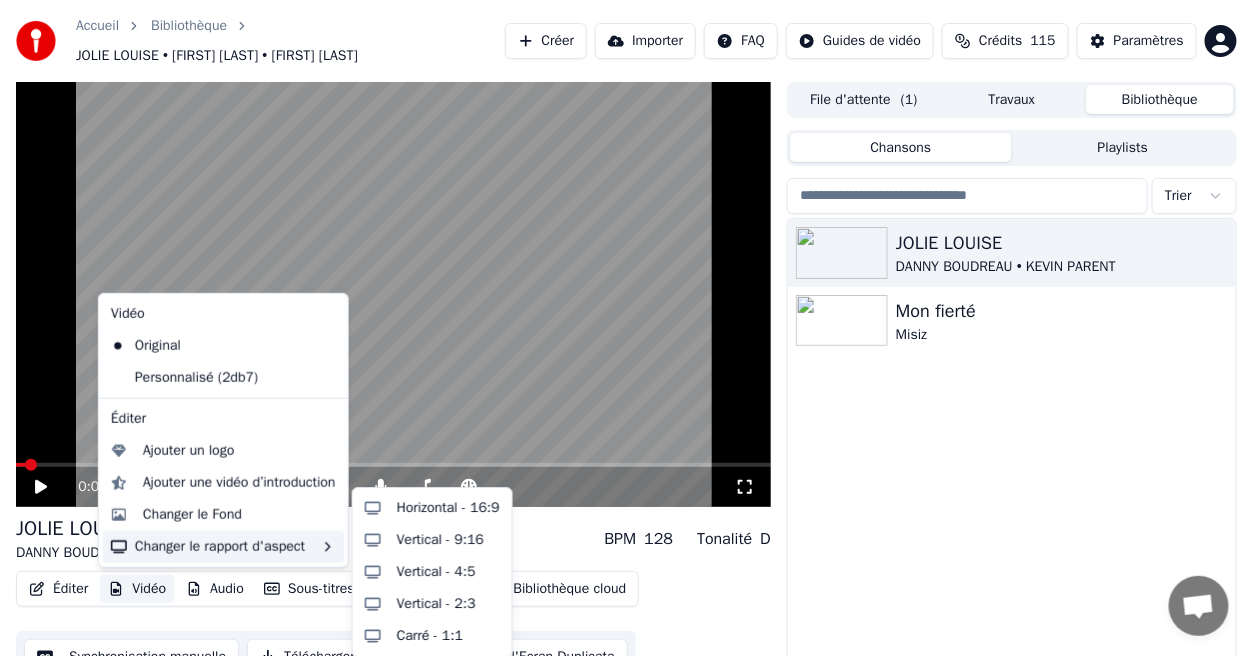 click on "Changer le rapport d'aspect" at bounding box center [223, 547] 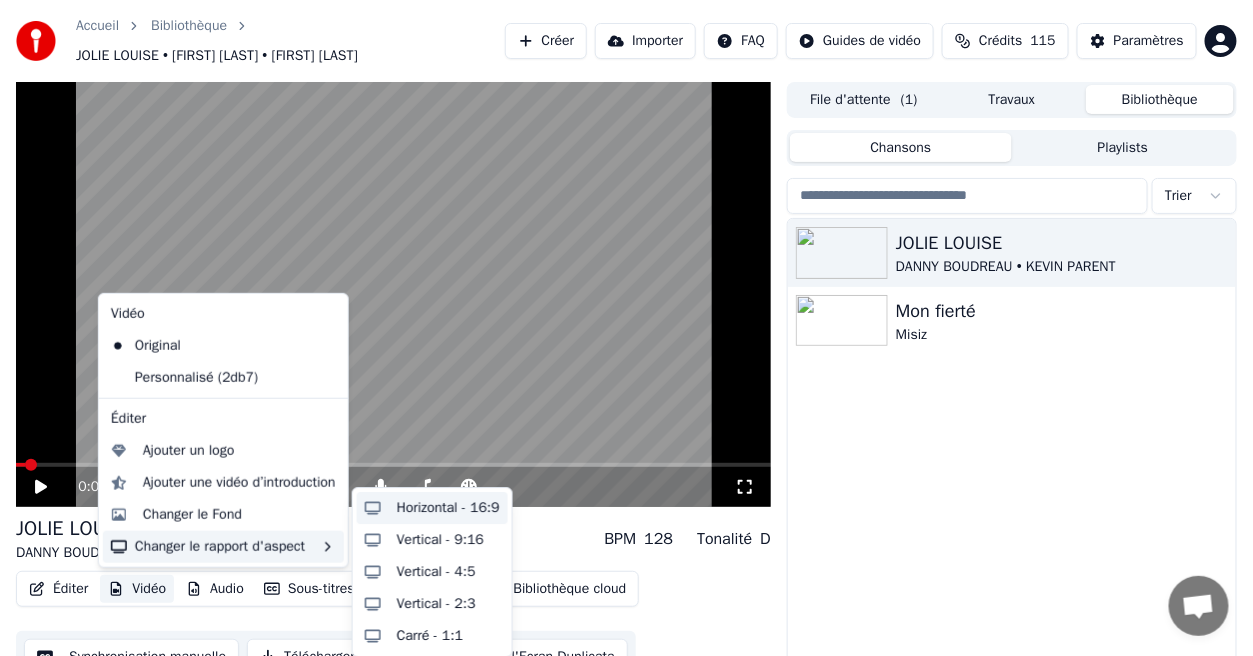 click on "Horizontal - 16:9" at bounding box center (448, 508) 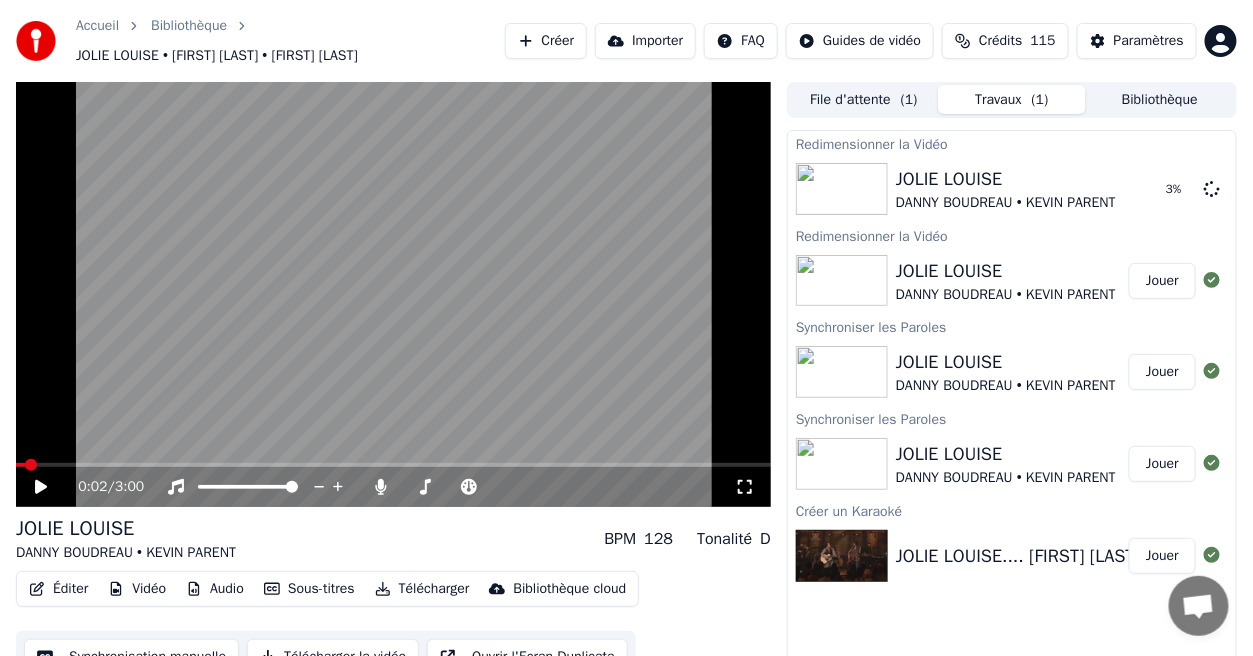 click 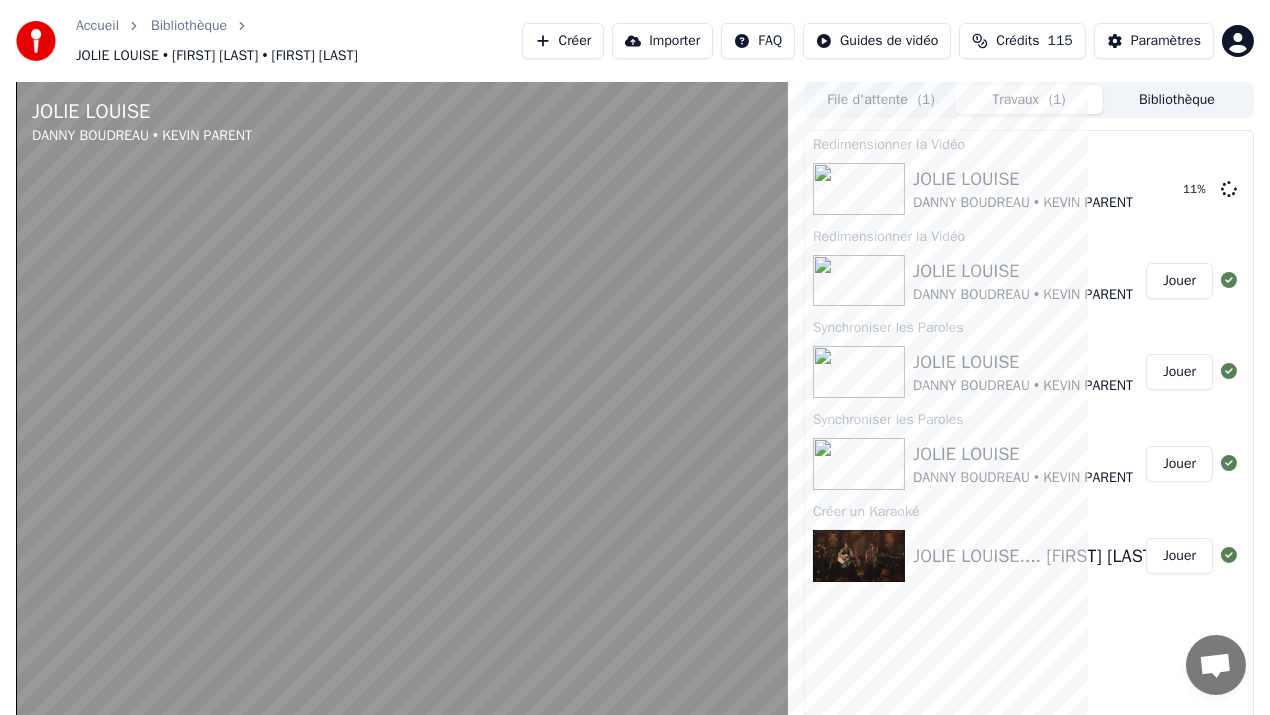 click 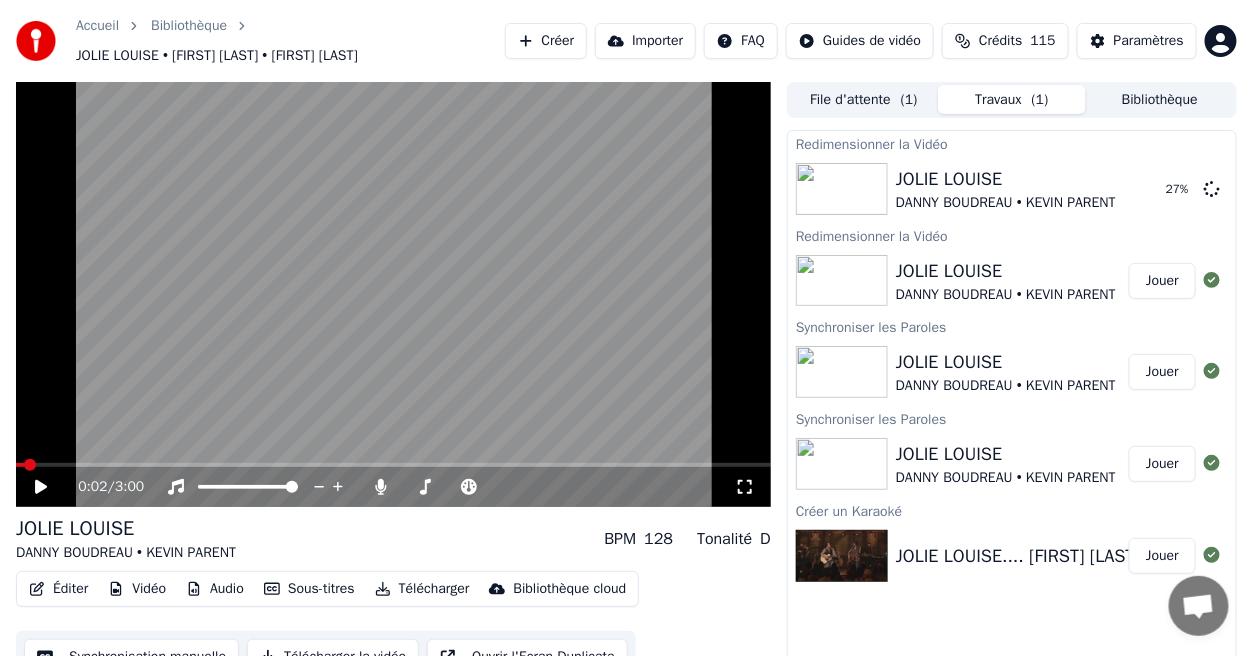 click at bounding box center [30, 465] 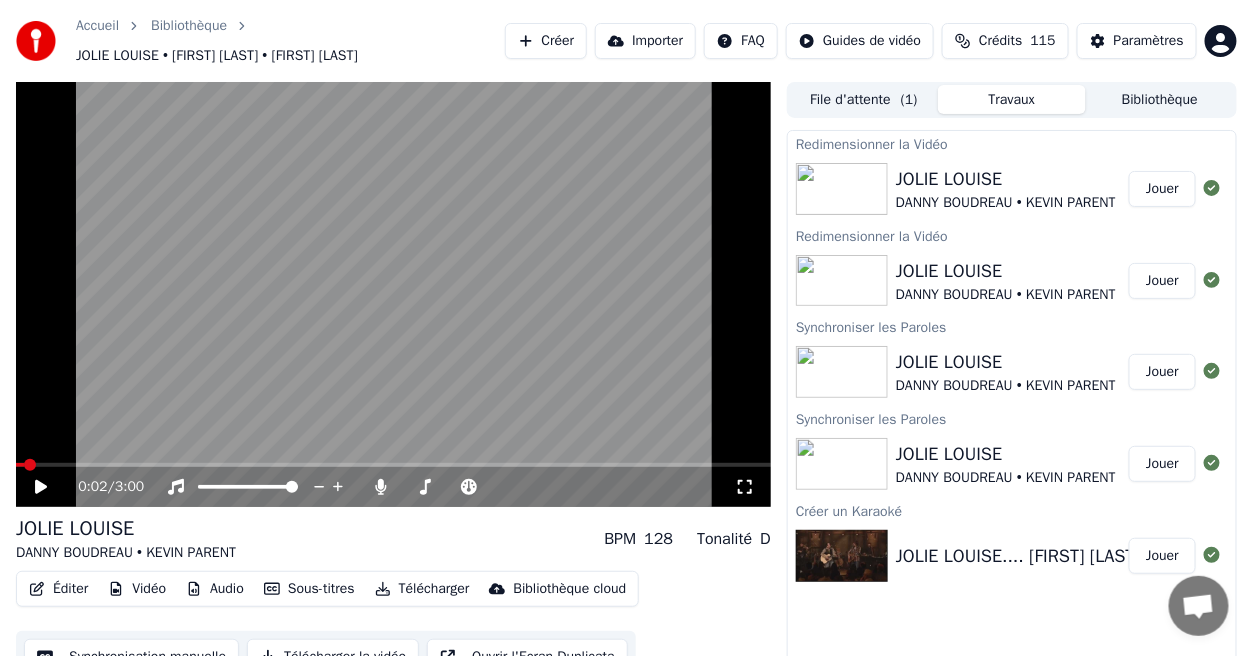 click on "Jouer" at bounding box center [1162, 189] 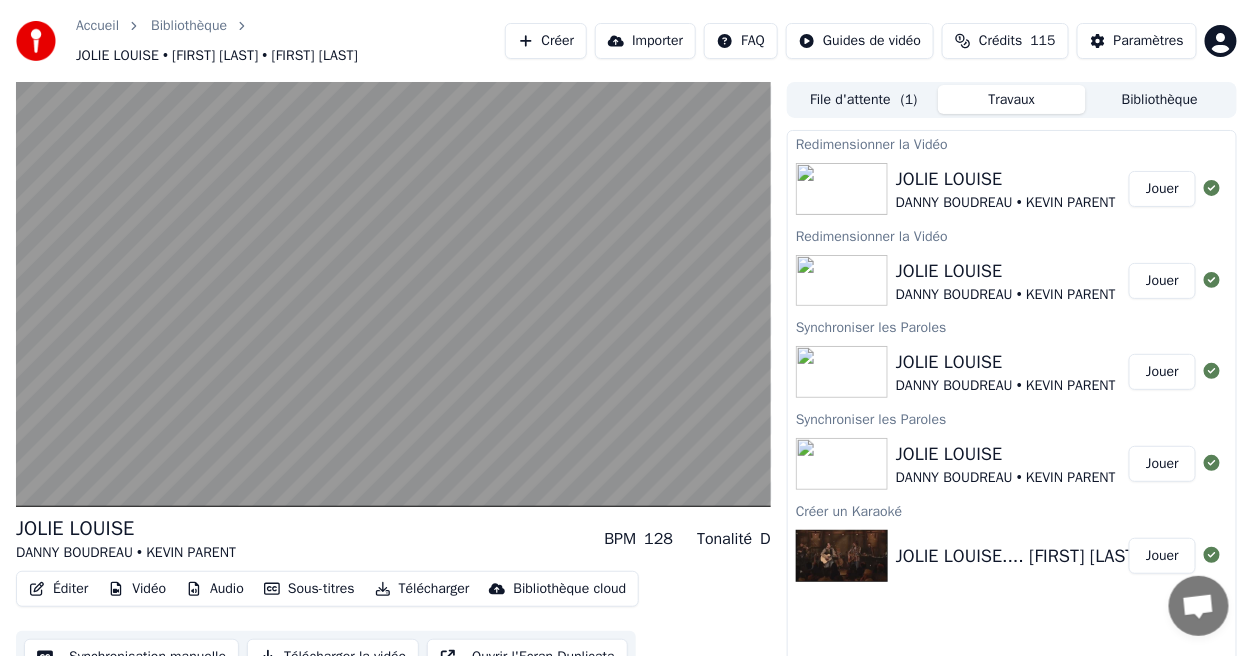 click on "DANNY BOUDREAU • KEVIN PARENT" at bounding box center (126, 553) 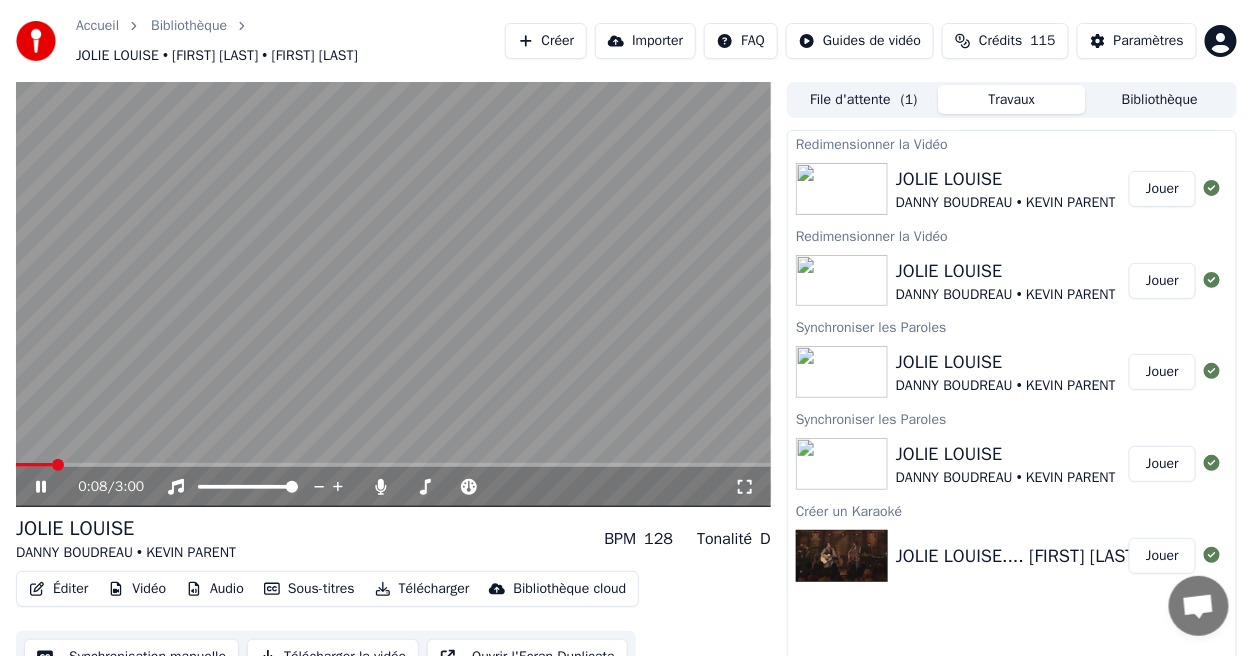 click 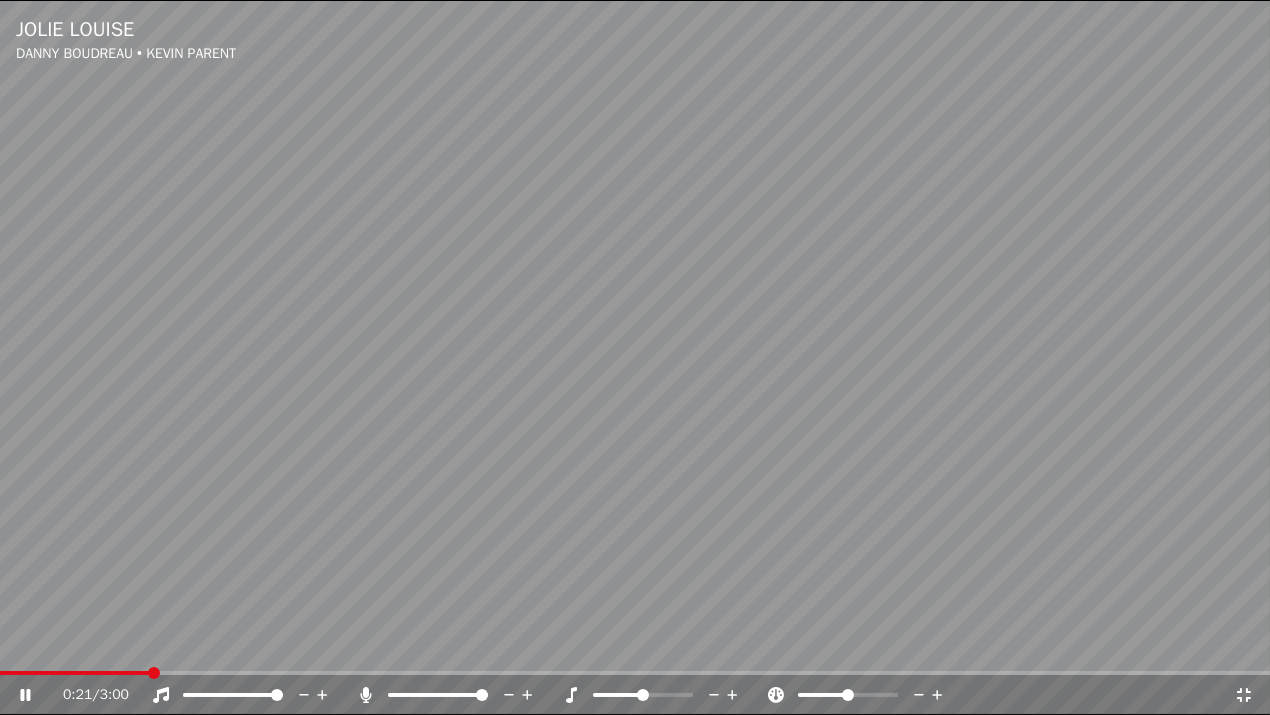 click 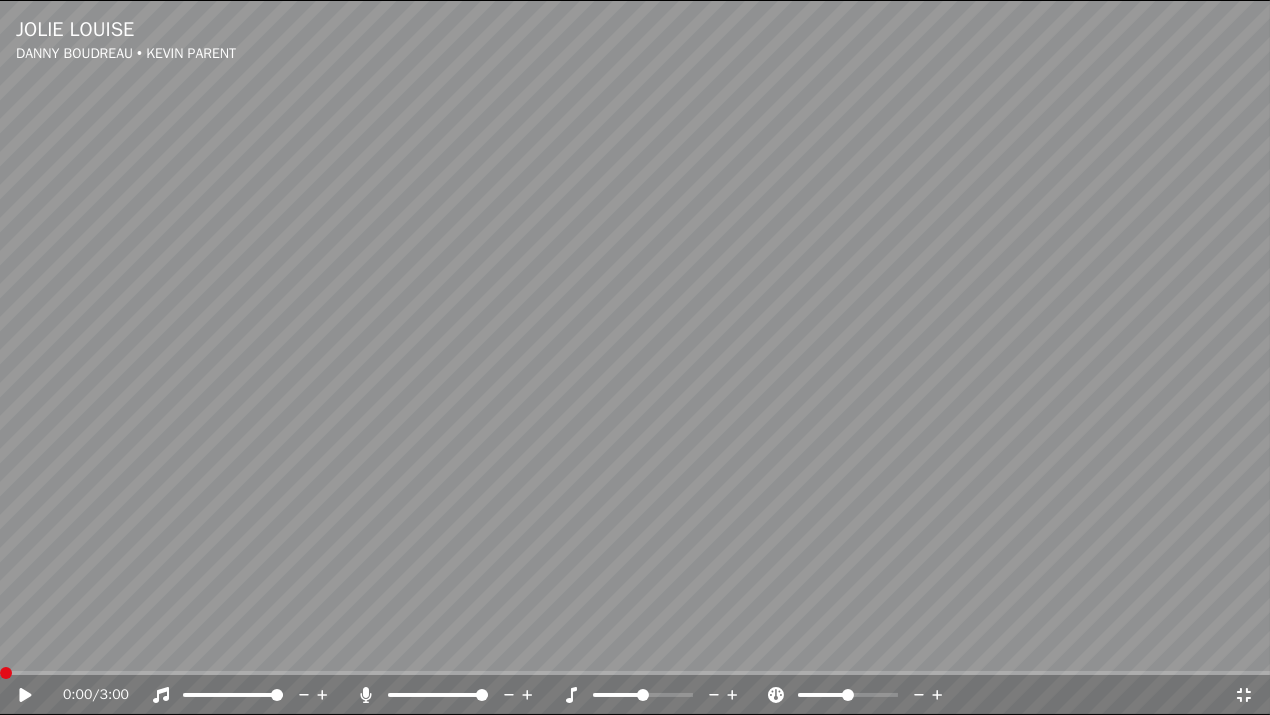 click at bounding box center (6, 673) 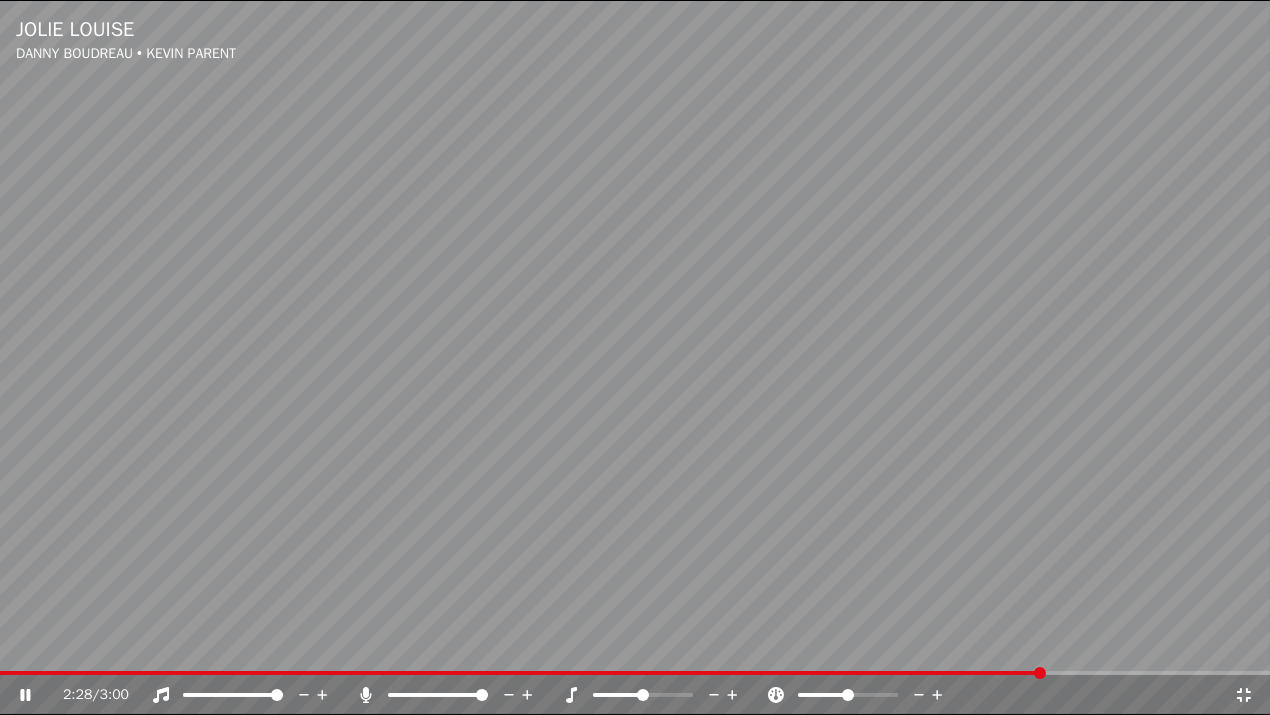click 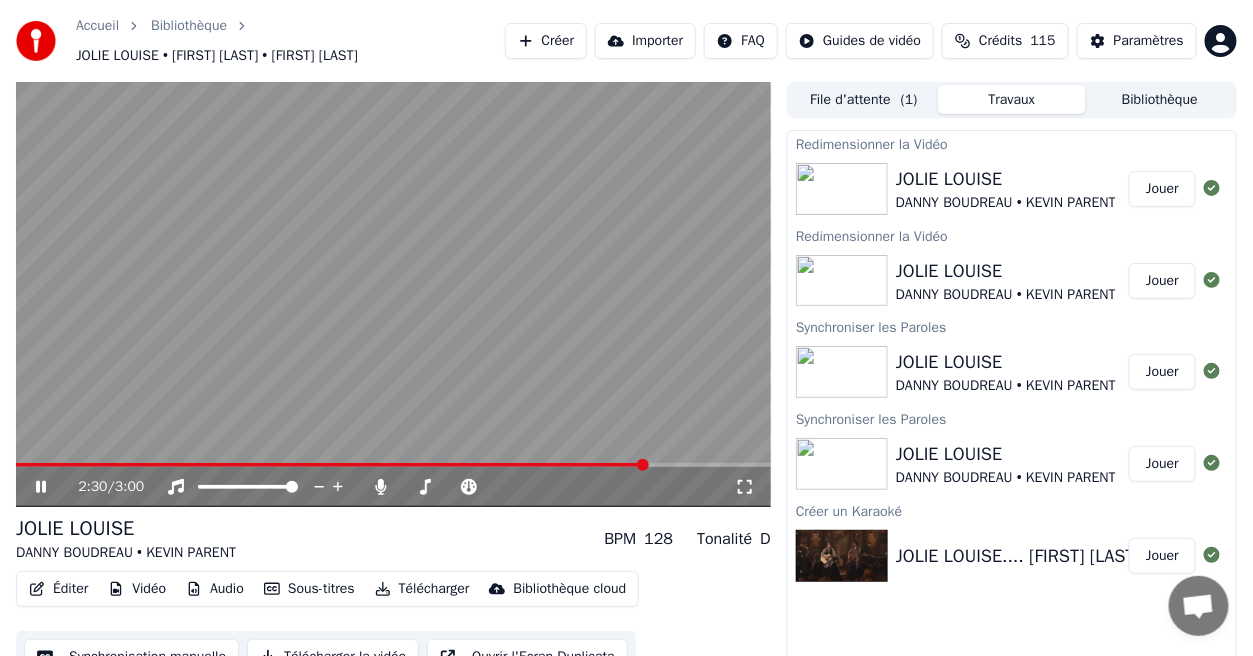 click 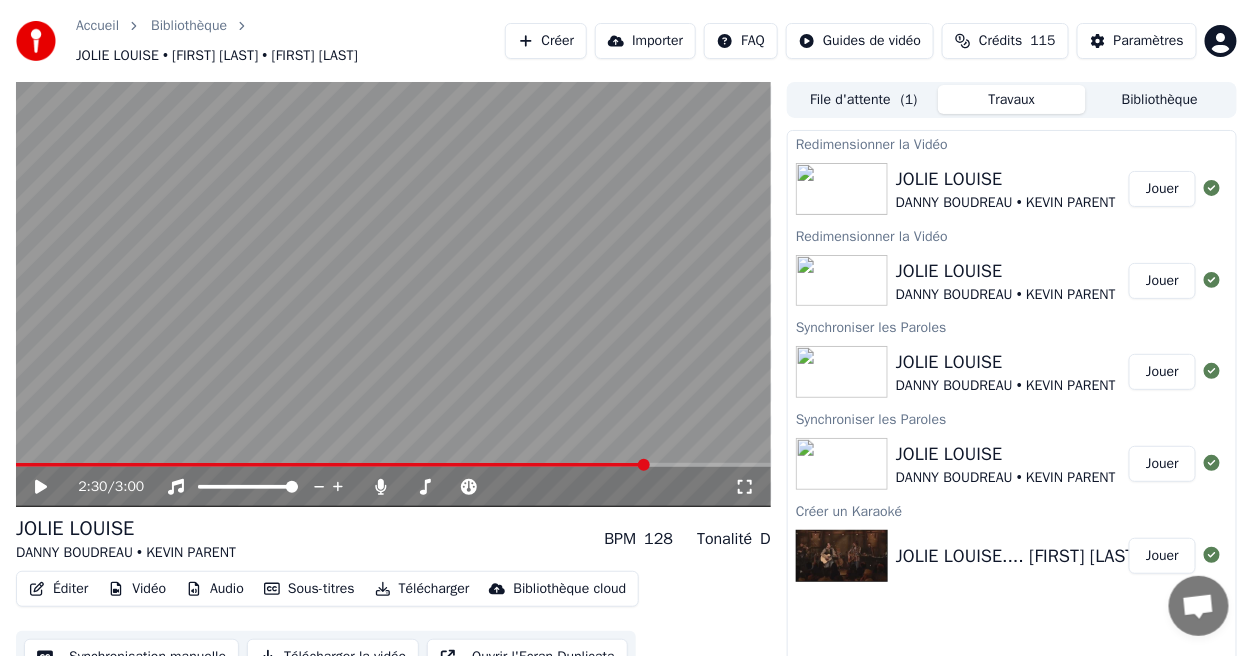 click on "Télécharger" at bounding box center [422, 589] 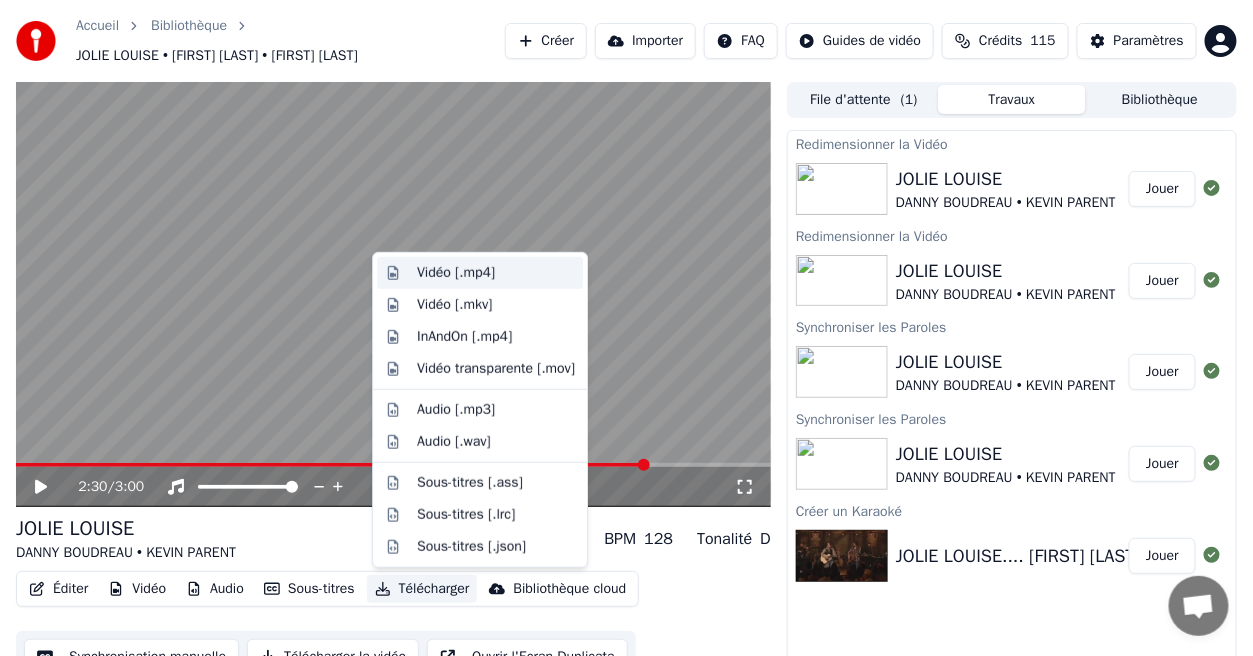click on "Vidéo [.mp4]" at bounding box center [456, 273] 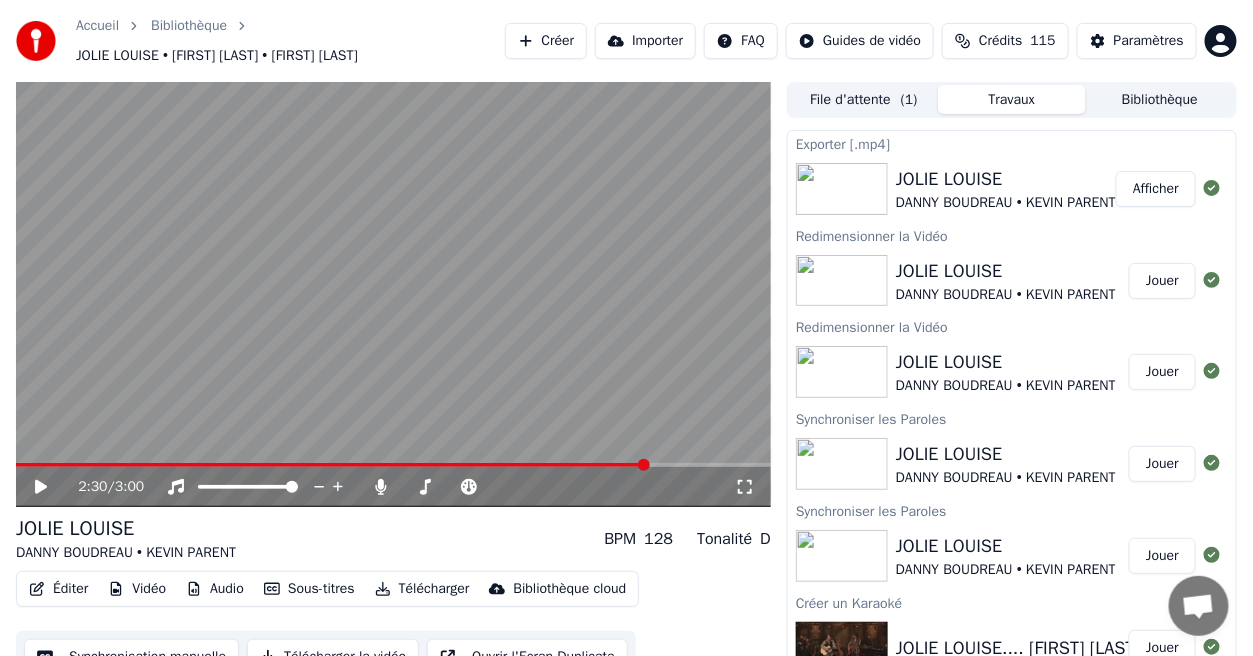 click on "Afficher" at bounding box center (1156, 189) 